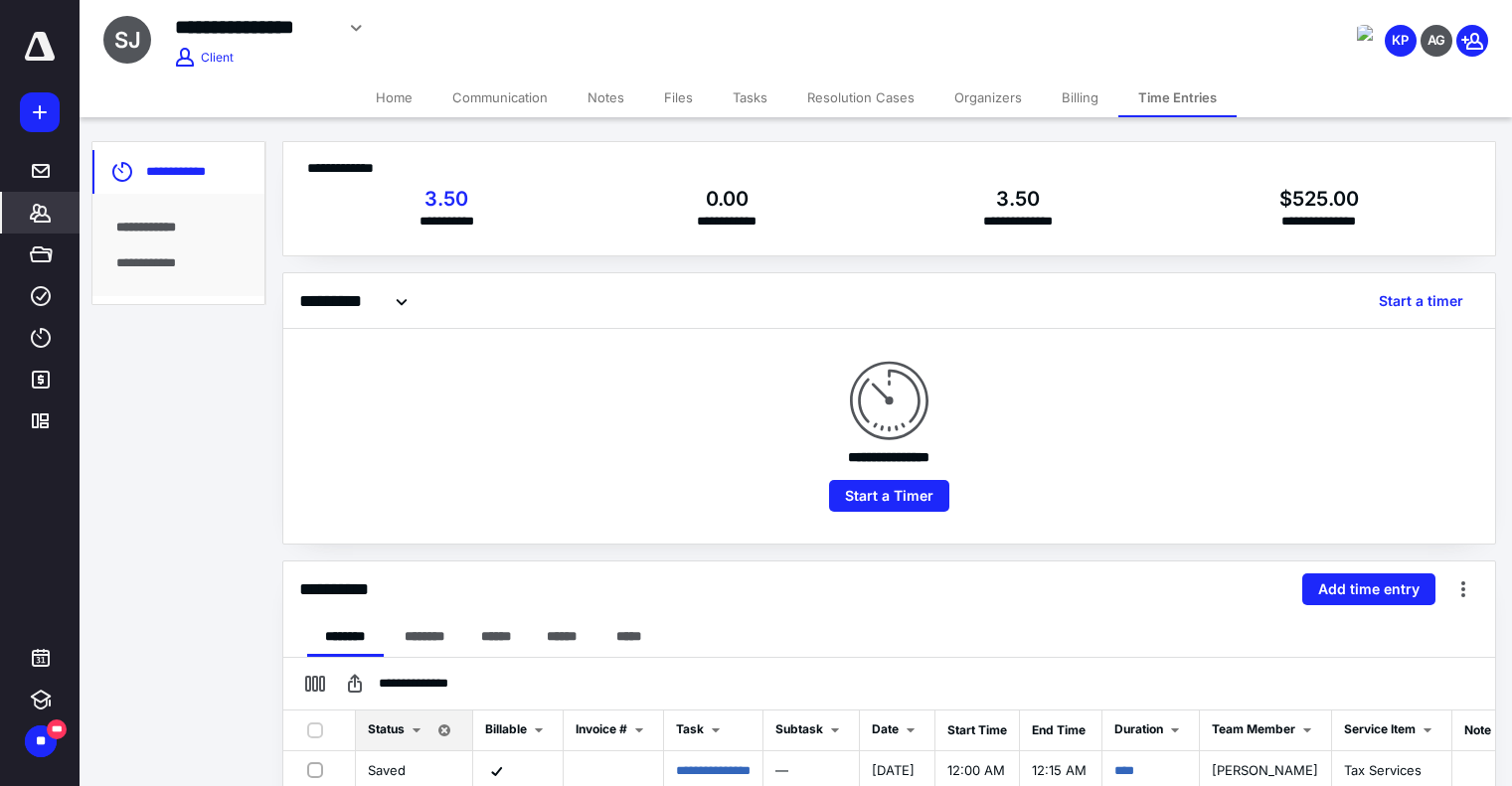scroll, scrollTop: 146, scrollLeft: 0, axis: vertical 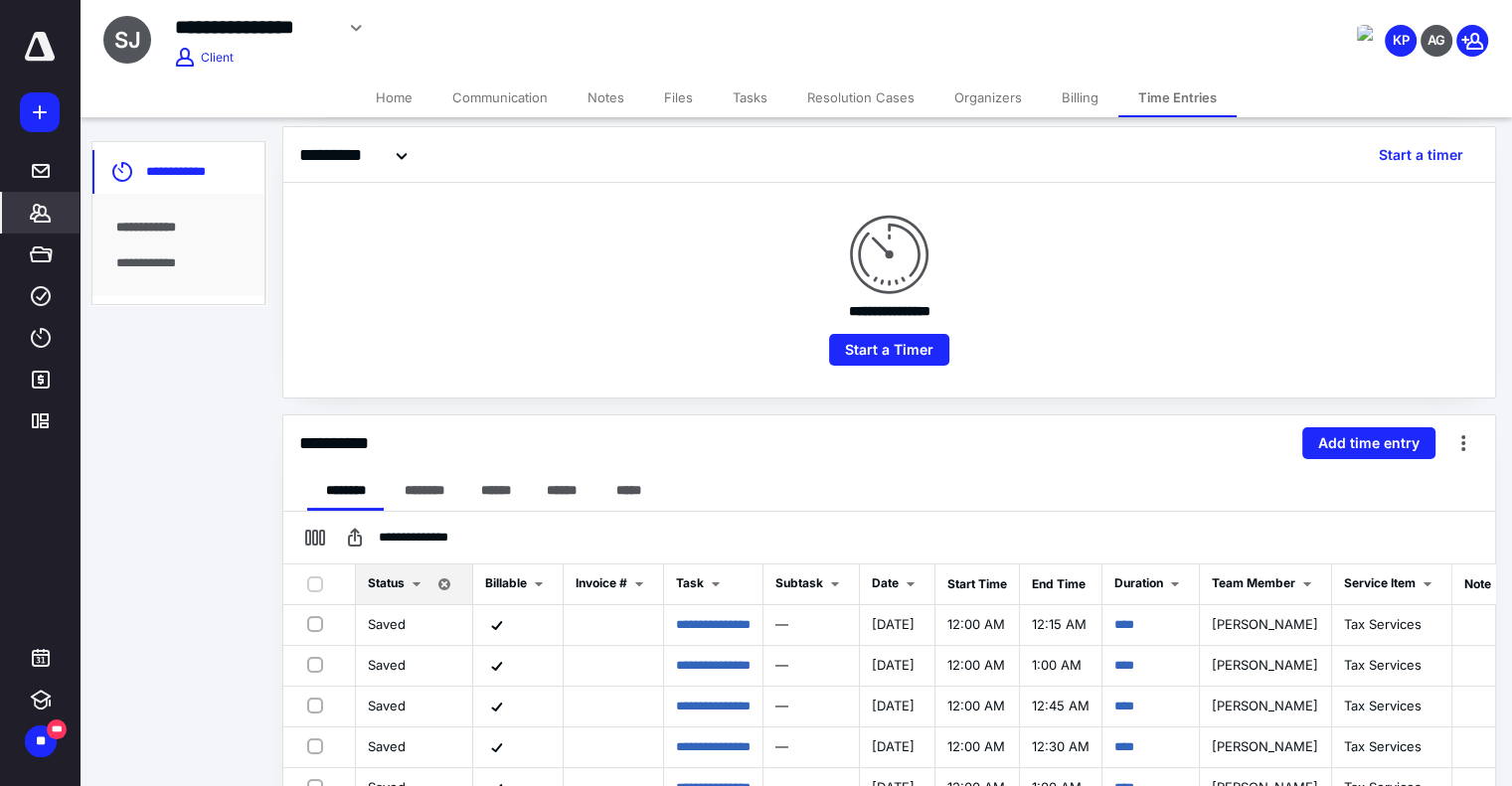 click on "*******" at bounding box center [41, 213] 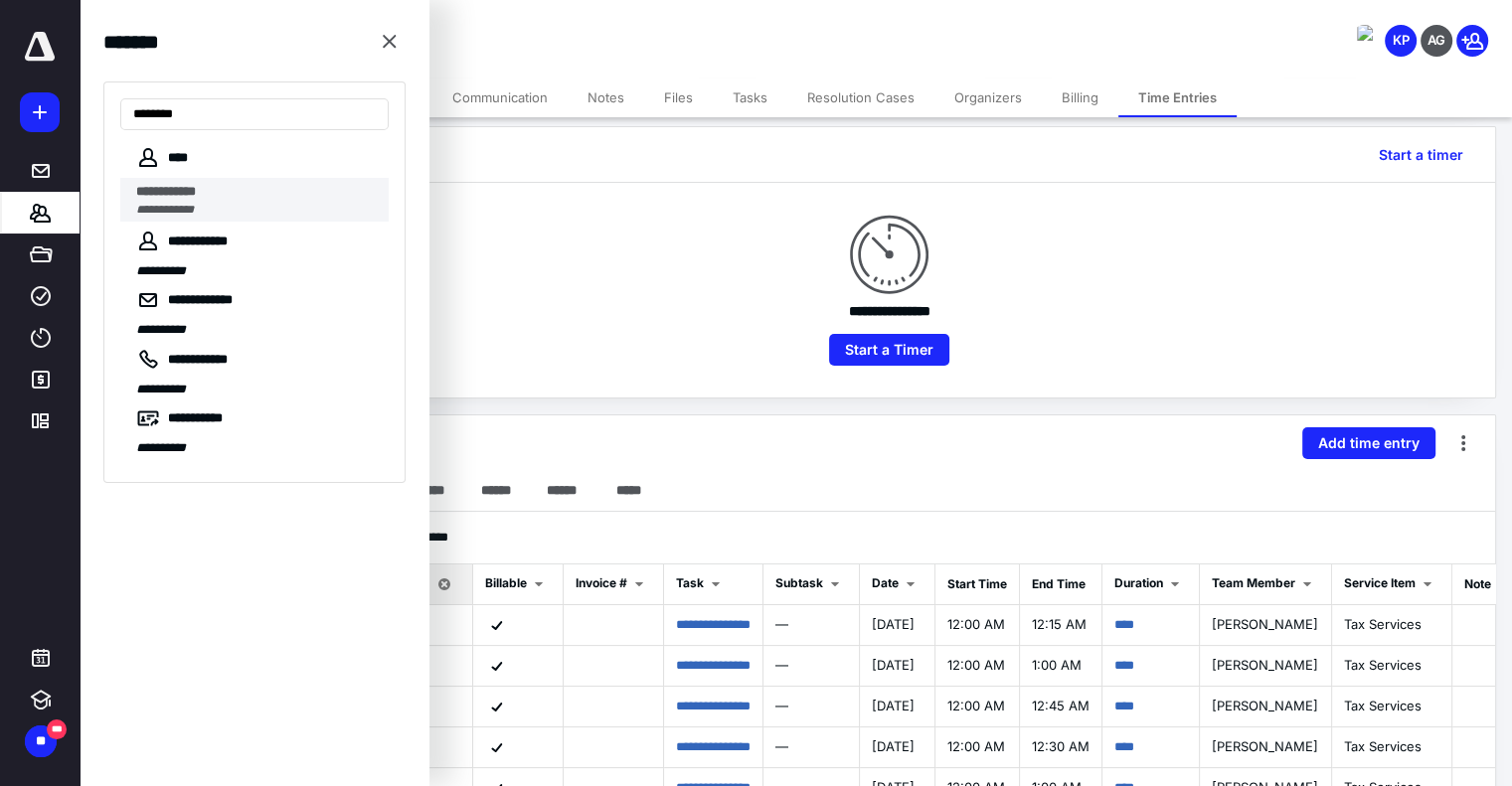 type on "********" 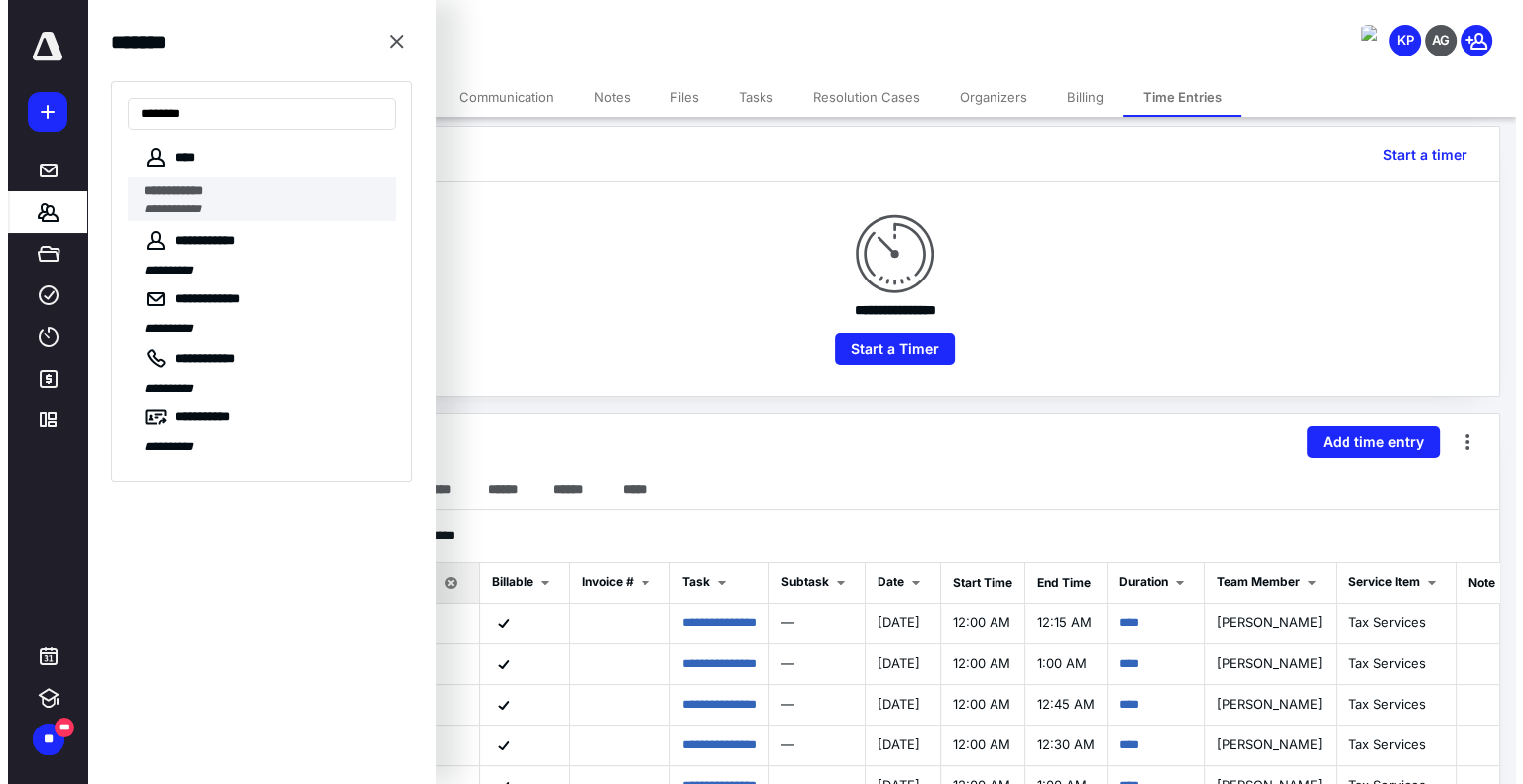 scroll, scrollTop: 0, scrollLeft: 0, axis: both 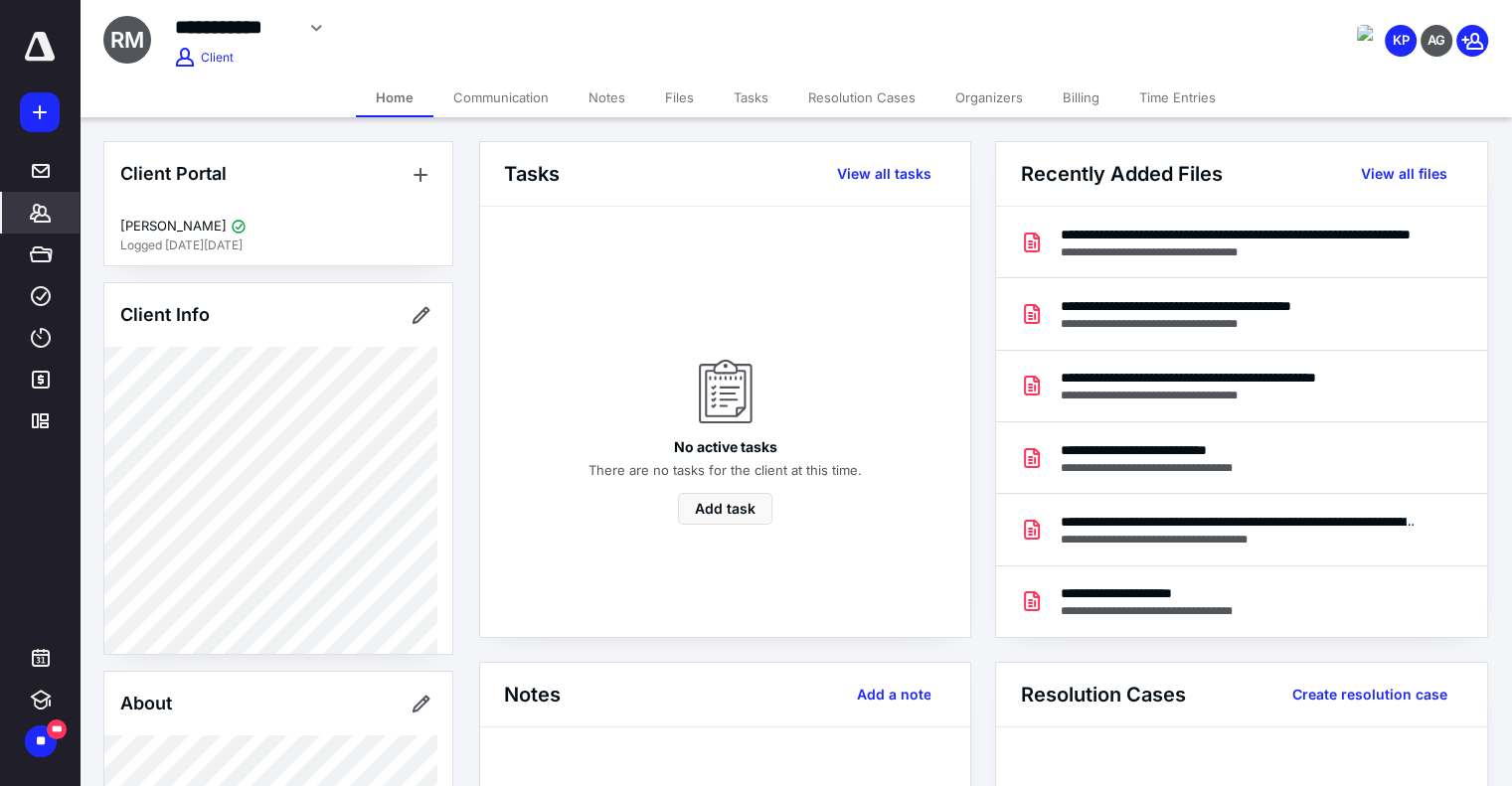 click on "Files" at bounding box center (679, 97) 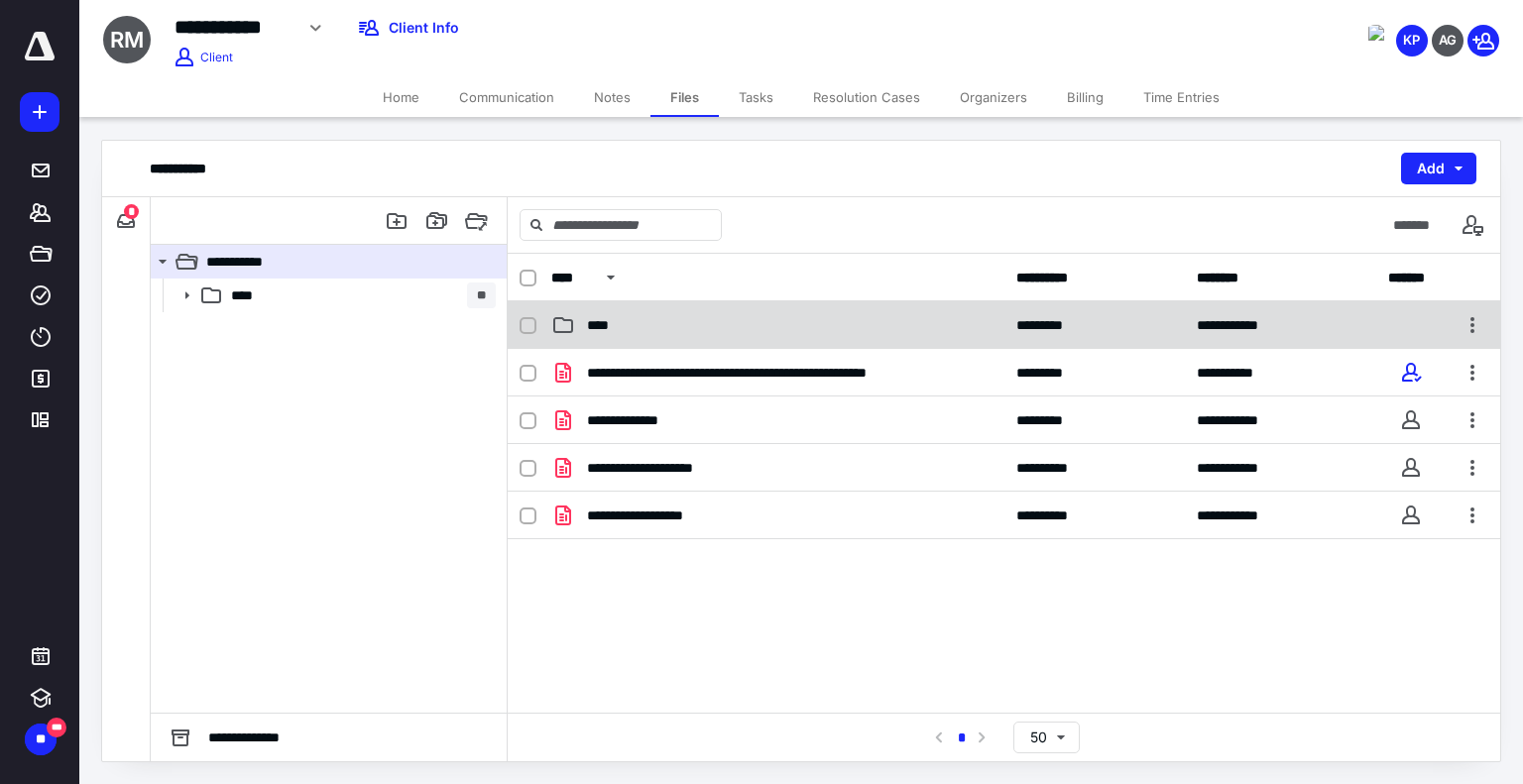 click on "**********" at bounding box center (1003, 325) 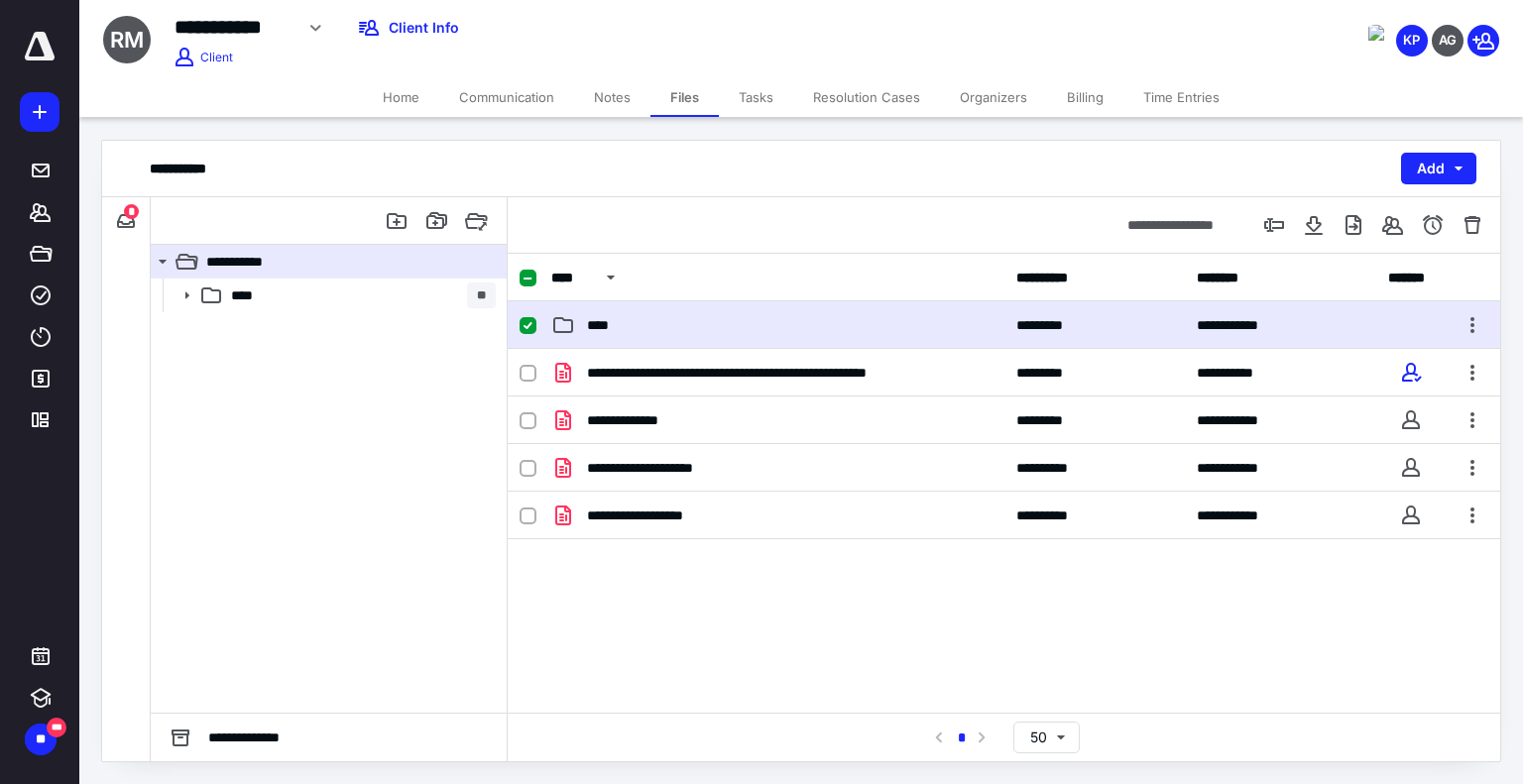 click on "**********" at bounding box center [1003, 325] 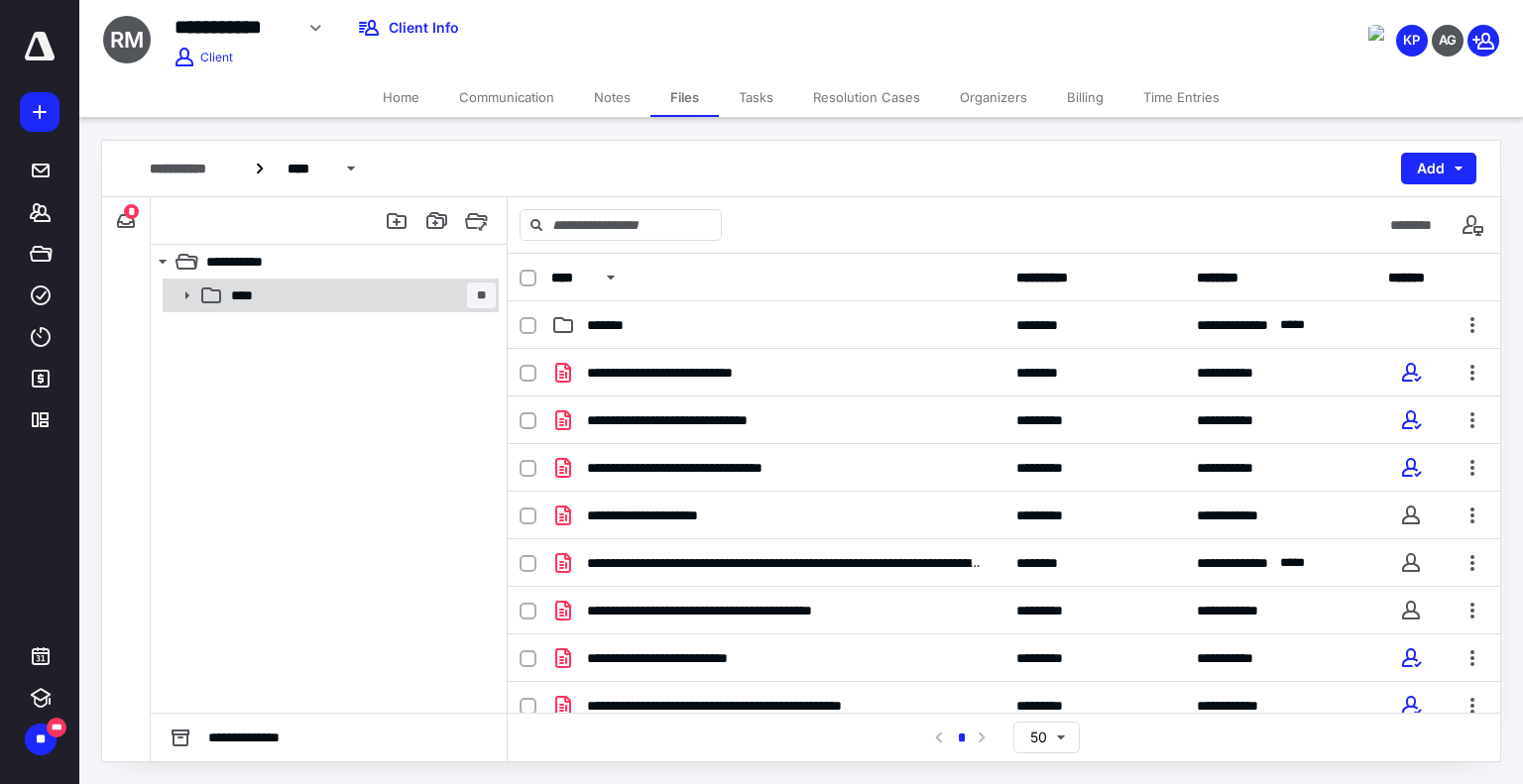 click on "**** **" at bounding box center (359, 295) 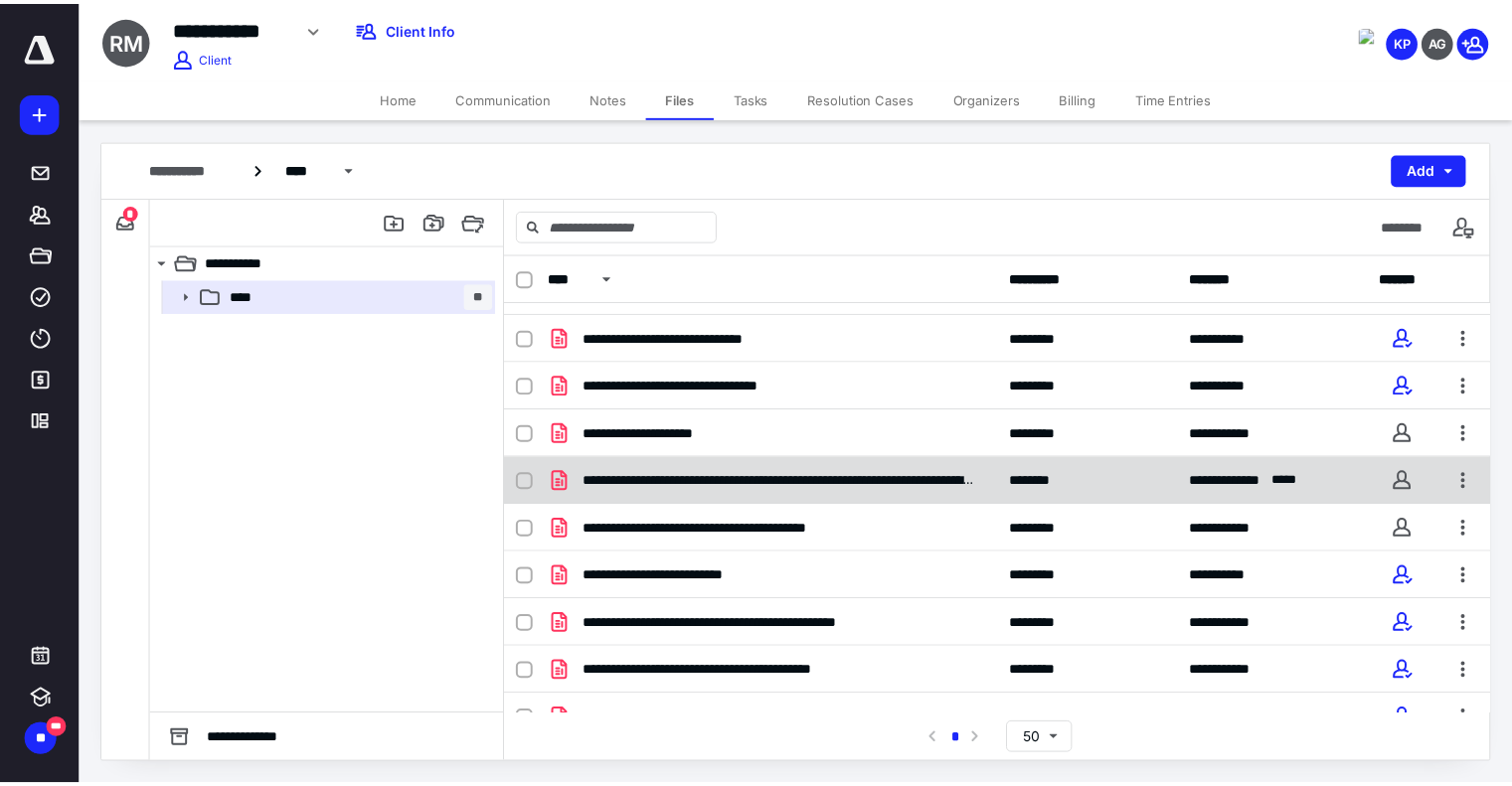 scroll, scrollTop: 0, scrollLeft: 0, axis: both 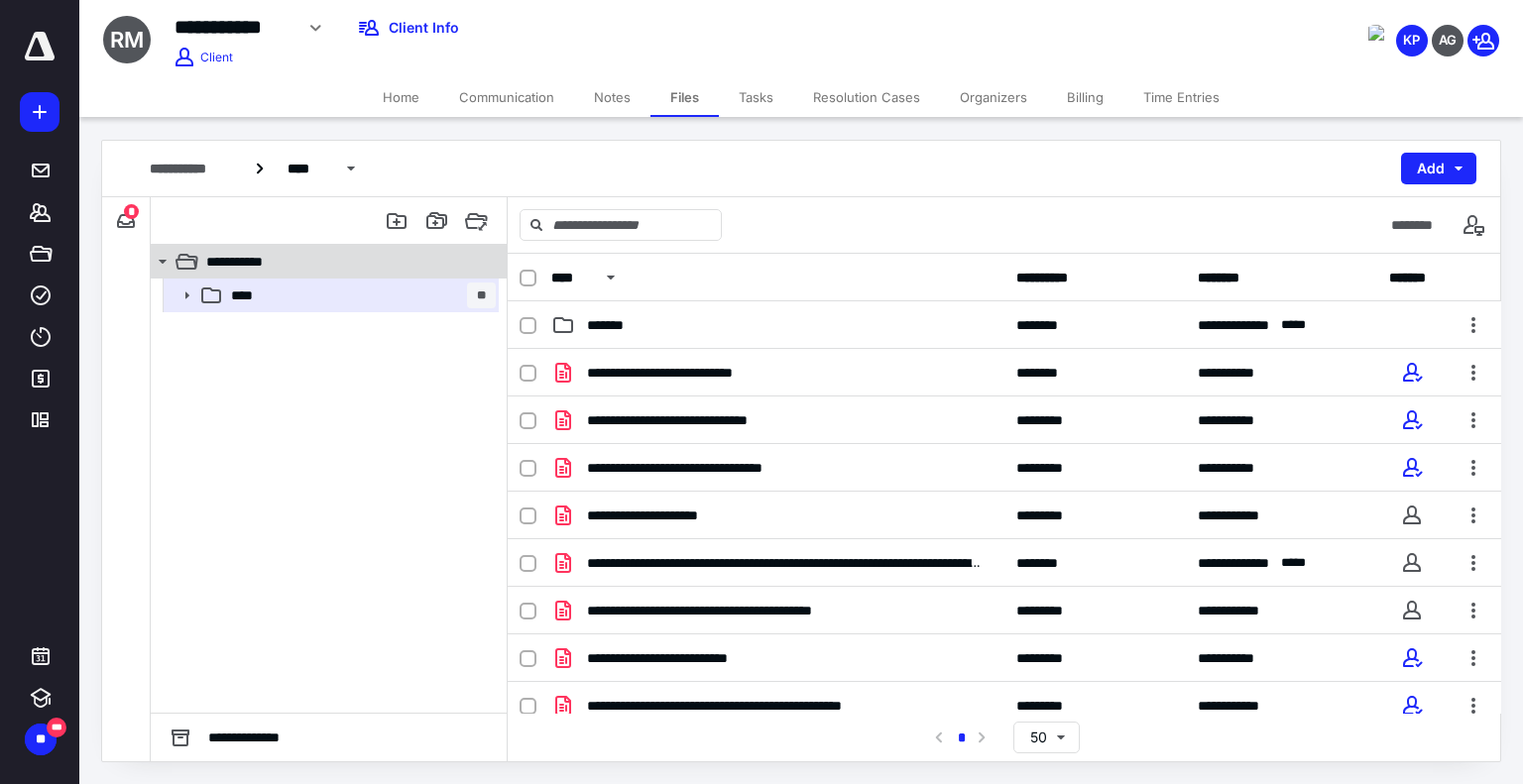 click on "**********" at bounding box center [341, 262] 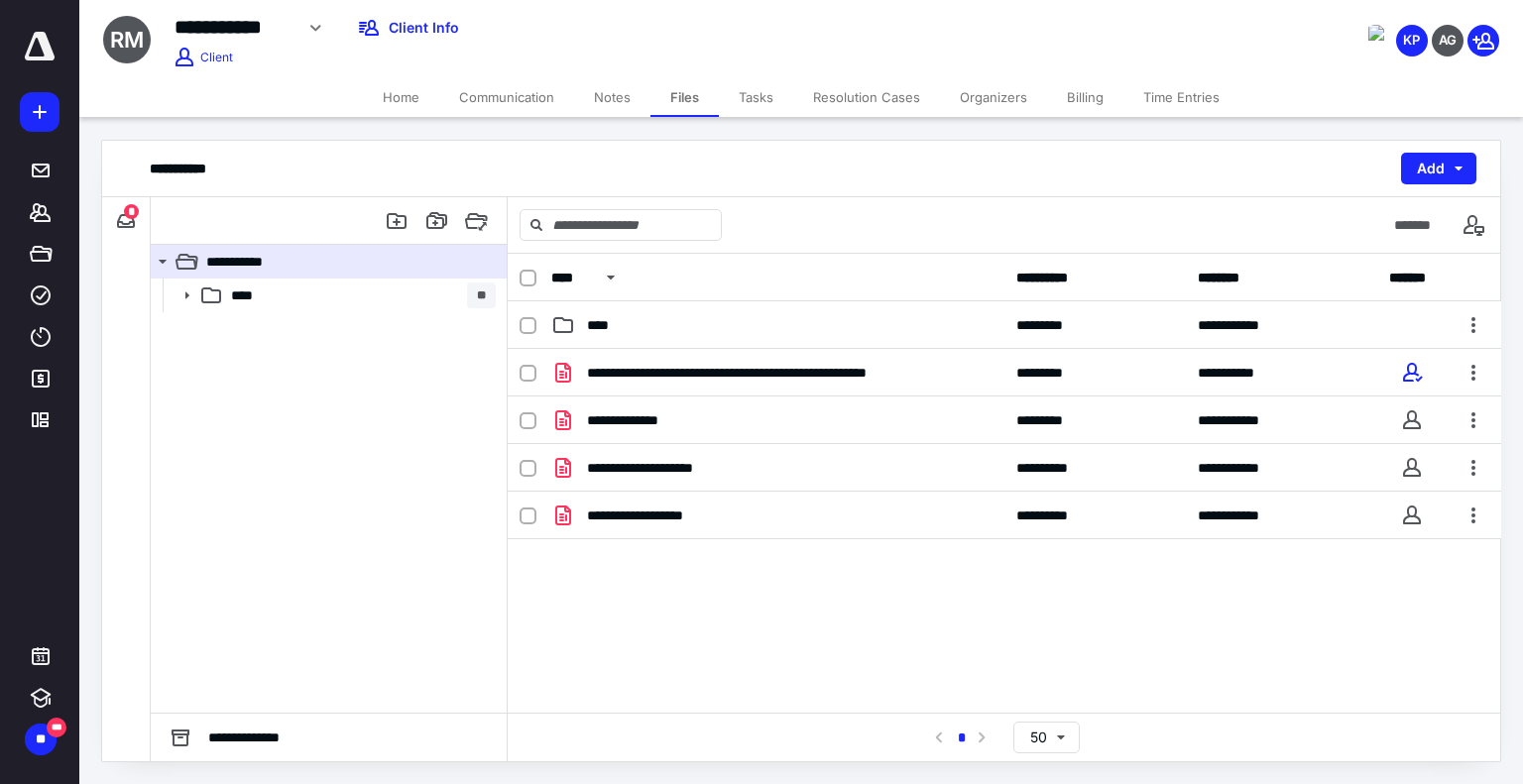 click on "Tasks" at bounding box center [756, 97] 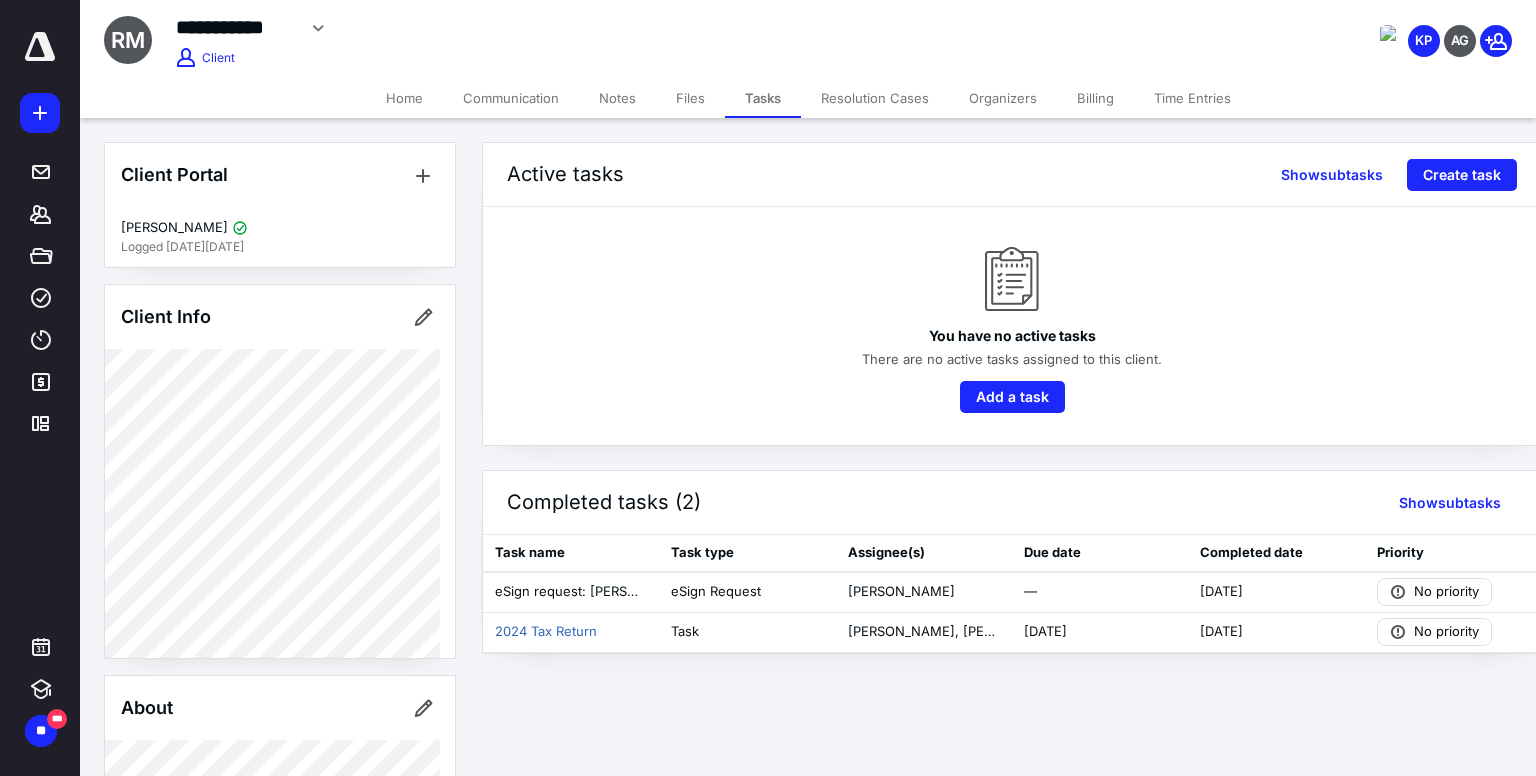 click on "Files" at bounding box center (690, 98) 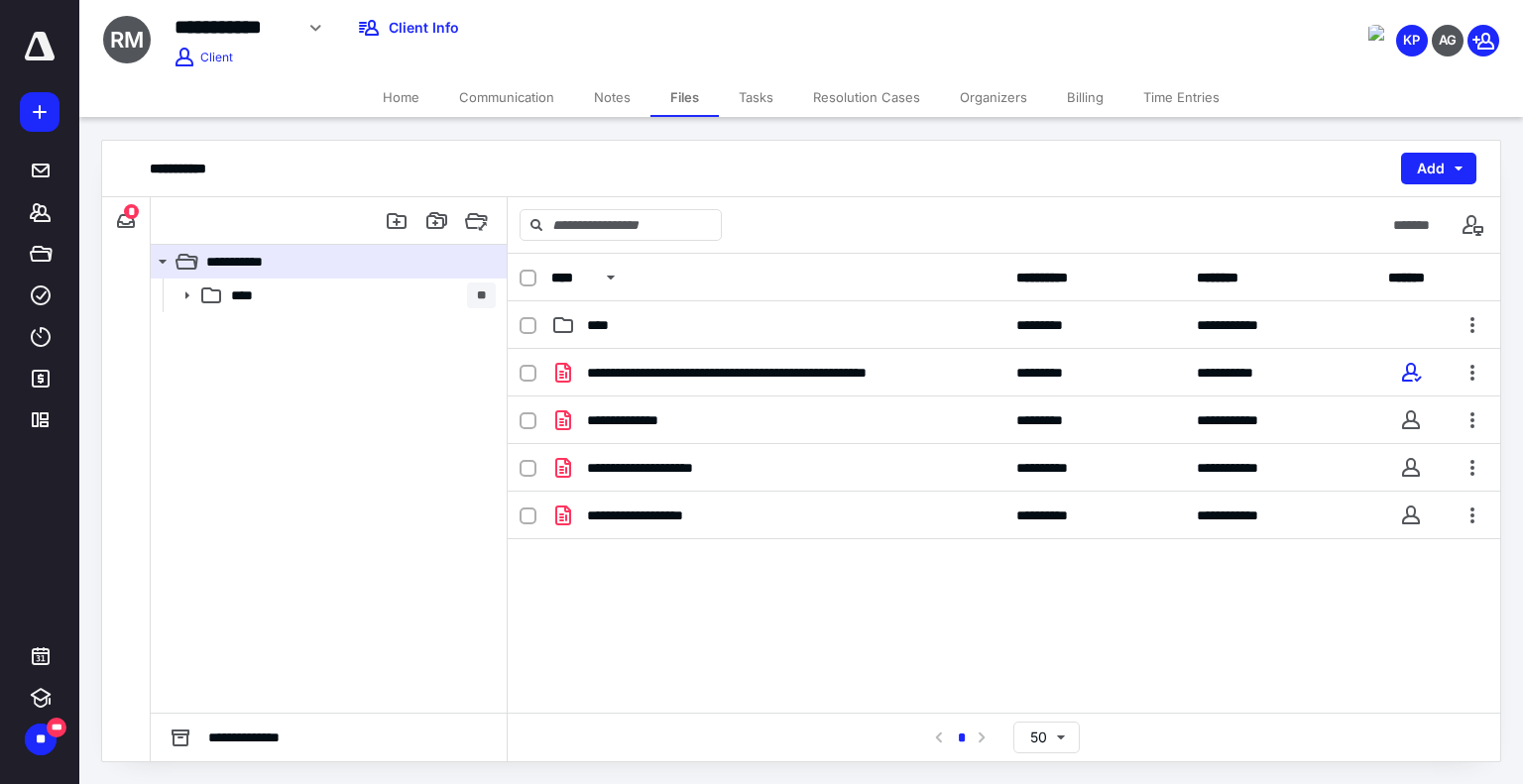click on "Home" at bounding box center (401, 97) 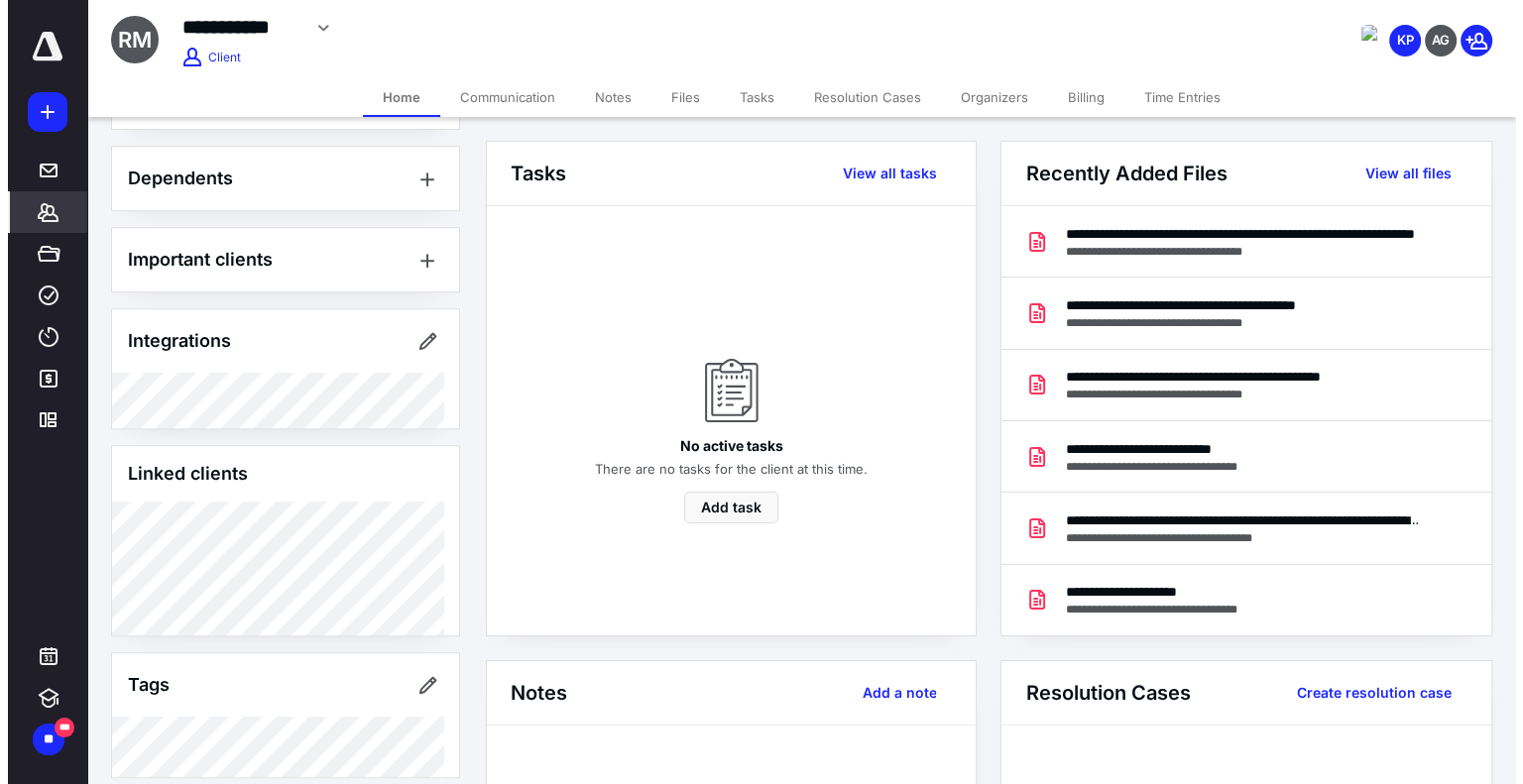 scroll, scrollTop: 887, scrollLeft: 0, axis: vertical 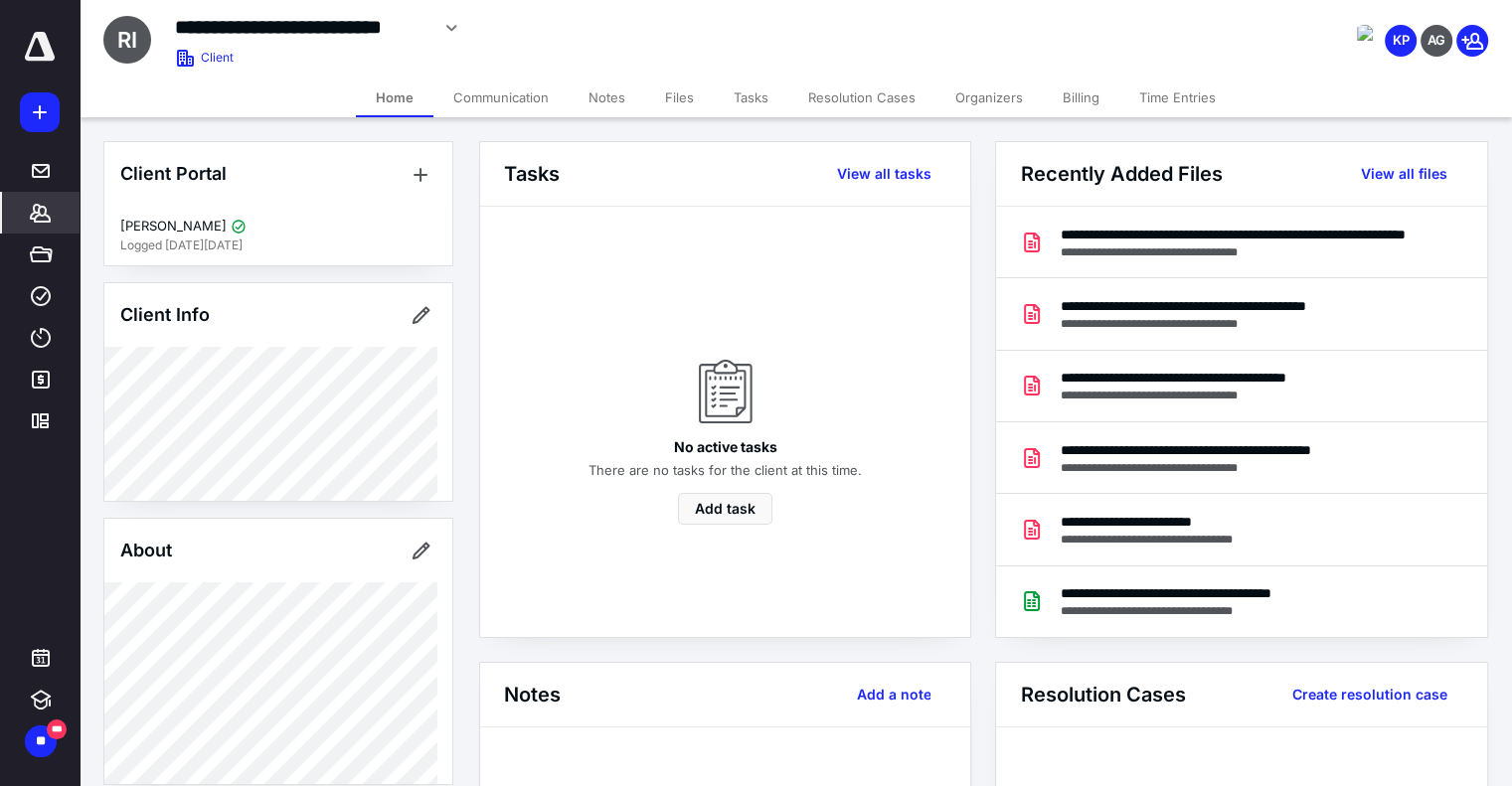 click on "Files" at bounding box center (679, 97) 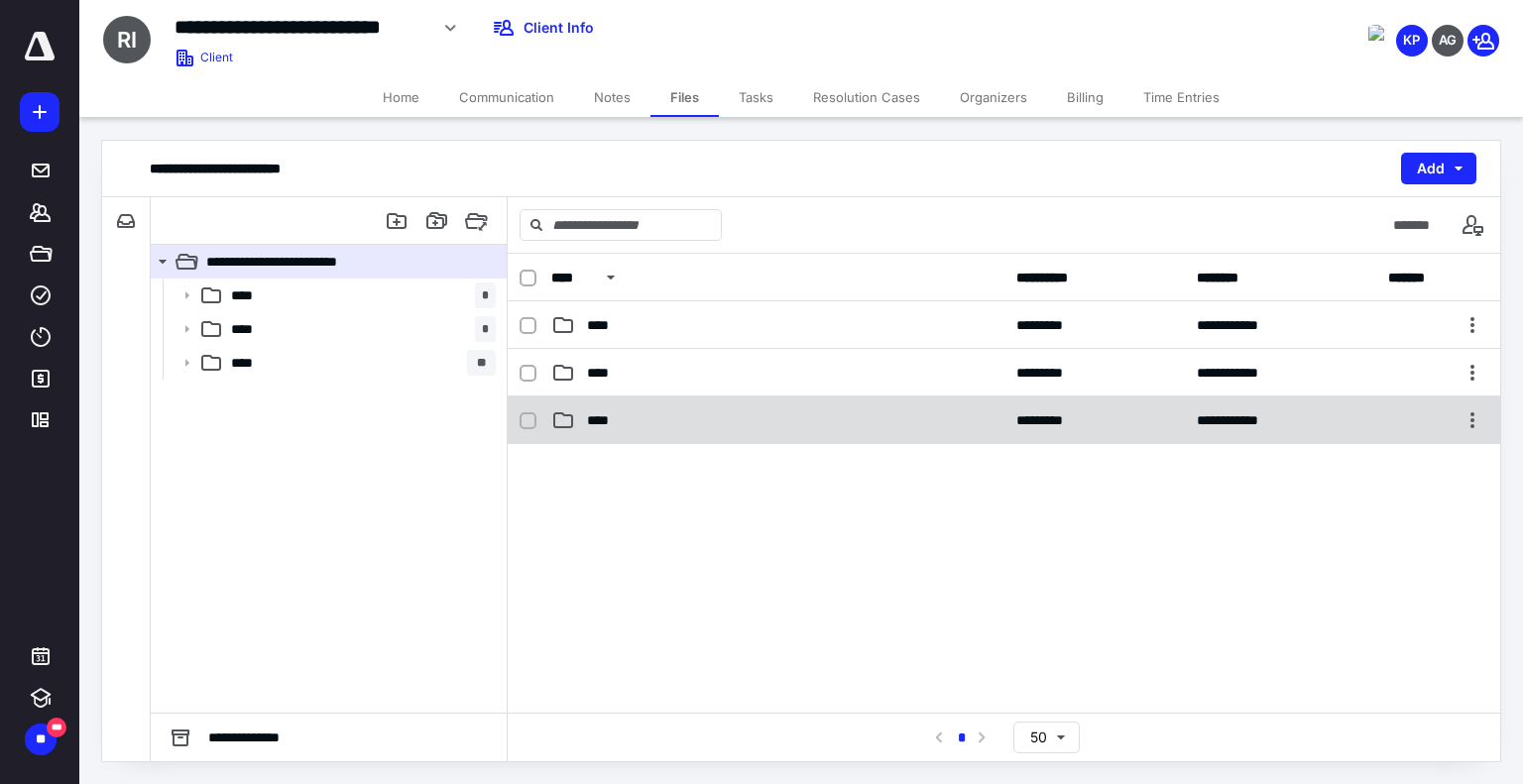 click on "****" at bounding box center [777, 420] 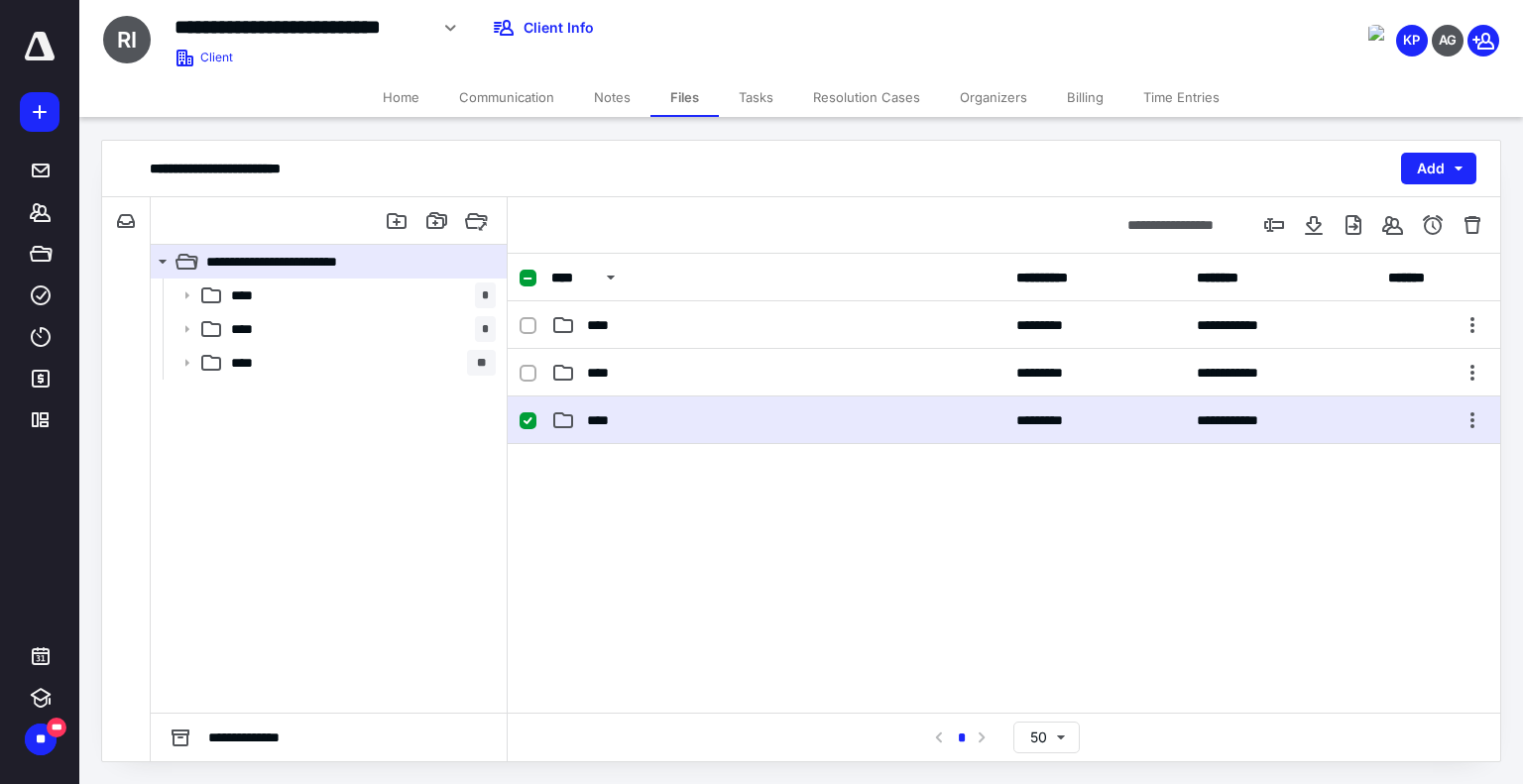 click on "****" at bounding box center [777, 420] 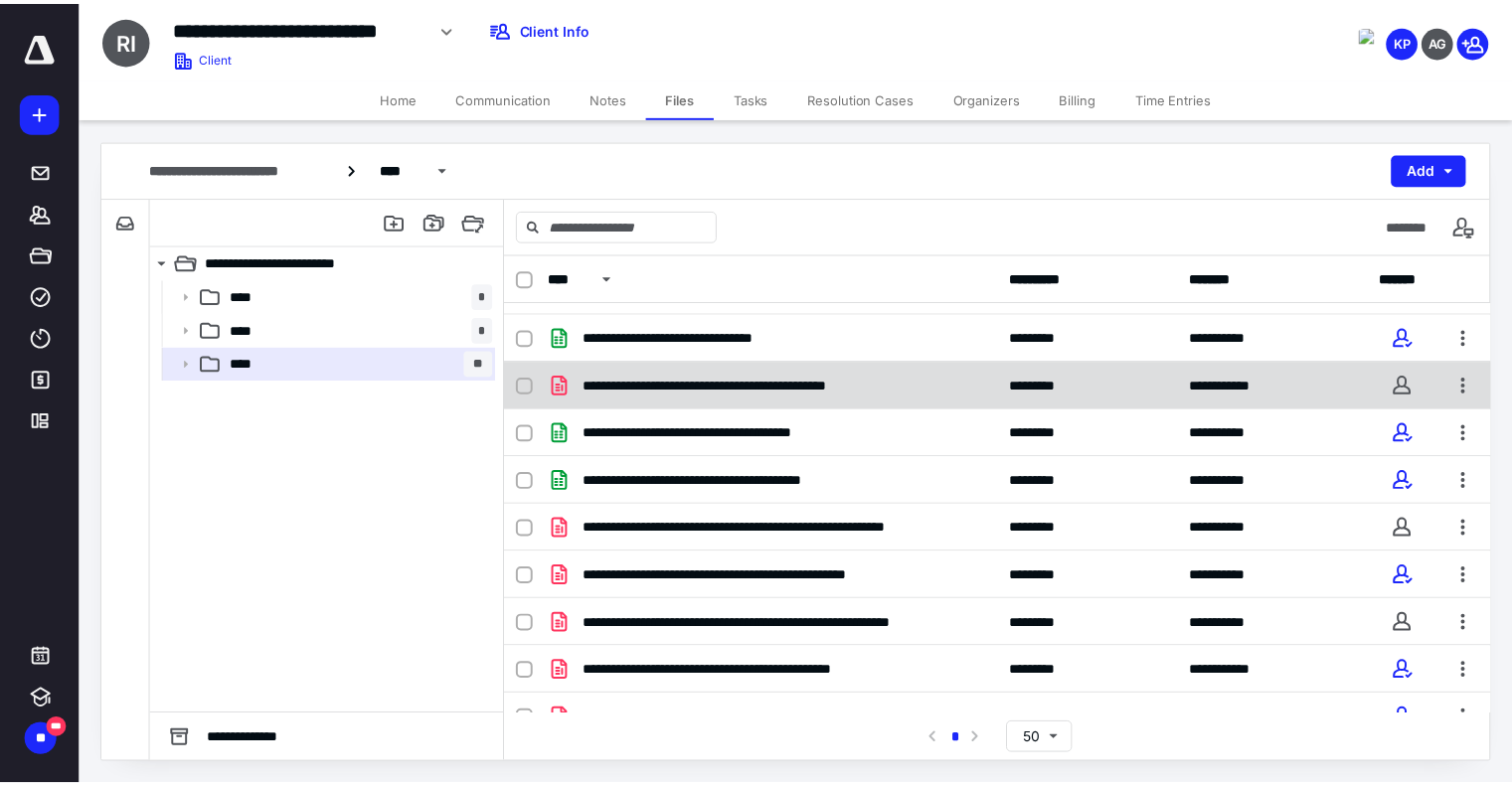 scroll, scrollTop: 251, scrollLeft: 0, axis: vertical 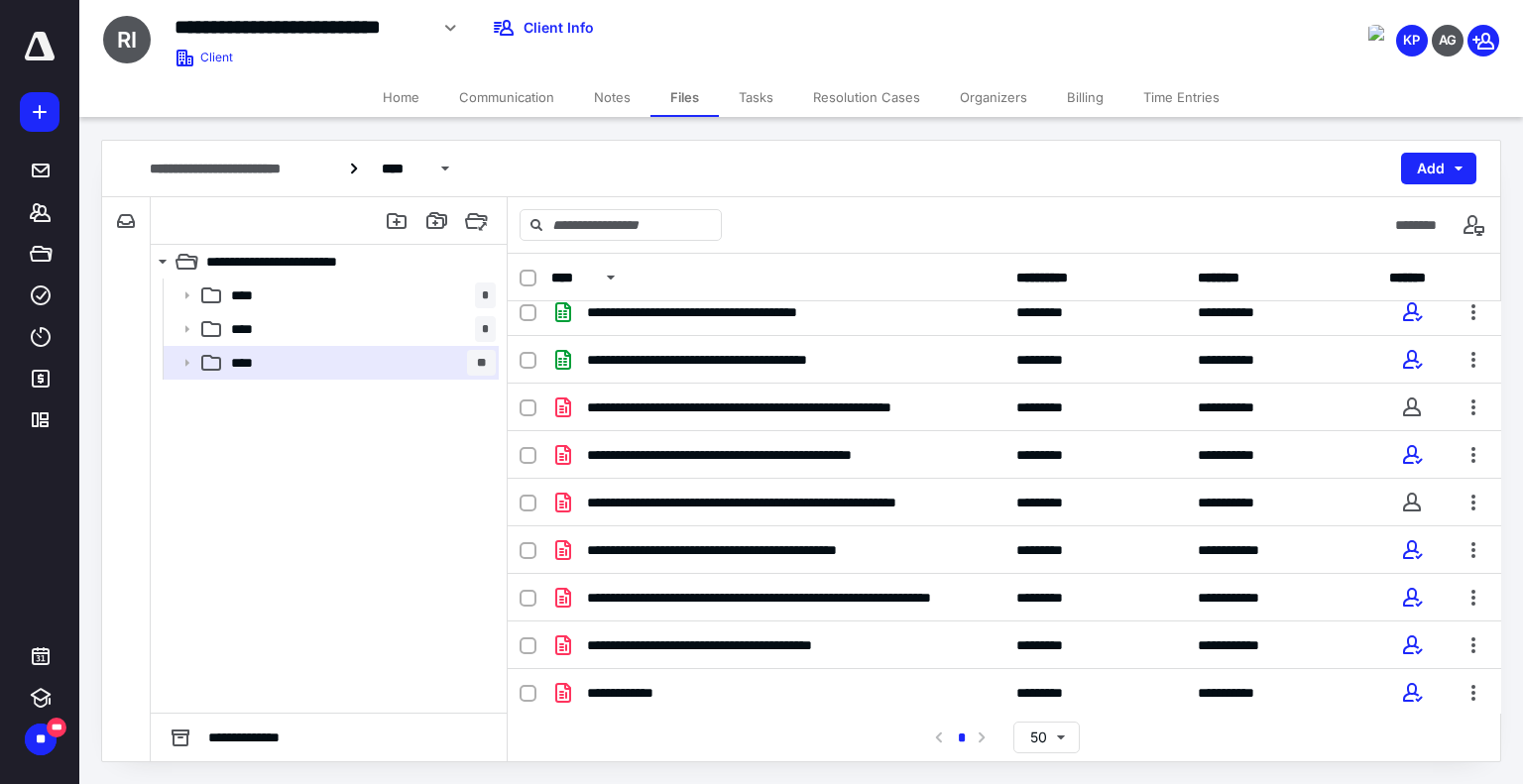 click on "Home" at bounding box center (401, 97) 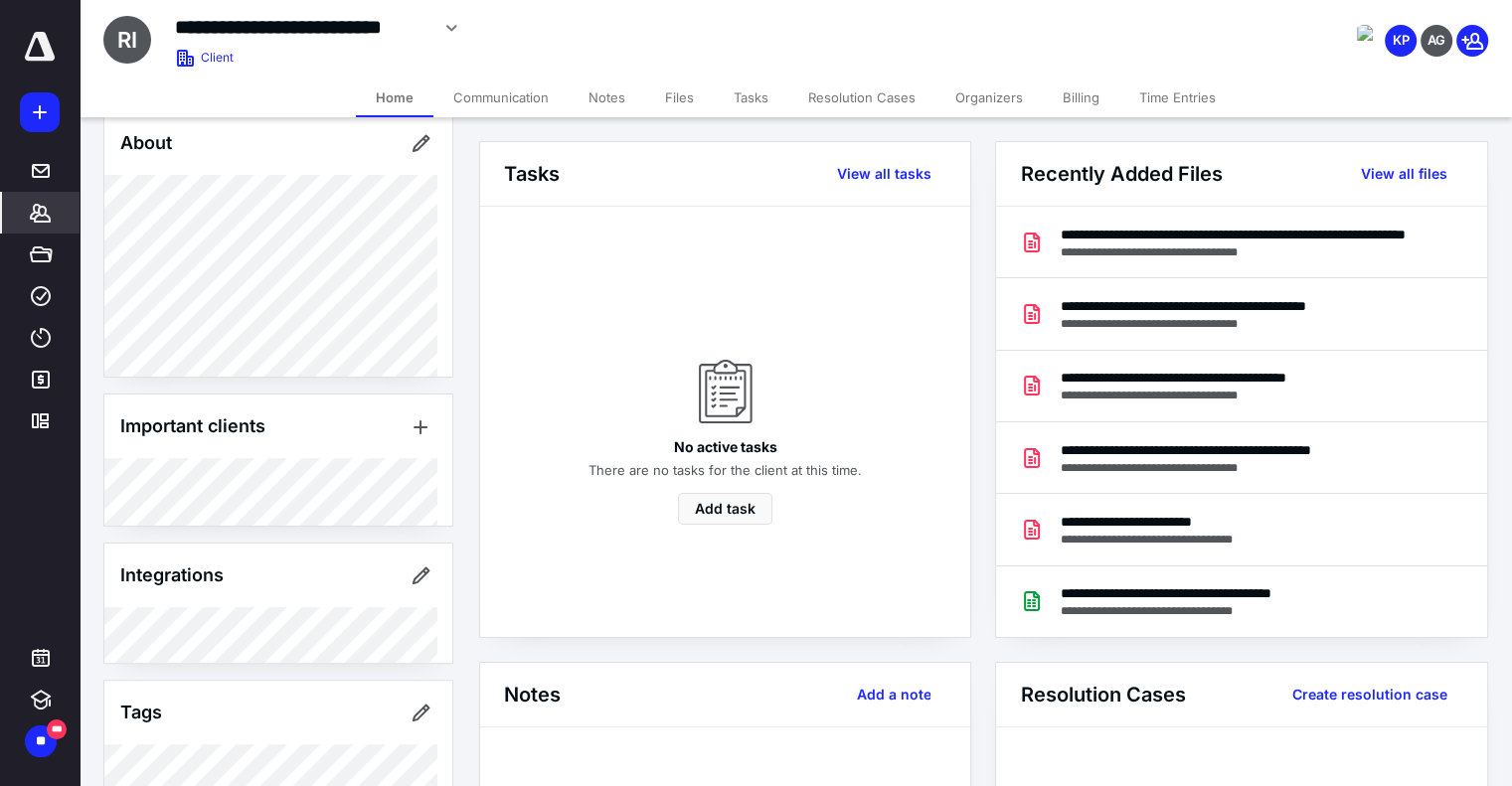 scroll, scrollTop: 447, scrollLeft: 0, axis: vertical 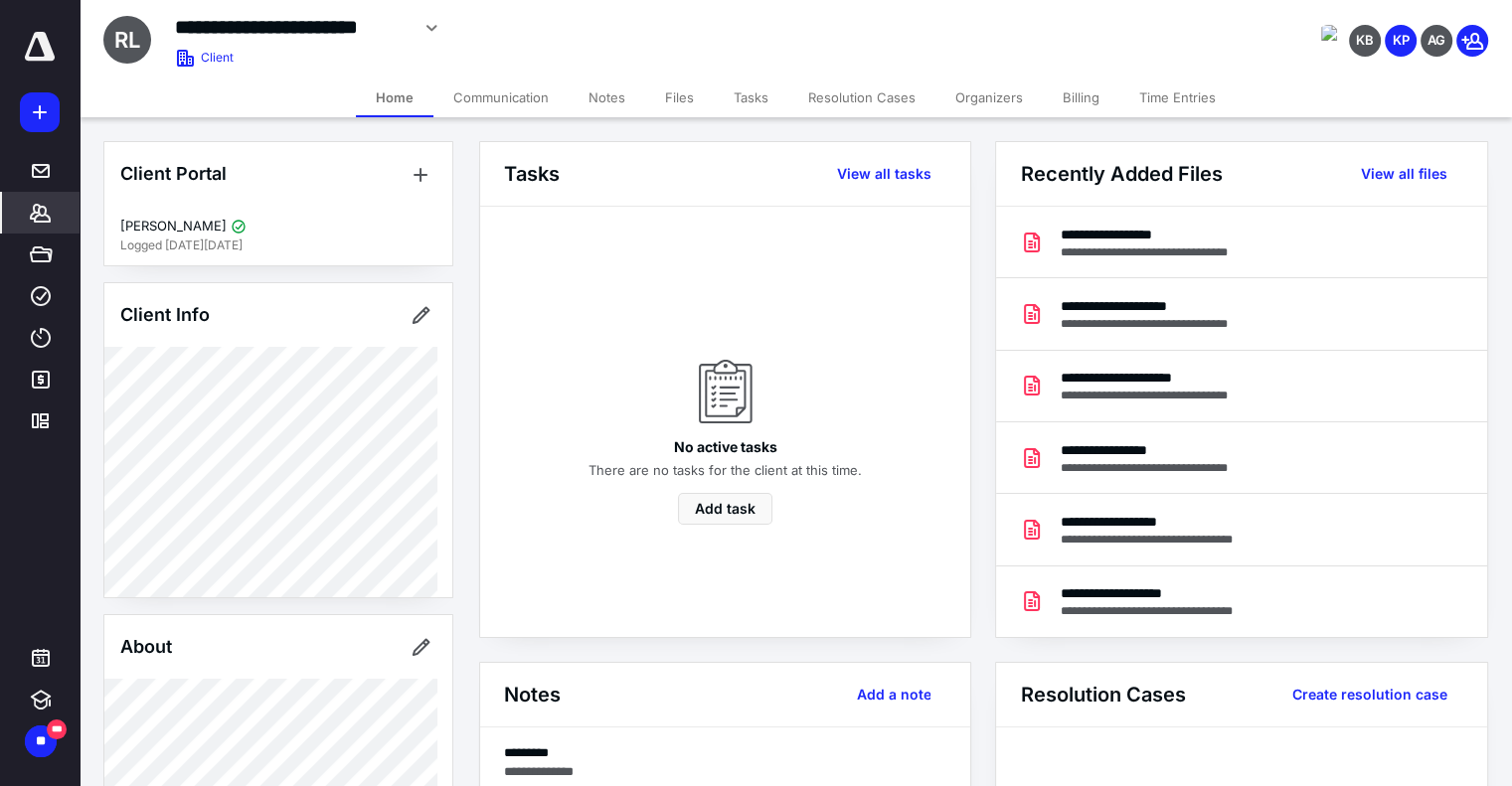 click on "Files" at bounding box center [679, 97] 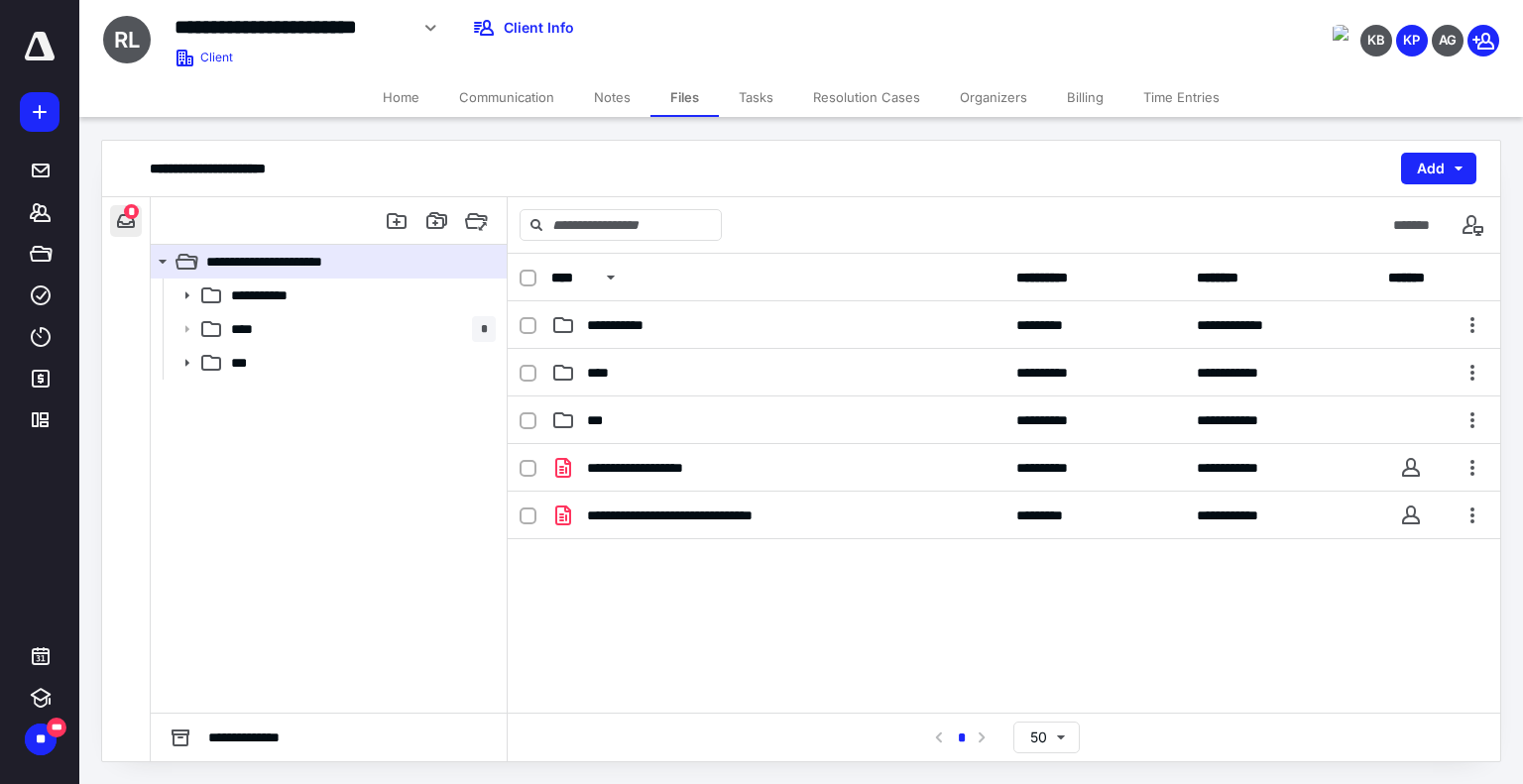 click at bounding box center [126, 221] 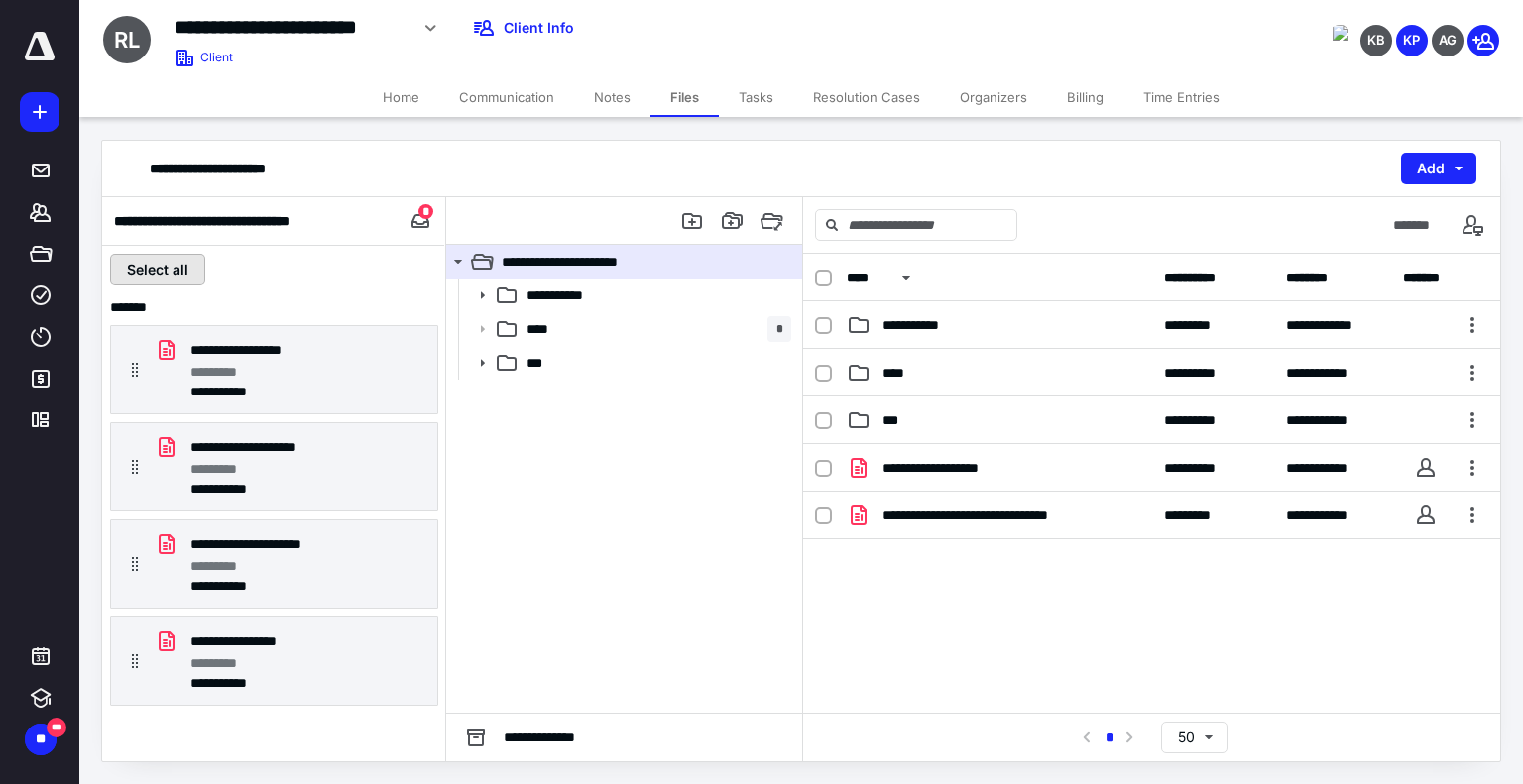 click on "Select all" at bounding box center (158, 270) 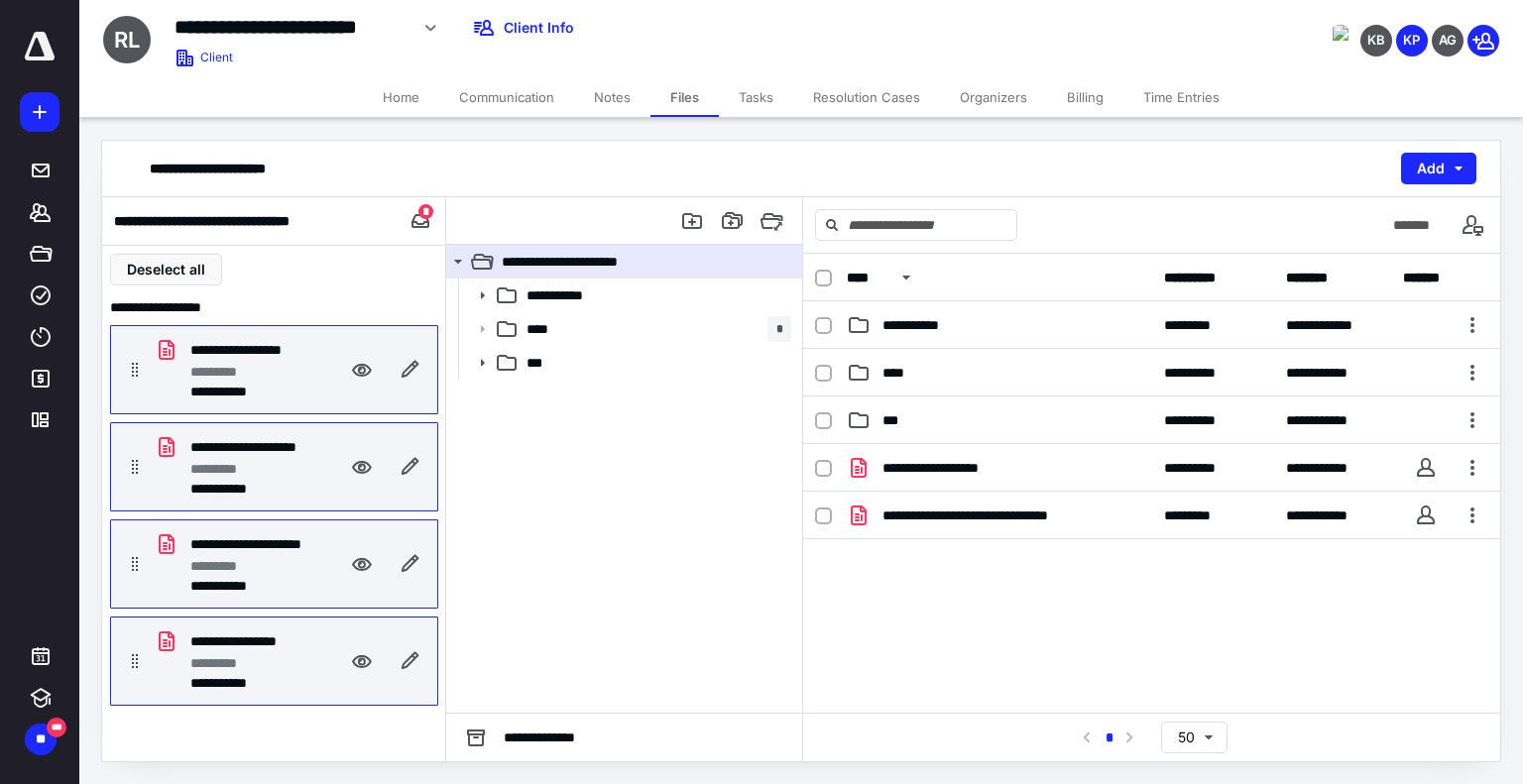 click on "Home" at bounding box center [401, 97] 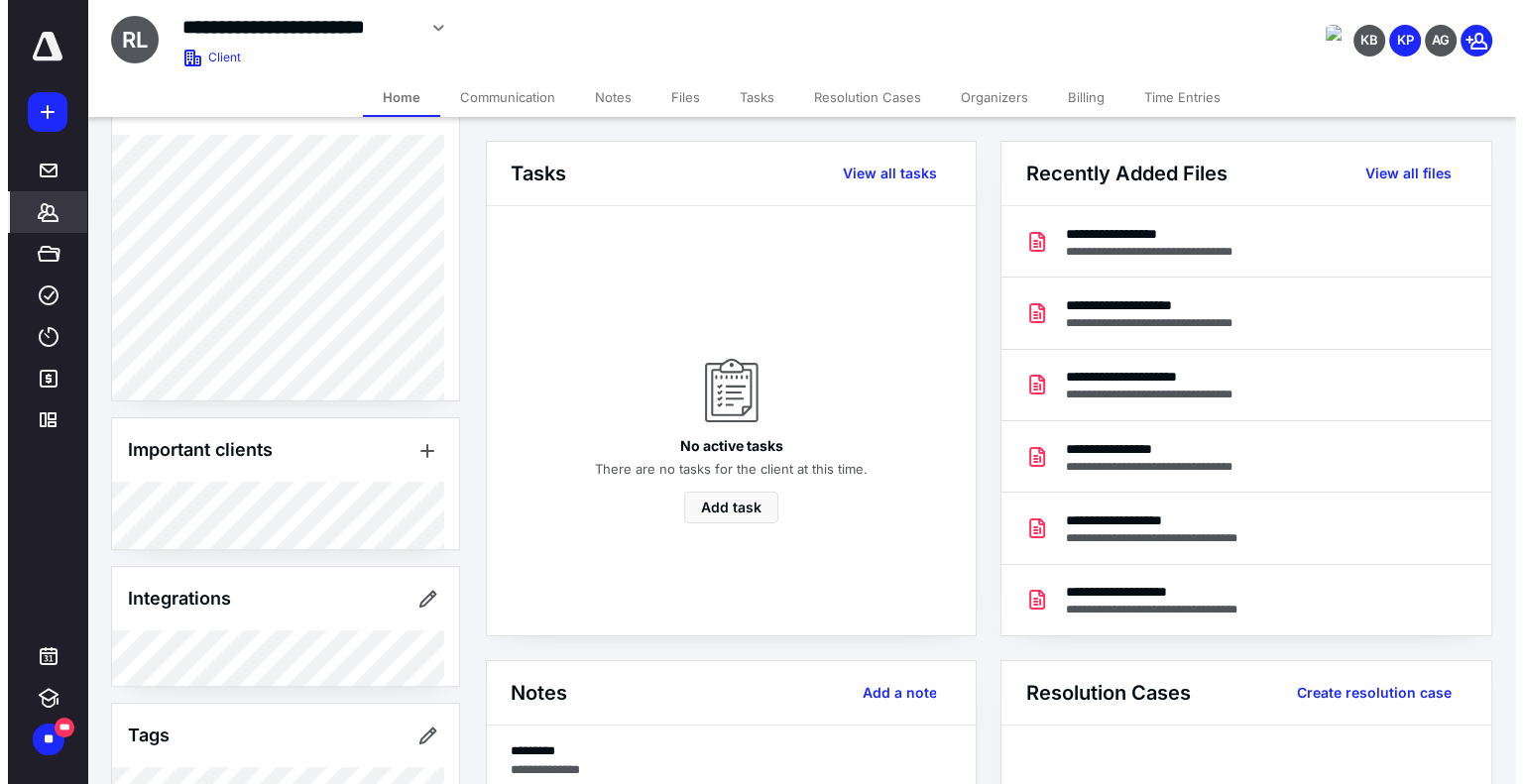 scroll, scrollTop: 607, scrollLeft: 0, axis: vertical 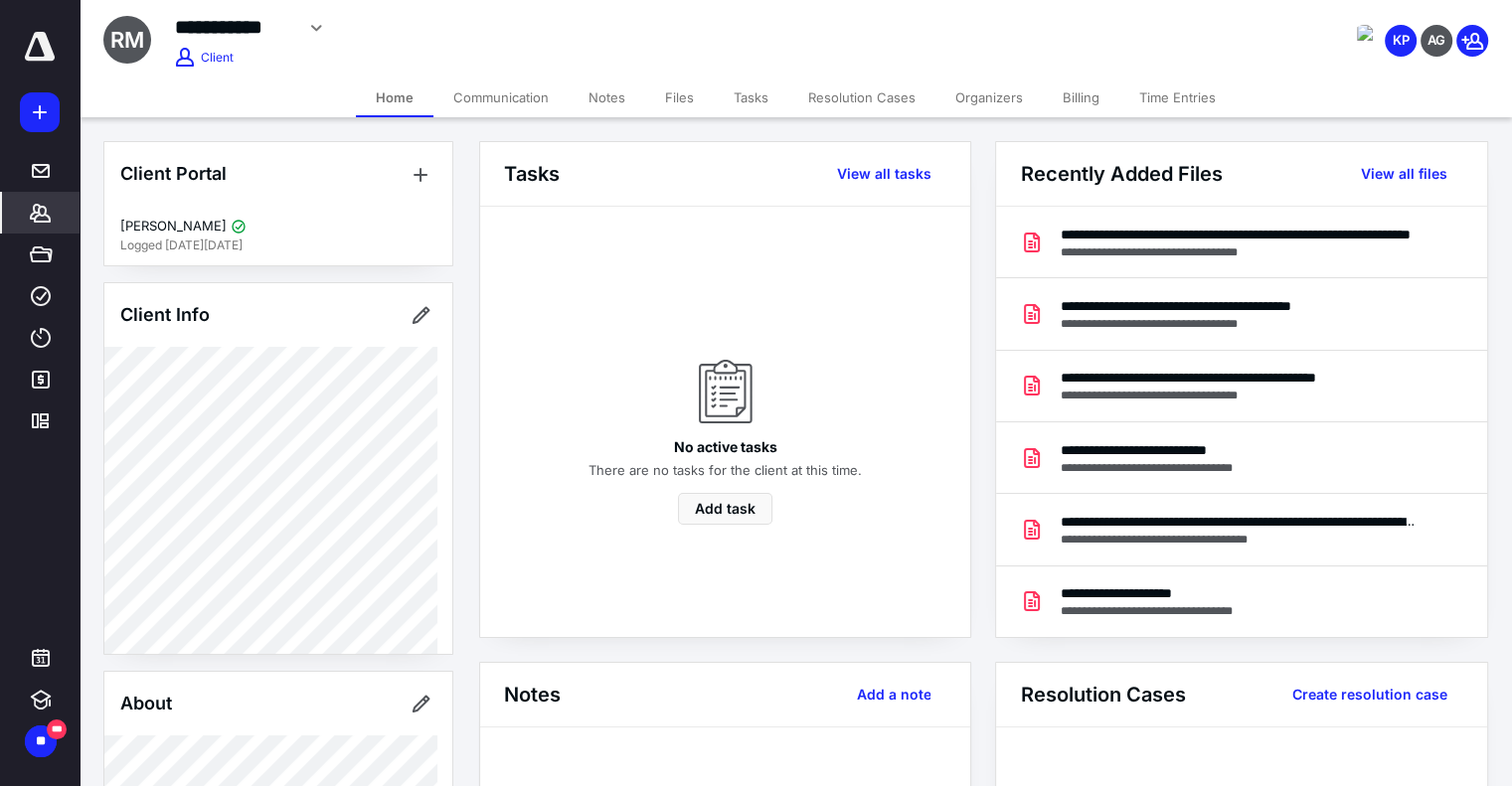 click on "Files" at bounding box center (679, 97) 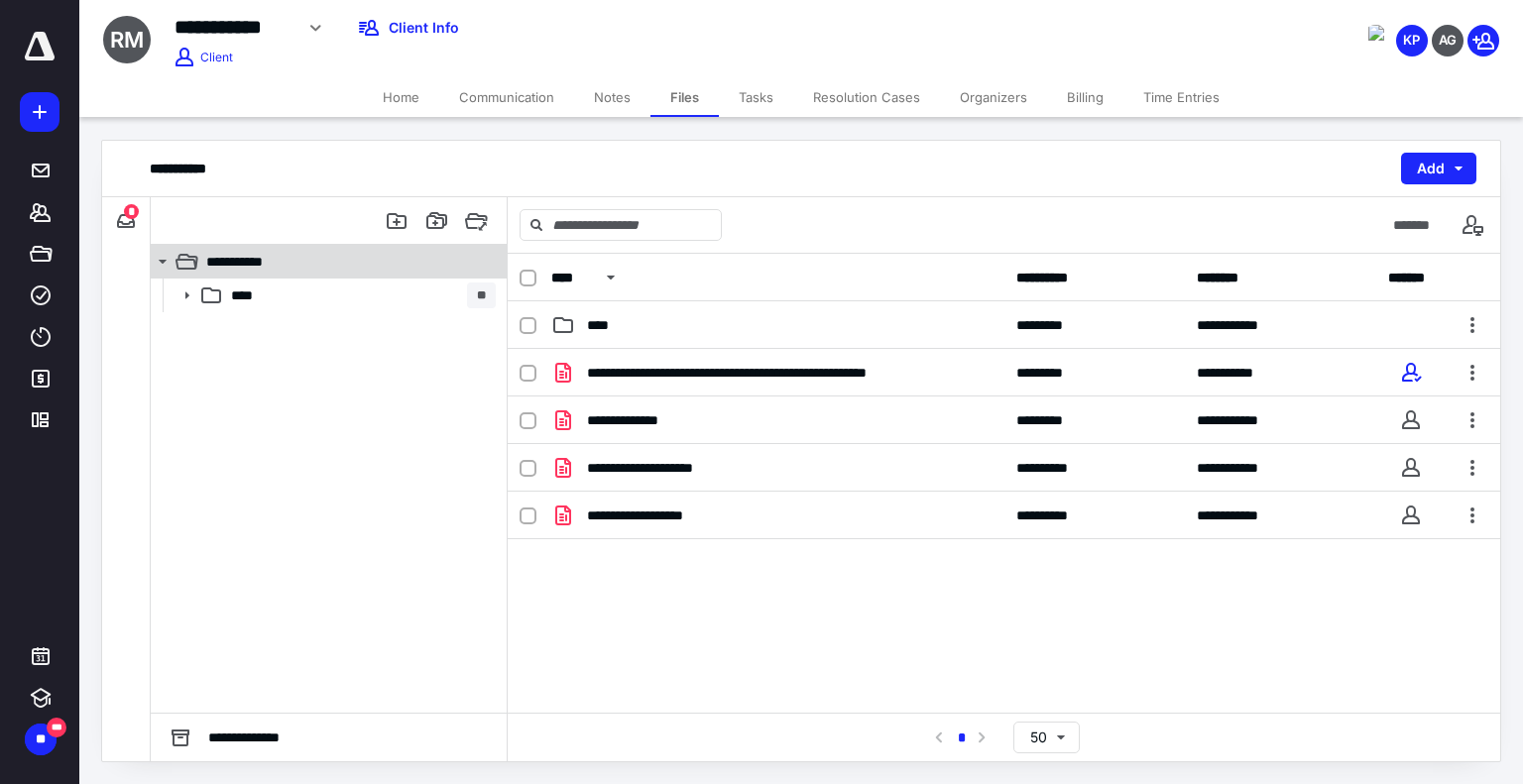 click on "**********" at bounding box center (317, 262) 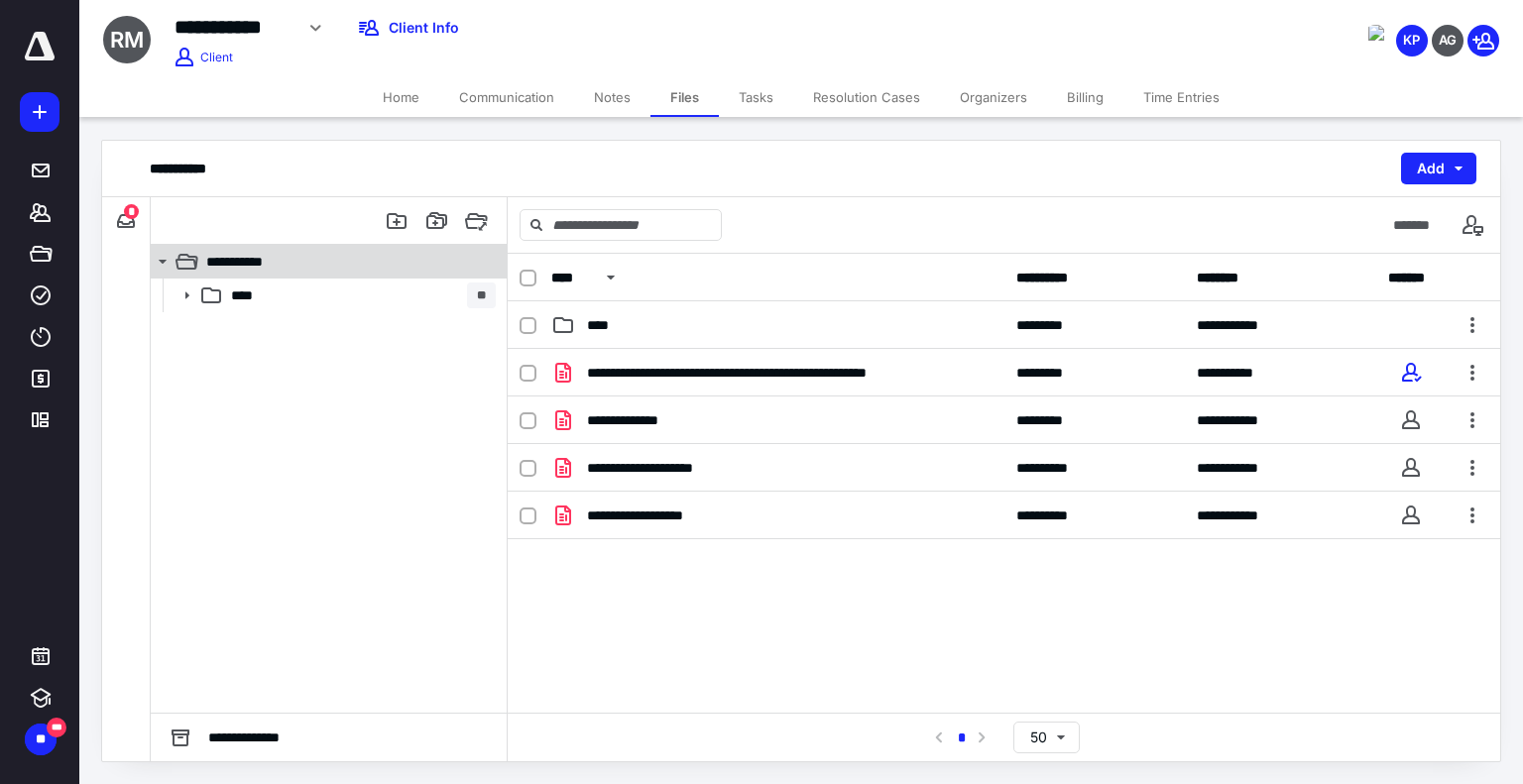 click 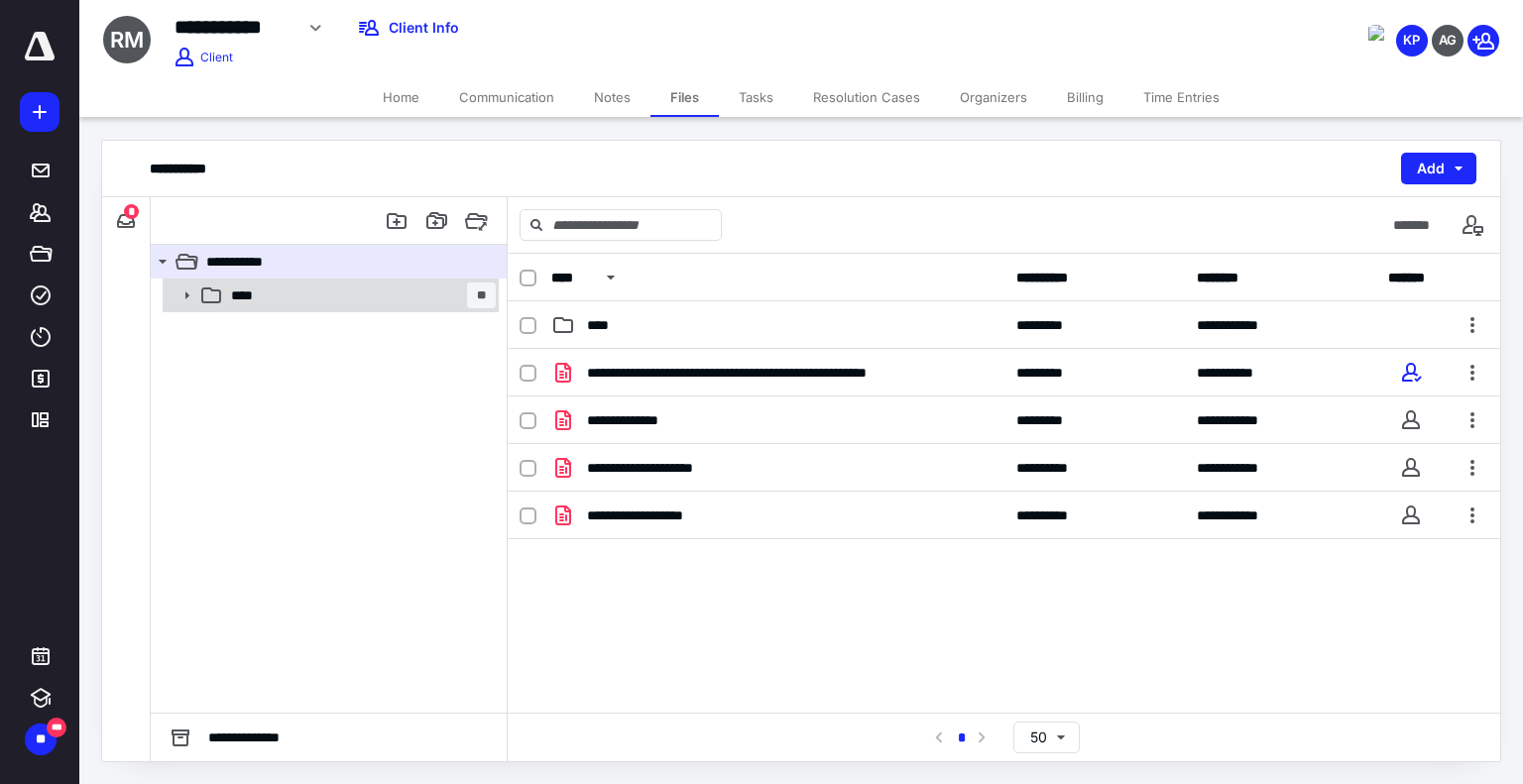 click on "**** **" at bounding box center [359, 295] 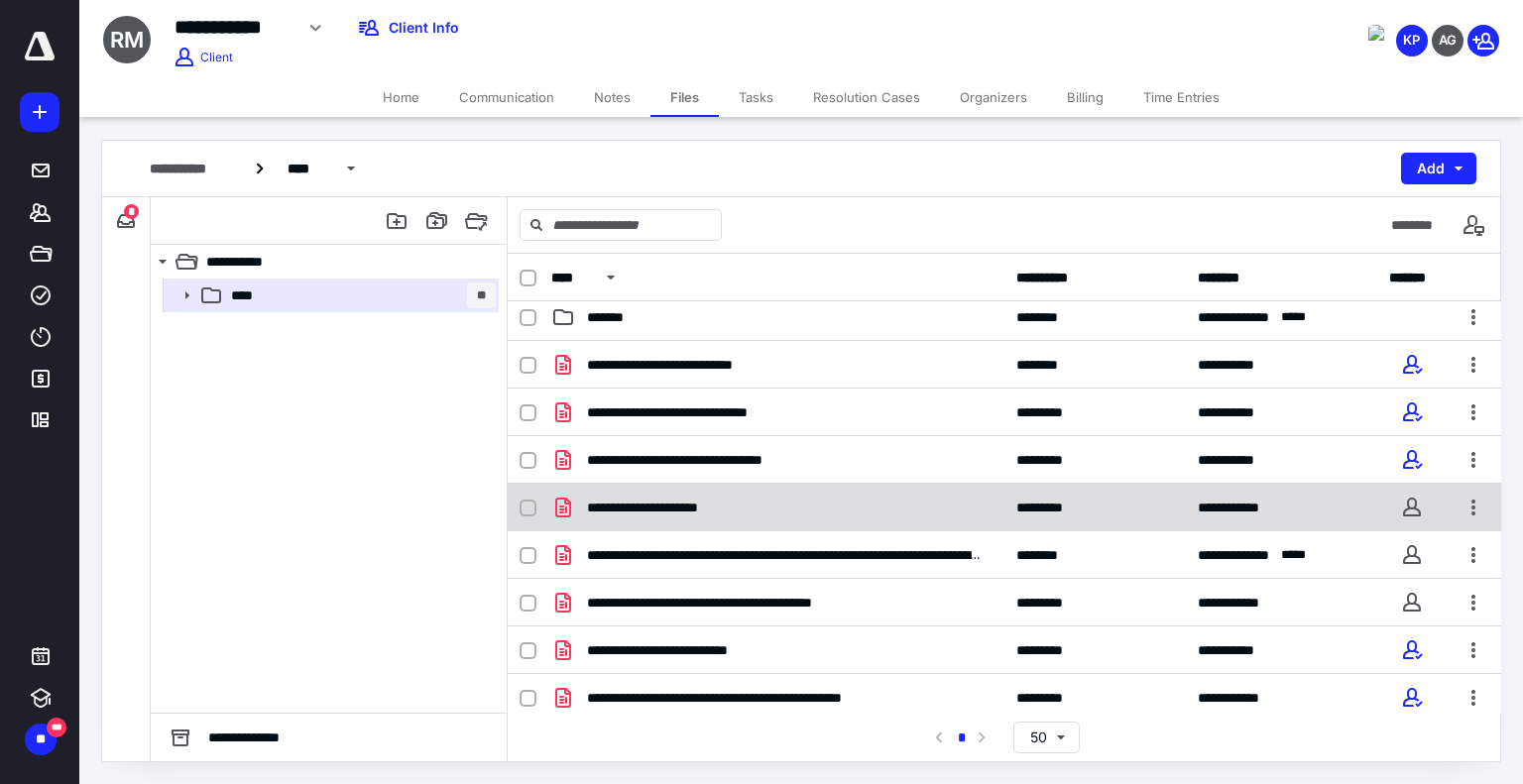 scroll, scrollTop: 108, scrollLeft: 0, axis: vertical 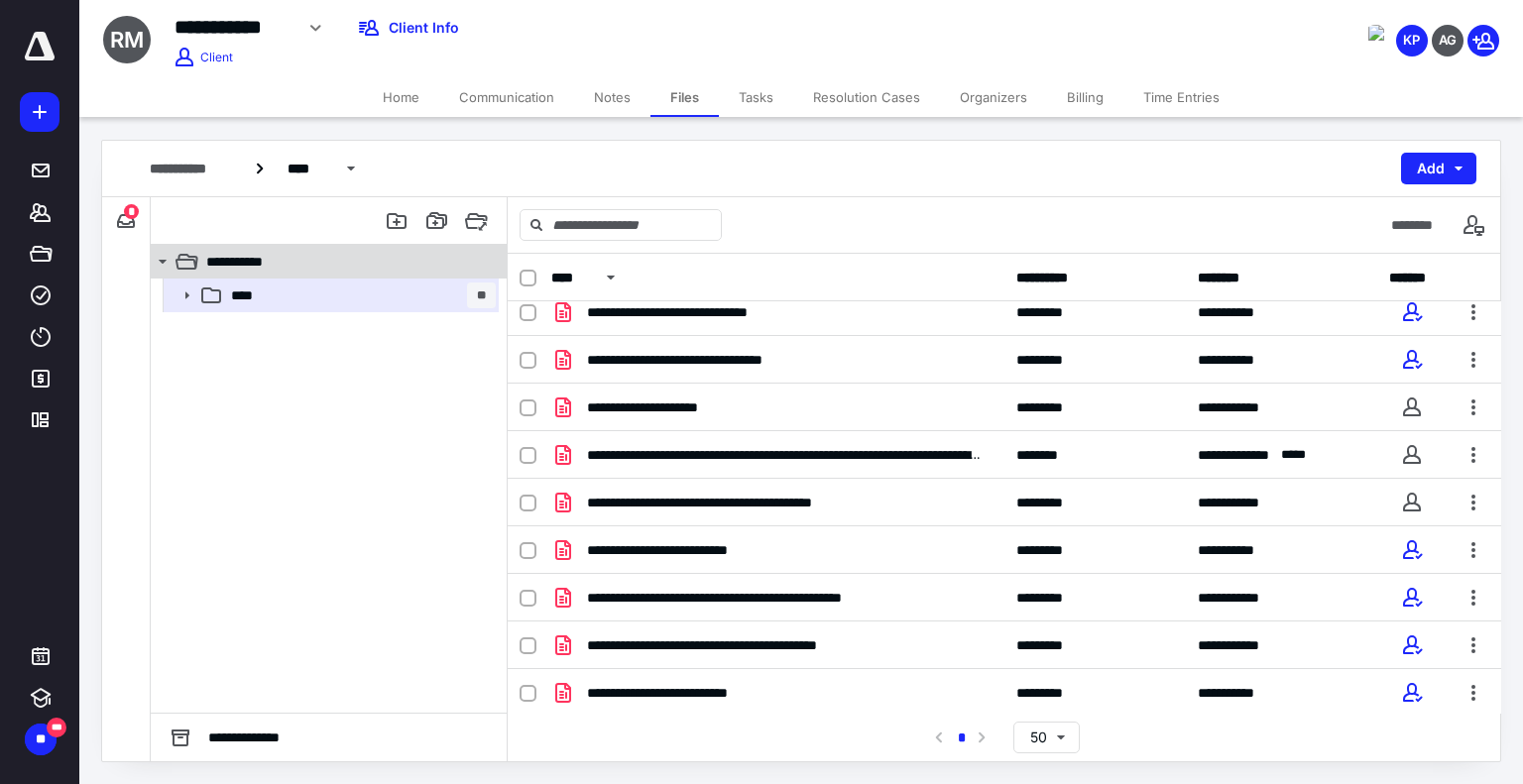 click on "**********" at bounding box center [246, 262] 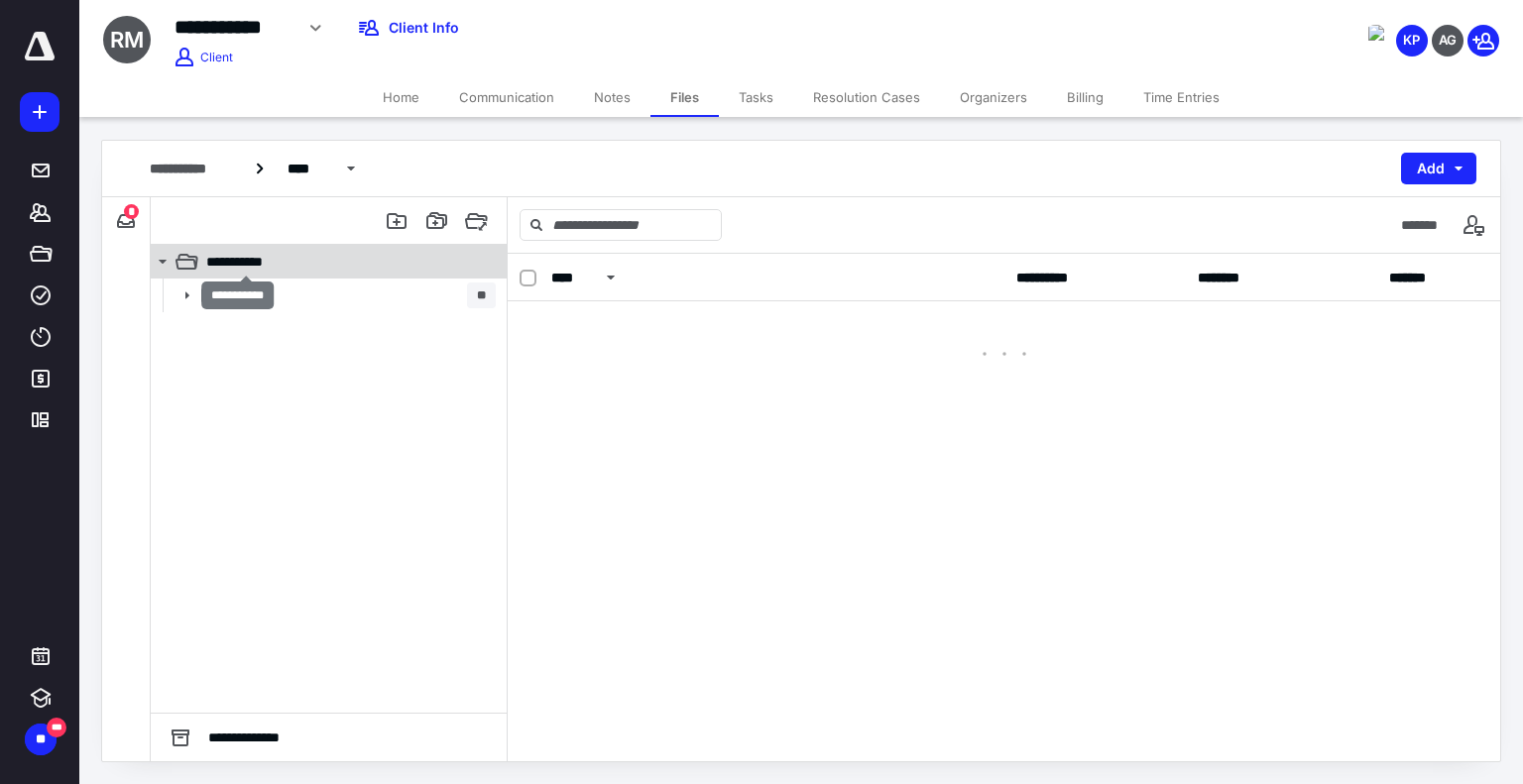 scroll, scrollTop: 0, scrollLeft: 0, axis: both 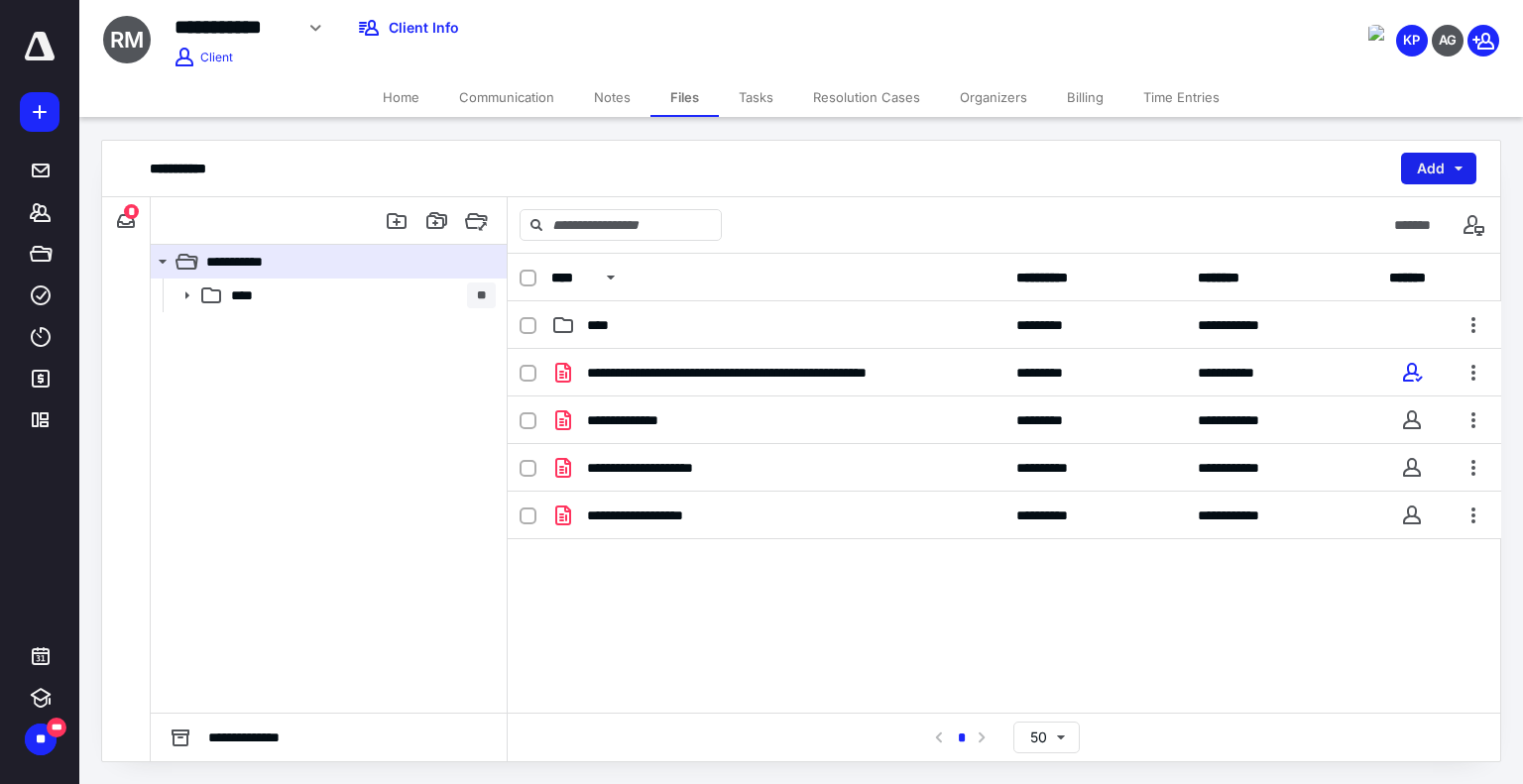 click on "Add" at bounding box center (1439, 168) 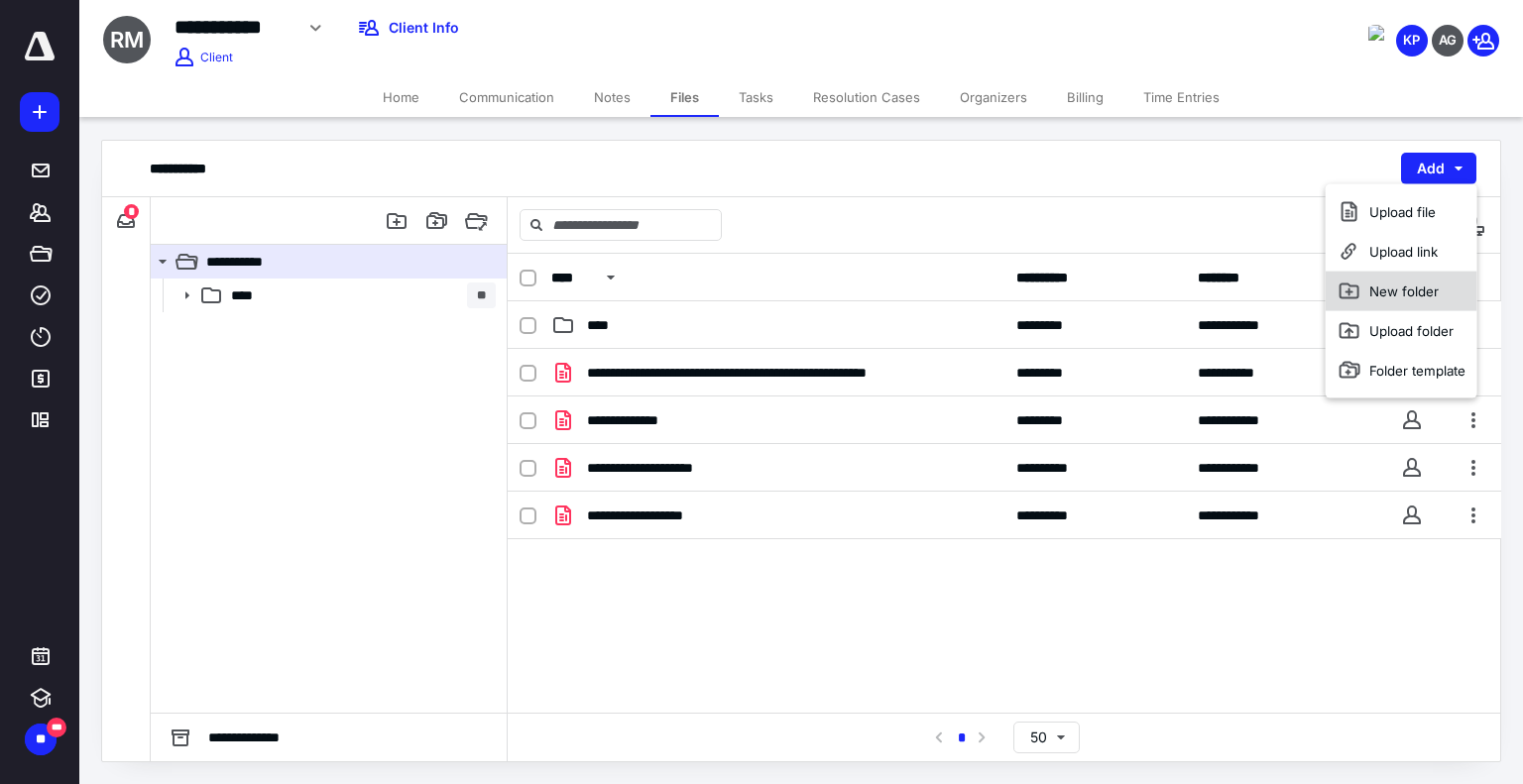 click on "New folder" at bounding box center (1401, 291) 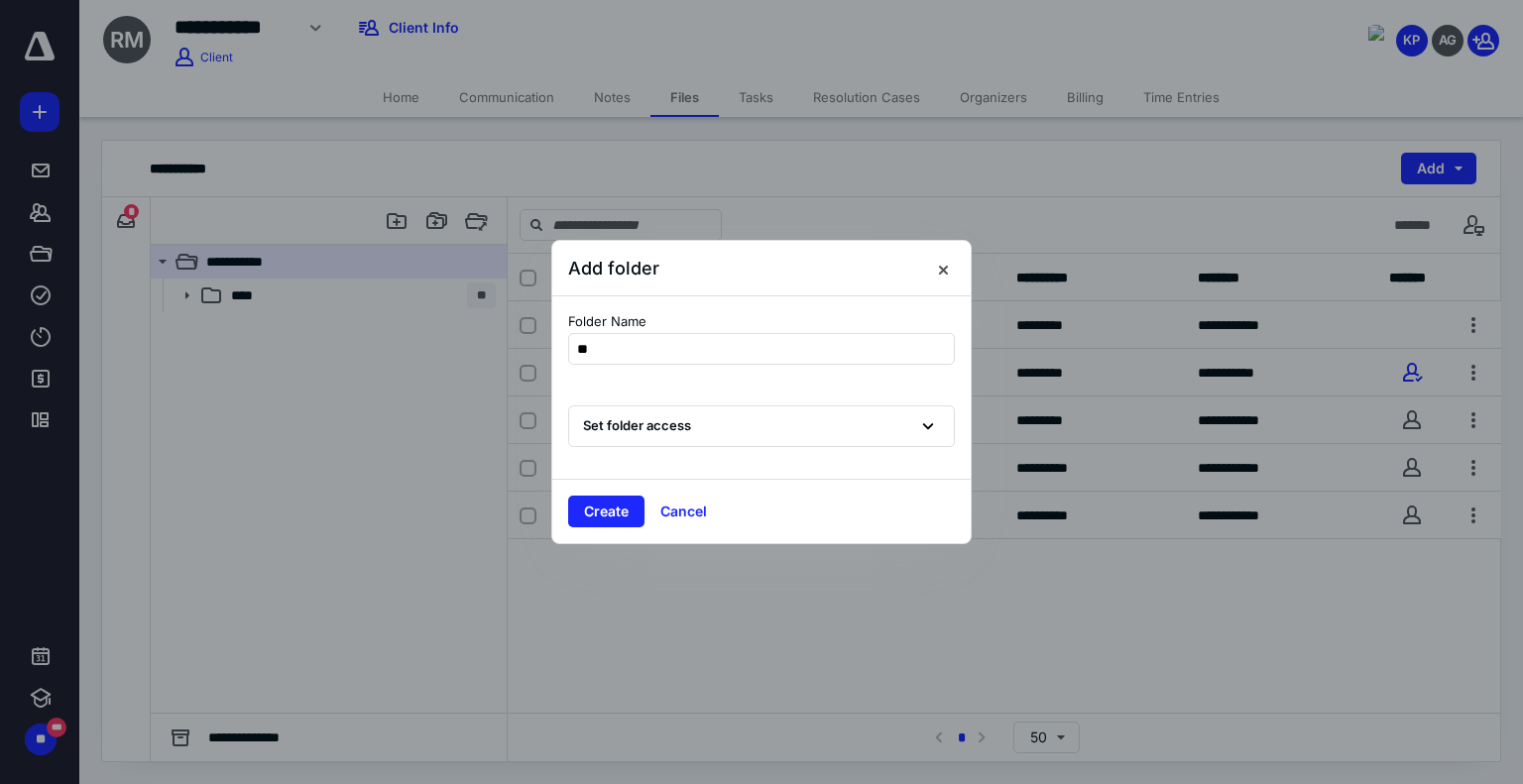 type on "*" 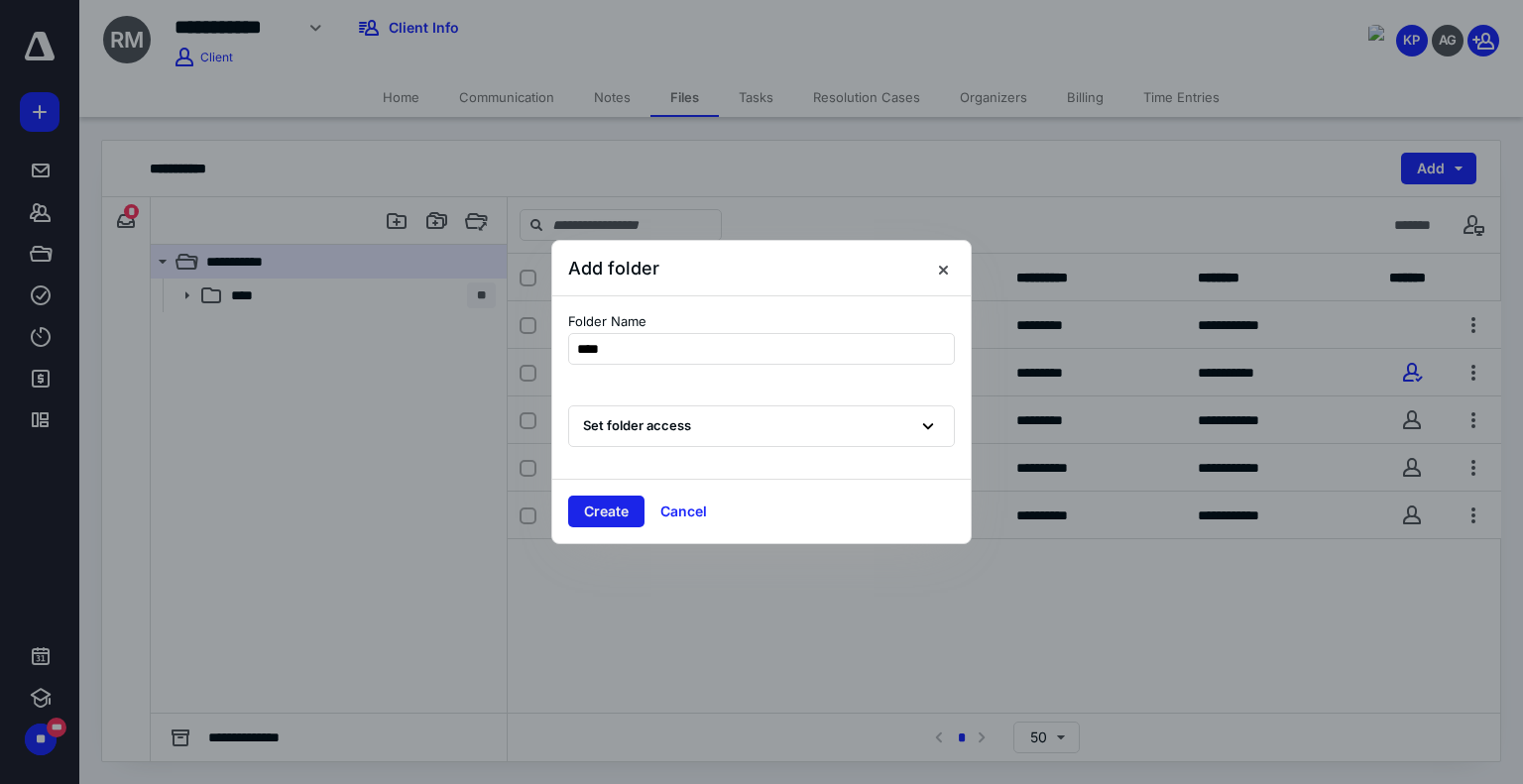 type on "****" 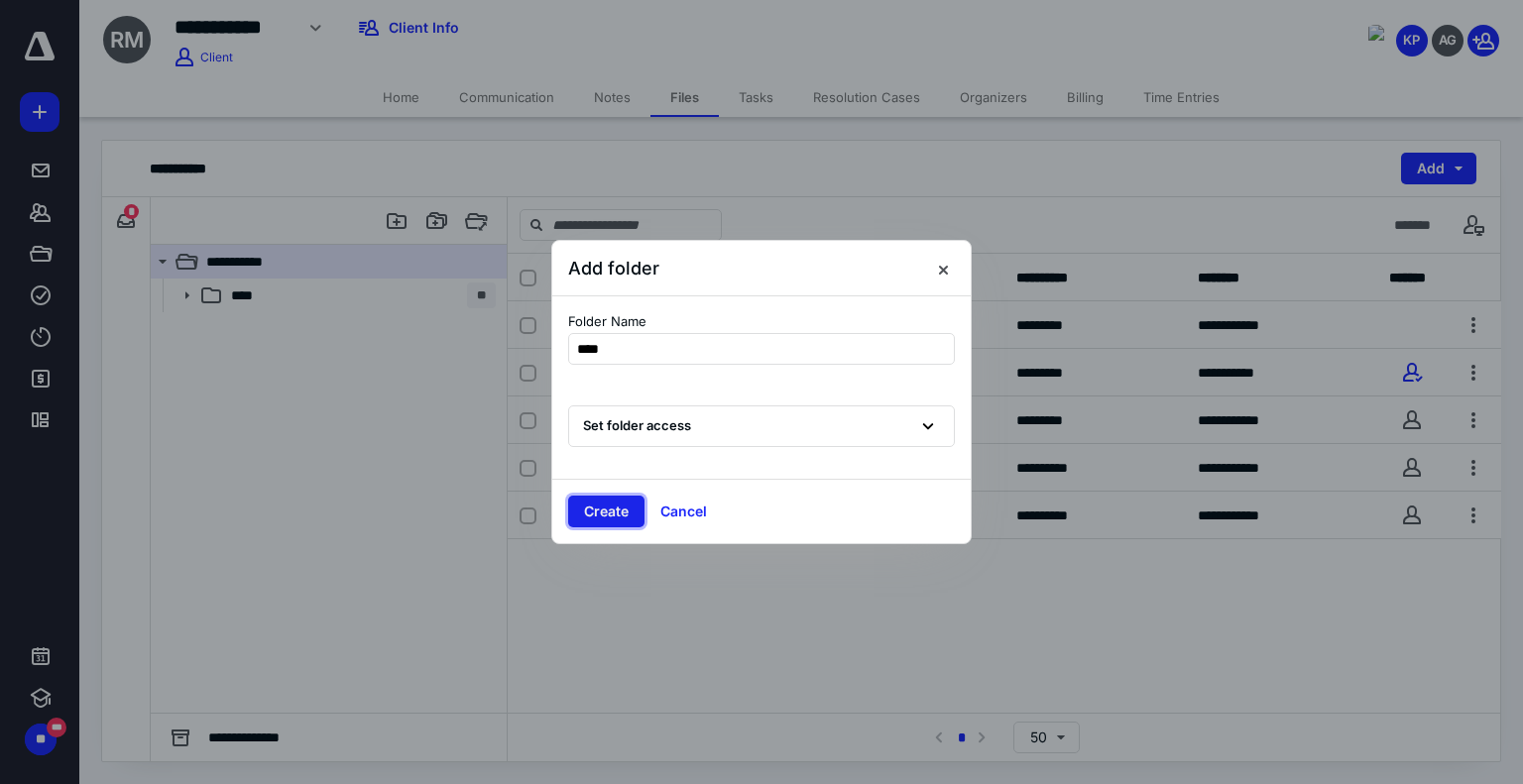 click on "Create" at bounding box center (606, 511) 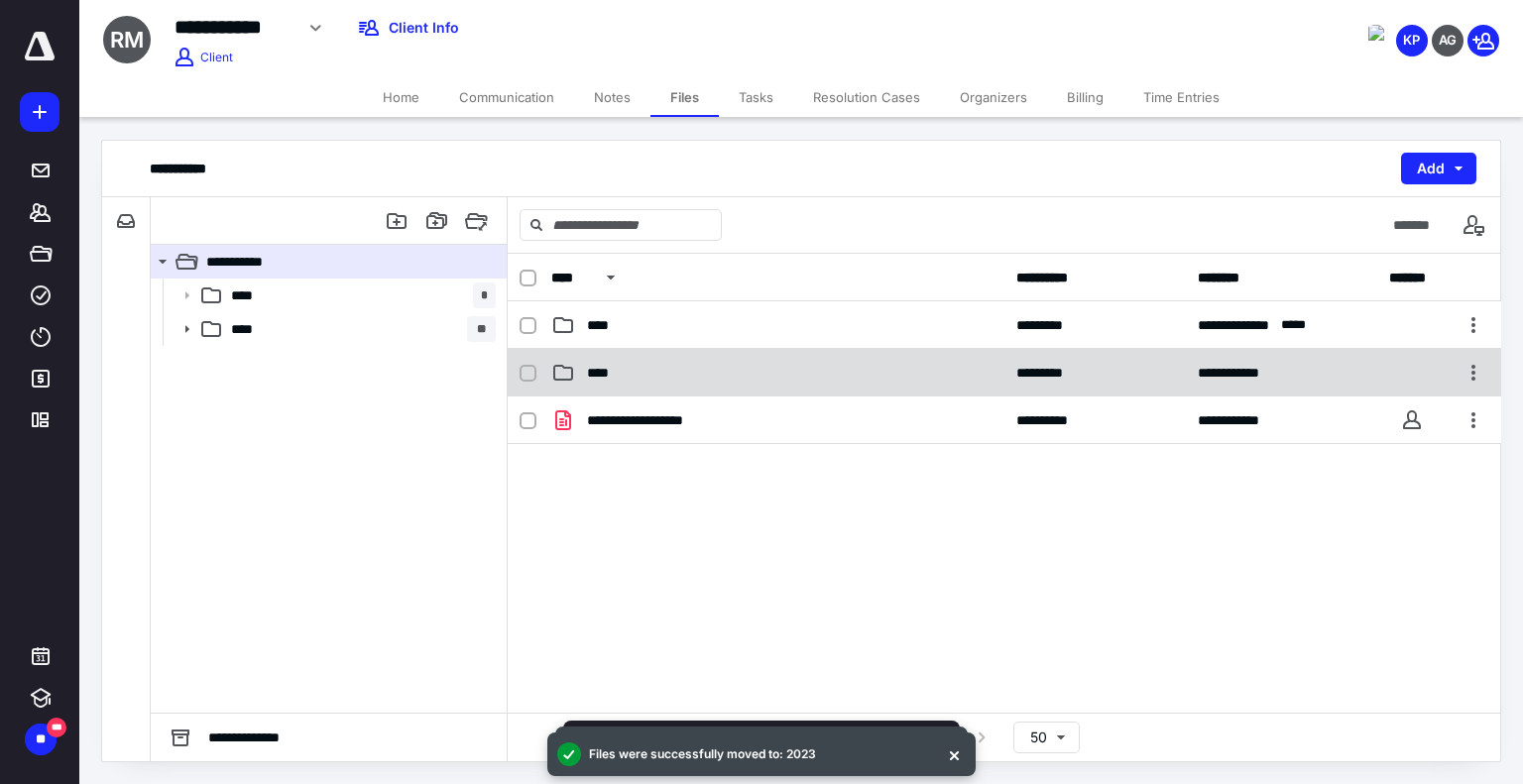 click on "****" at bounding box center (777, 373) 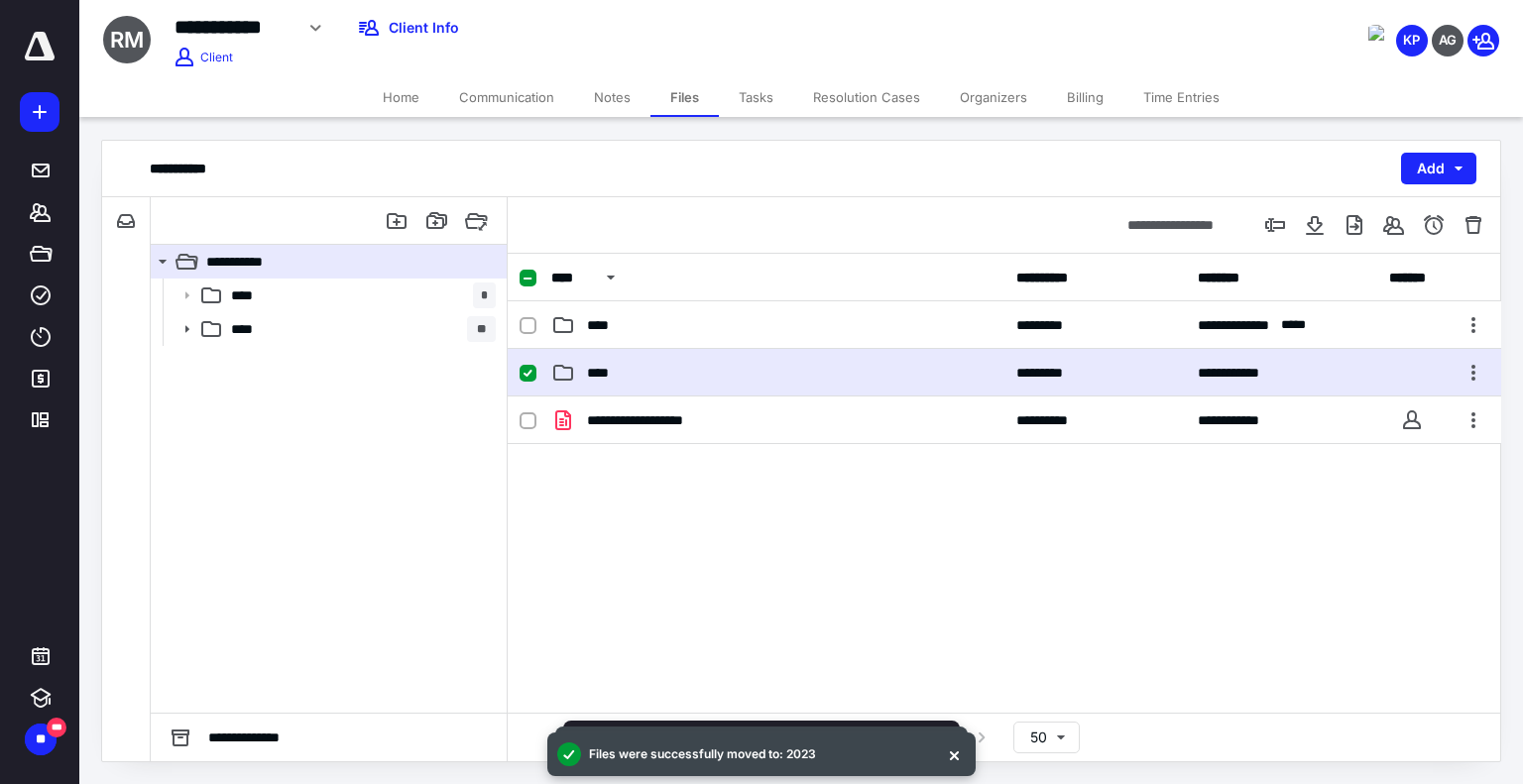 click on "****" at bounding box center [777, 373] 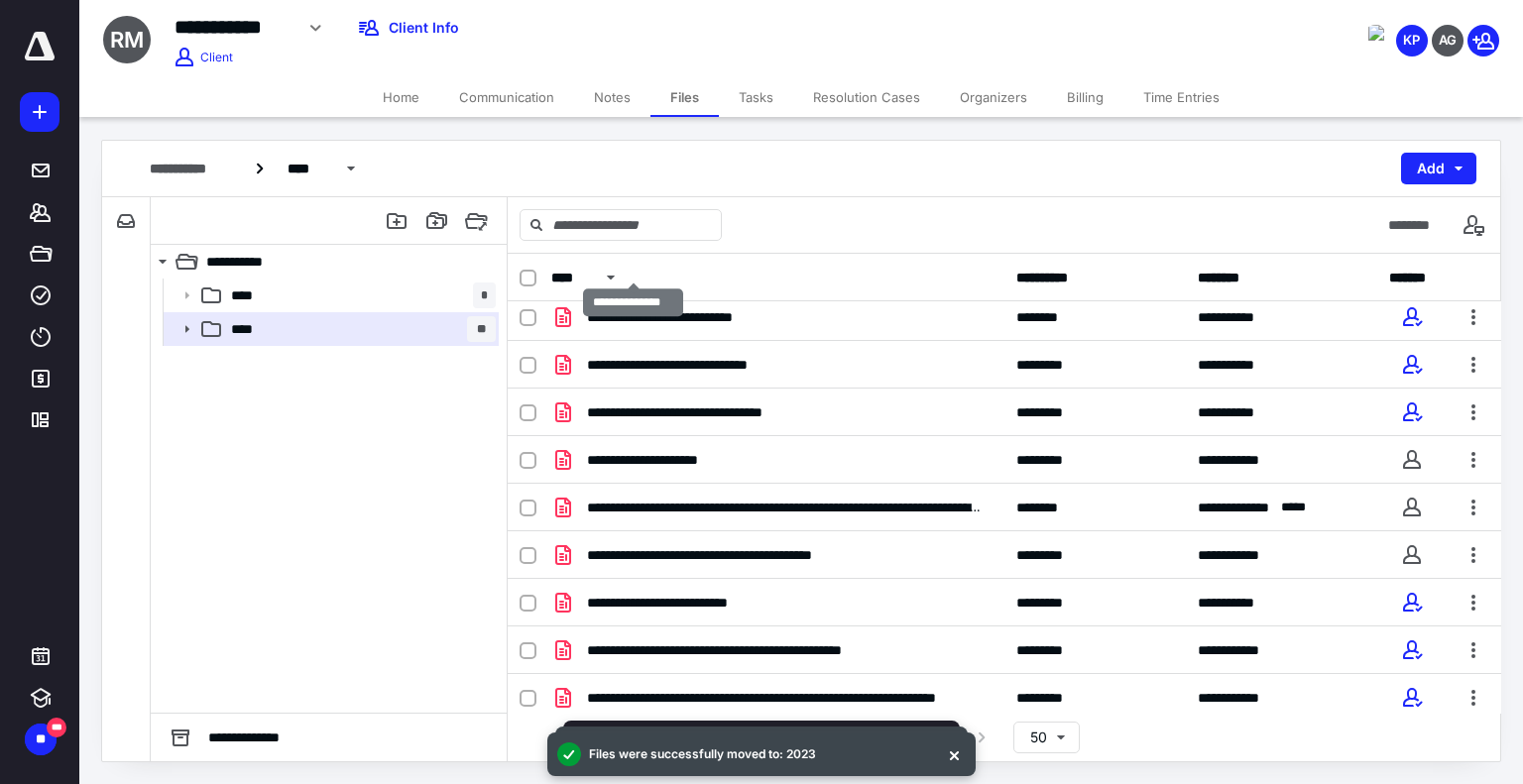 scroll, scrollTop: 203, scrollLeft: 0, axis: vertical 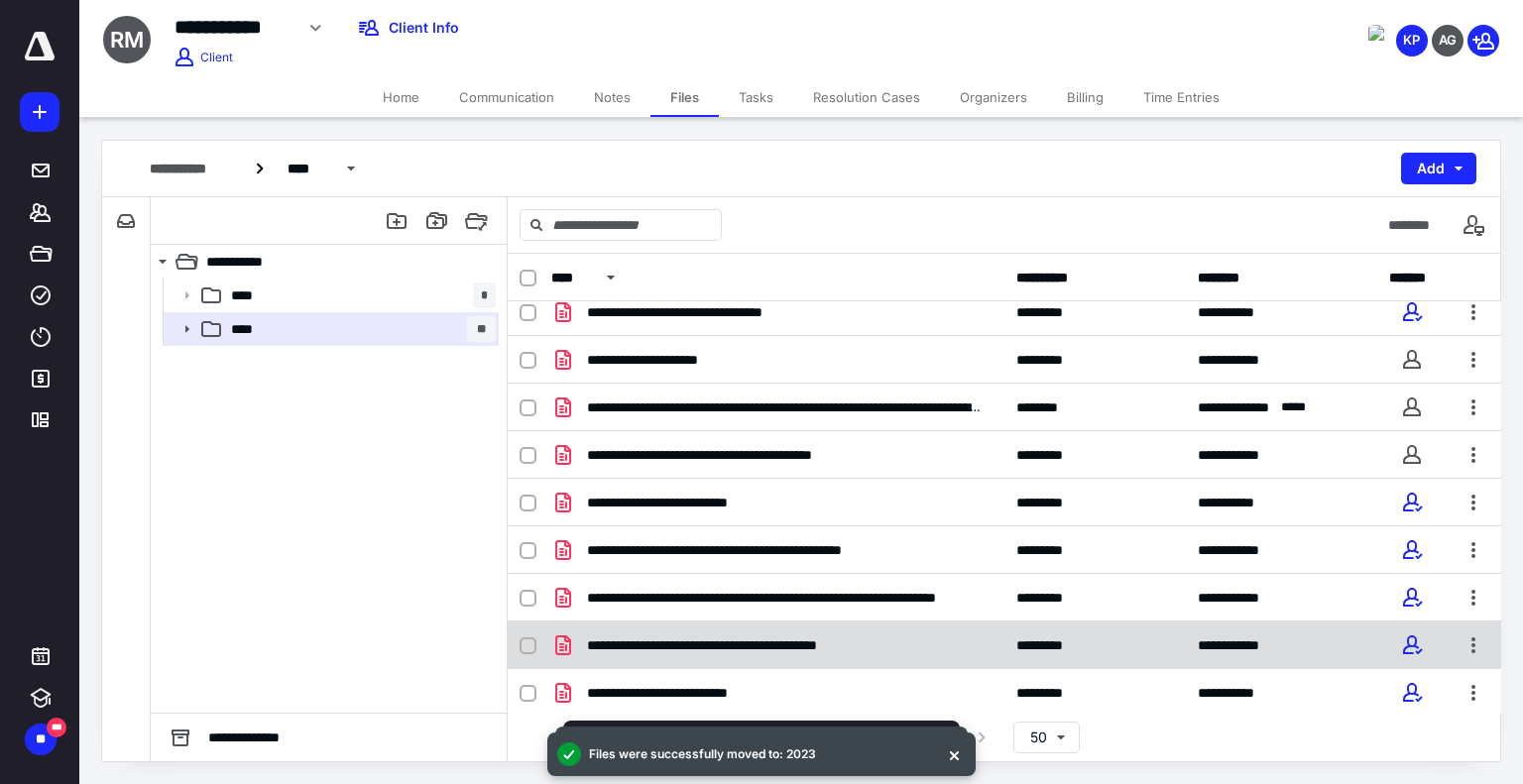 click on "**********" at bounding box center (748, 645) 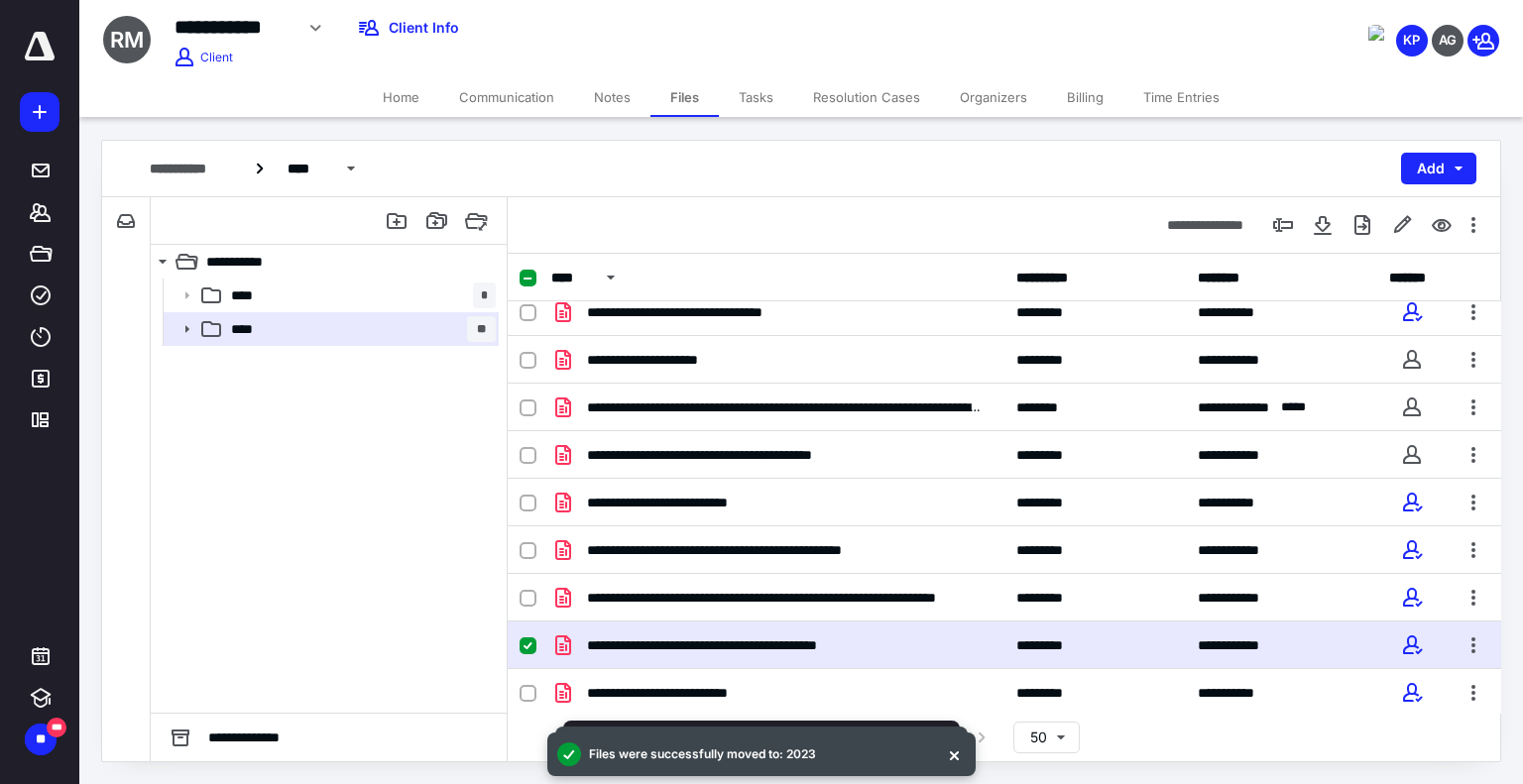 click on "**********" at bounding box center [748, 645] 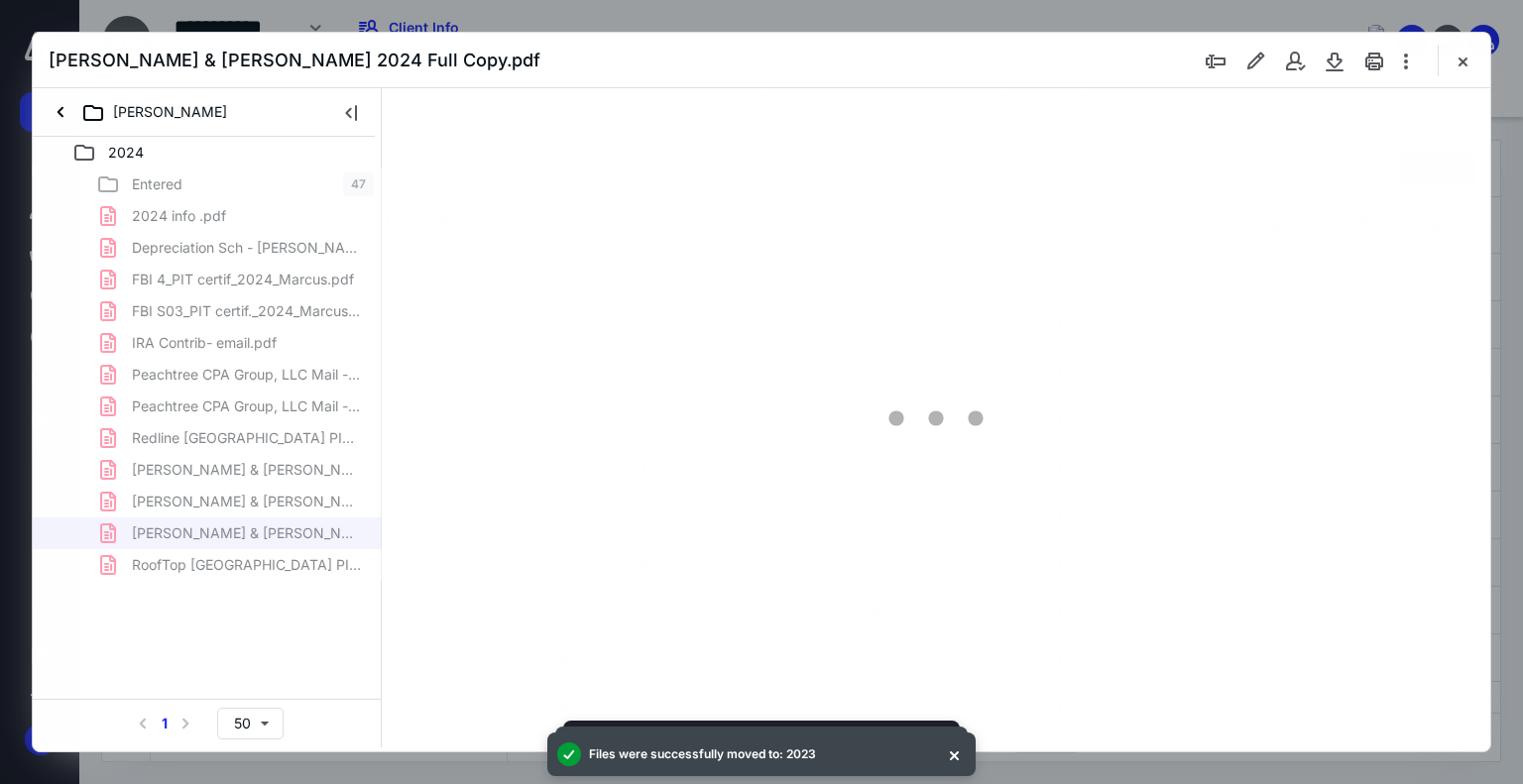 scroll, scrollTop: 203, scrollLeft: 0, axis: vertical 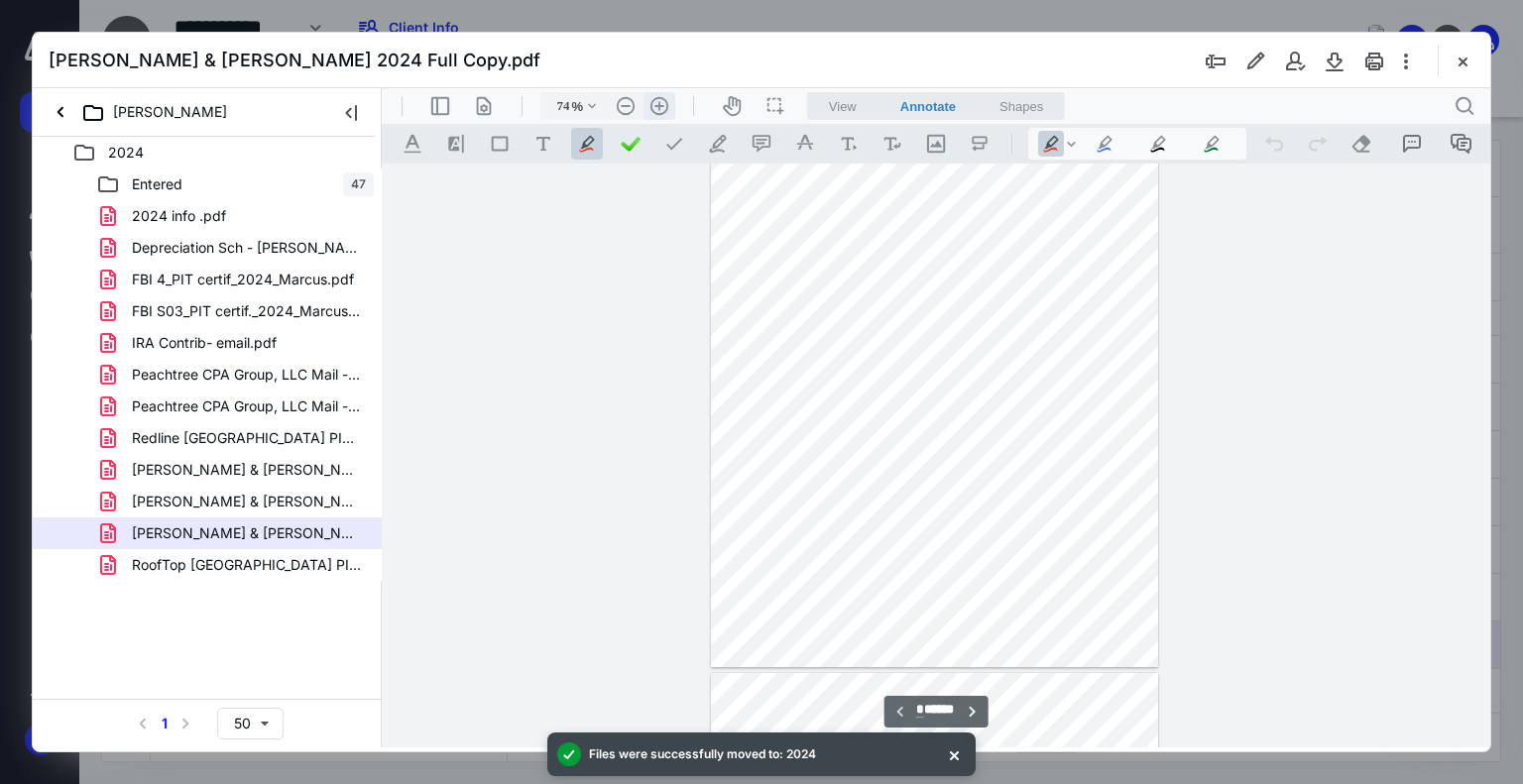 click on ".cls-1{fill:#abb0c4;} icon - header - zoom - in - line" at bounding box center (659, 106) 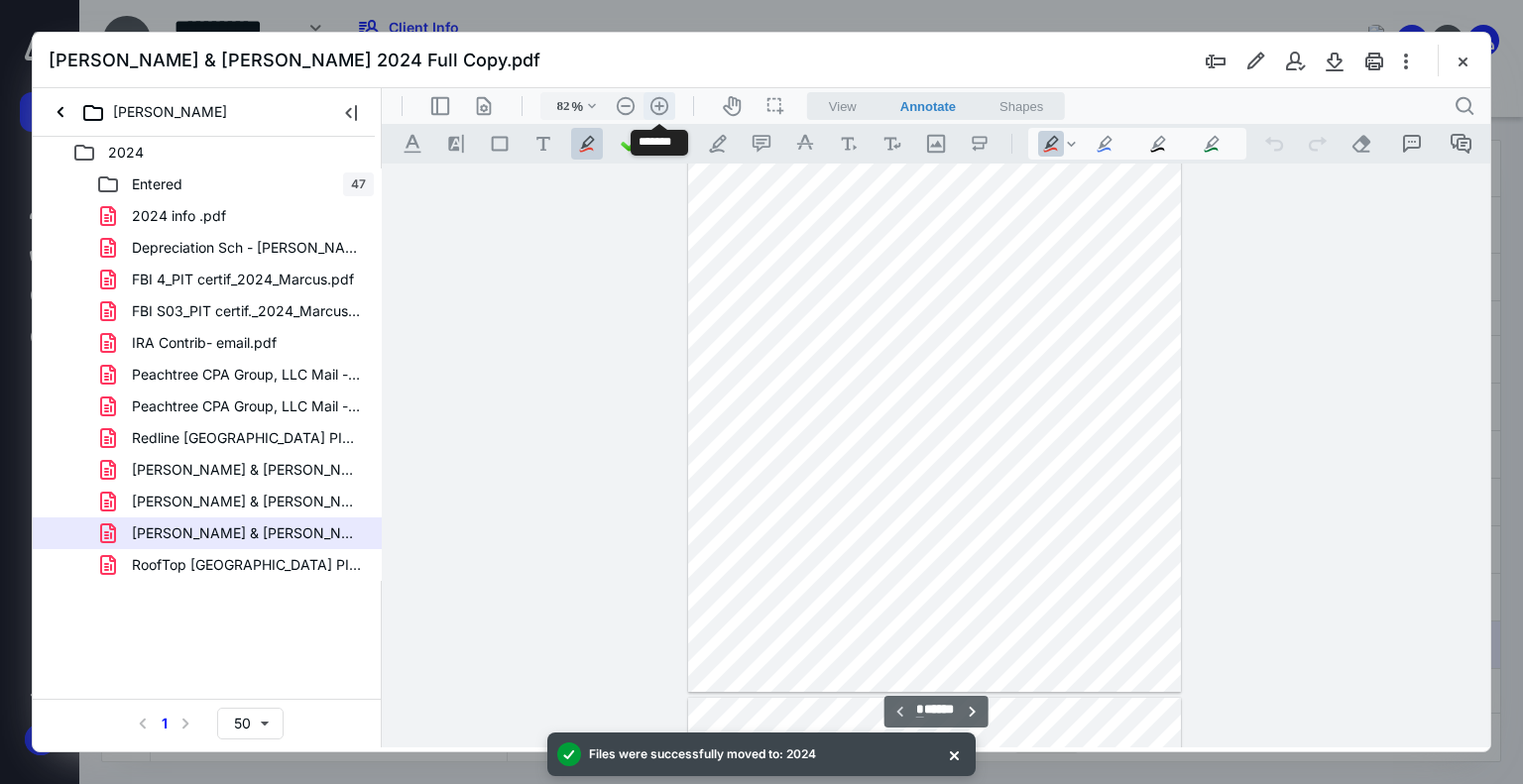 click on ".cls-1{fill:#abb0c4;} icon - header - zoom - in - line" at bounding box center (659, 106) 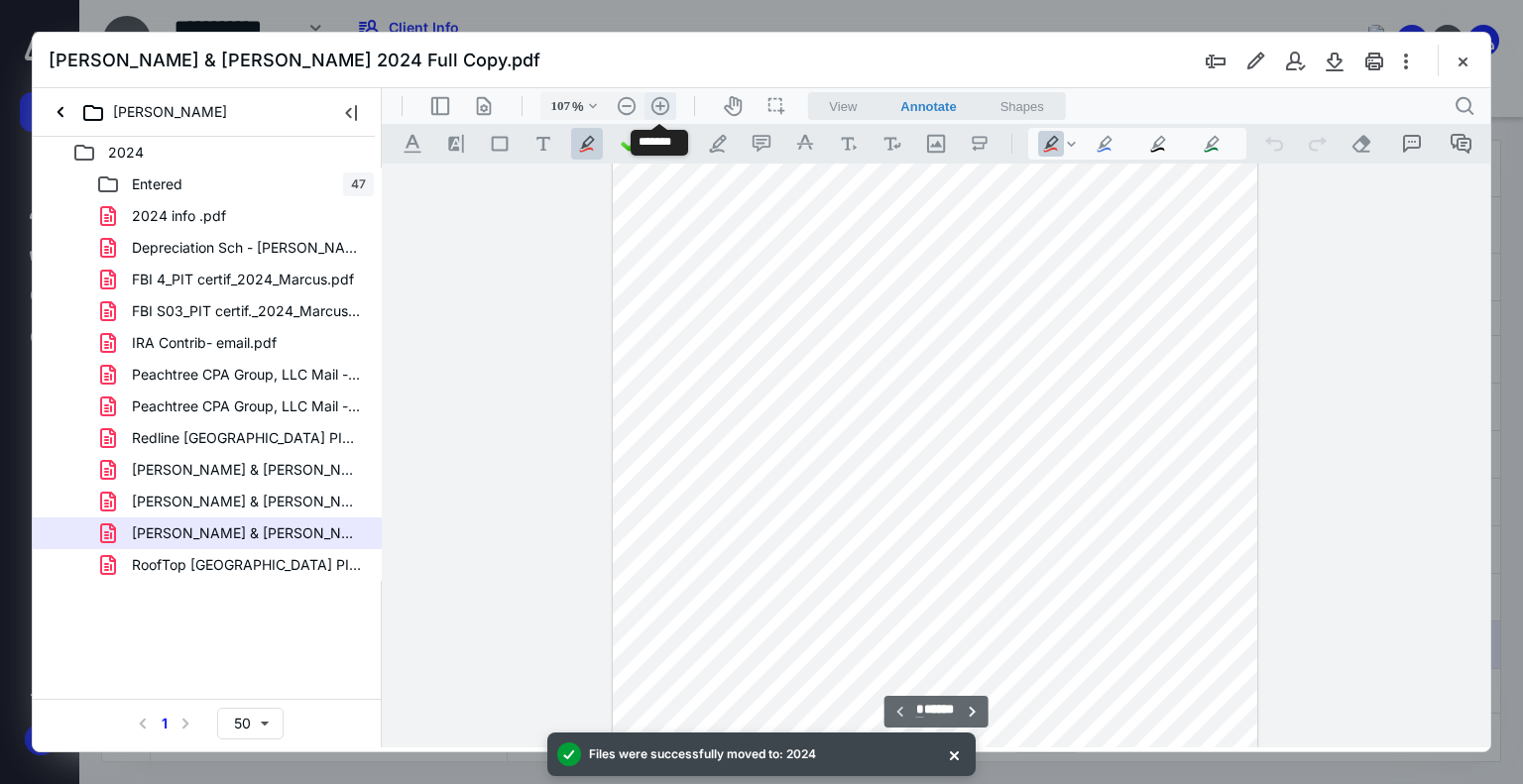 click on ".cls-1{fill:#abb0c4;} icon - header - zoom - in - line" at bounding box center [660, 106] 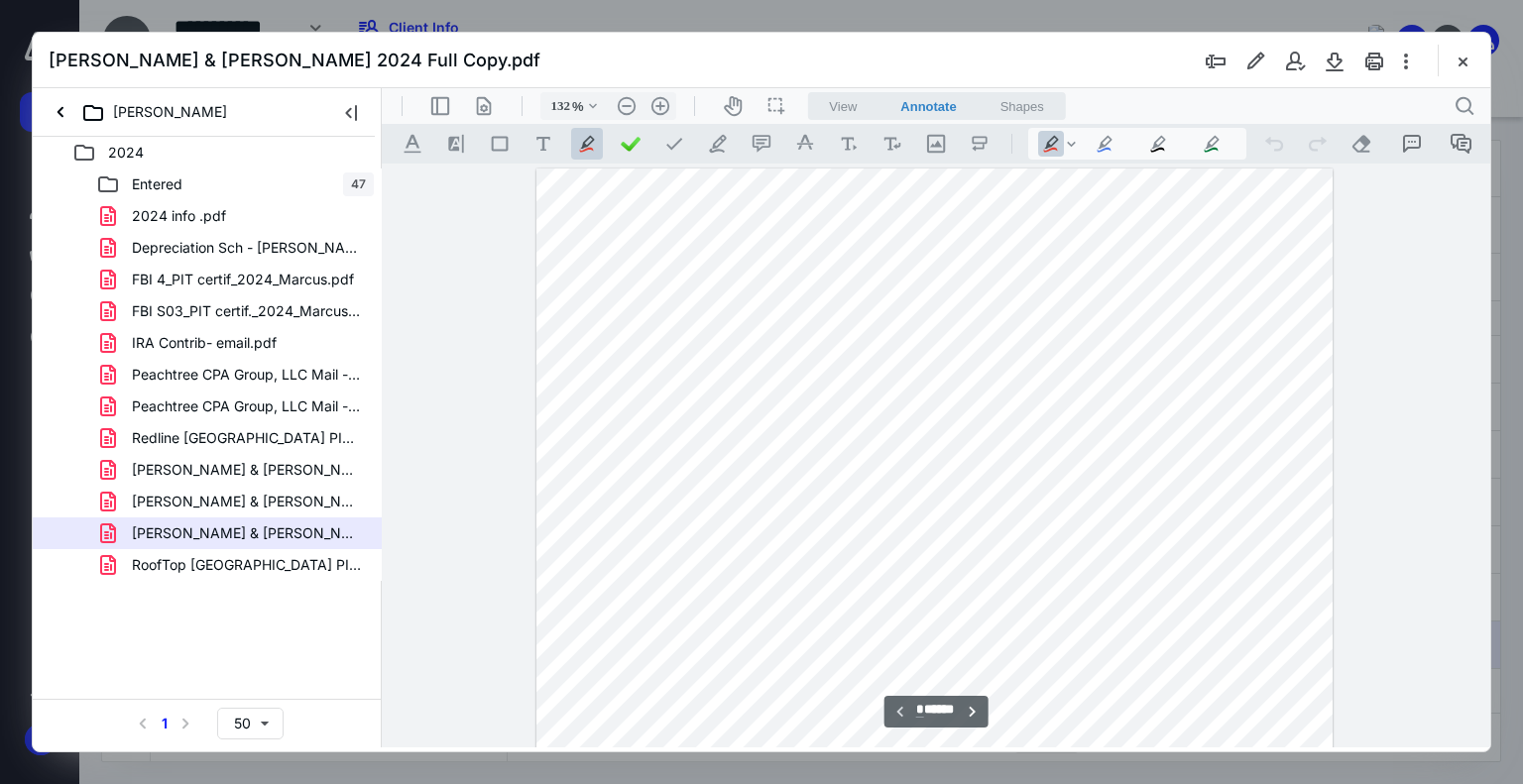 scroll, scrollTop: 19, scrollLeft: 0, axis: vertical 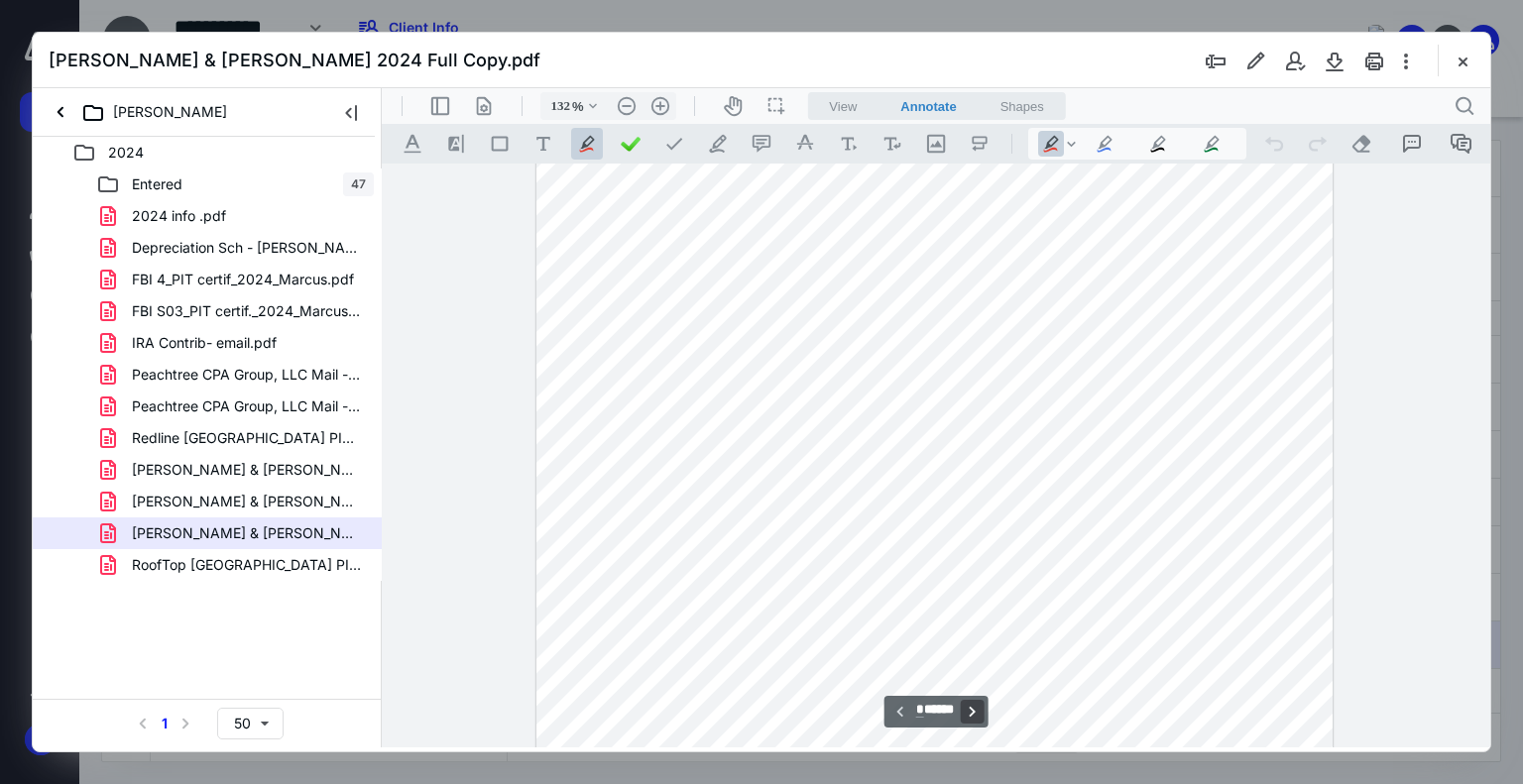 click on "**********" at bounding box center [972, 712] 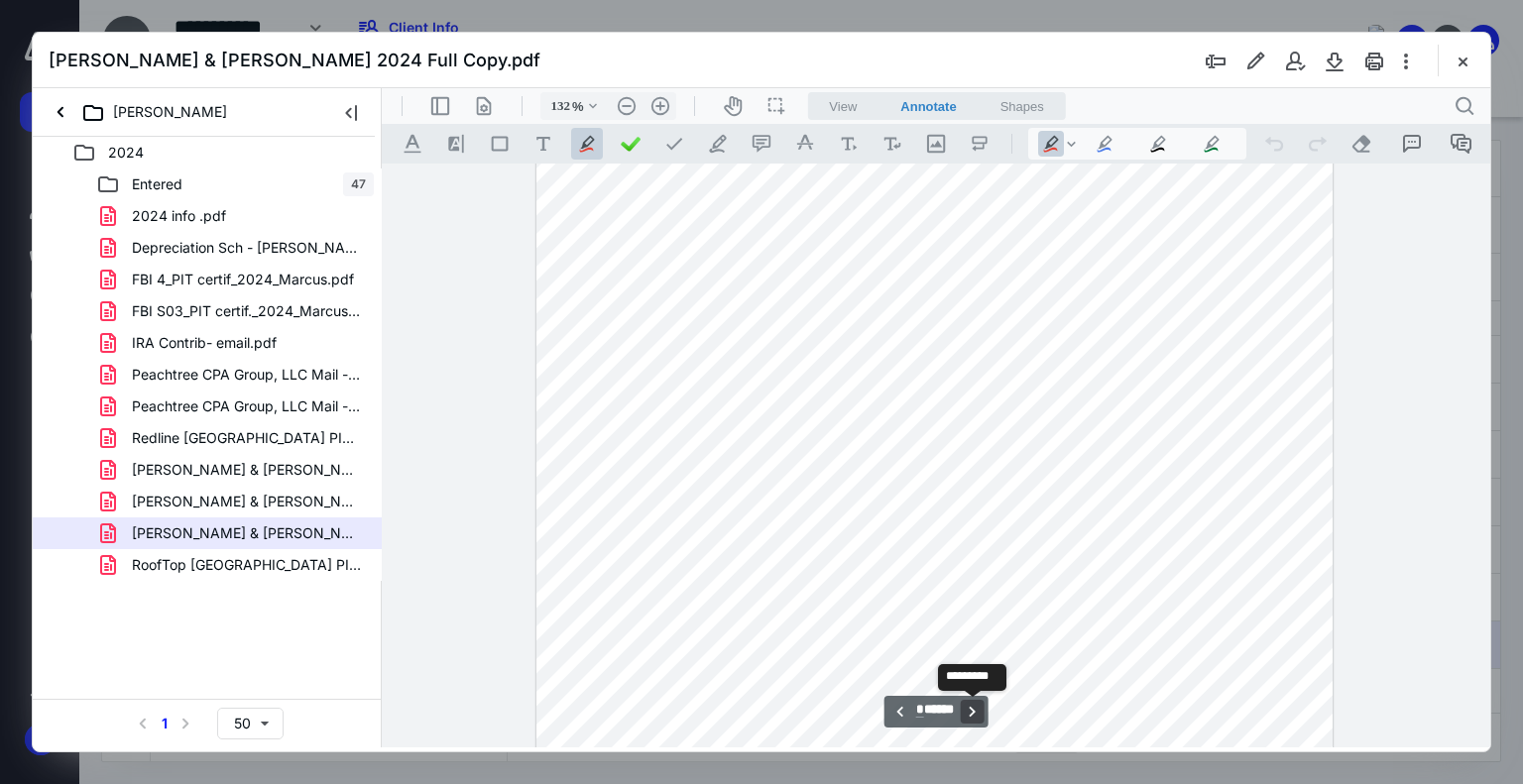 scroll, scrollTop: 1039, scrollLeft: 0, axis: vertical 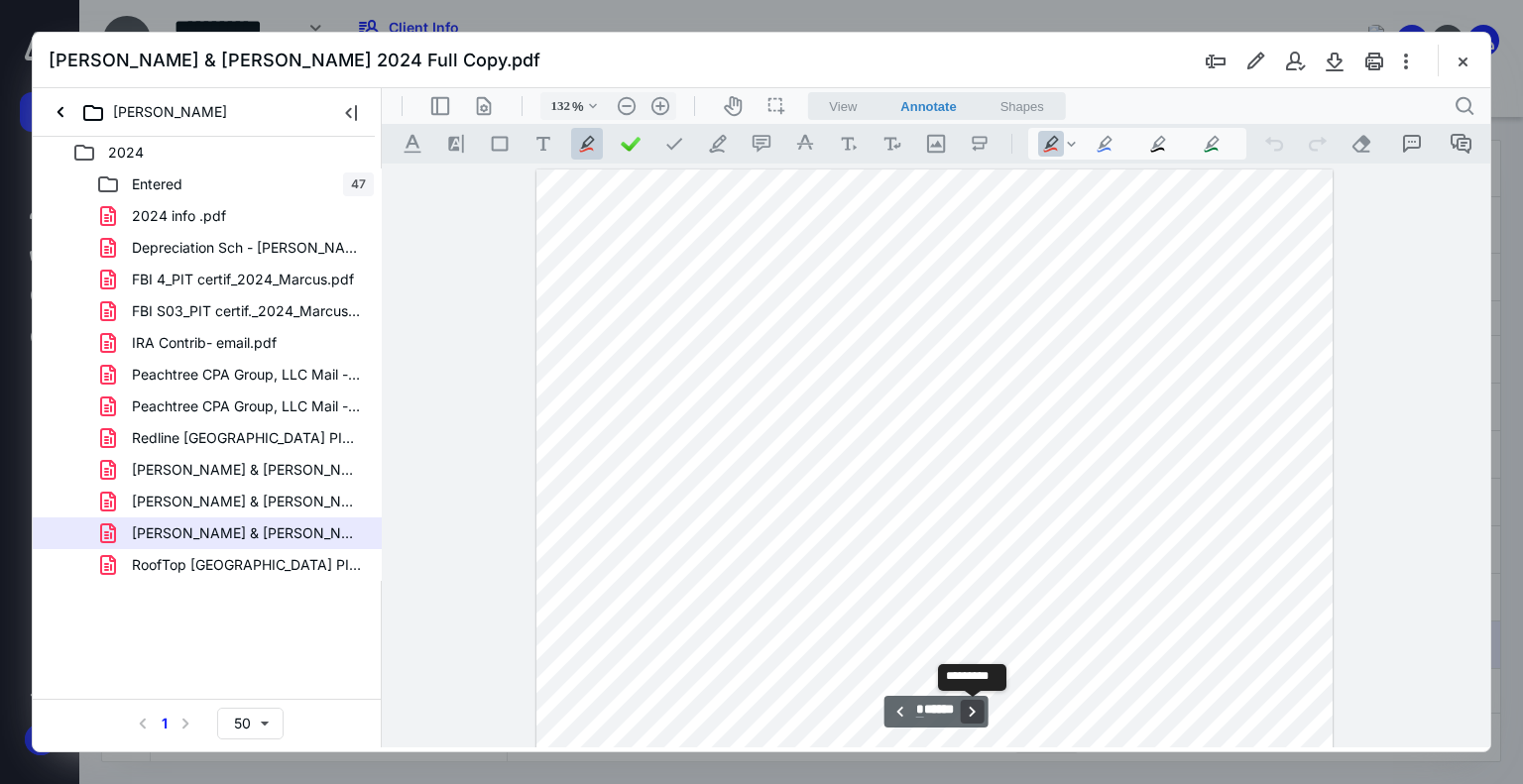 click on "**********" at bounding box center (972, 712) 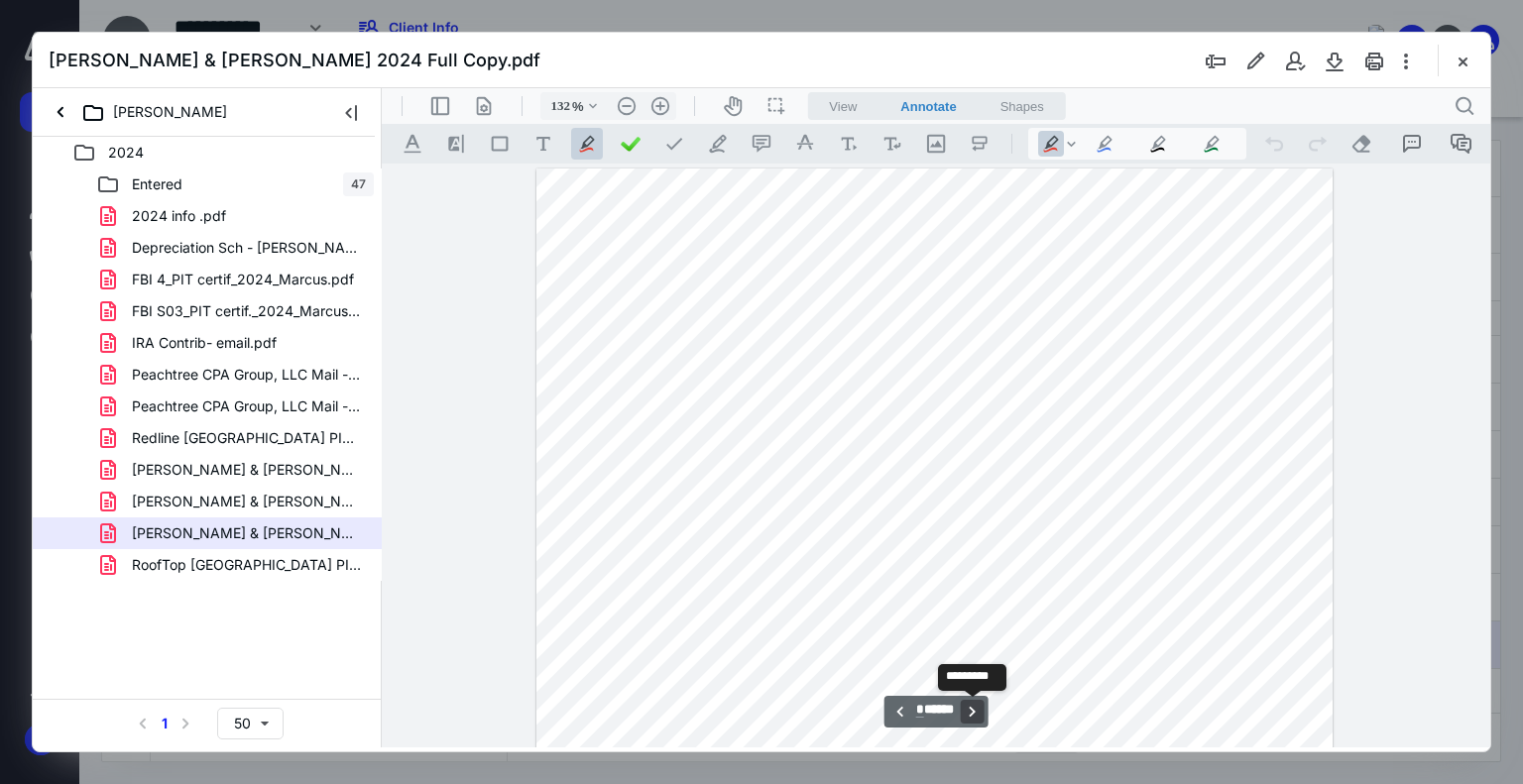 click on "**********" at bounding box center (972, 712) 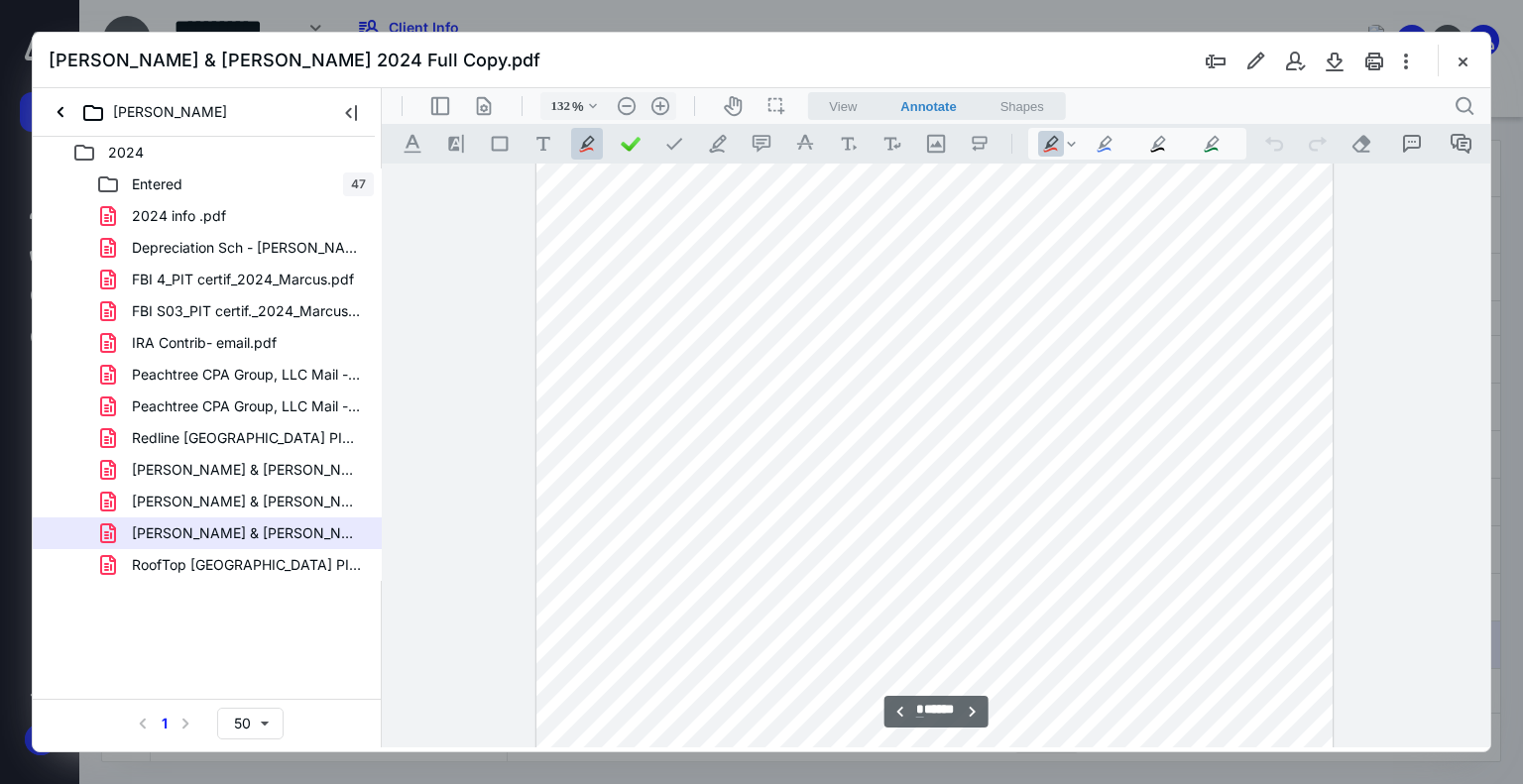 scroll, scrollTop: 4190, scrollLeft: 0, axis: vertical 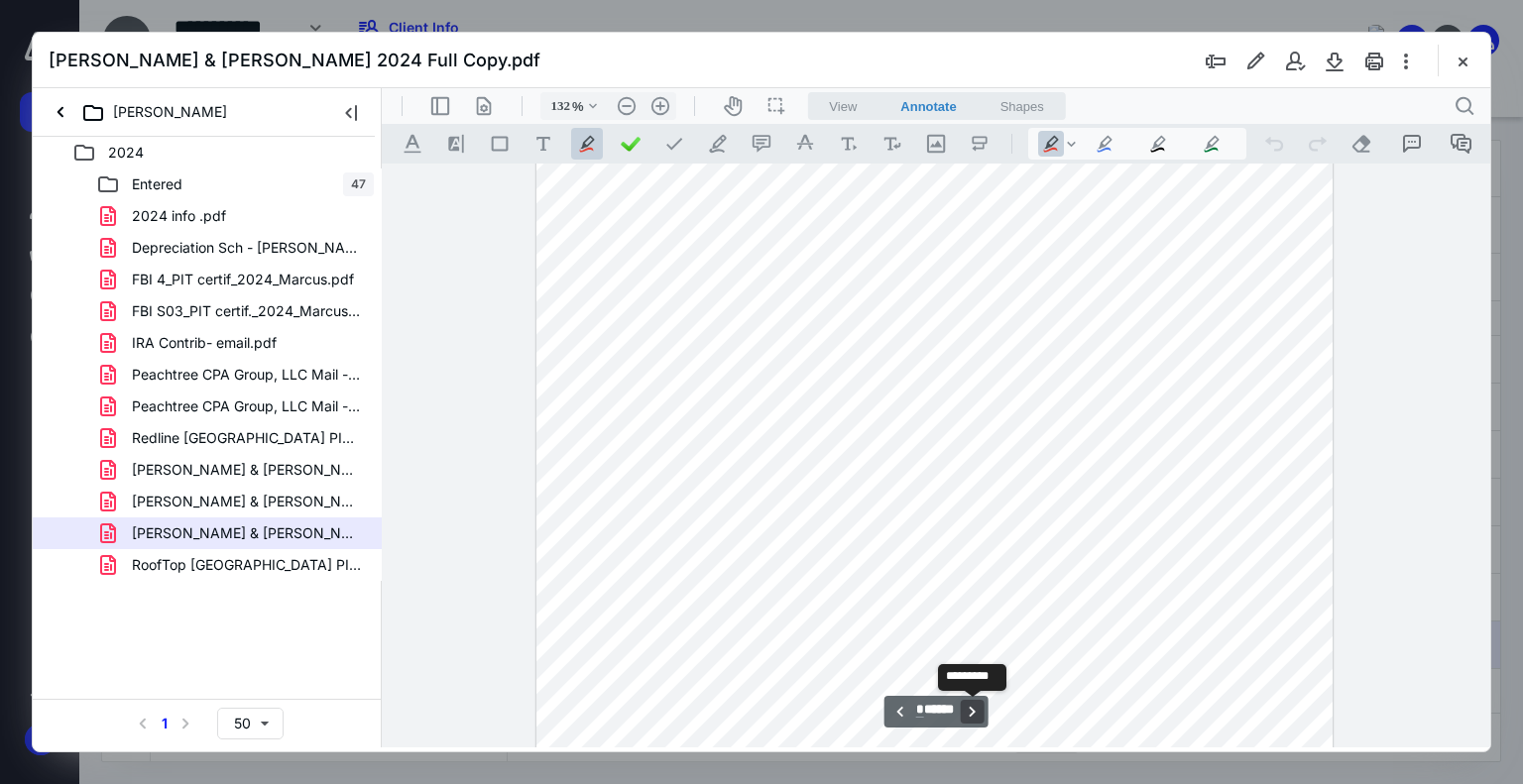 click on "**********" at bounding box center [972, 712] 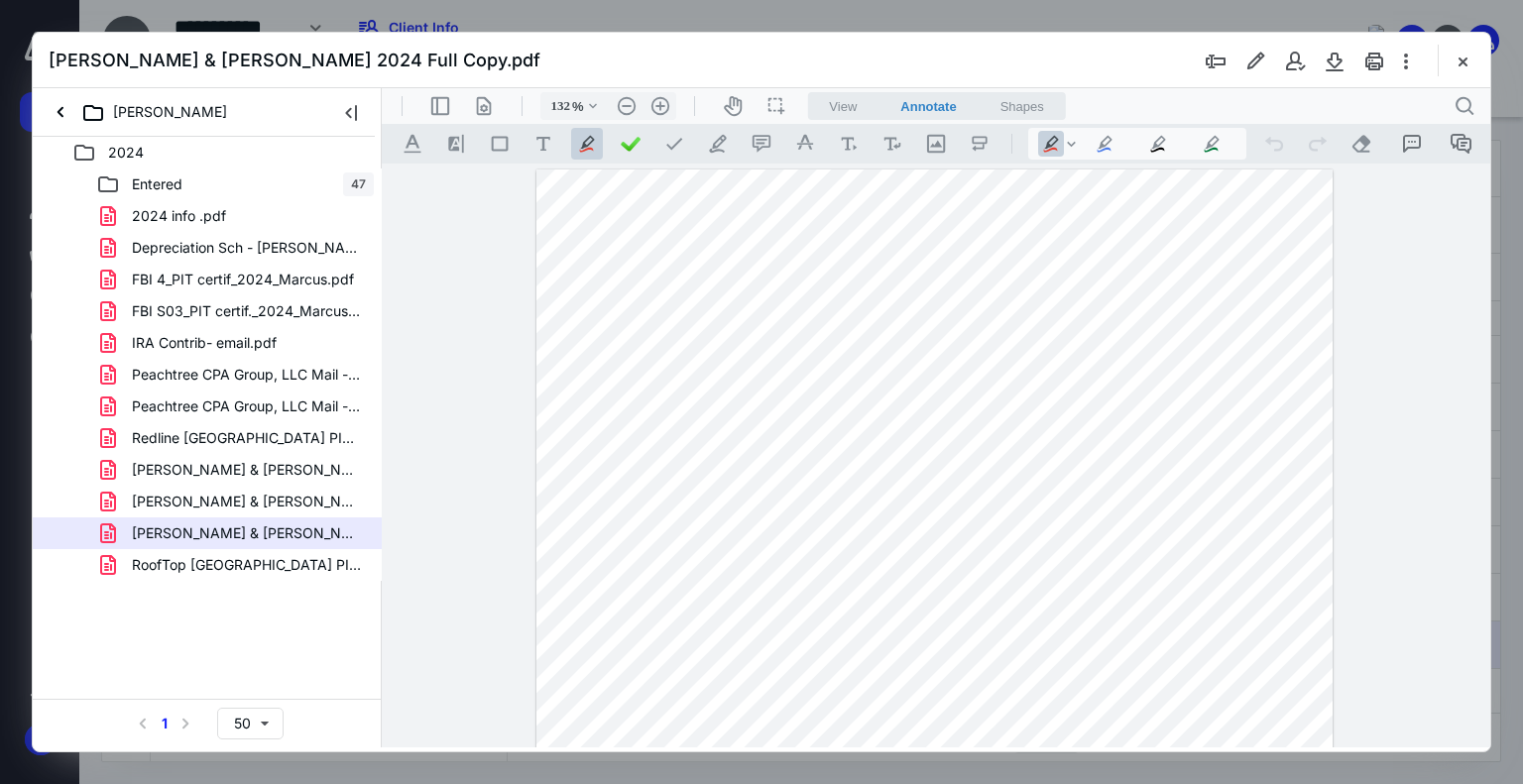 scroll, scrollTop: 5303, scrollLeft: 0, axis: vertical 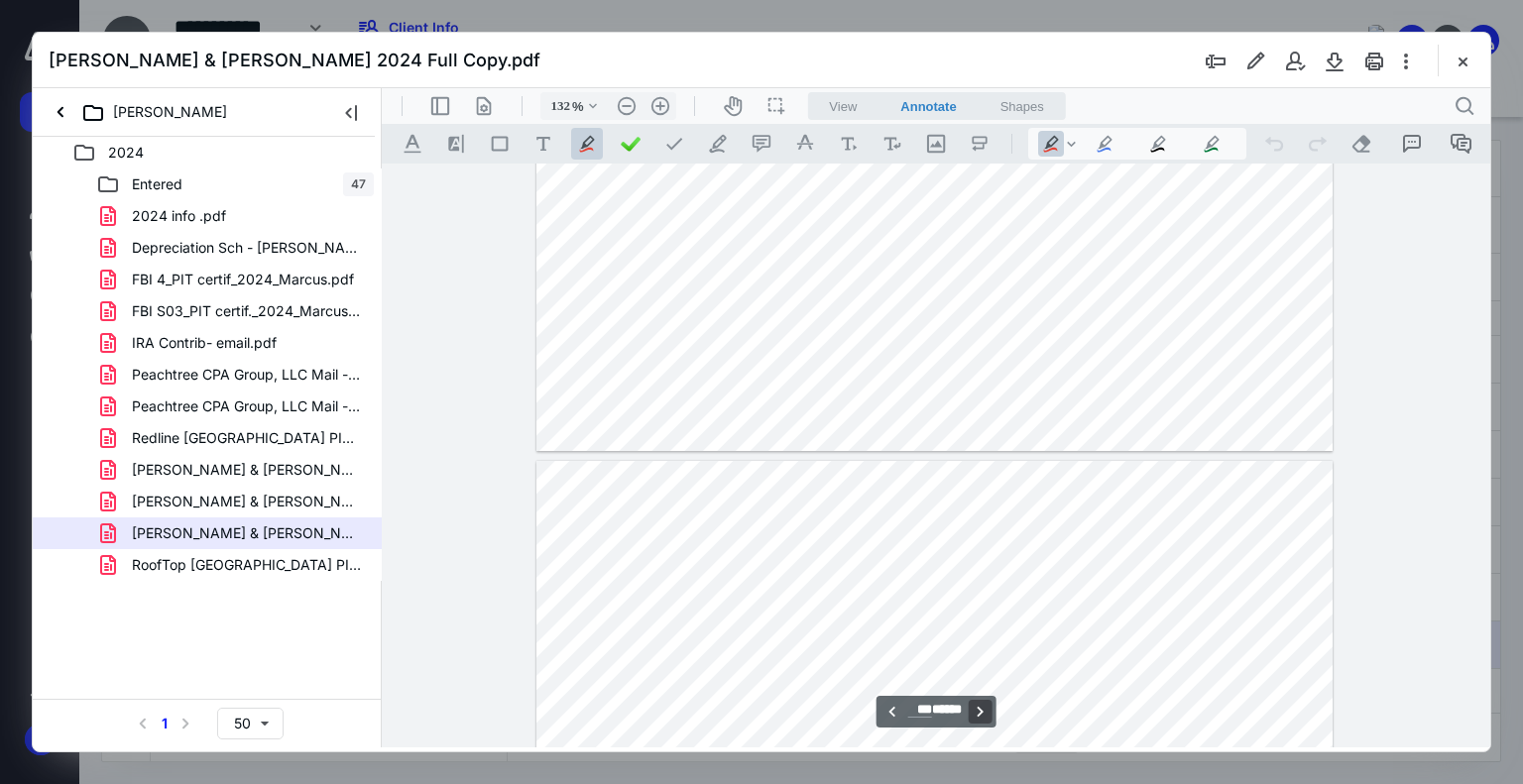 click on "**********" at bounding box center (980, 712) 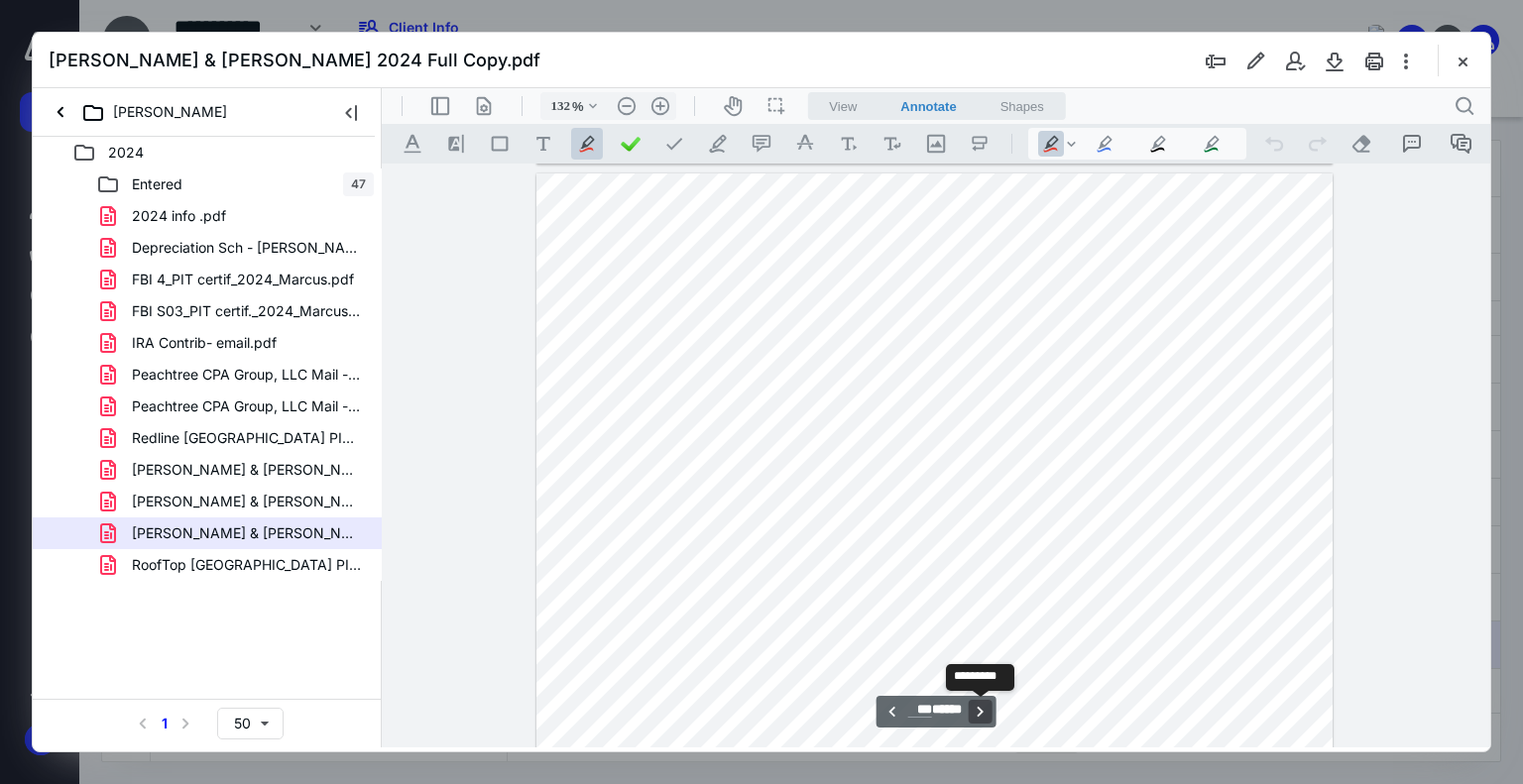 click on "**********" at bounding box center (980, 712) 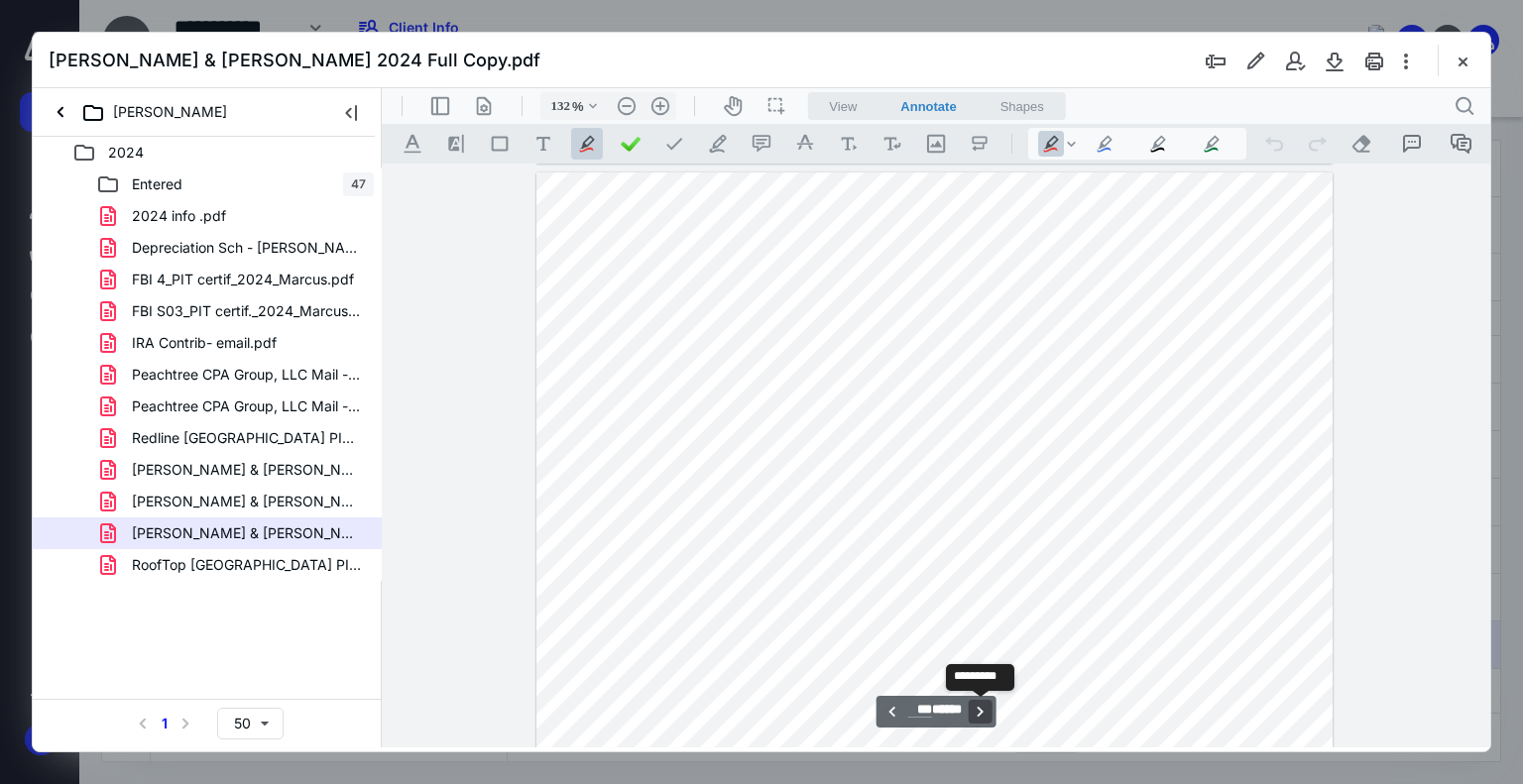 click on "**********" at bounding box center (980, 712) 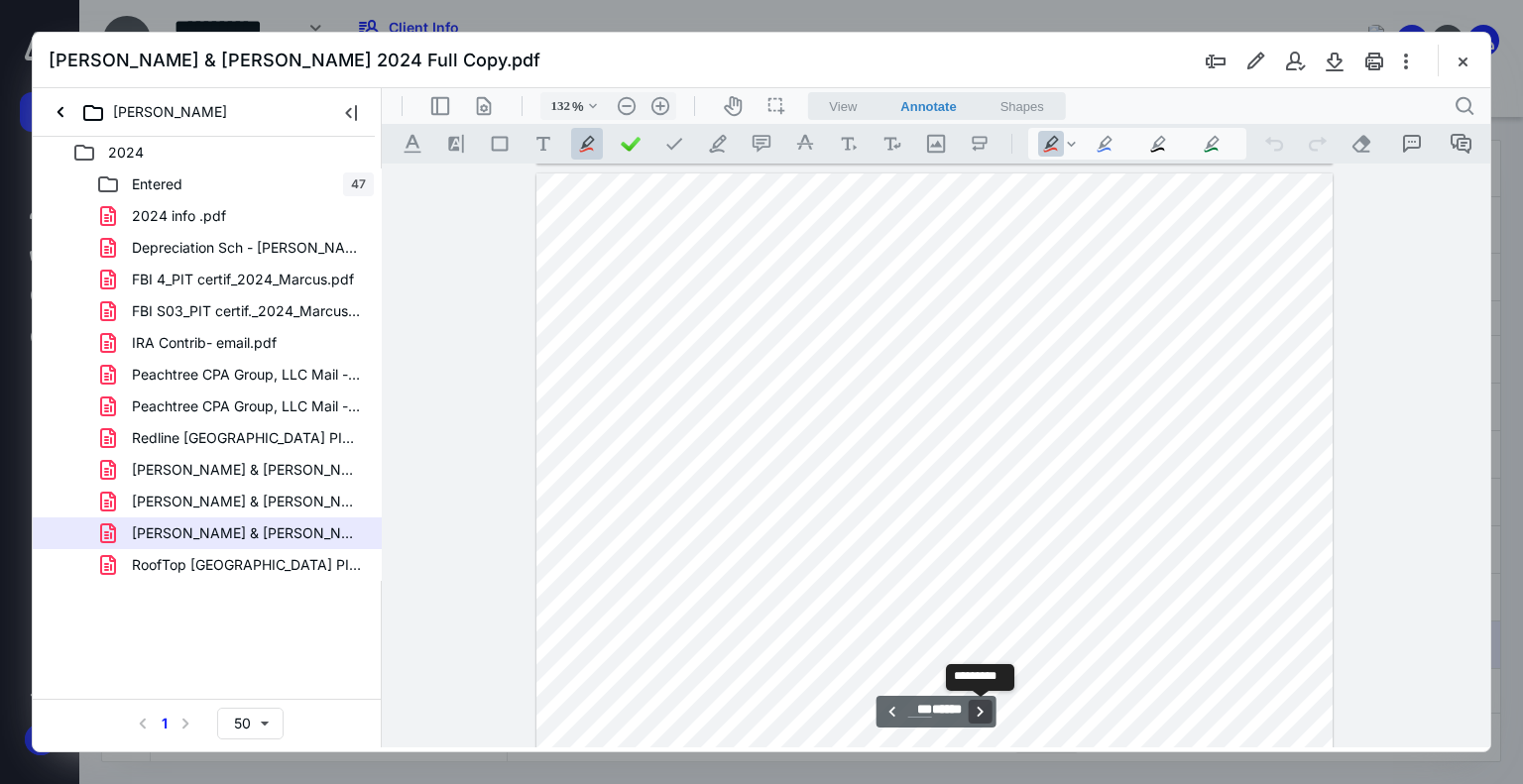 click on "**********" at bounding box center (980, 712) 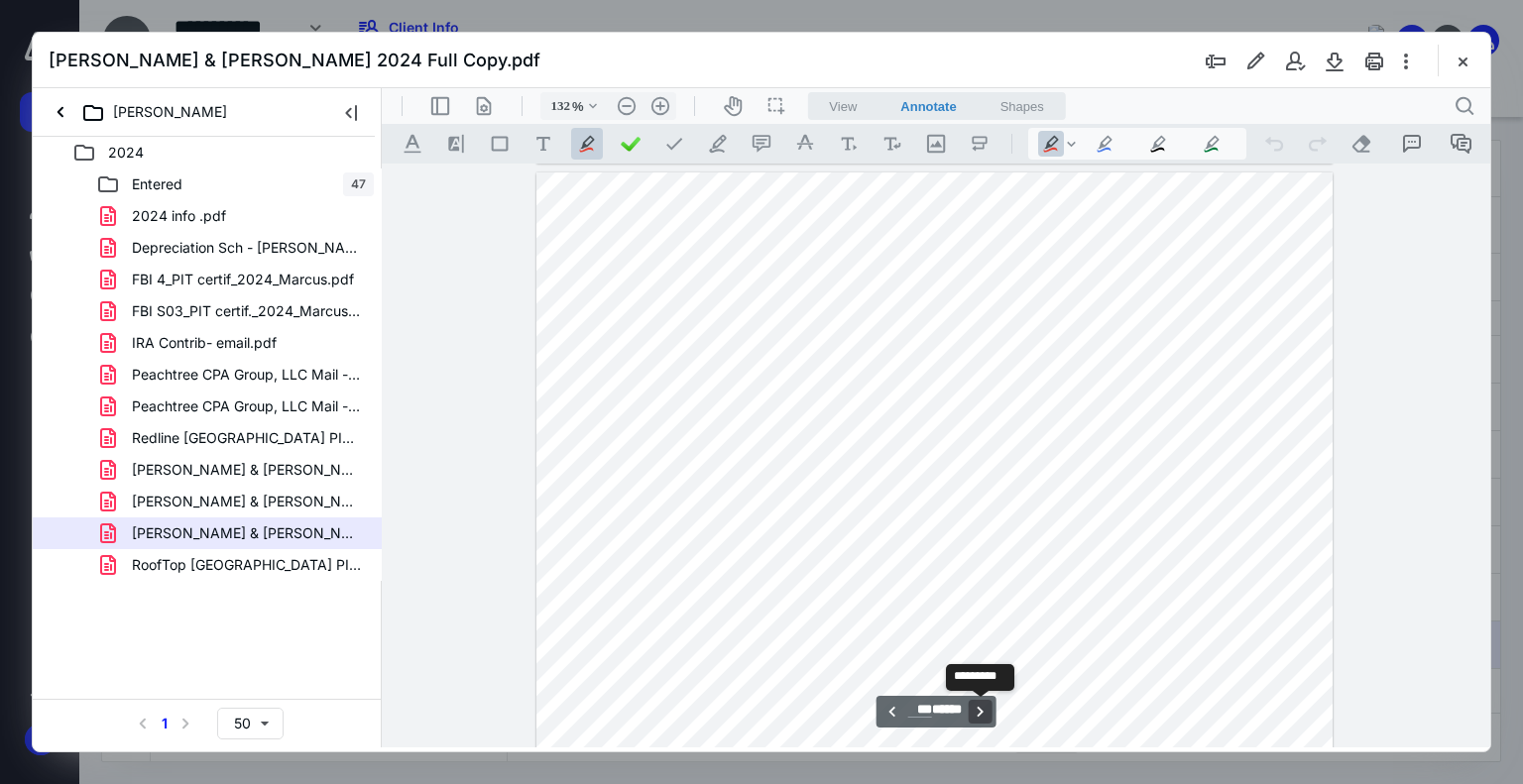 click on "**********" at bounding box center (980, 712) 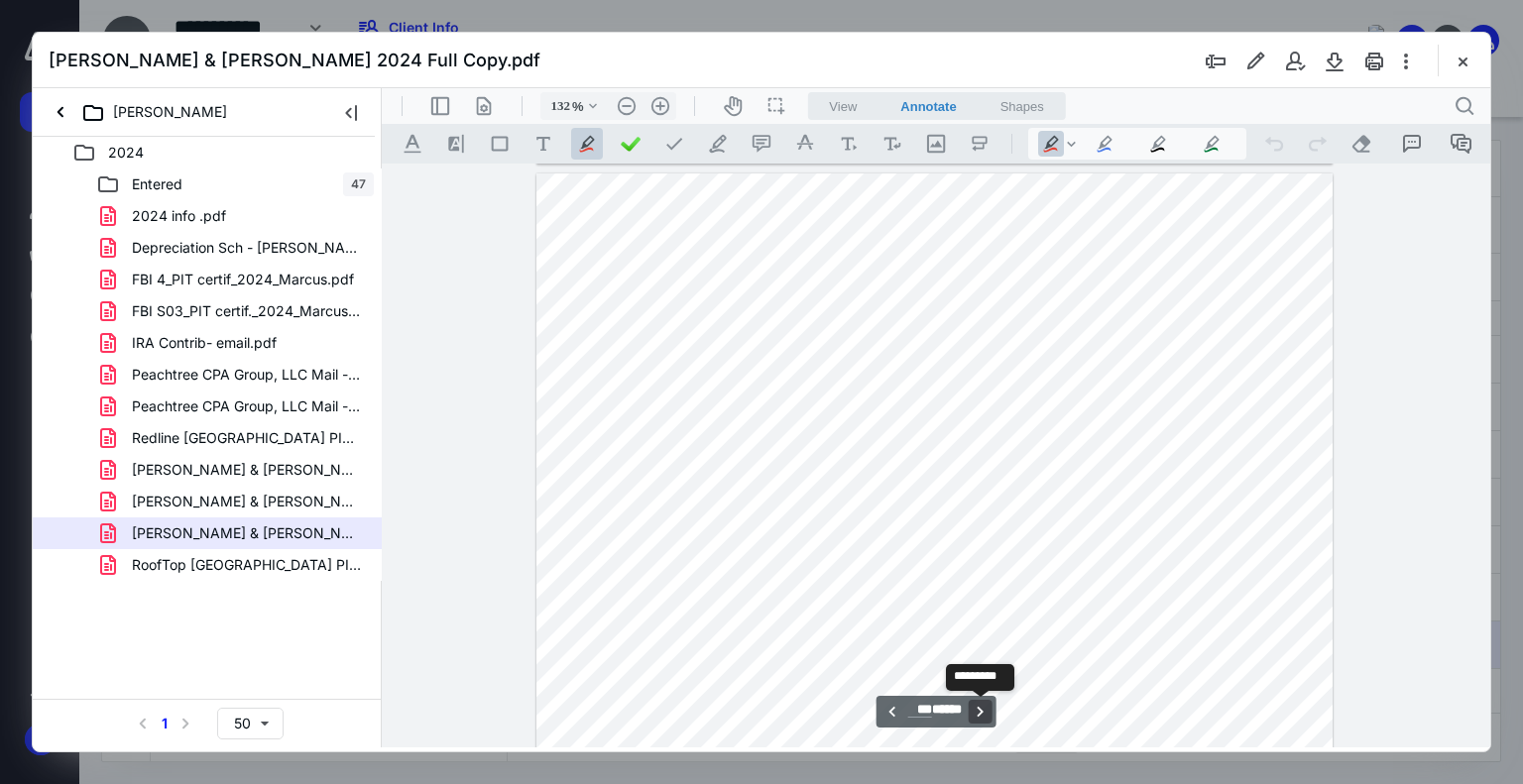 click on "**********" at bounding box center [980, 712] 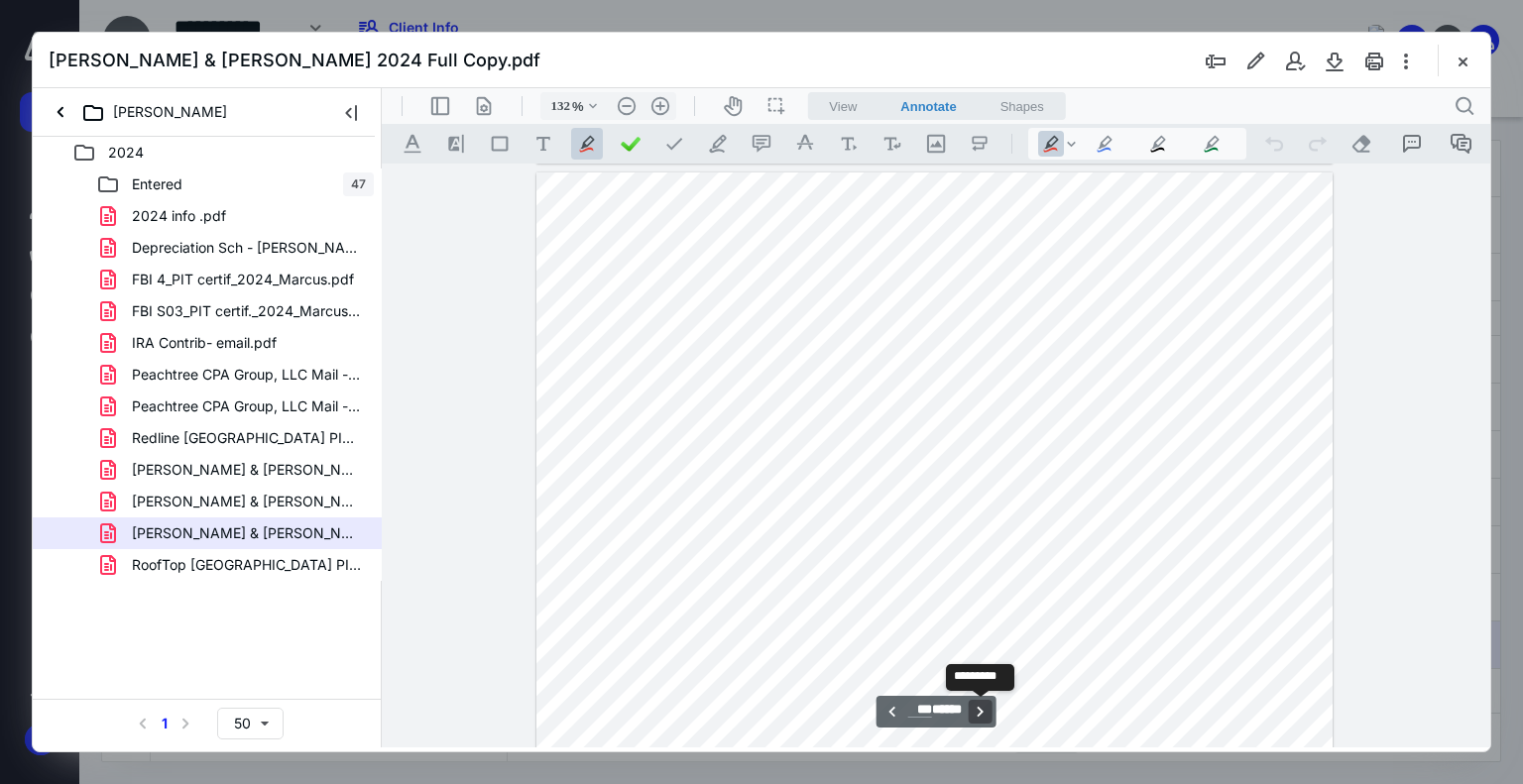 click on "**********" at bounding box center [980, 712] 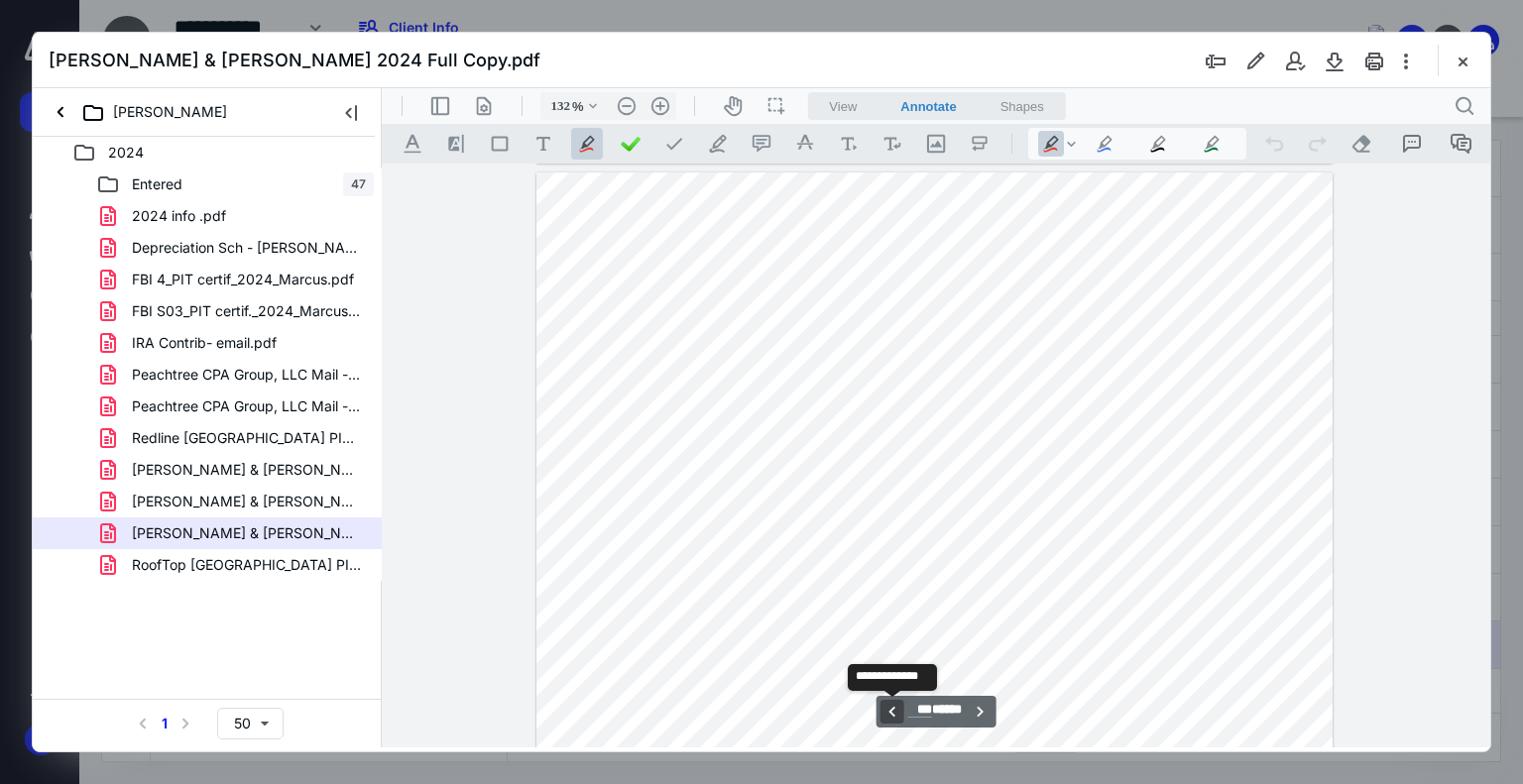 click on "**********" at bounding box center (892, 712) 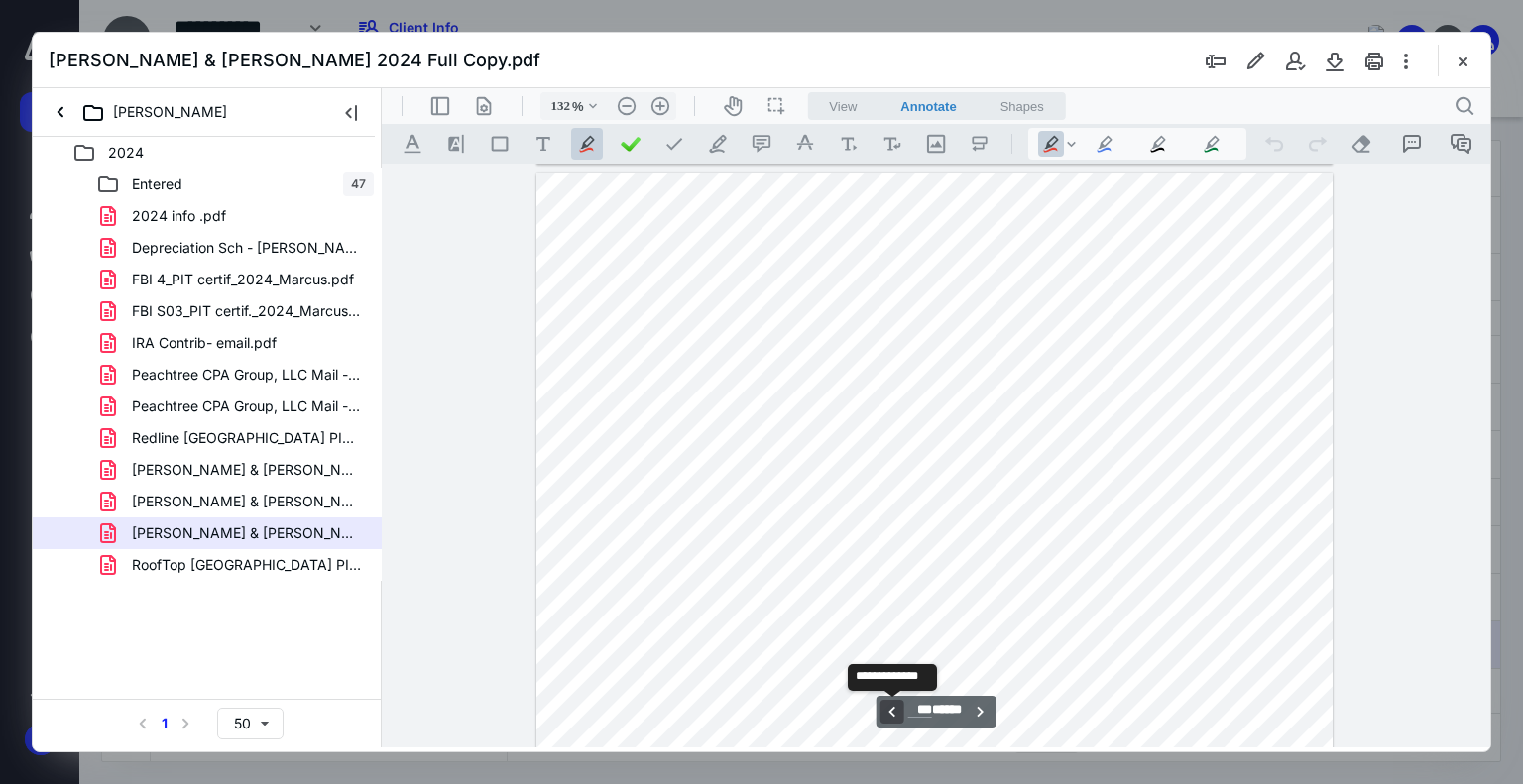 click on "**********" at bounding box center (892, 712) 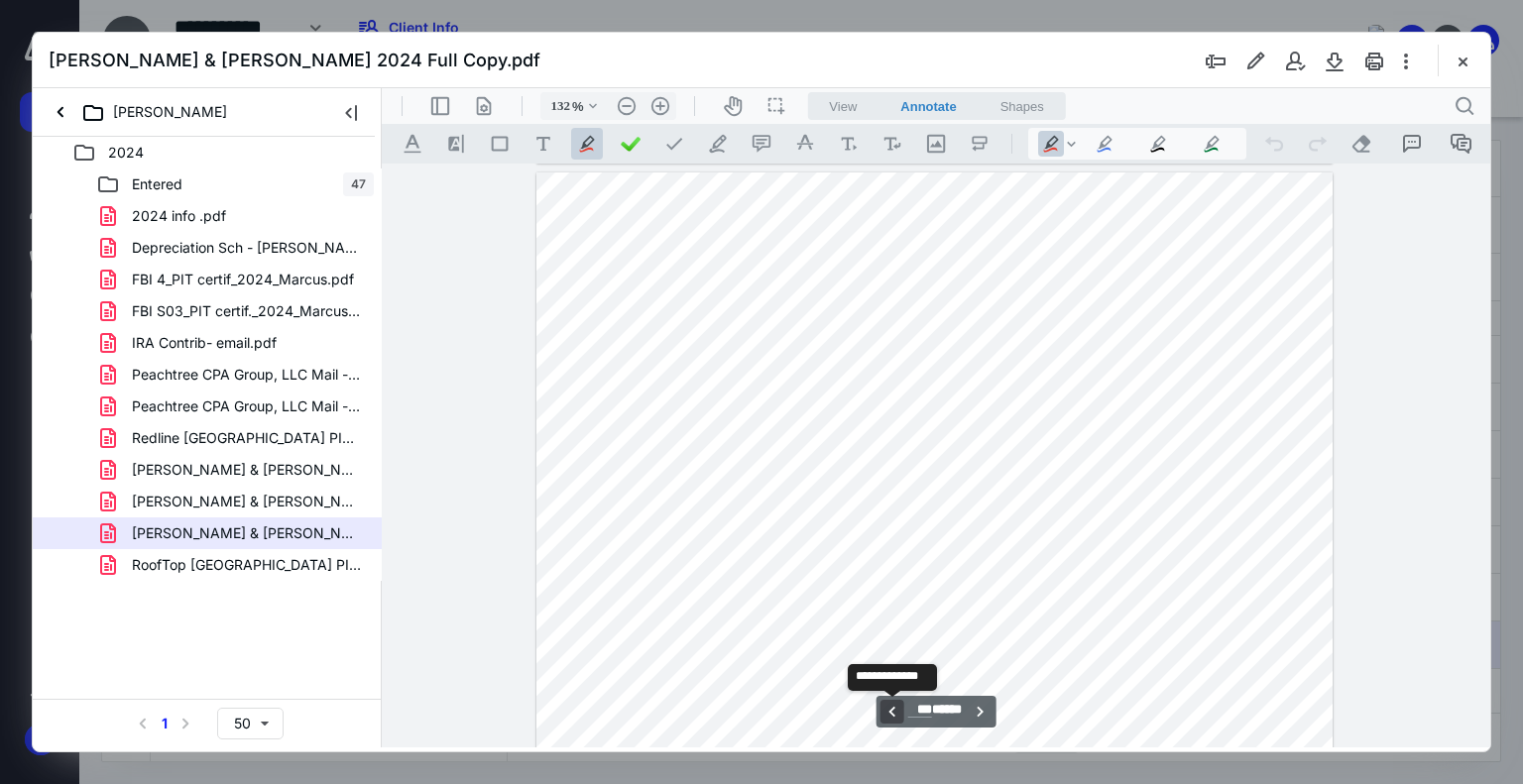 click on "**********" at bounding box center (892, 712) 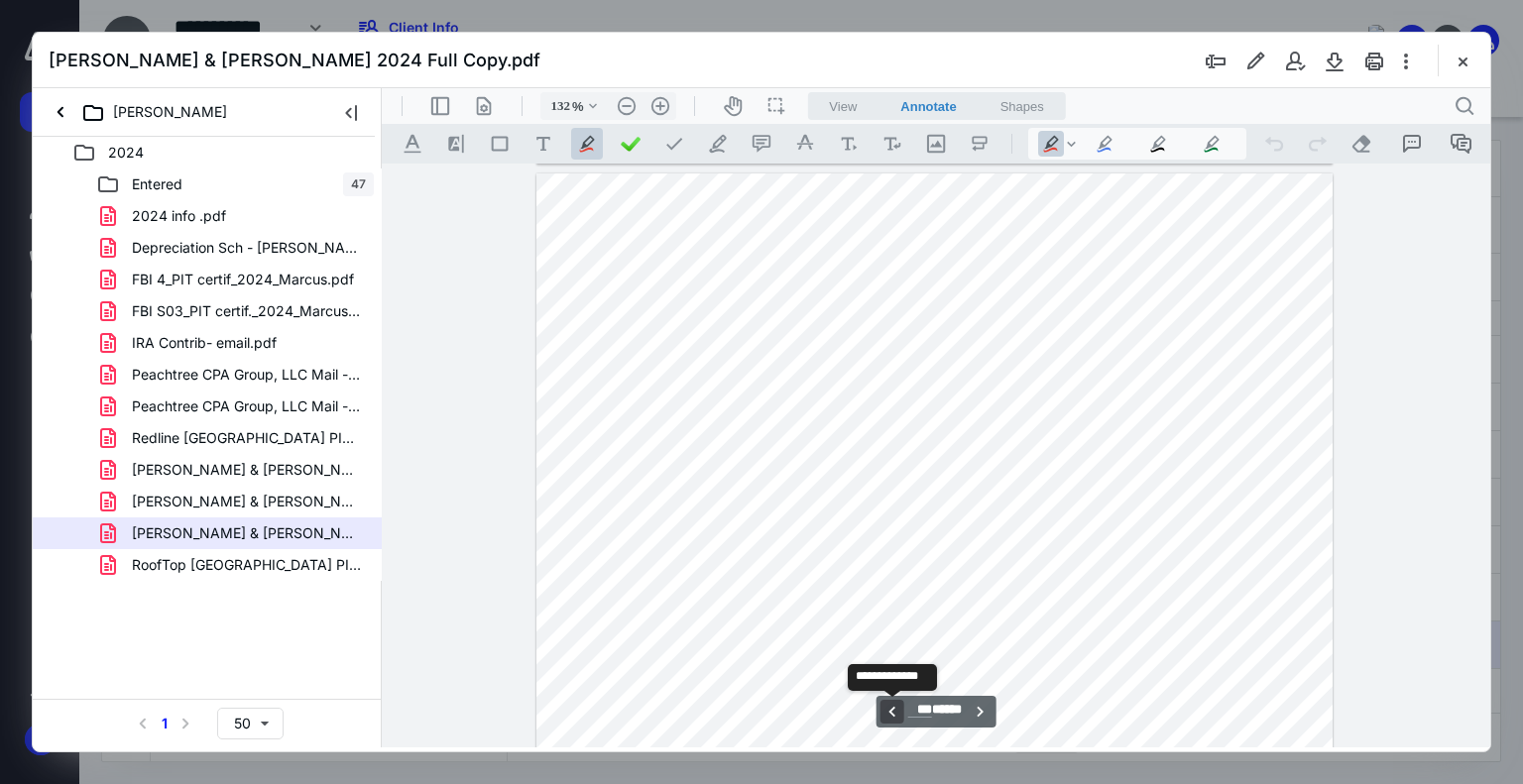 click on "**********" at bounding box center [892, 712] 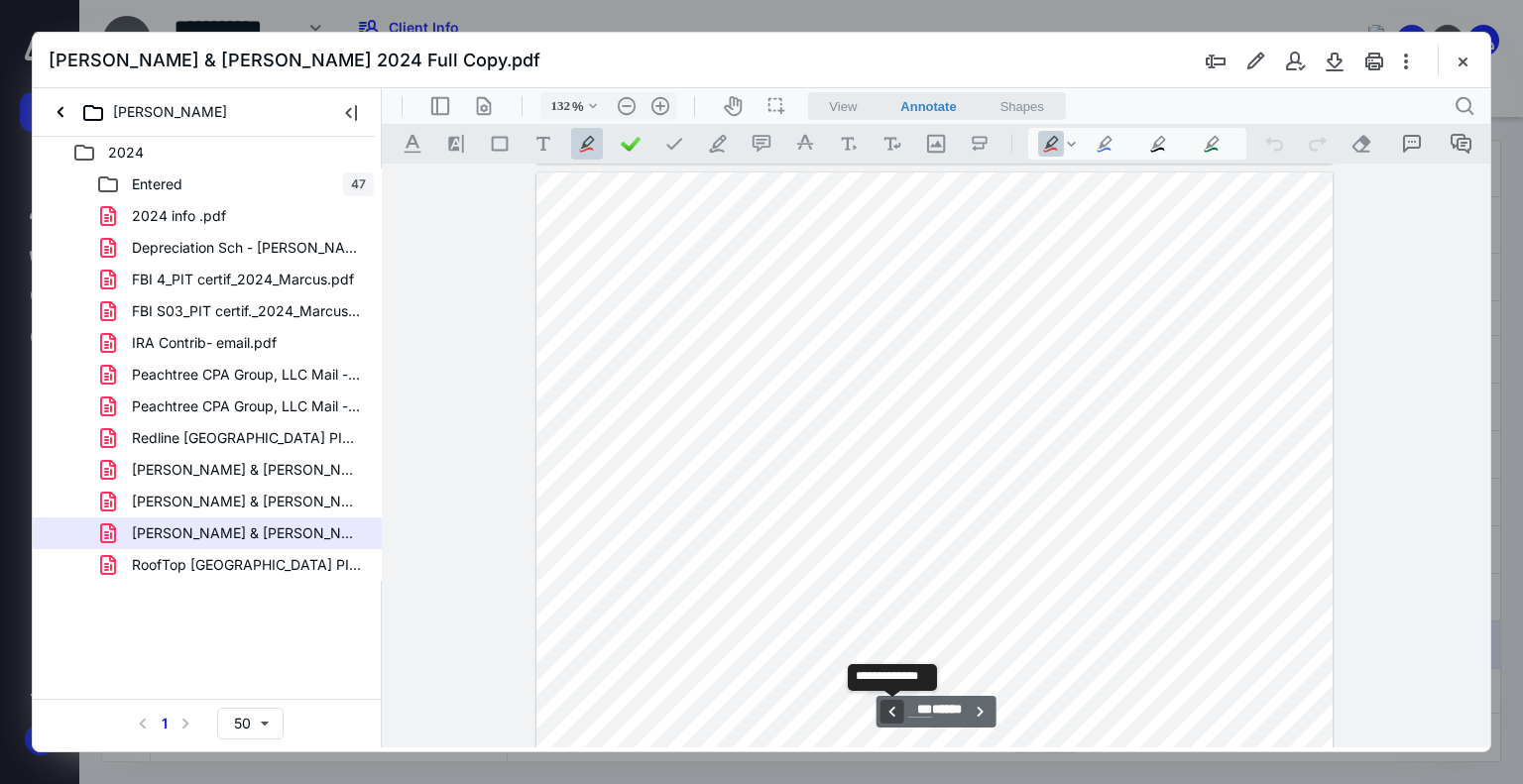 click on "**********" at bounding box center (892, 712) 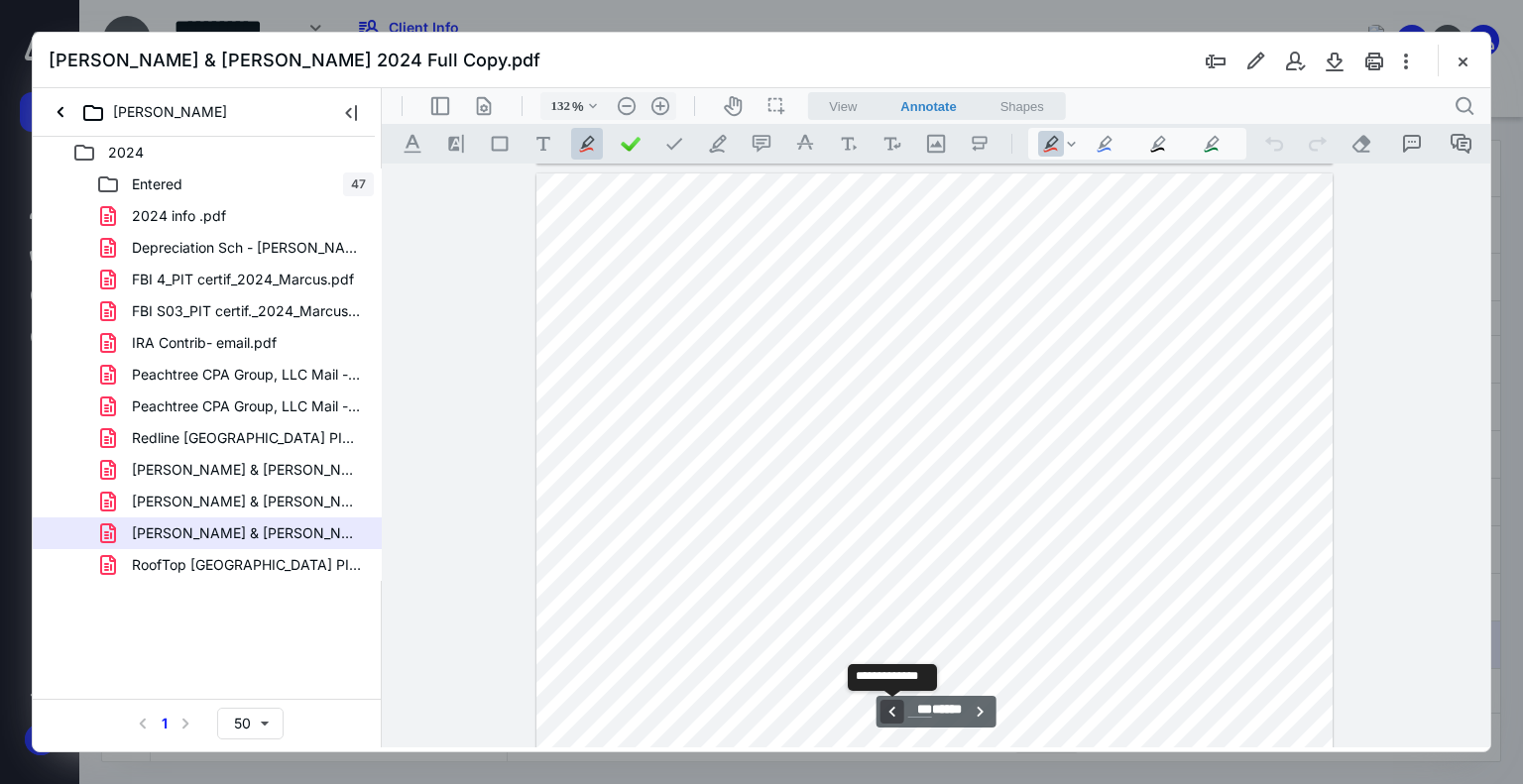click on "**********" at bounding box center (892, 712) 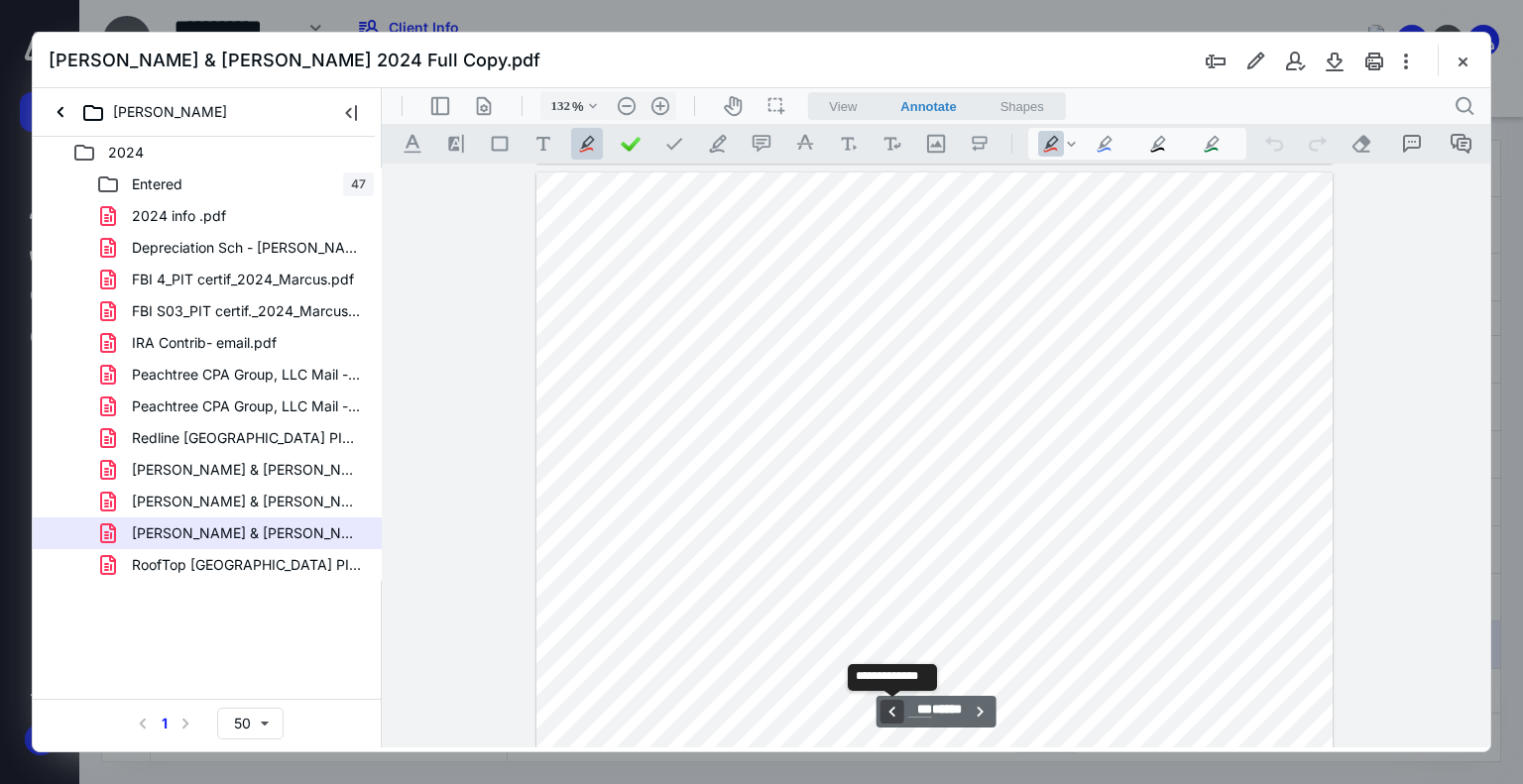 click on "**********" at bounding box center [892, 712] 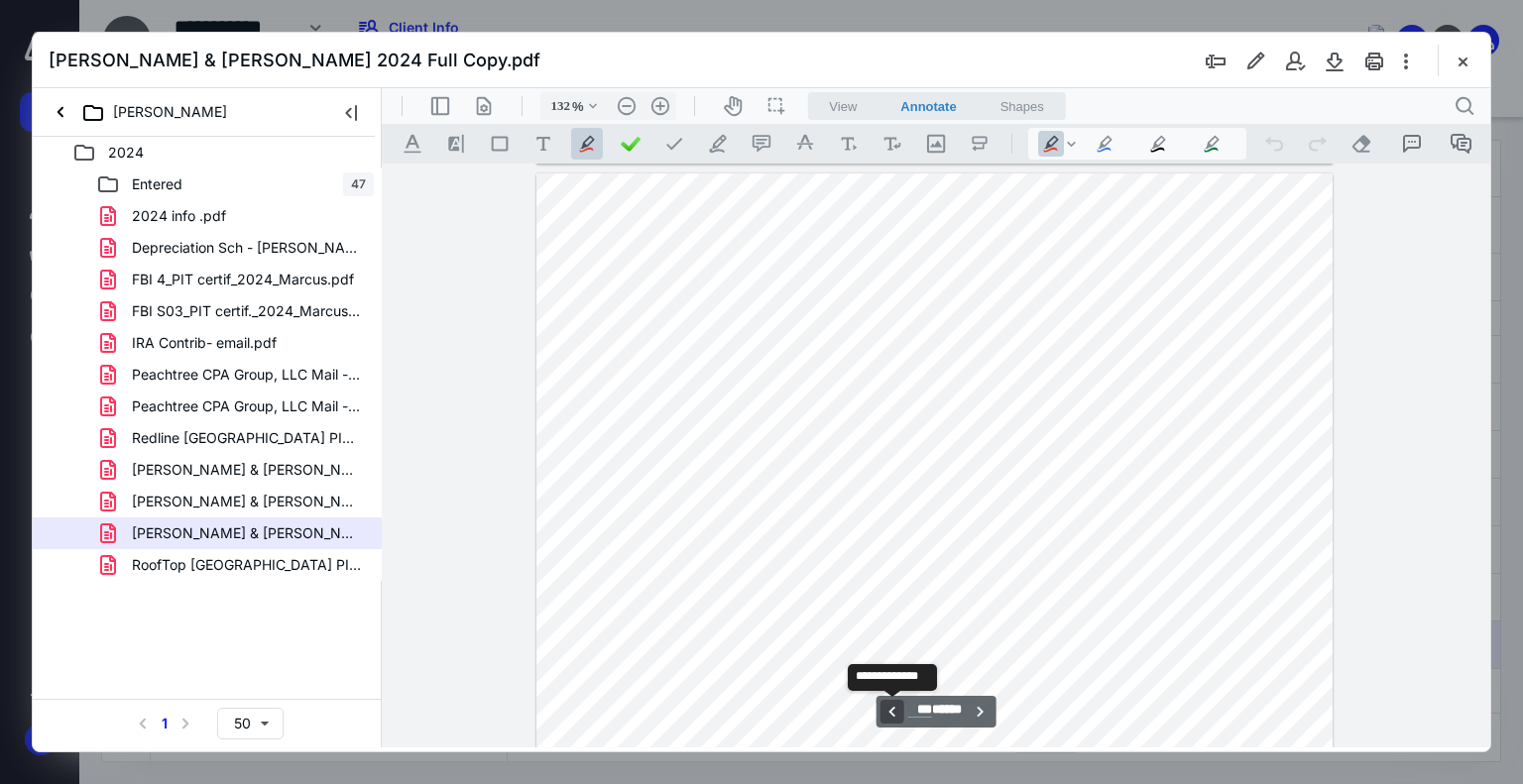 click on "**********" at bounding box center [892, 712] 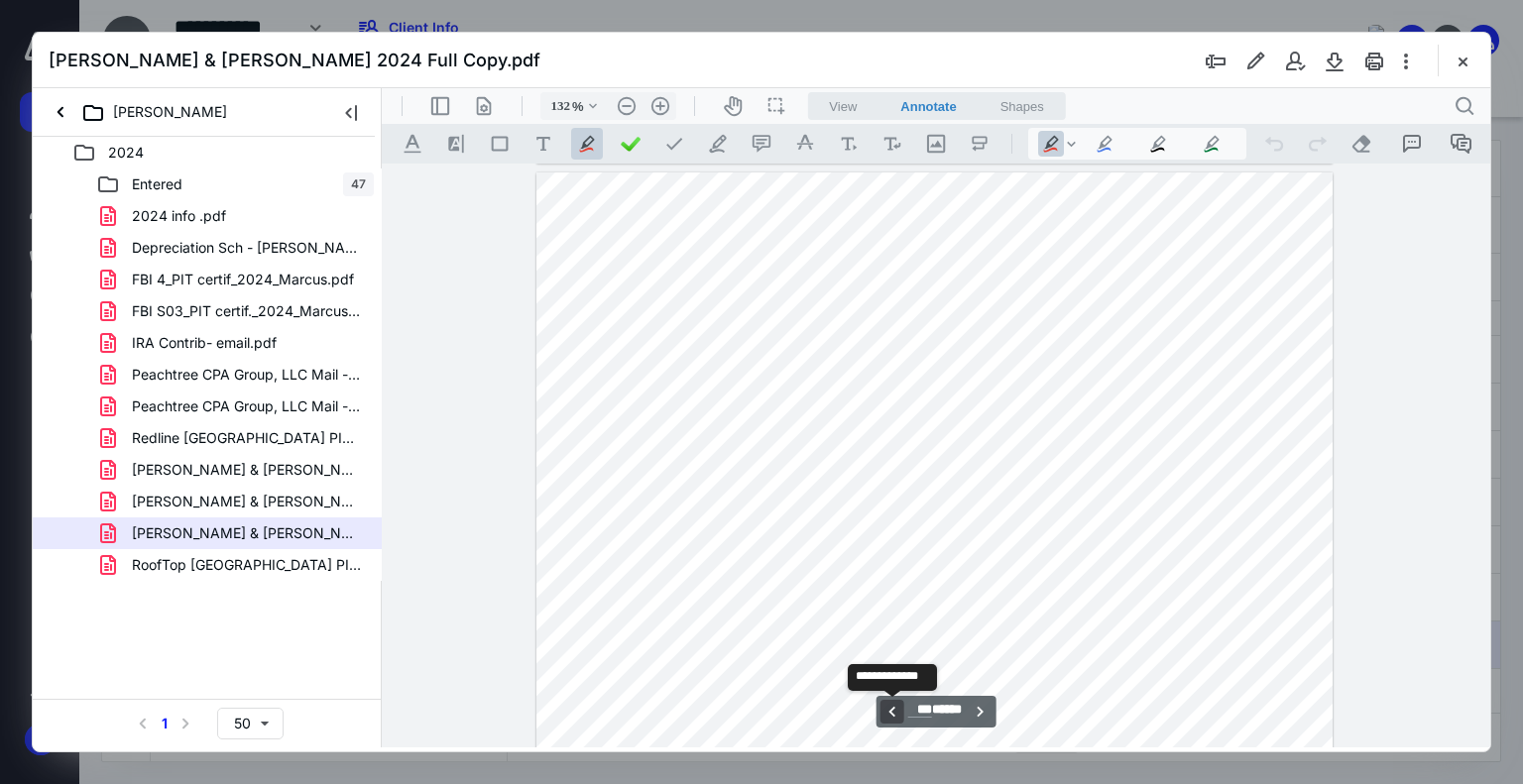 click on "**********" at bounding box center (892, 712) 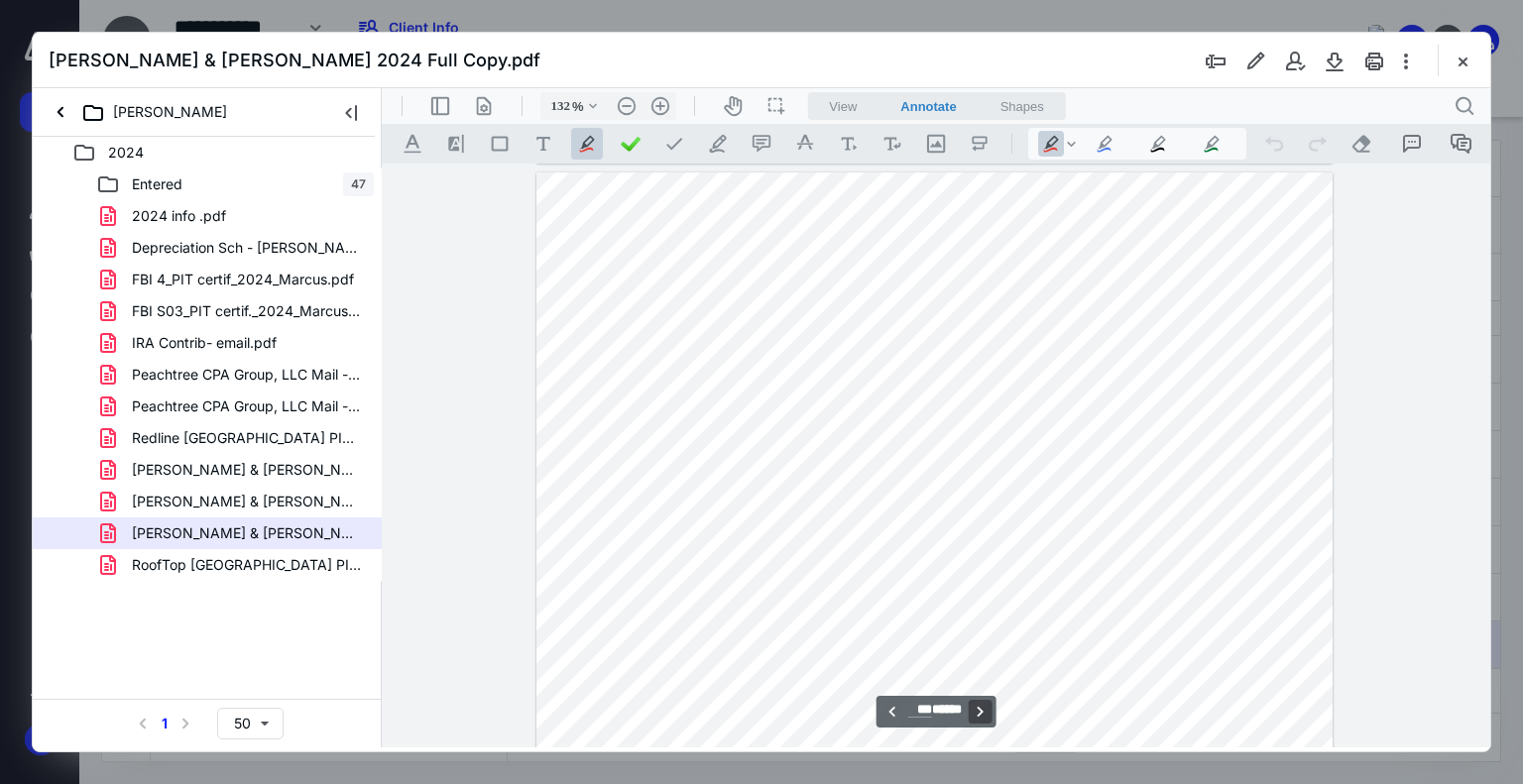click on "**********" at bounding box center (980, 712) 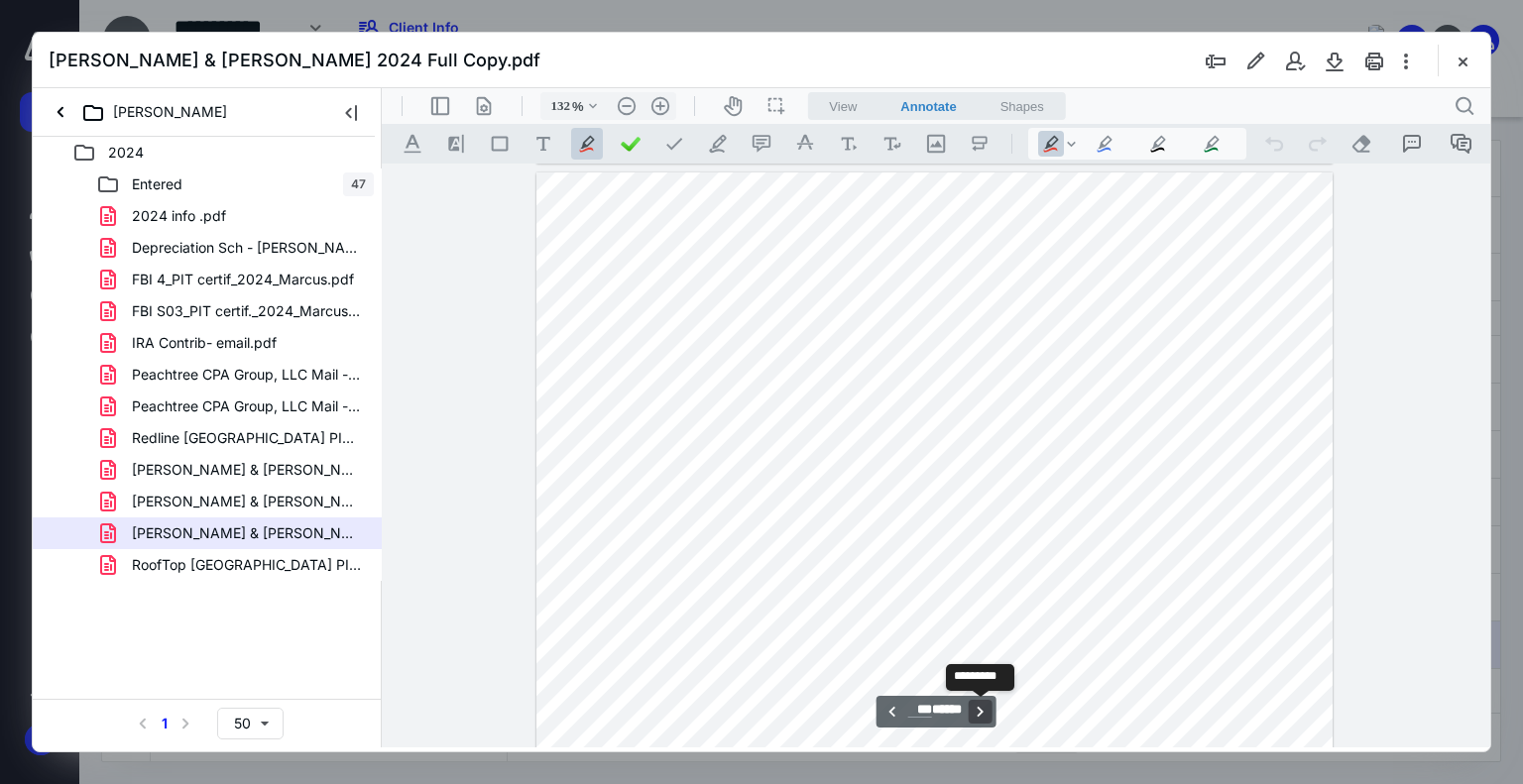 click on "**********" at bounding box center [980, 712] 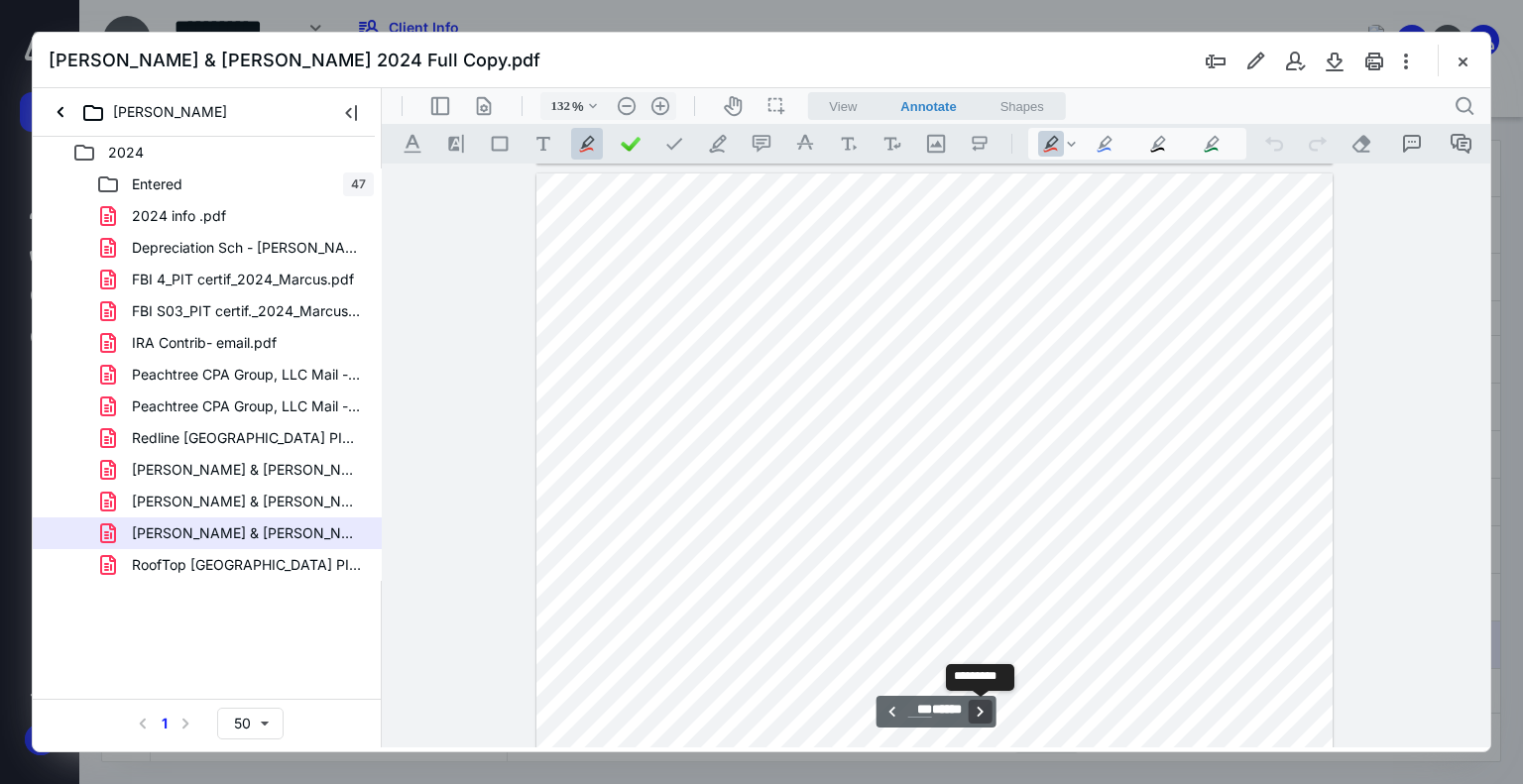 click on "**********" at bounding box center (980, 712) 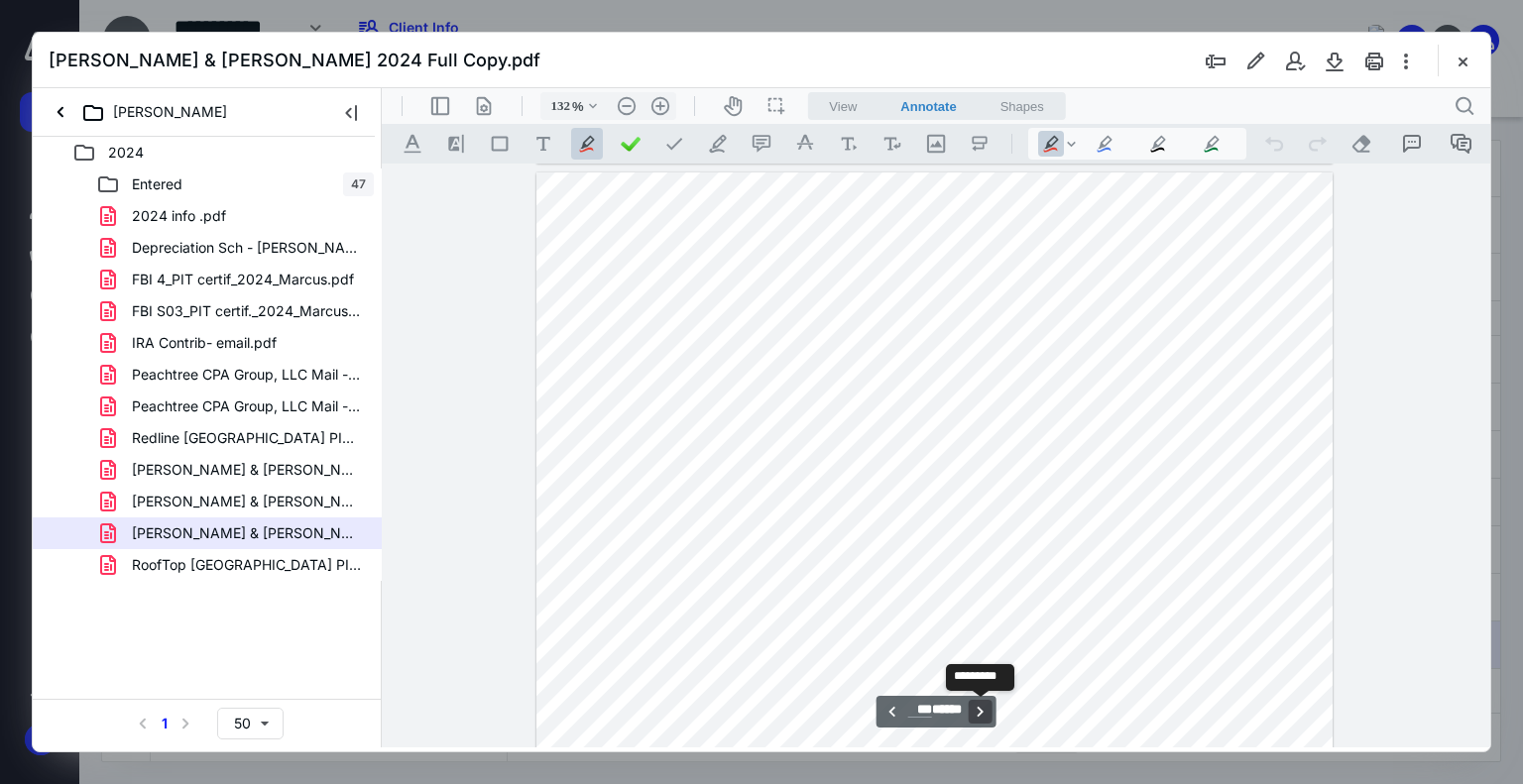 click on "**********" at bounding box center [980, 712] 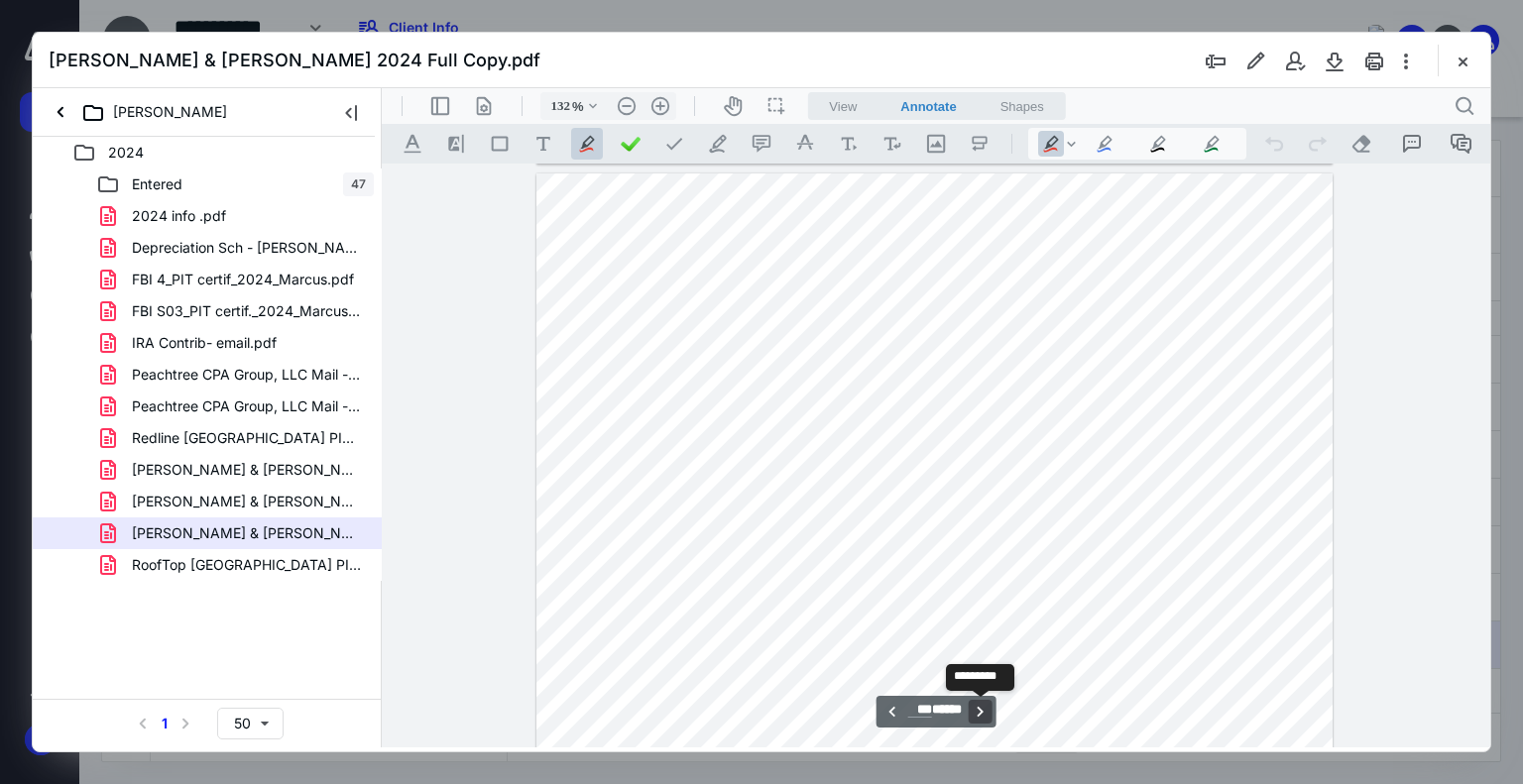 click on "**********" at bounding box center [980, 712] 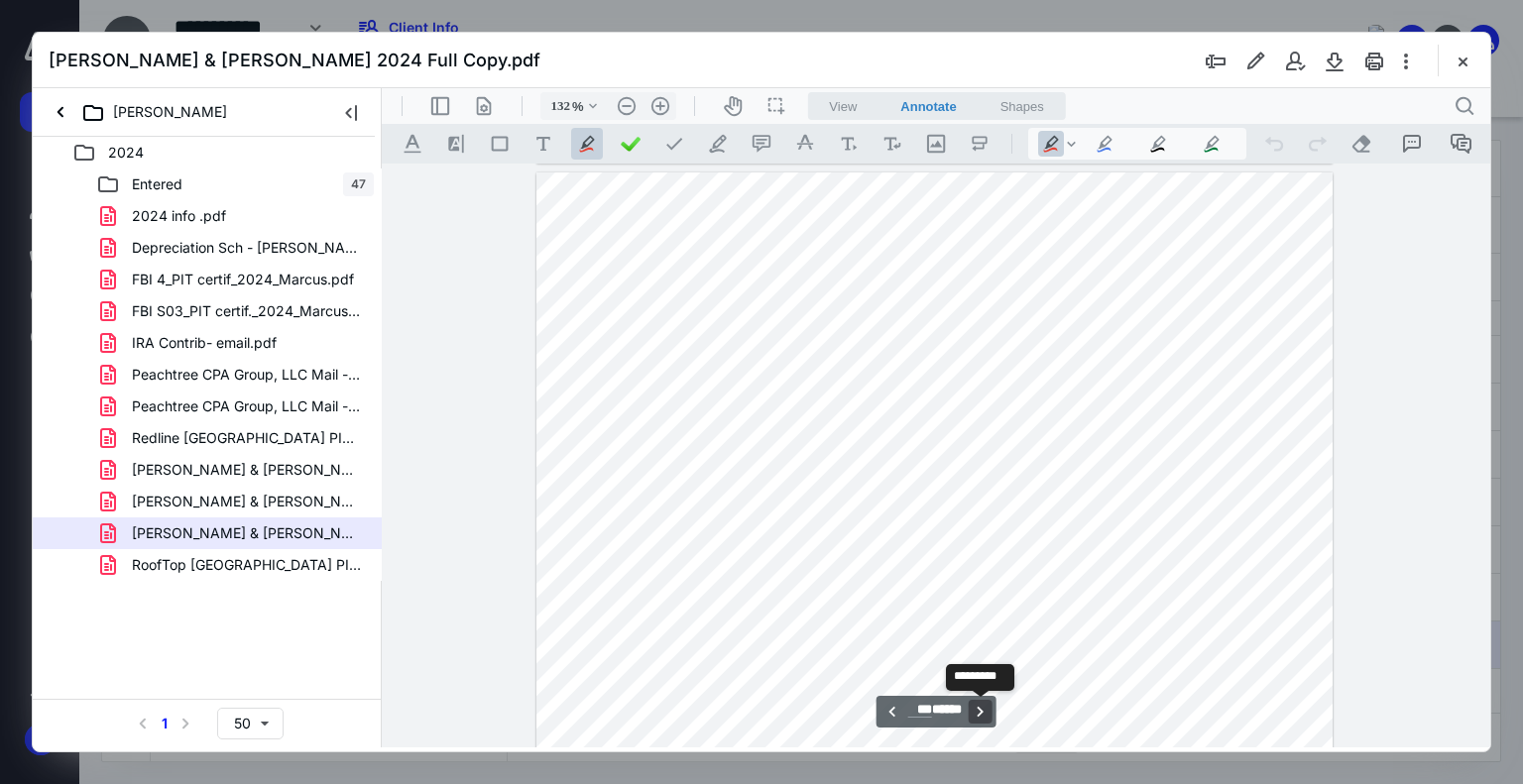 click on "**********" at bounding box center [980, 712] 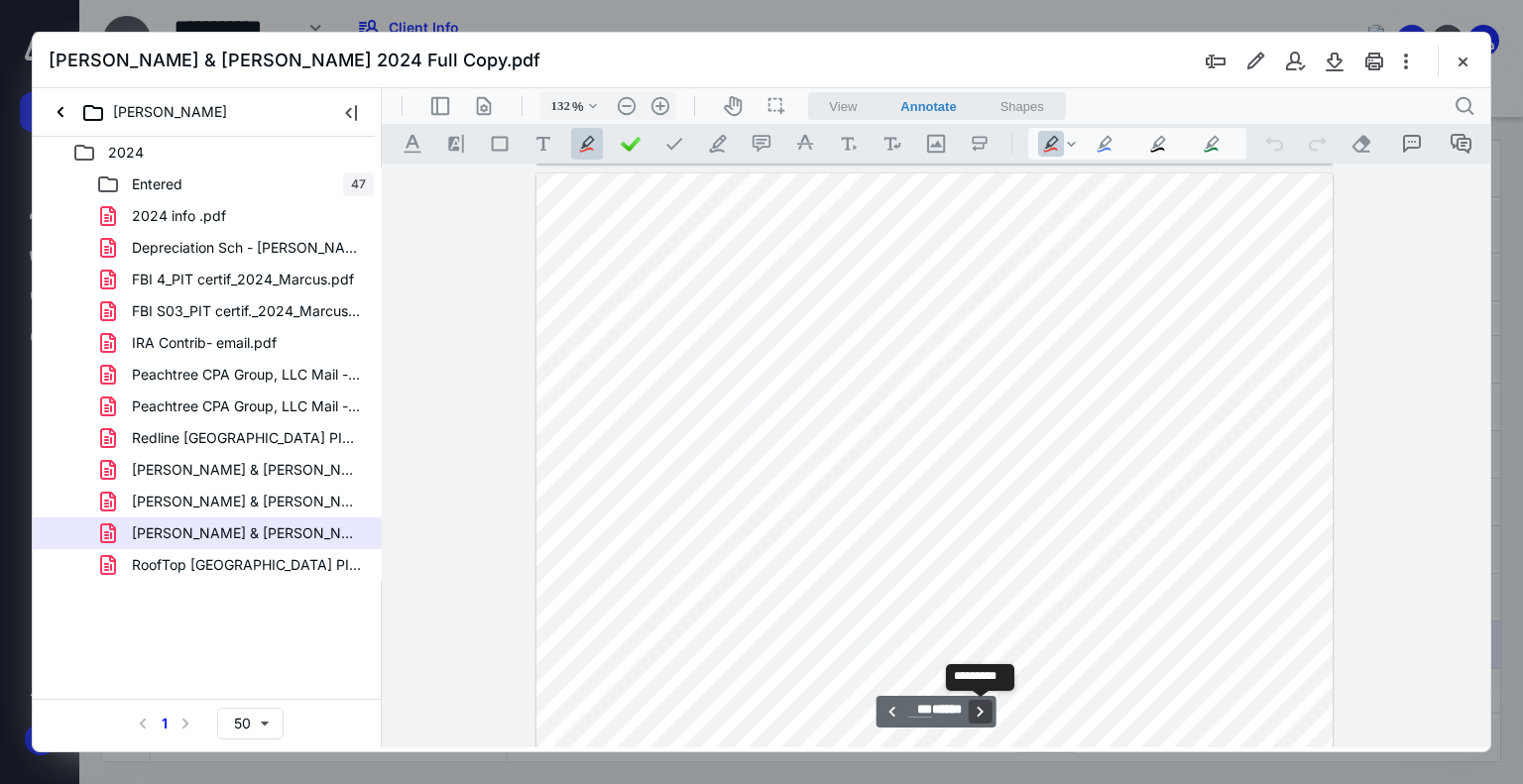 click on "**********" at bounding box center [980, 712] 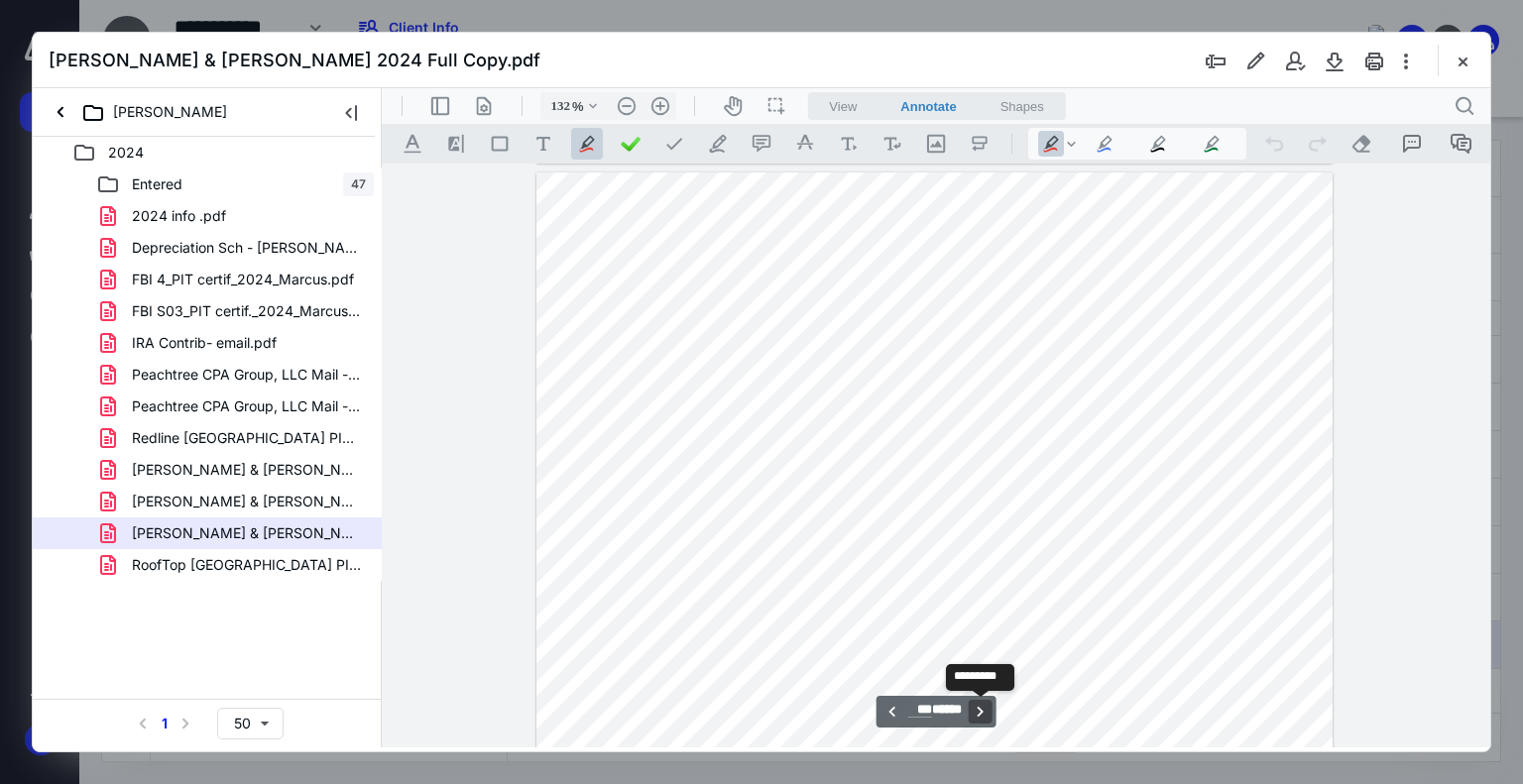 click on "**********" at bounding box center [980, 712] 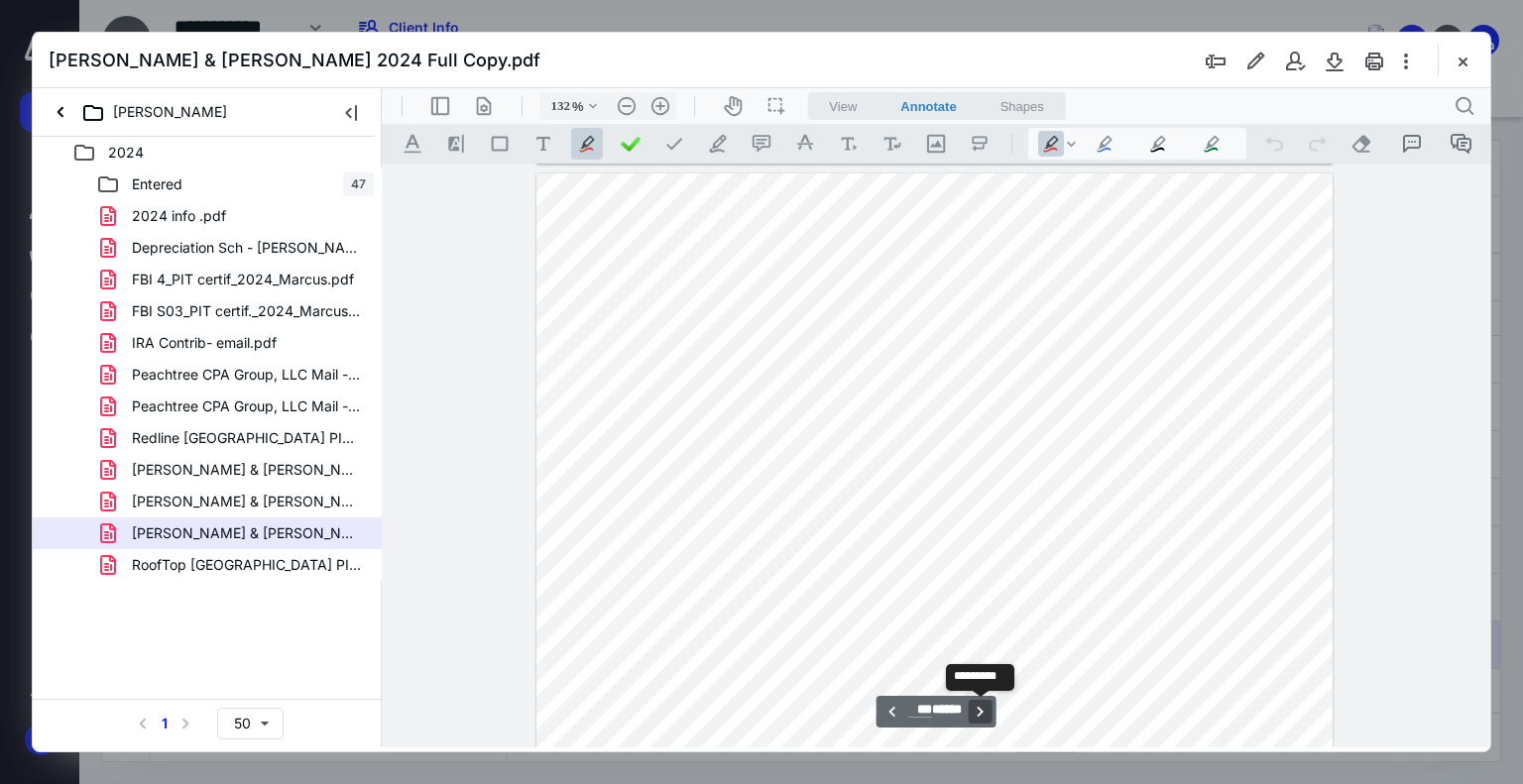 click on "**********" at bounding box center (980, 712) 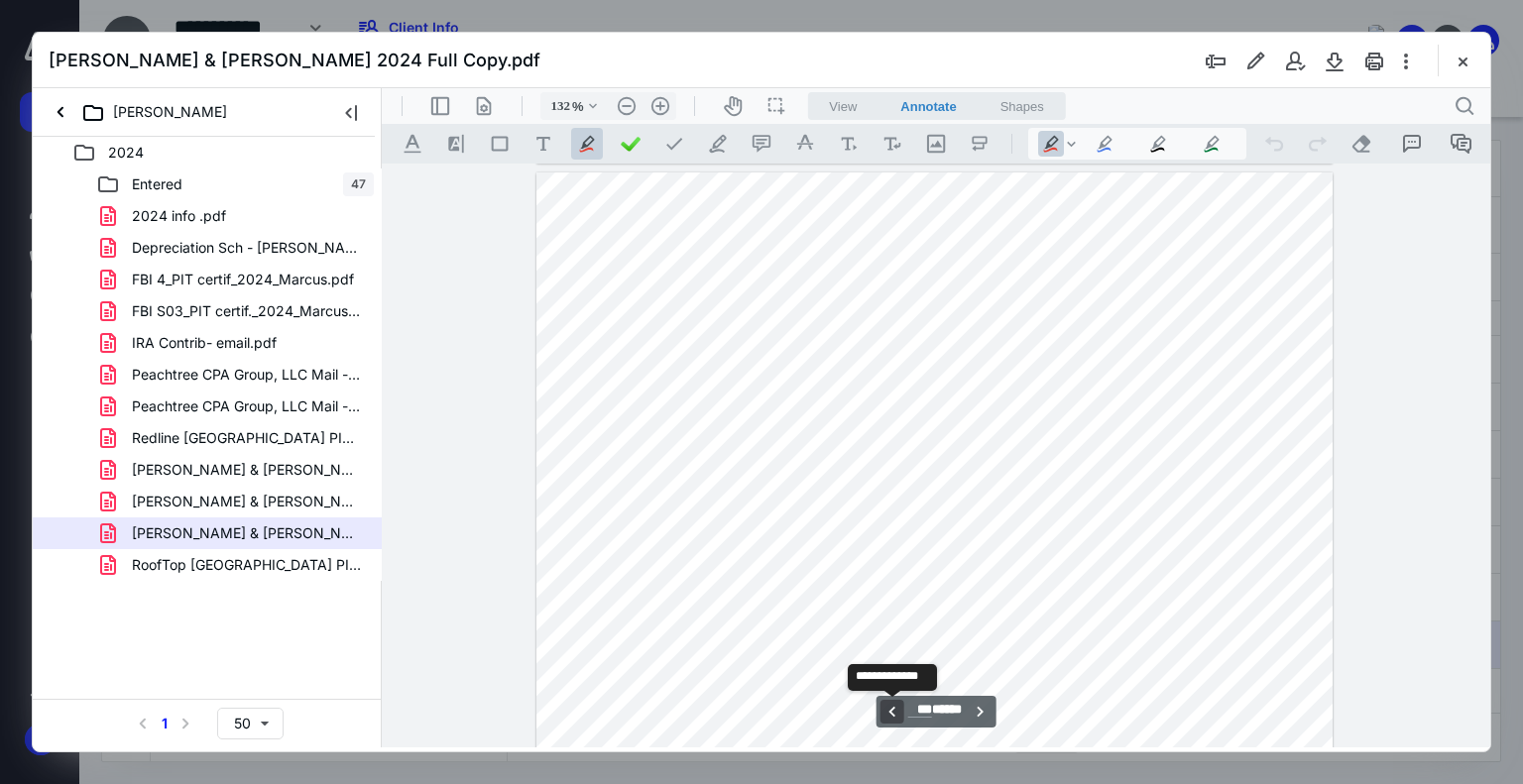 click on "**********" at bounding box center (892, 712) 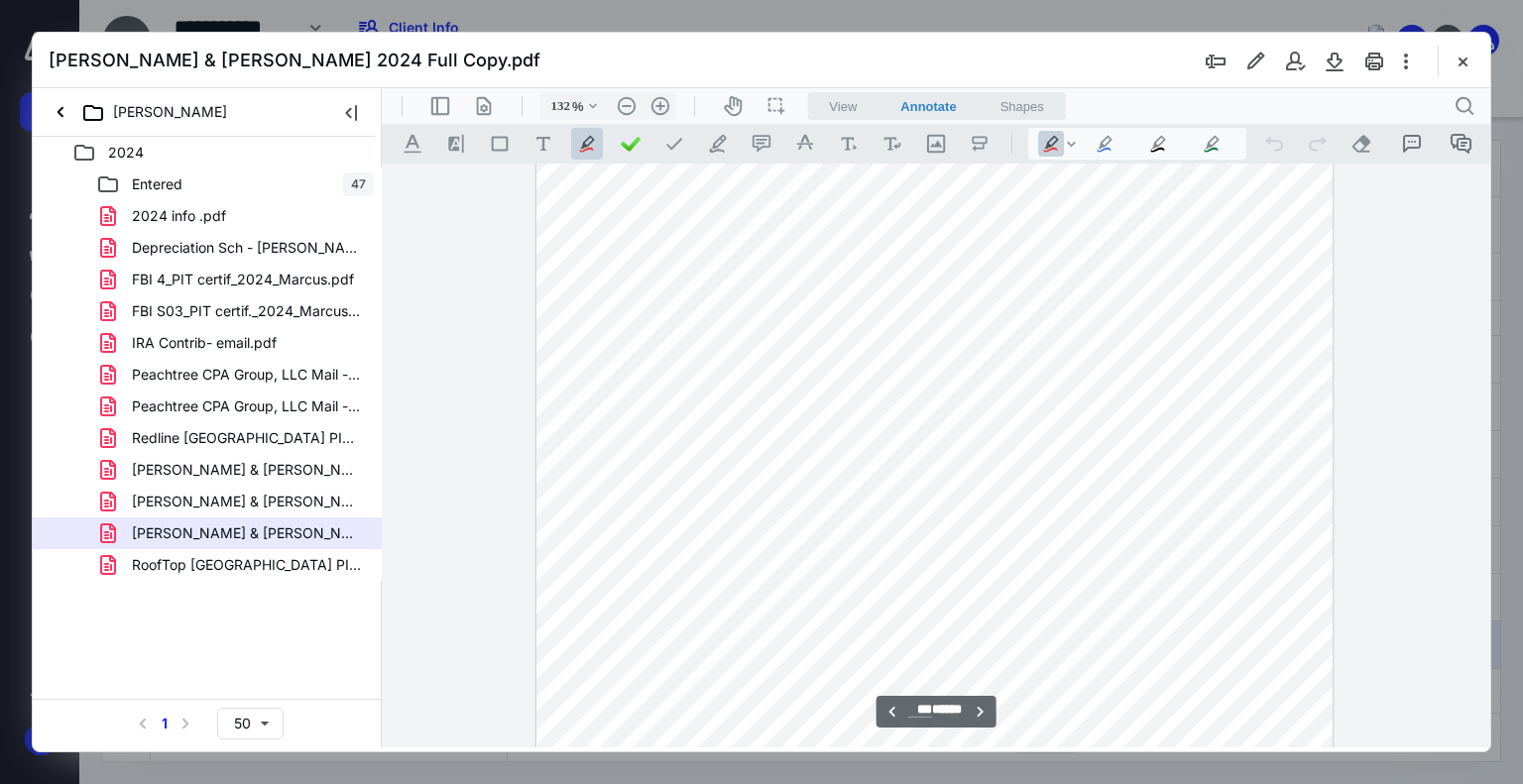 scroll, scrollTop: 155623, scrollLeft: 0, axis: vertical 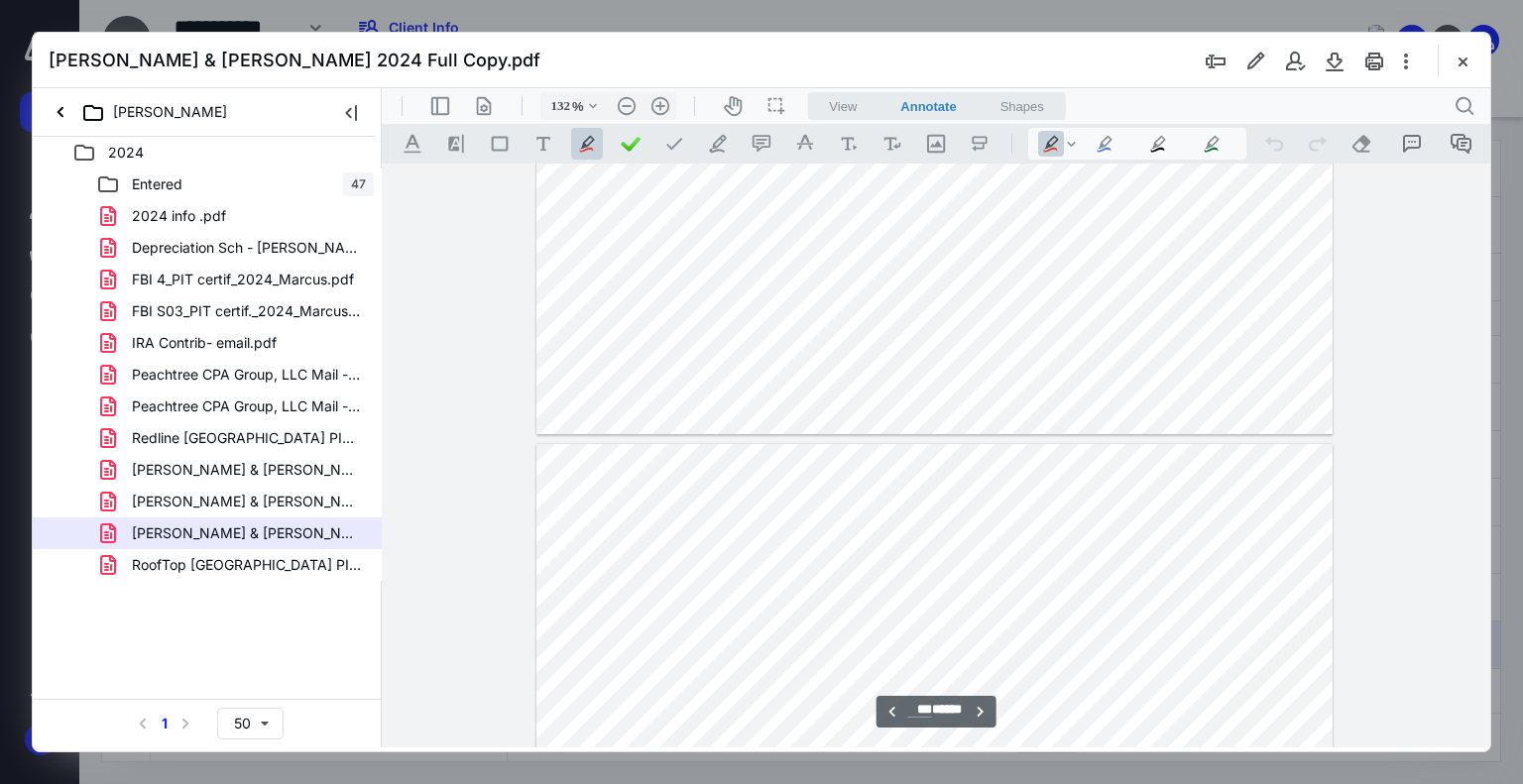 type on "***" 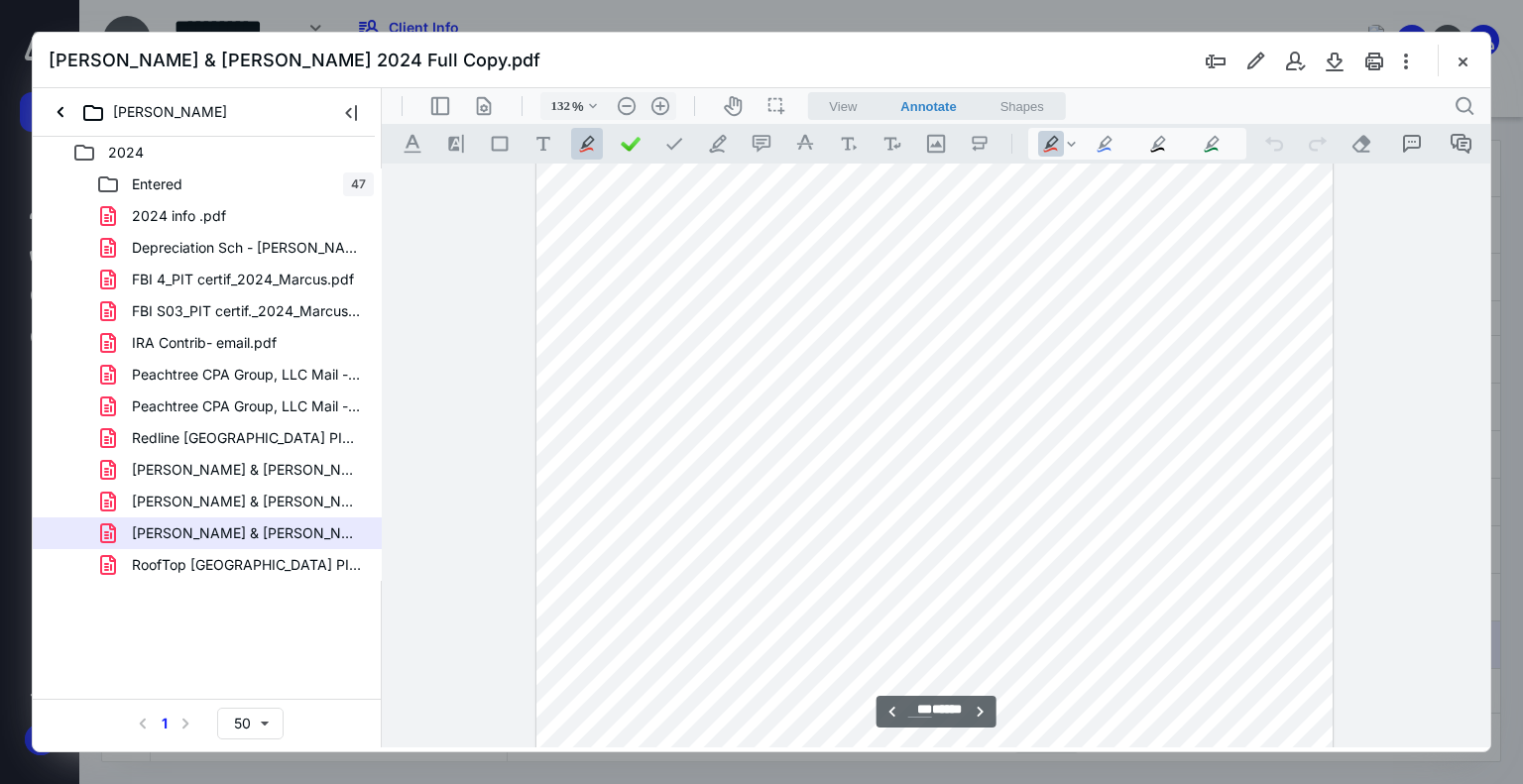 scroll, scrollTop: 152526, scrollLeft: 0, axis: vertical 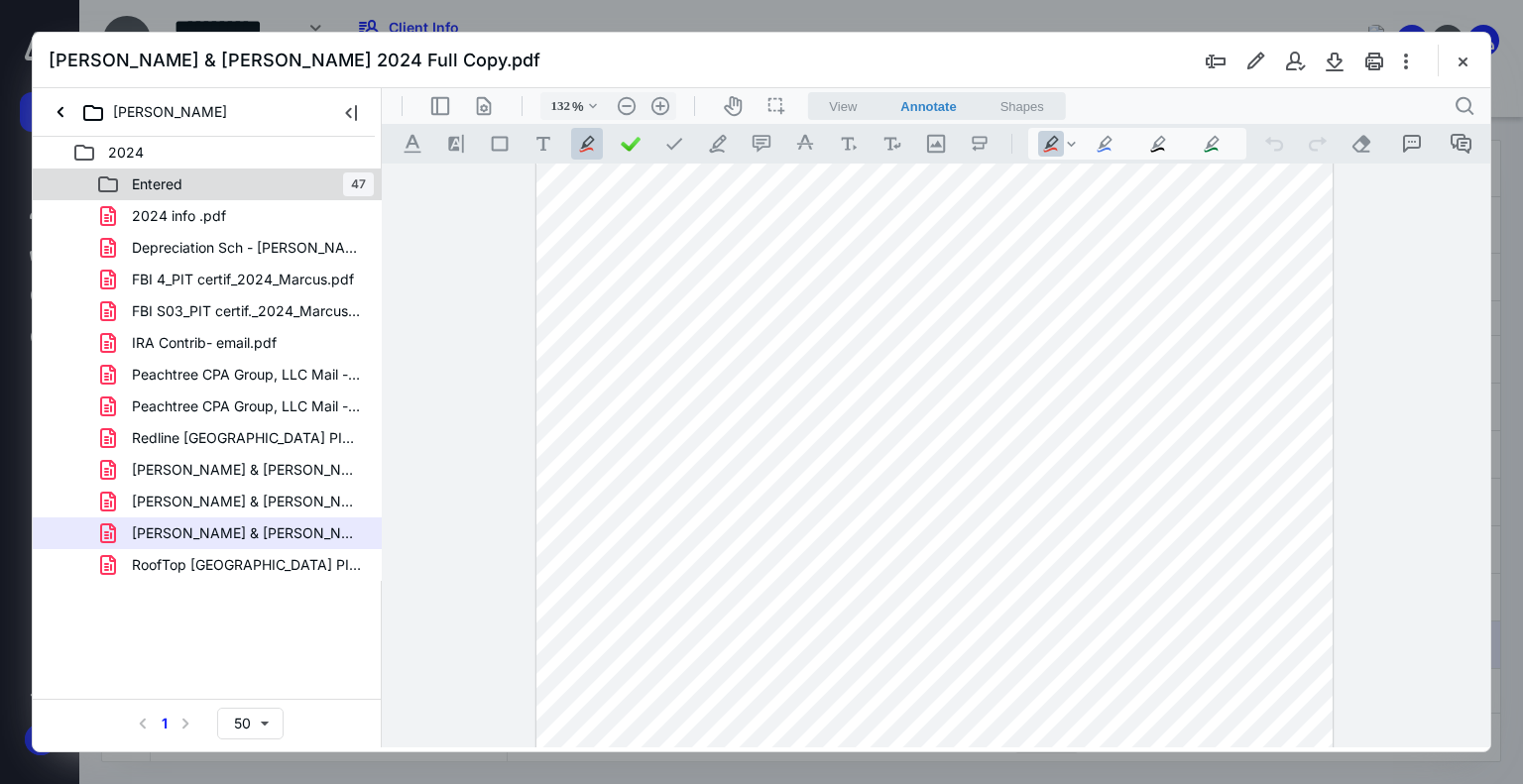 click on "Entered 47" at bounding box center [235, 184] 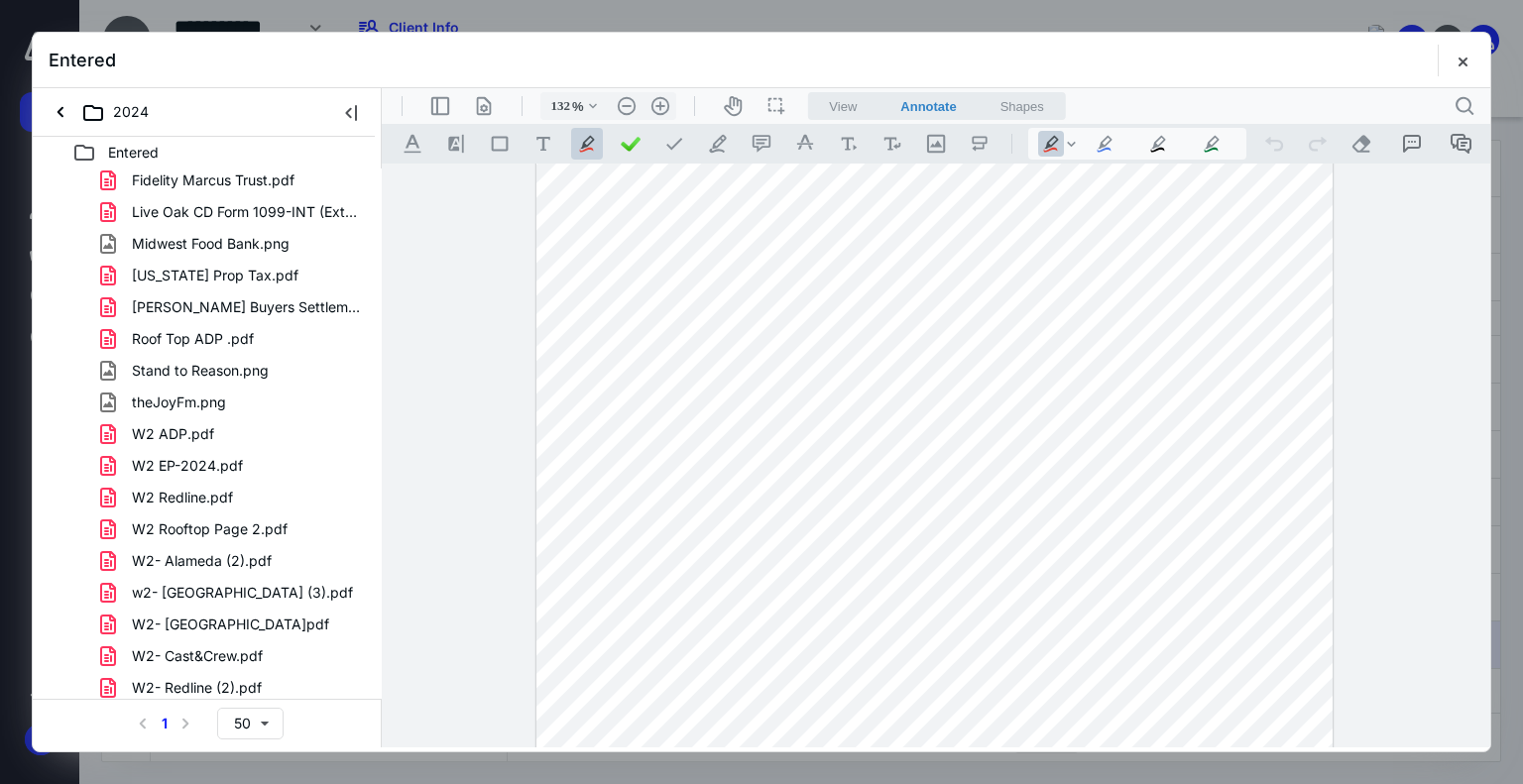 scroll, scrollTop: 959, scrollLeft: 0, axis: vertical 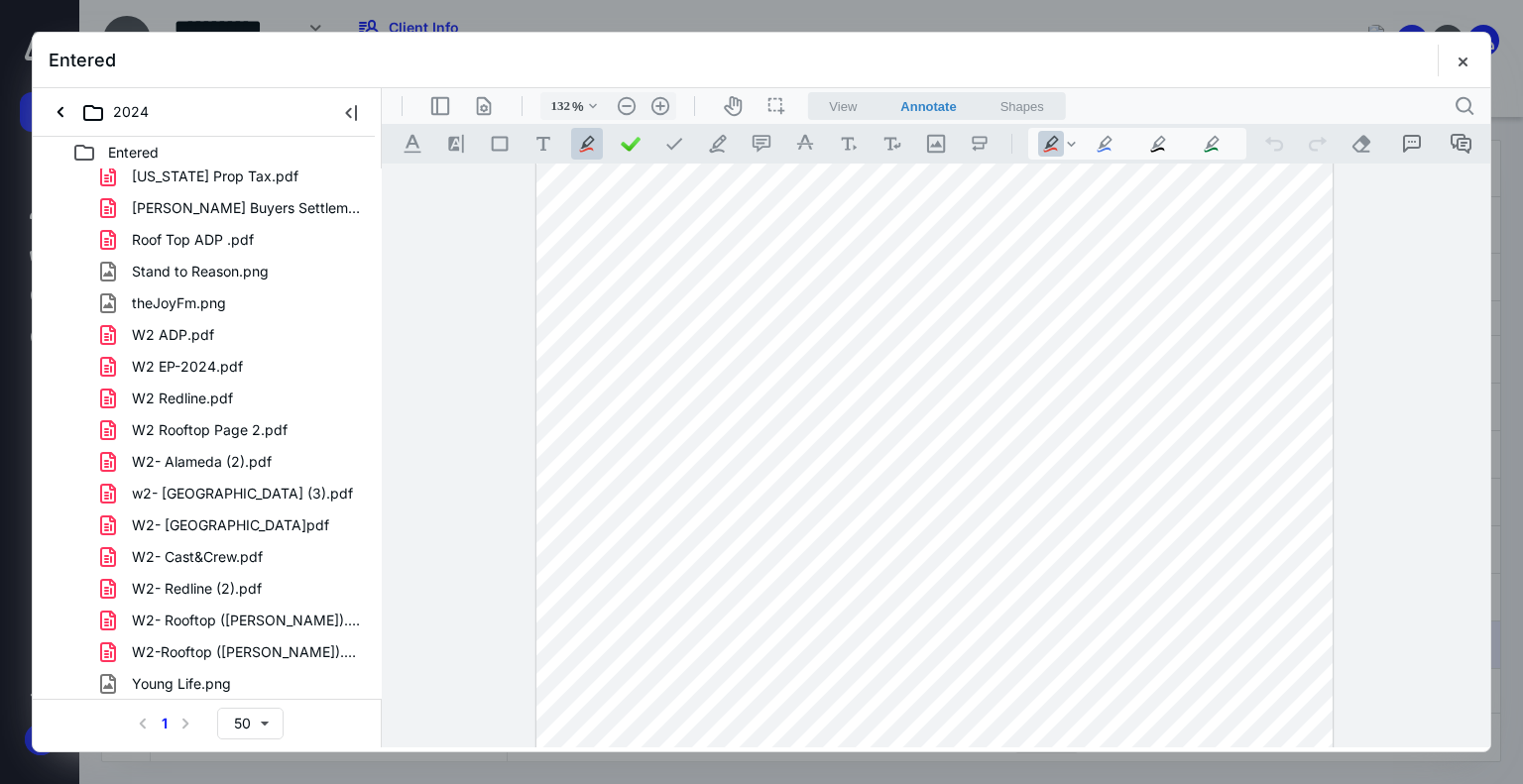 click on "W2 Redline.pdf" at bounding box center (207, 398) 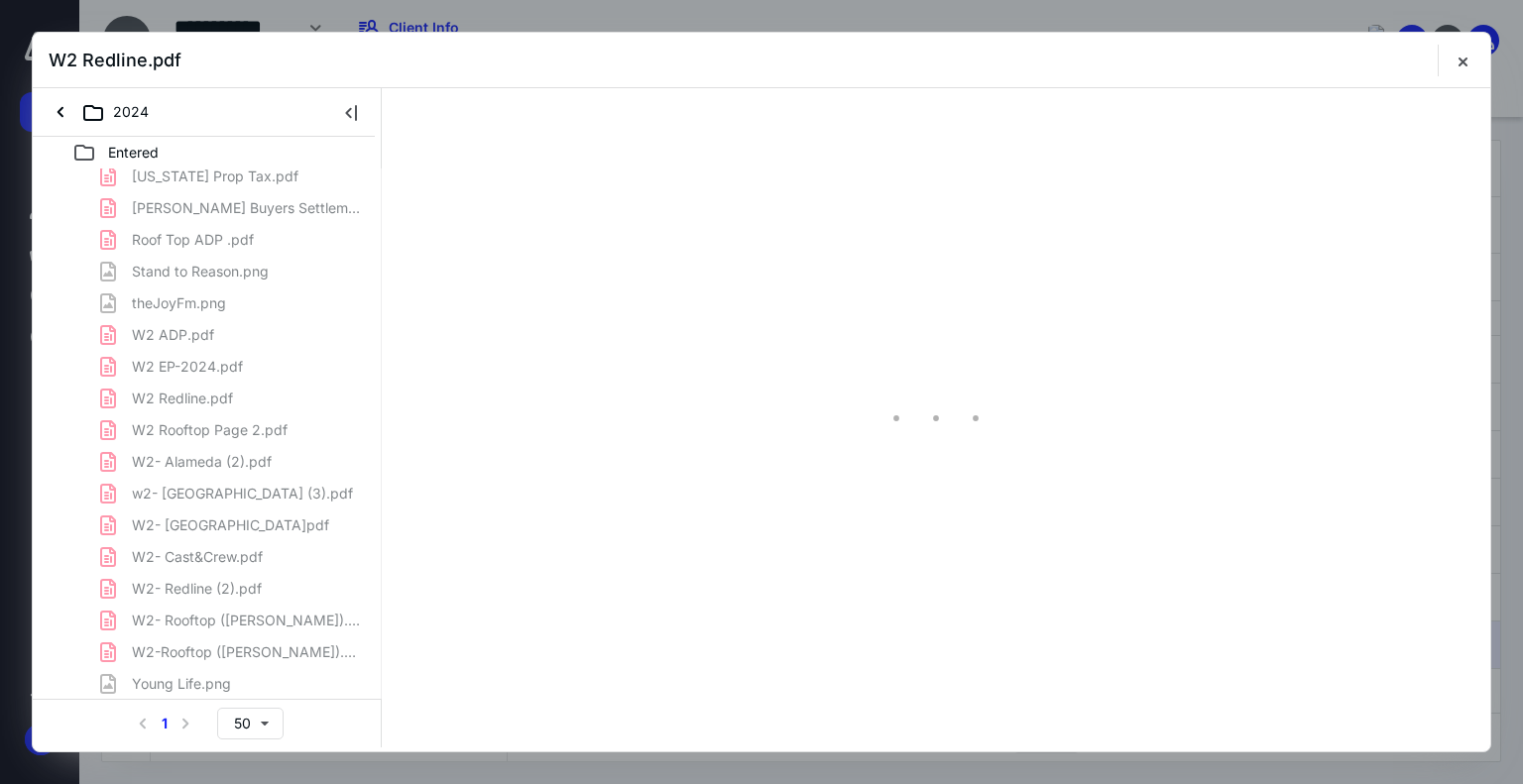 click on "115 Shirewood Mortgage 1098.pdf 201 [PERSON_NAME] Financials pdf.pdf 201 [PERSON_NAME].pdf 220 [PERSON_NAME].pdf 220 Ponderosa Financials pdf.pdf 1099-B Equiniti.pdf 1099-K.pdf 1099-MISC Cast &Crew.pdf 1099-MISC Cast&Crew (2).pdf 1099-MISC.pdf 16822 [PERSON_NAME] Financials pdf.pdf 16822 Mortgage 1098.pdf Be ONE church .png Be One church 2.png Bloom.png Capital One-5.pdf Capital One-6.pdf Choices.png Donation- I-58.pdf Donation- Stand to Reason.pdf Donation-Bloom.pdf Donation-One Church.pdf Donation.pdf Donations- Real Life Center.pdf Donations-Joy FM.pdf Fayette PRC.png Fidelity Joint Account.pdf Fidelity Marcus Trust.pdf Live Oak CD Form 1099-INT (External) Cust #  - Recvd 02082.pdf Midwest Food Bank.png [US_STATE] Prop Tax.pdf [PERSON_NAME] Buyers Settlement.pdf Roof Top ADP .pdf Stand to Reason.png theJoyFm.png W2 ADP.pdf W2 EP-2024.pdf W2 Redline.pdf W2 Rooftop Page 2.pdf W2- [GEOGRAPHIC_DATA] (2).pdf w2- Alameda (3).pdf W2- [GEOGRAPHIC_DATA]pdf W2- Cast&Crew.pdf W2- Redline (2).pdf W2- Rooftop ([PERSON_NAME]).pdf W2-Rooftop ([PERSON_NAME]).pdf [PERSON_NAME] Life.png" at bounding box center (207, -46) 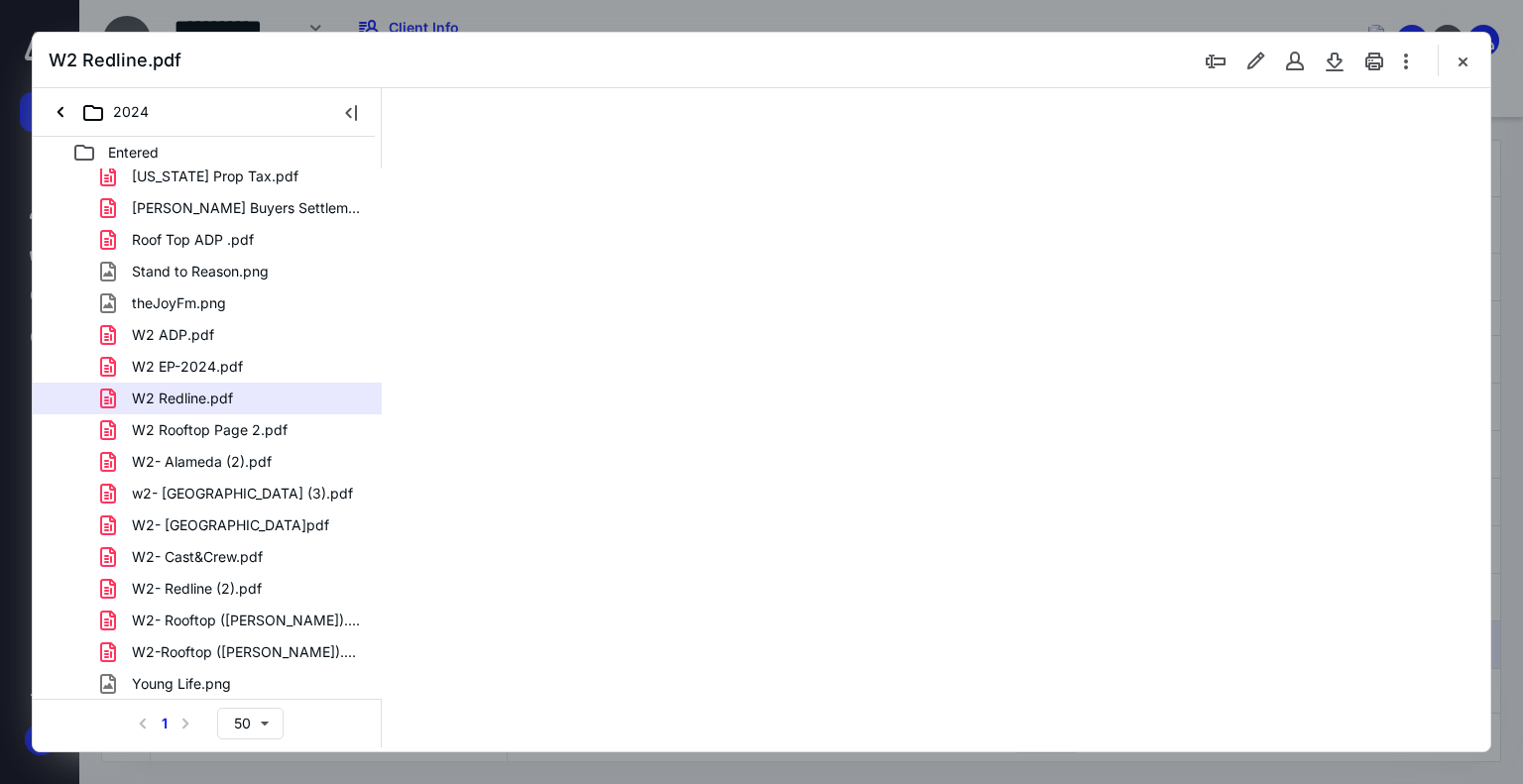scroll, scrollTop: 0, scrollLeft: 0, axis: both 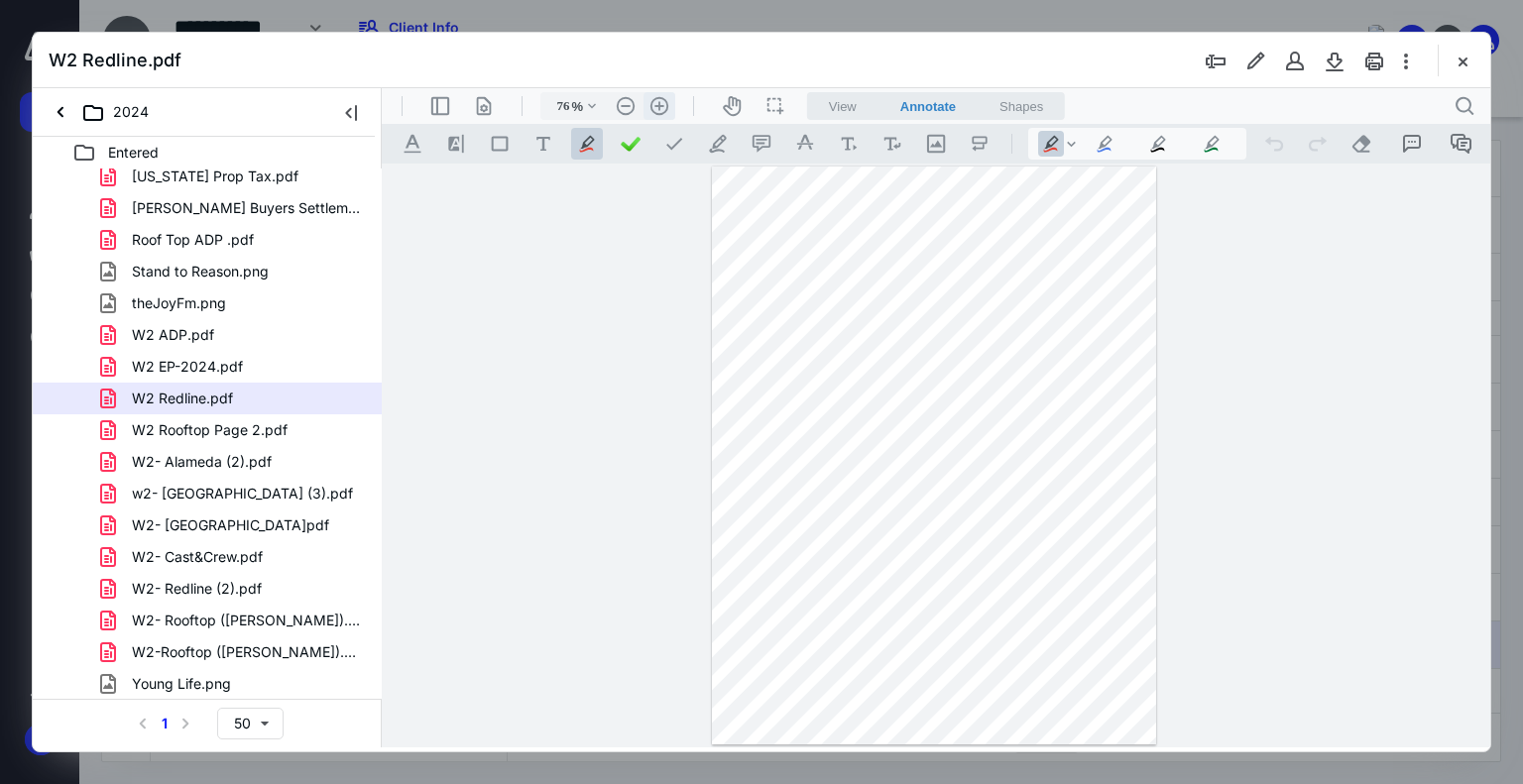 click on ".cls-1{fill:#abb0c4;} icon - header - zoom - in - line" at bounding box center (659, 106) 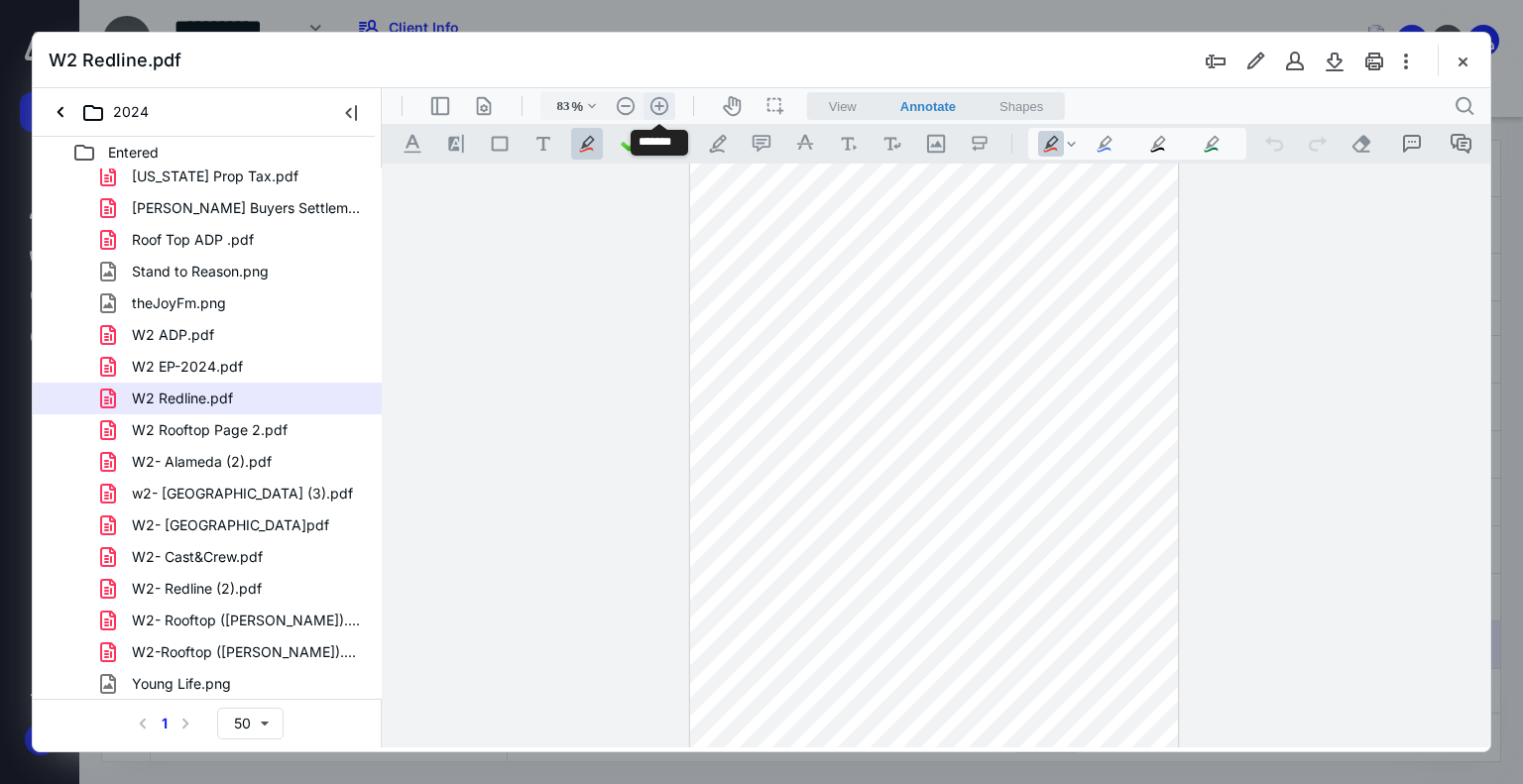 click on ".cls-1{fill:#abb0c4;} icon - header - zoom - in - line" at bounding box center (659, 106) 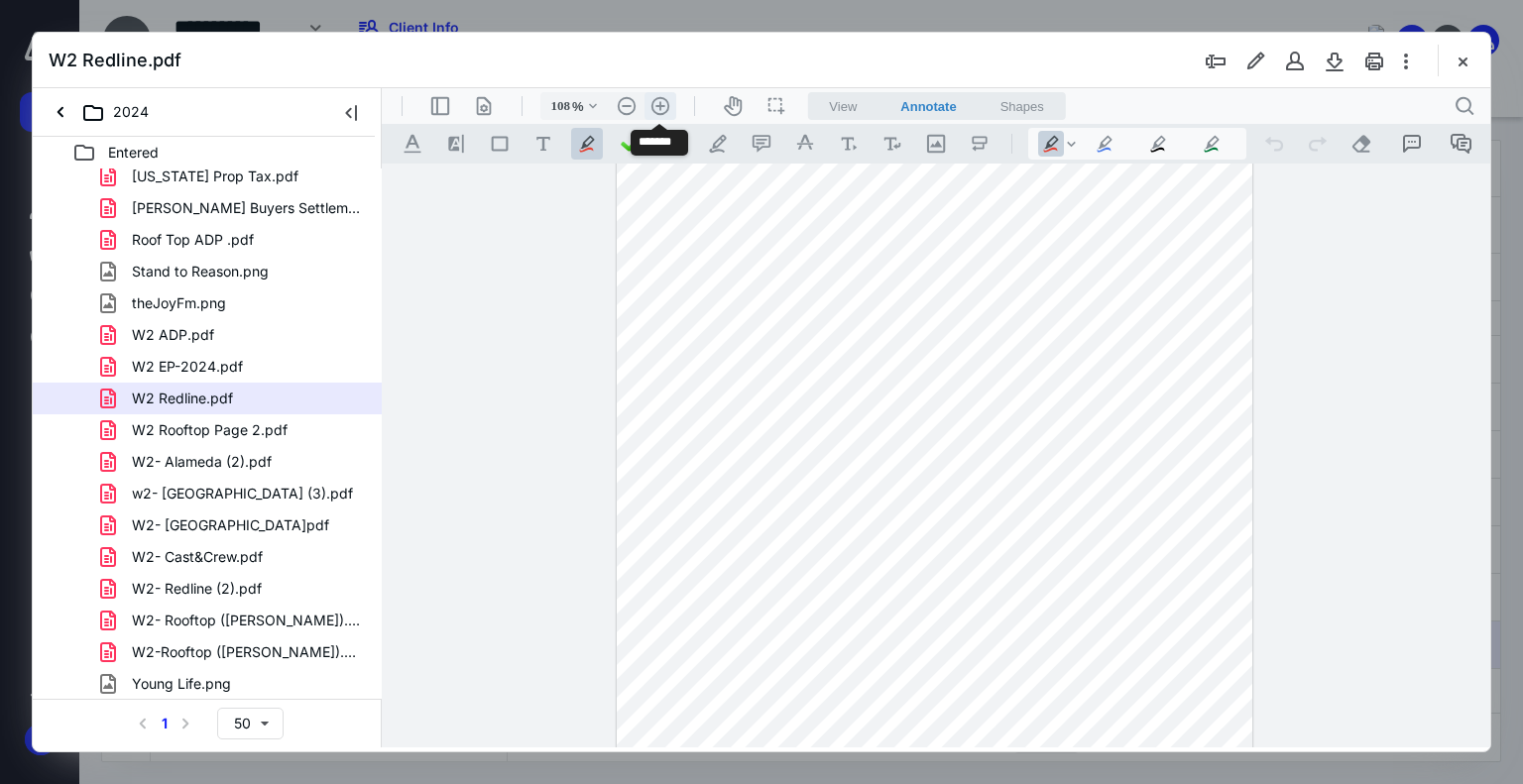 click on ".cls-1{fill:#abb0c4;} icon - header - zoom - in - line" at bounding box center (660, 106) 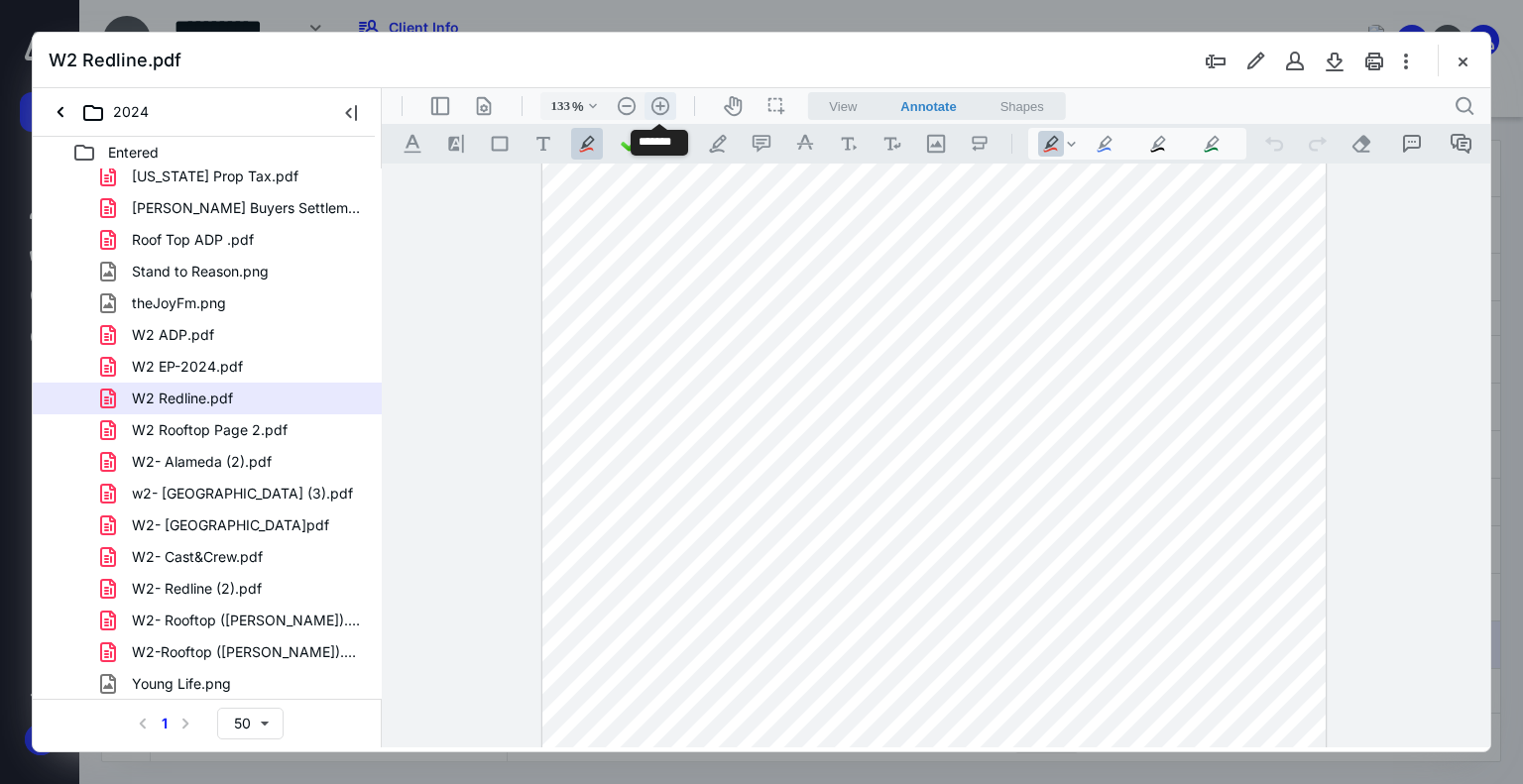 click on ".cls-1{fill:#abb0c4;} icon - header - zoom - in - line" at bounding box center [660, 106] 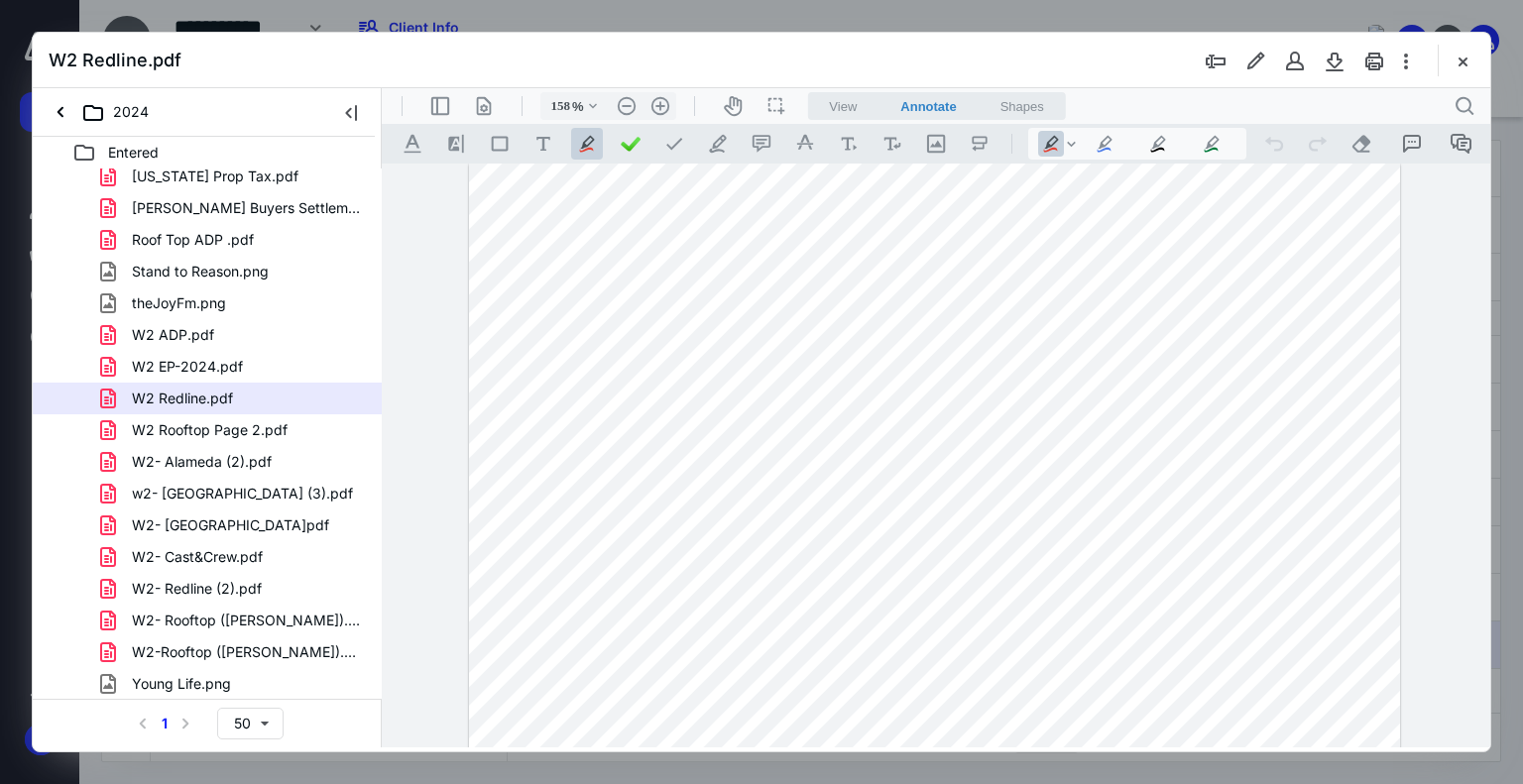 scroll, scrollTop: 0, scrollLeft: 0, axis: both 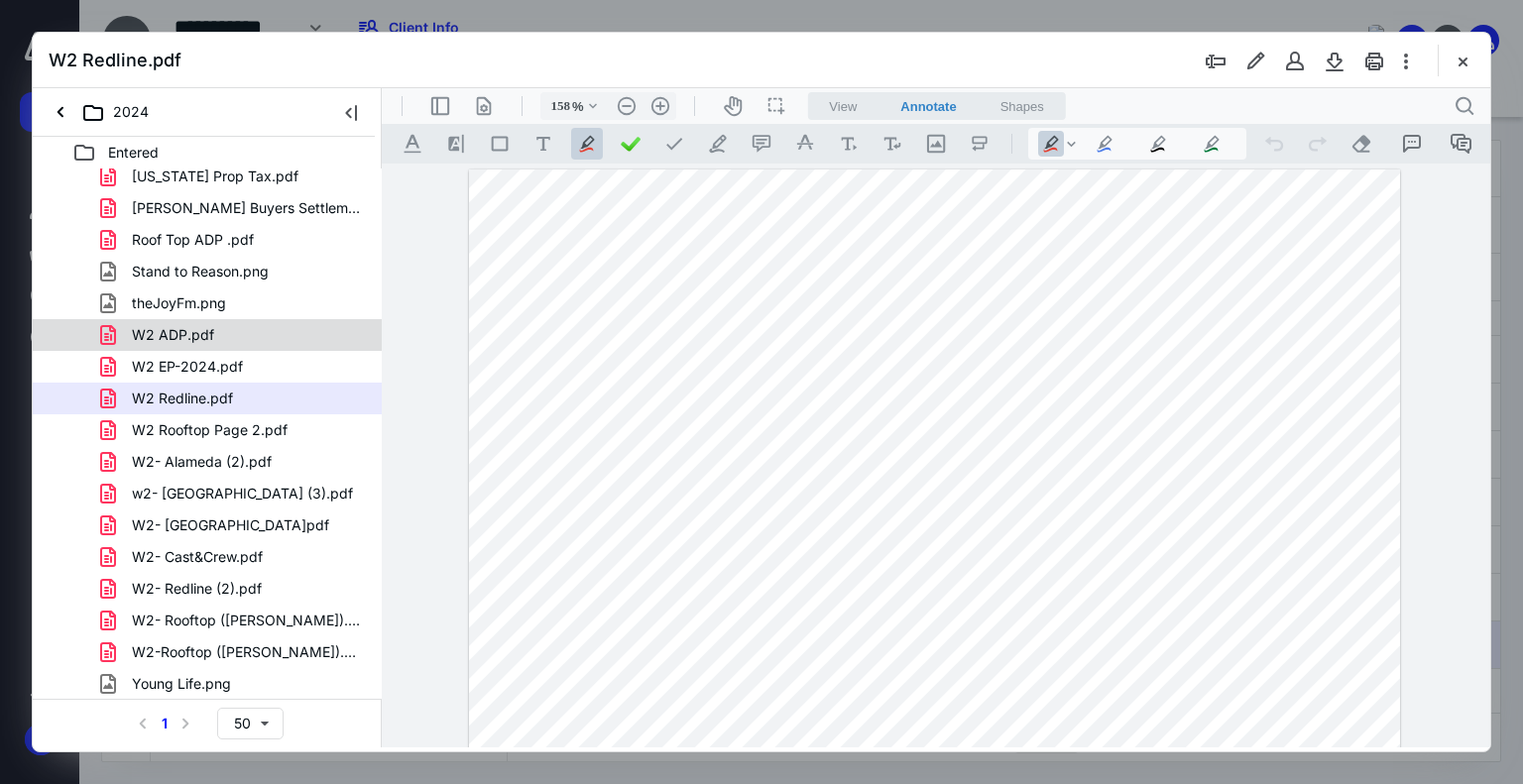 click on "W2 ADP.pdf" at bounding box center [207, 335] 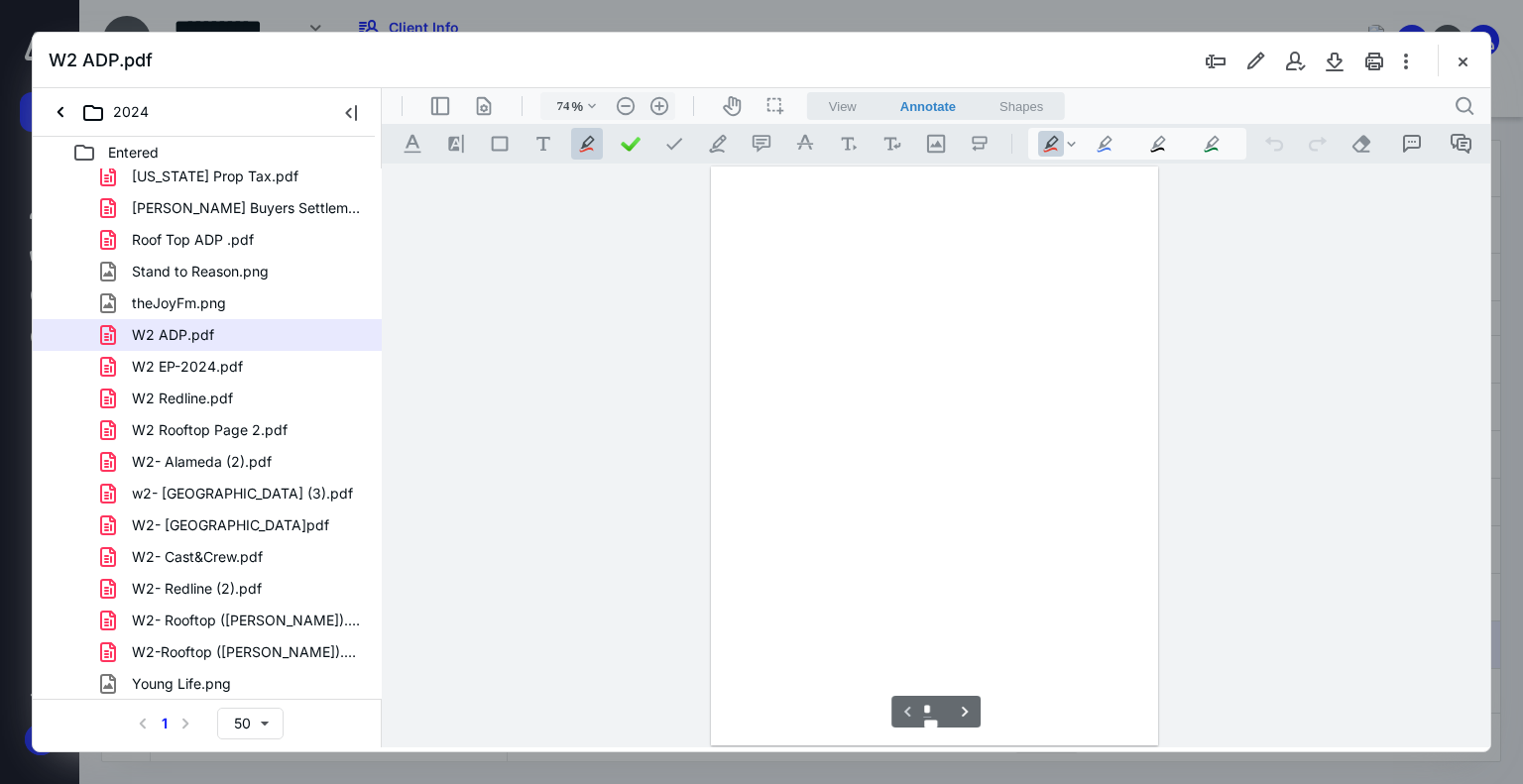 scroll, scrollTop: 78, scrollLeft: 0, axis: vertical 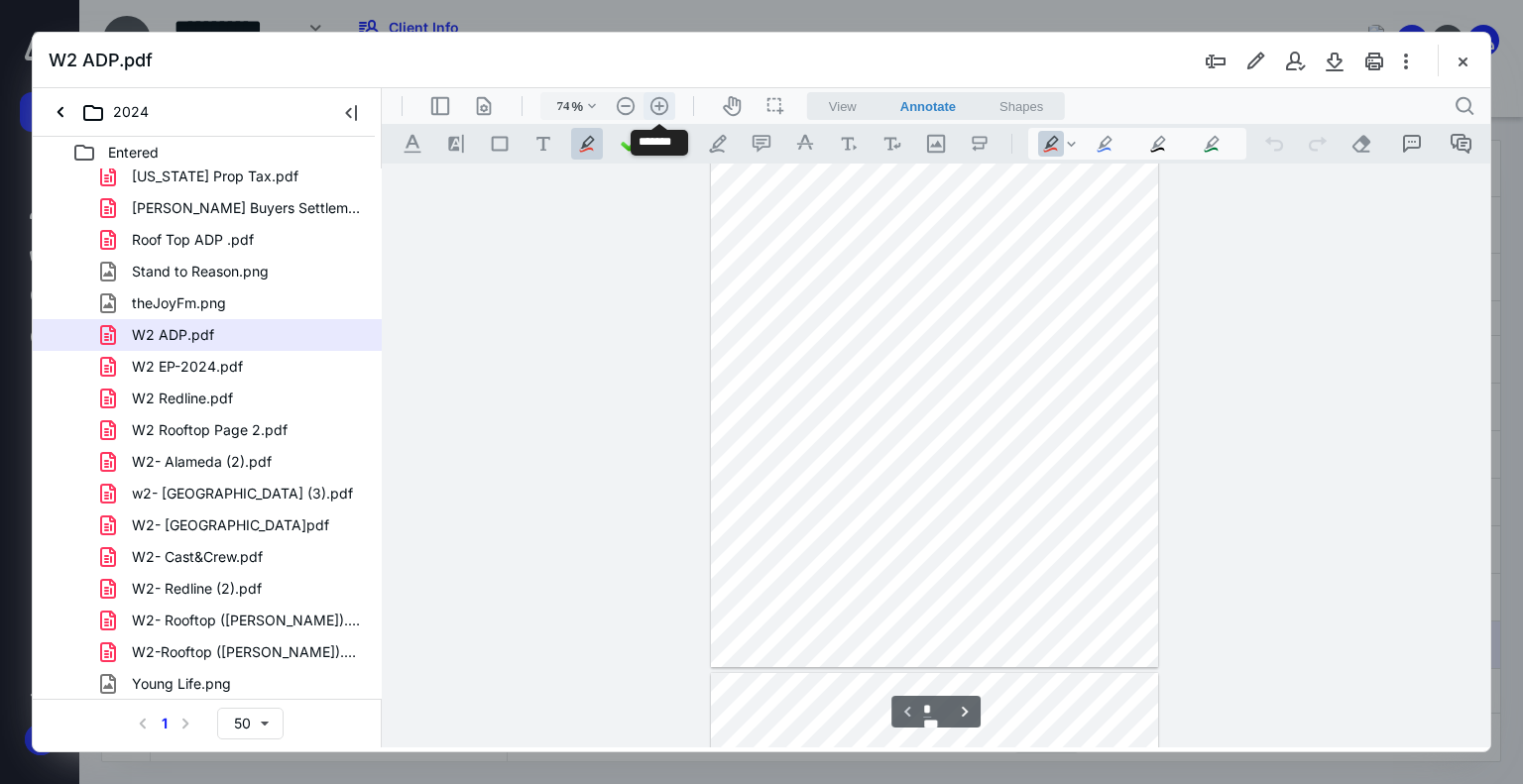 click on ".cls-1{fill:#abb0c4;} icon - header - zoom - in - line" at bounding box center [659, 106] 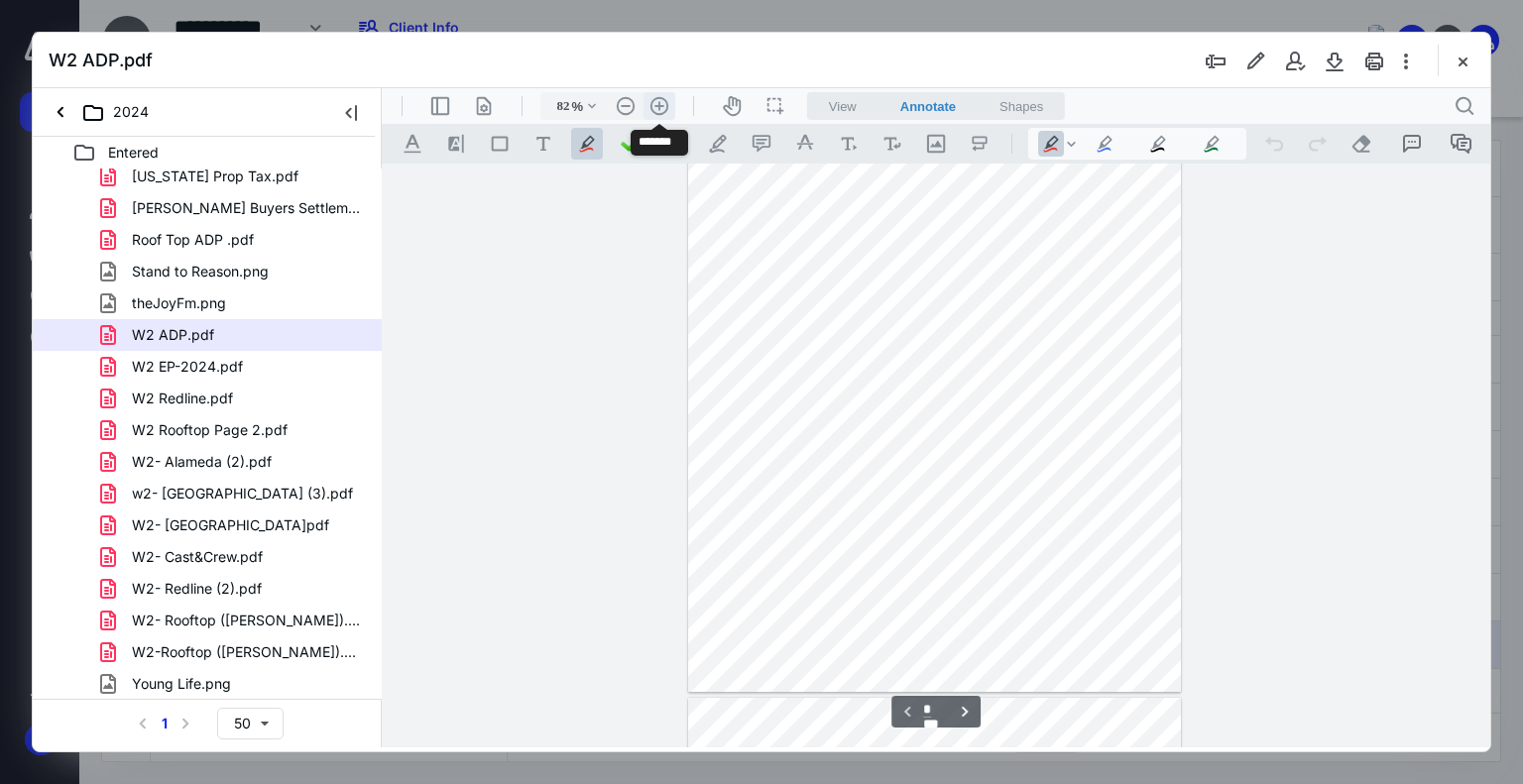 click on ".cls-1{fill:#abb0c4;} icon - header - zoom - in - line" at bounding box center (659, 106) 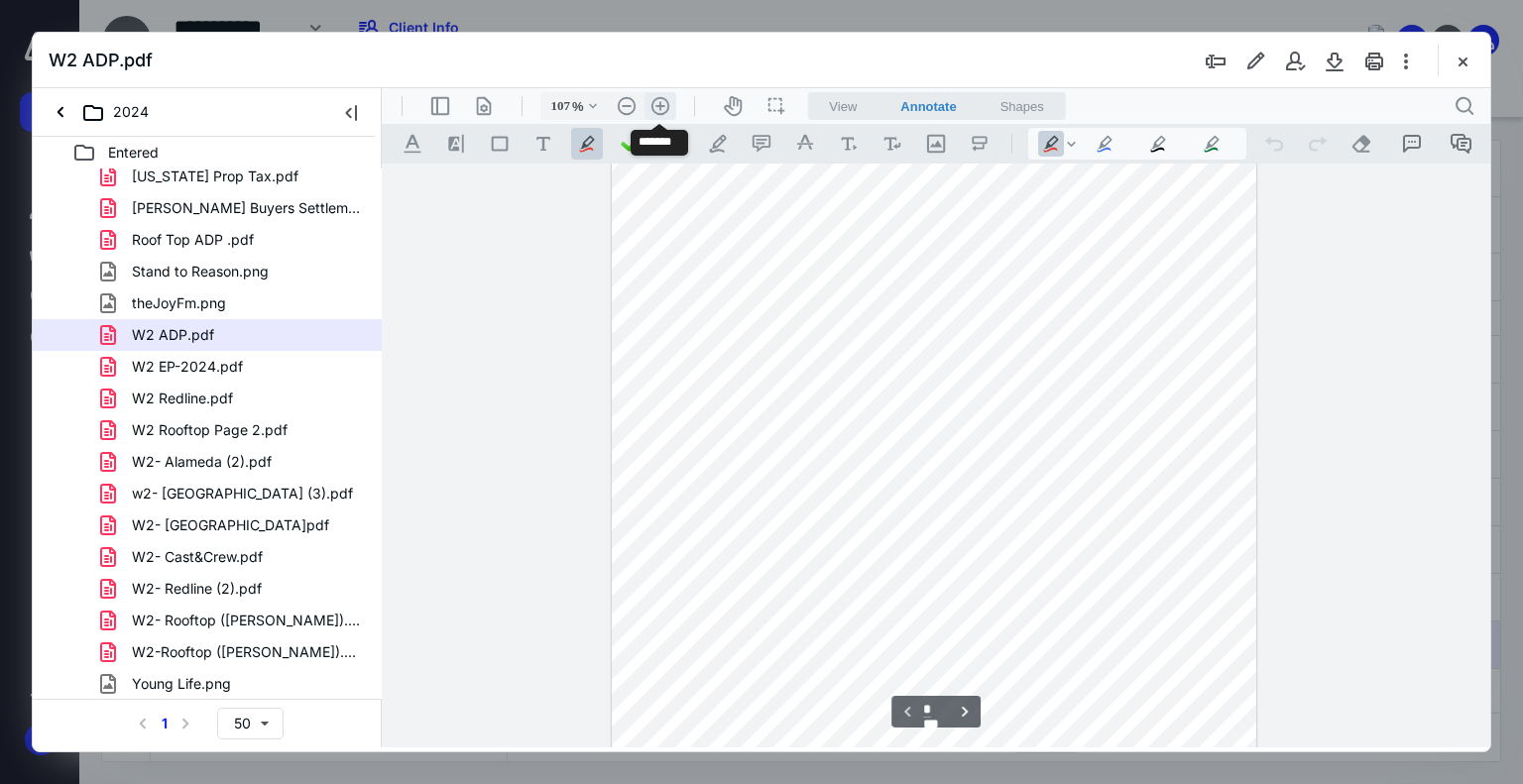 click on ".cls-1{fill:#abb0c4;} icon - header - zoom - in - line" at bounding box center (660, 106) 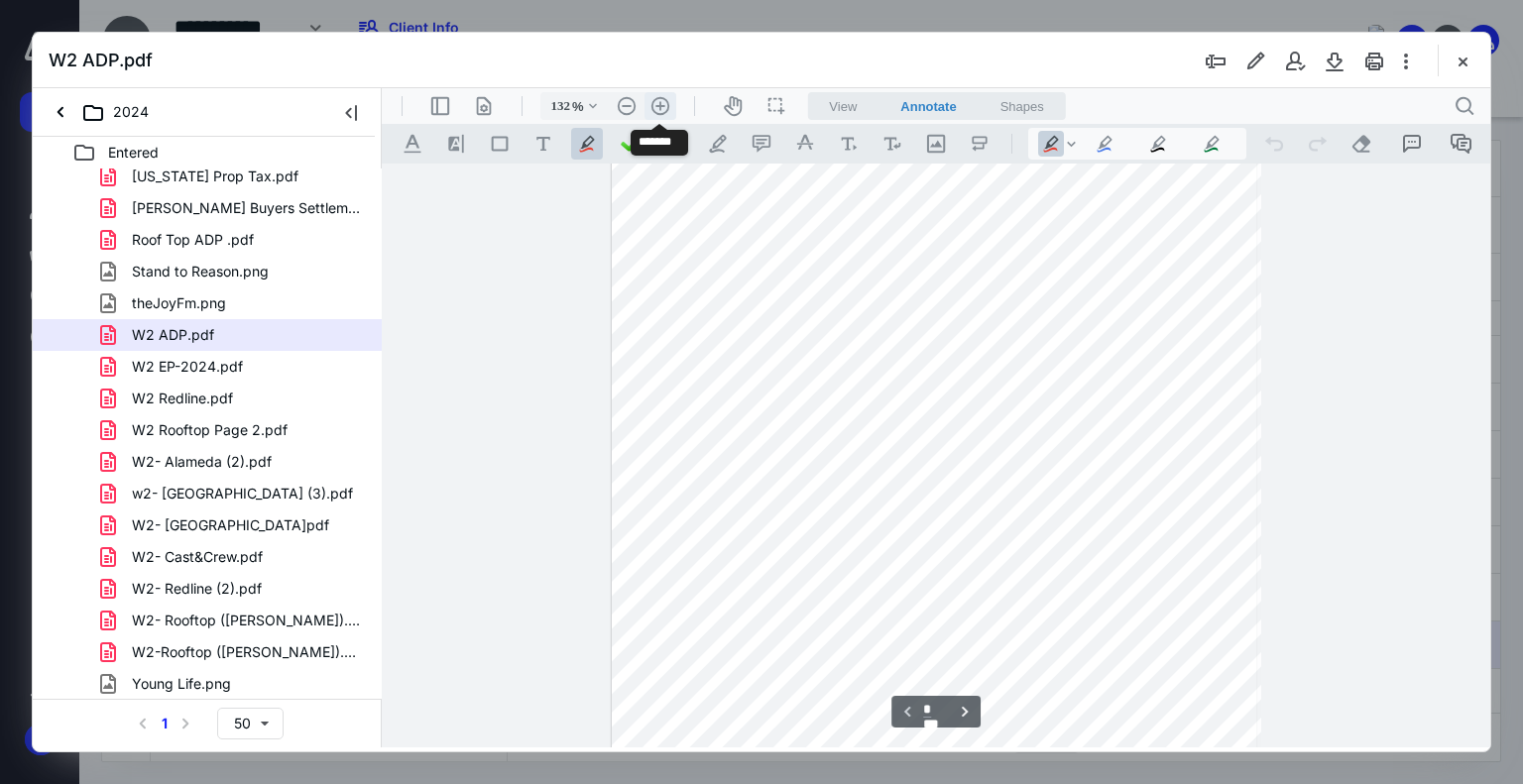scroll, scrollTop: 339, scrollLeft: 0, axis: vertical 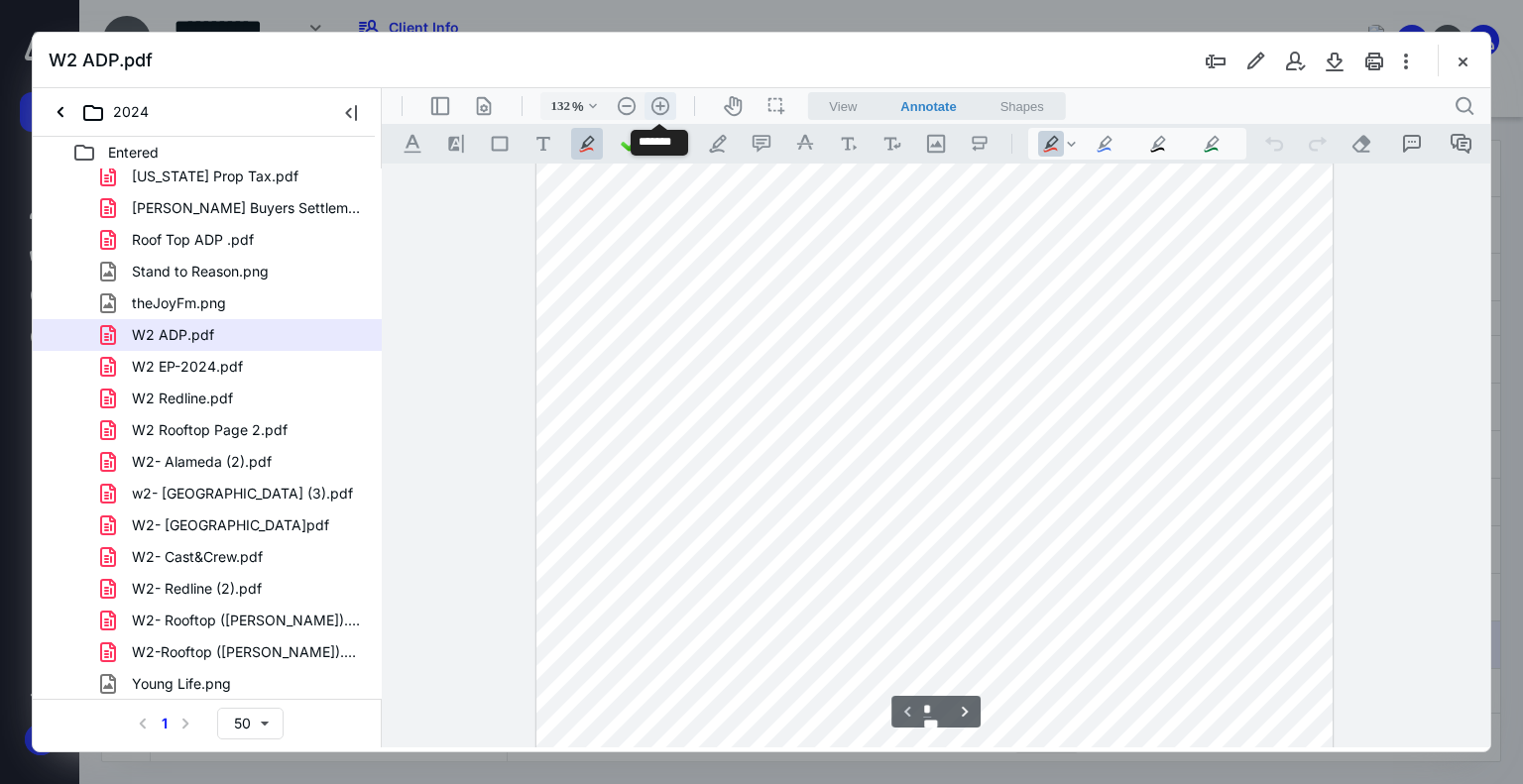 click on ".cls-1{fill:#abb0c4;} icon - header - zoom - in - line" at bounding box center (660, 106) 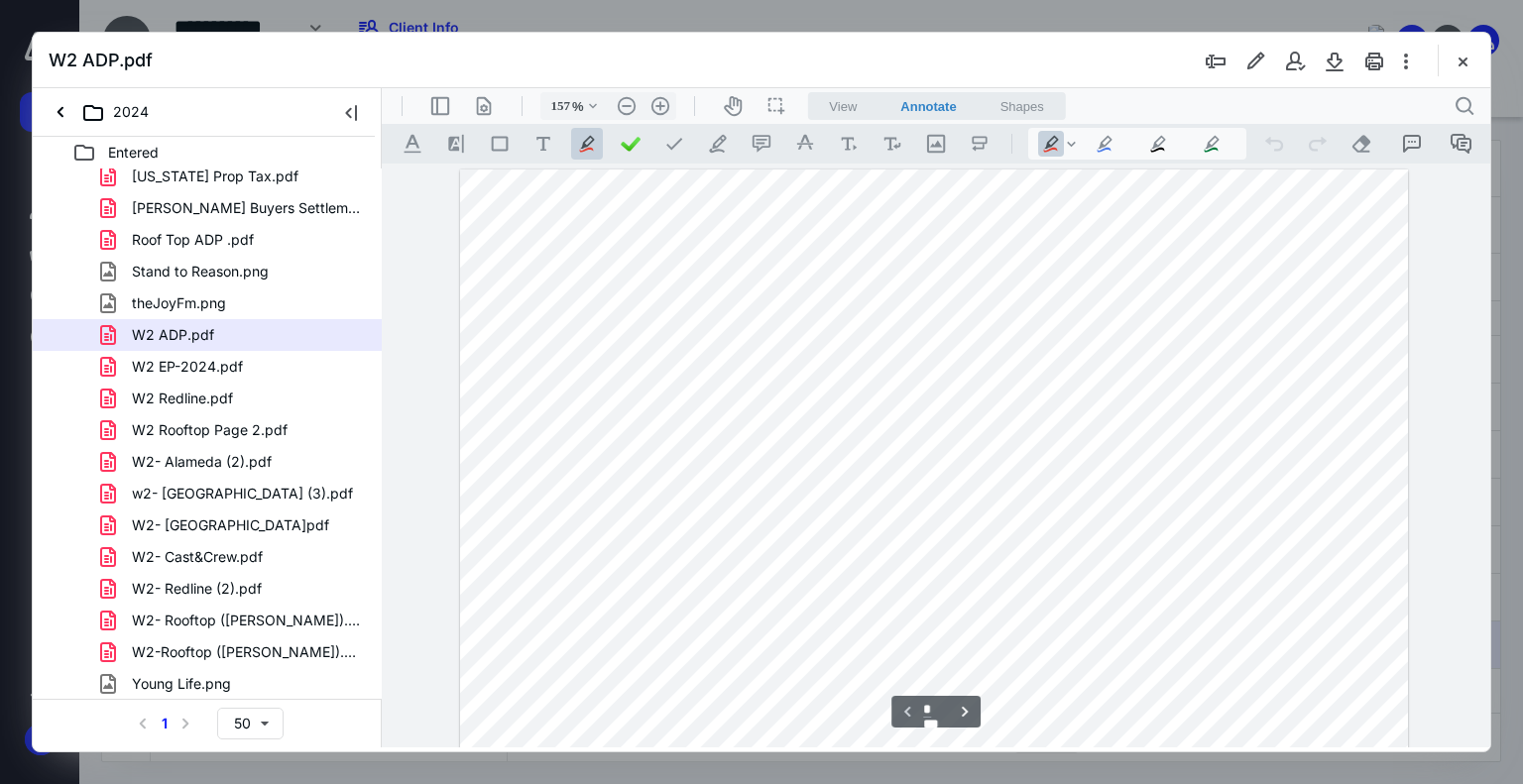 scroll, scrollTop: 0, scrollLeft: 0, axis: both 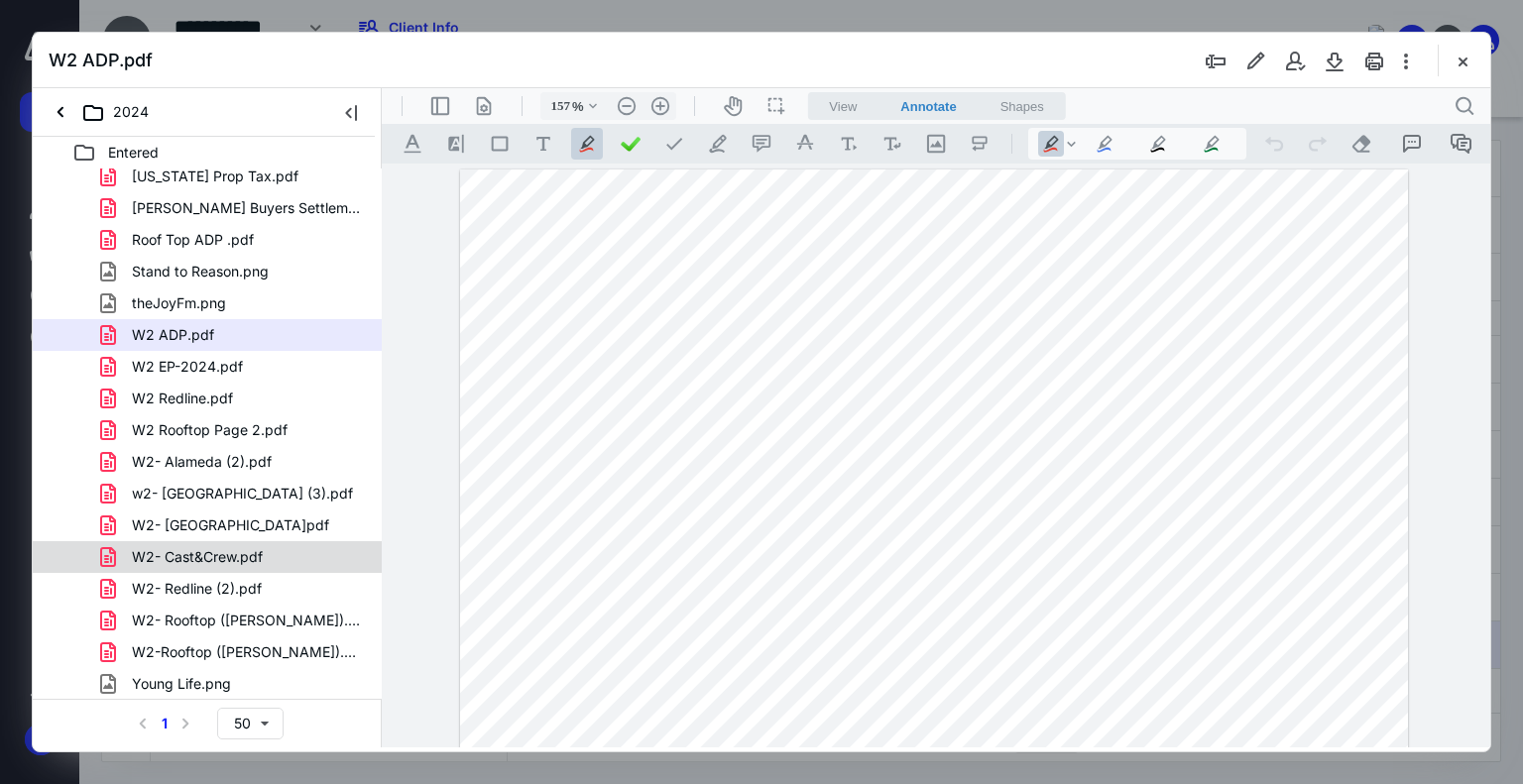 click on "W2- Cast&Crew.pdf" at bounding box center [235, 557] 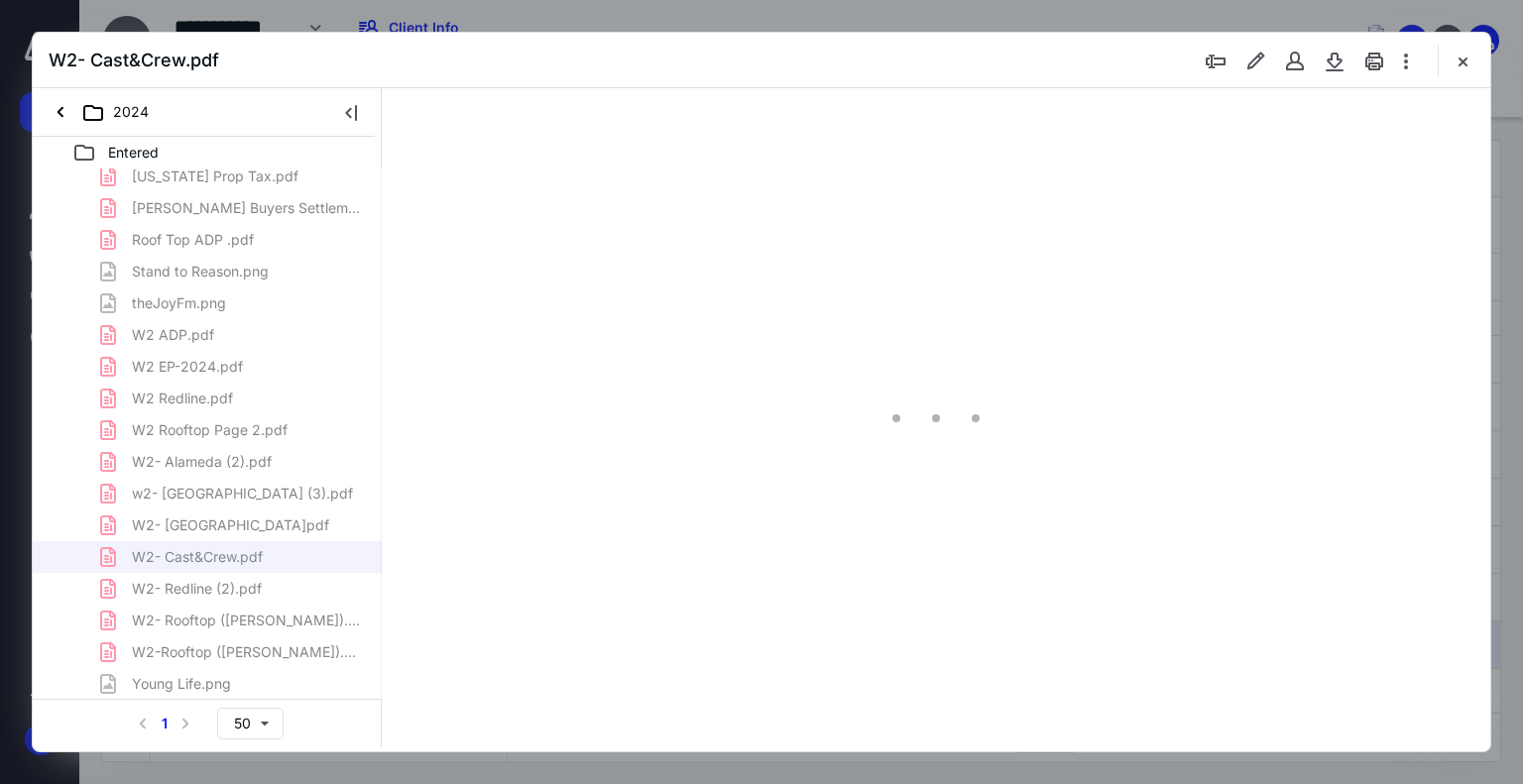 scroll, scrollTop: 78, scrollLeft: 0, axis: vertical 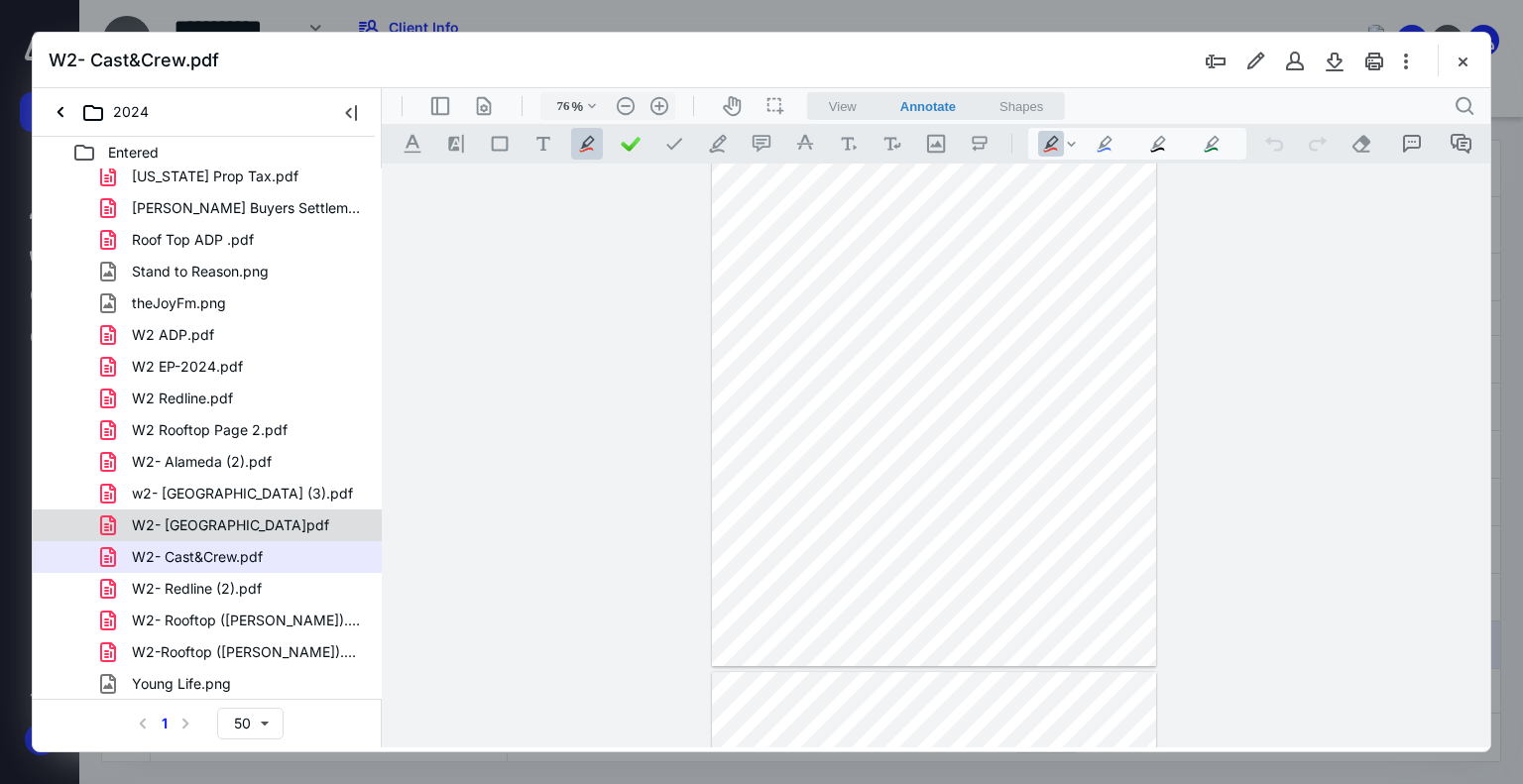 click on "W2- [GEOGRAPHIC_DATA]pdf" at bounding box center (218, 525) 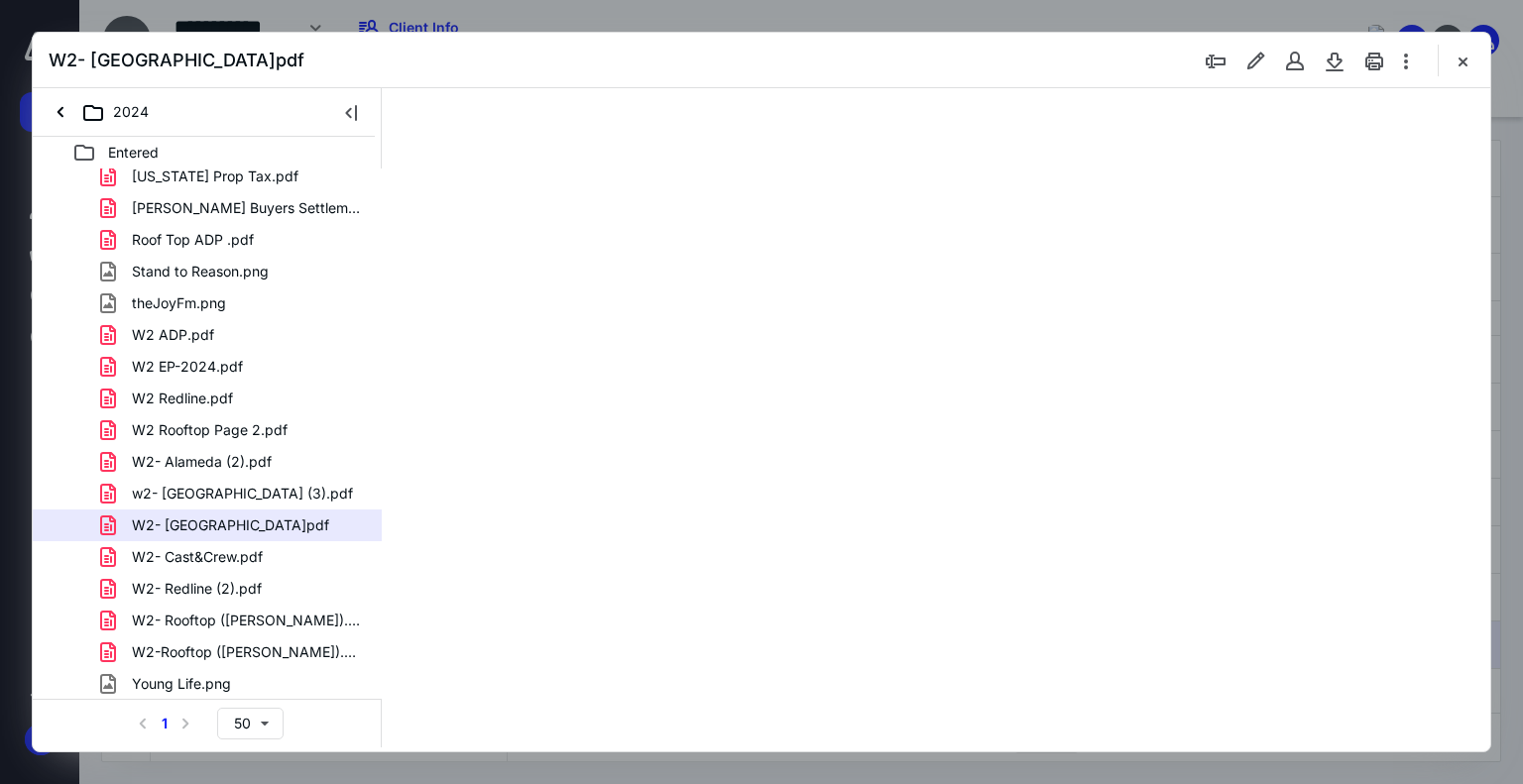 scroll, scrollTop: 0, scrollLeft: 0, axis: both 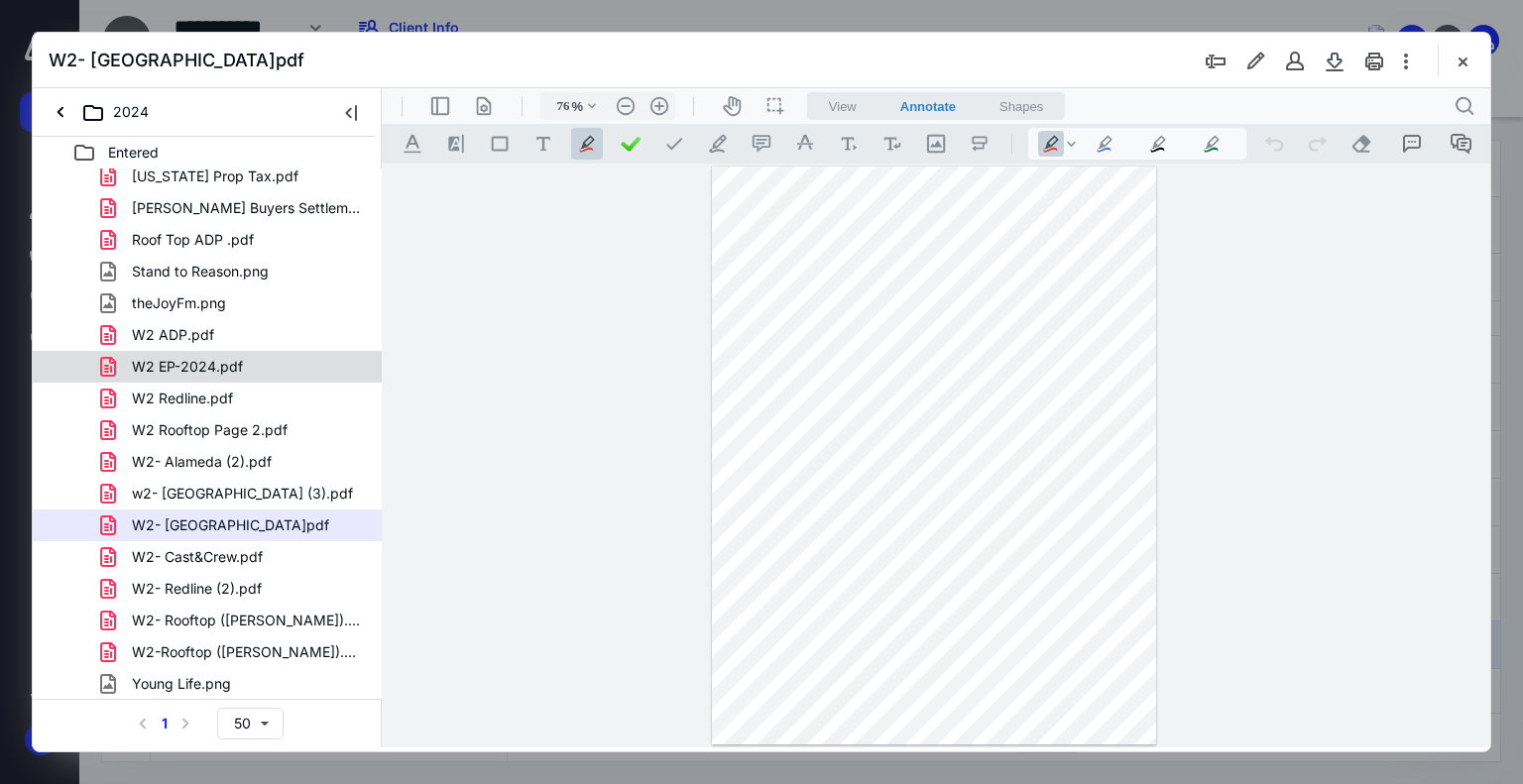 click on "W2 EP-2024.pdf" at bounding box center [235, 367] 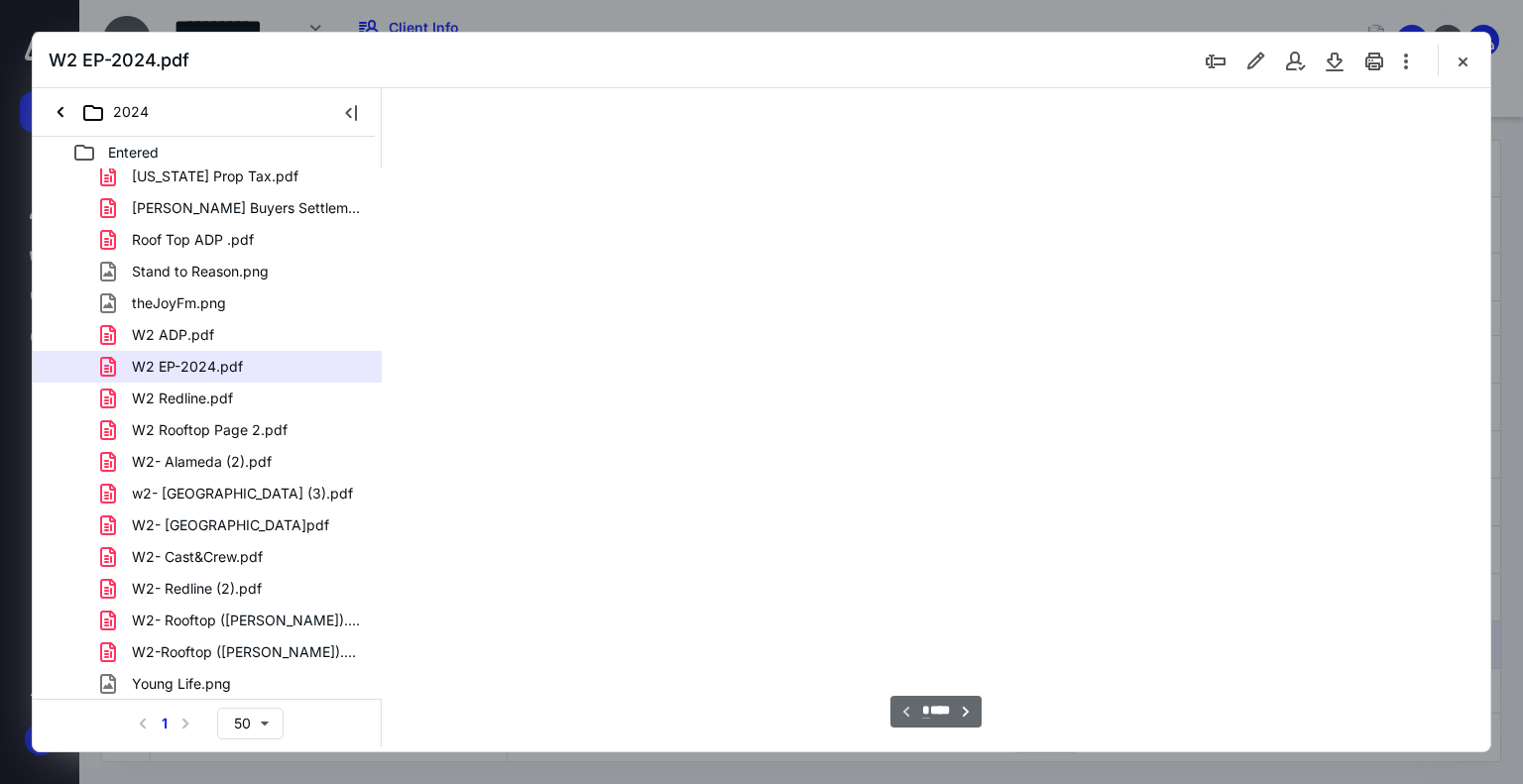 type on "74" 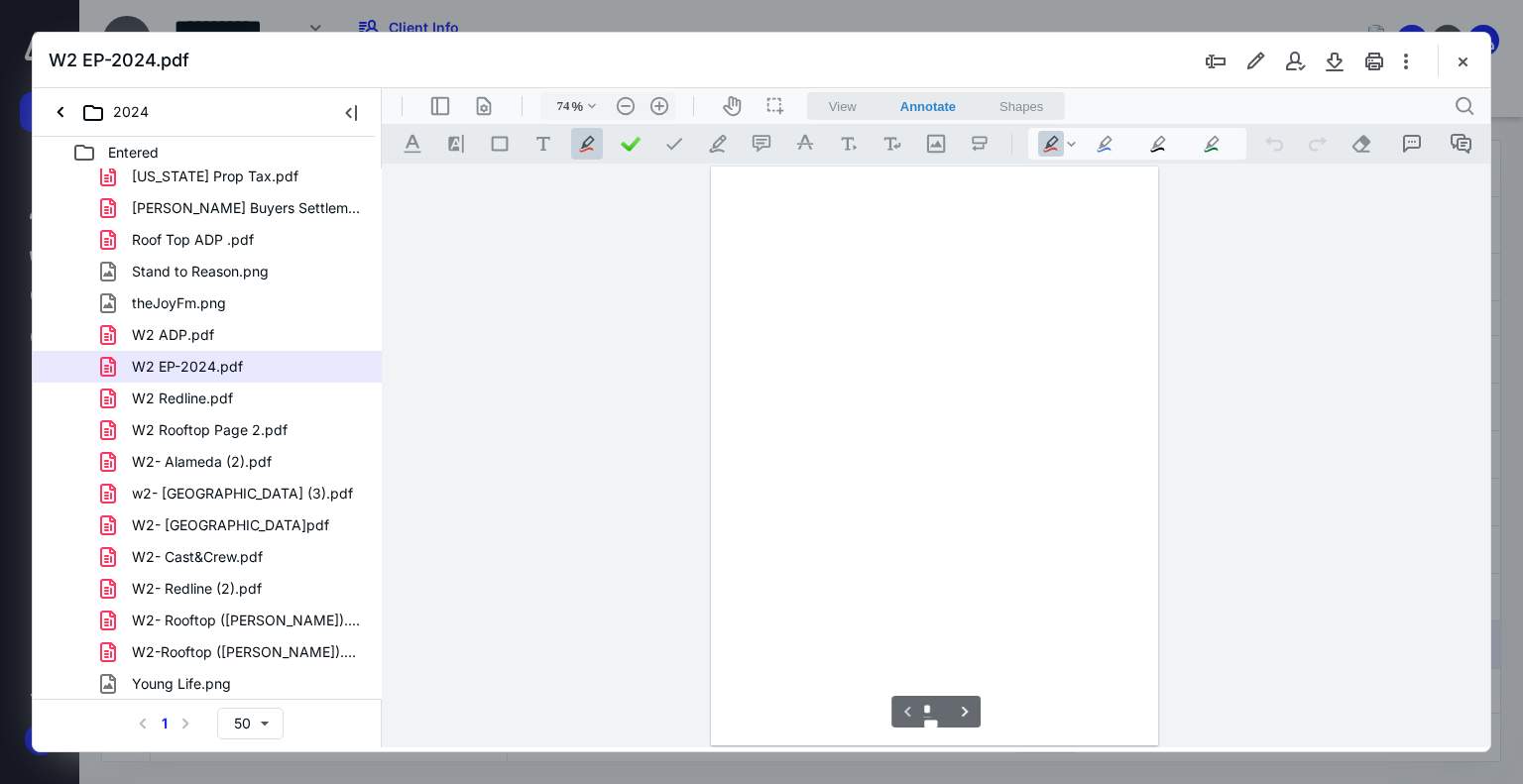 scroll, scrollTop: 78, scrollLeft: 0, axis: vertical 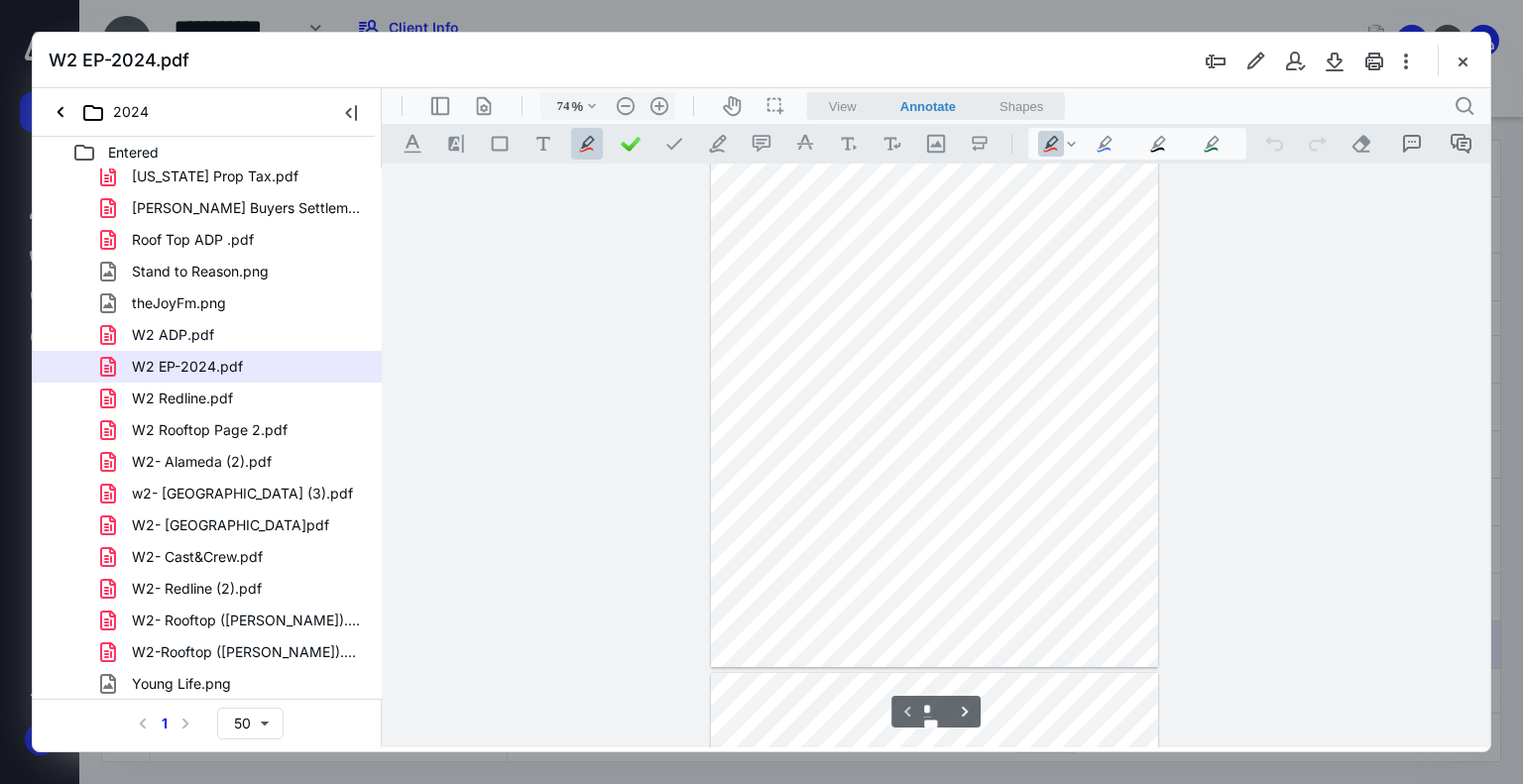 type on "*" 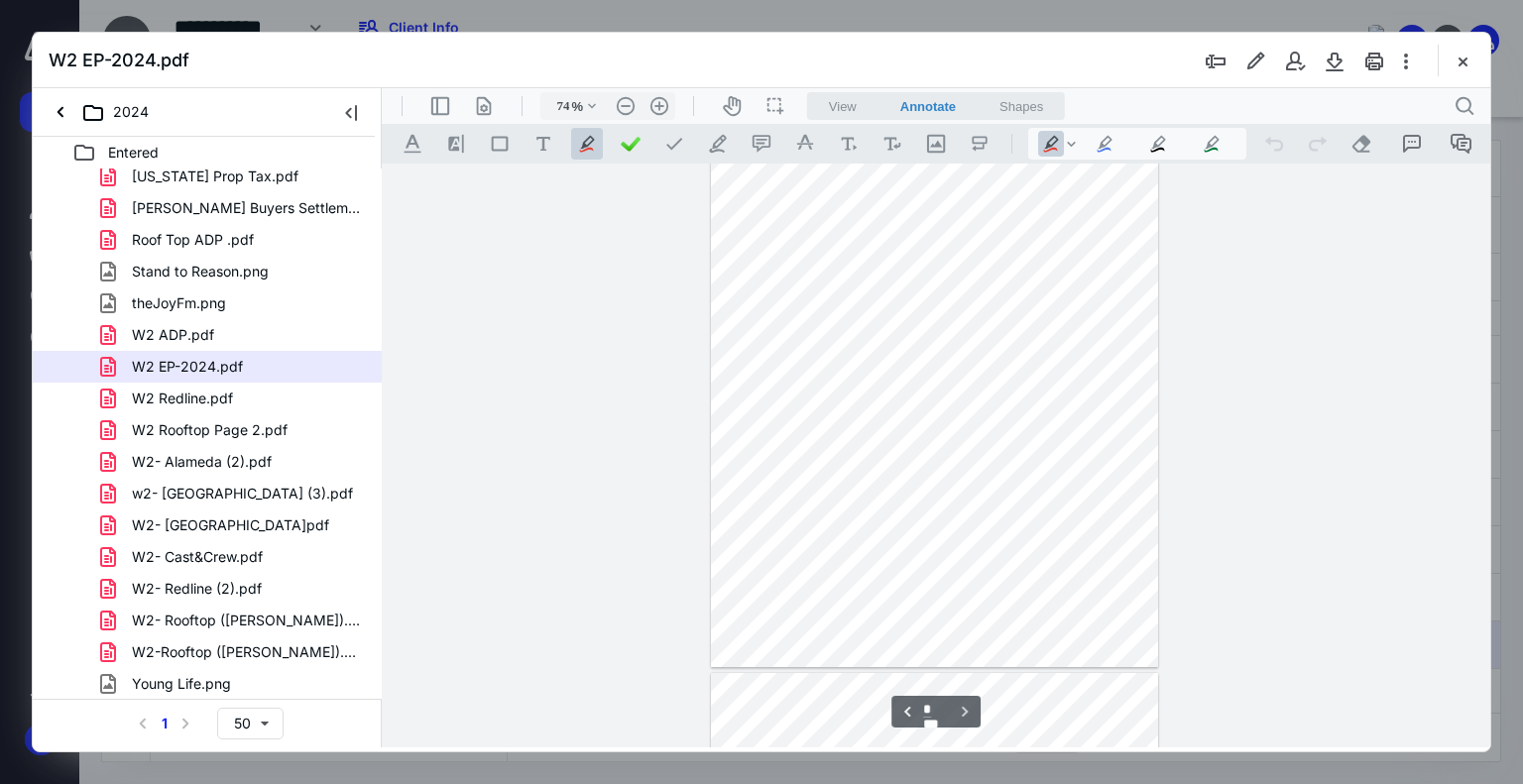 scroll, scrollTop: 585, scrollLeft: 0, axis: vertical 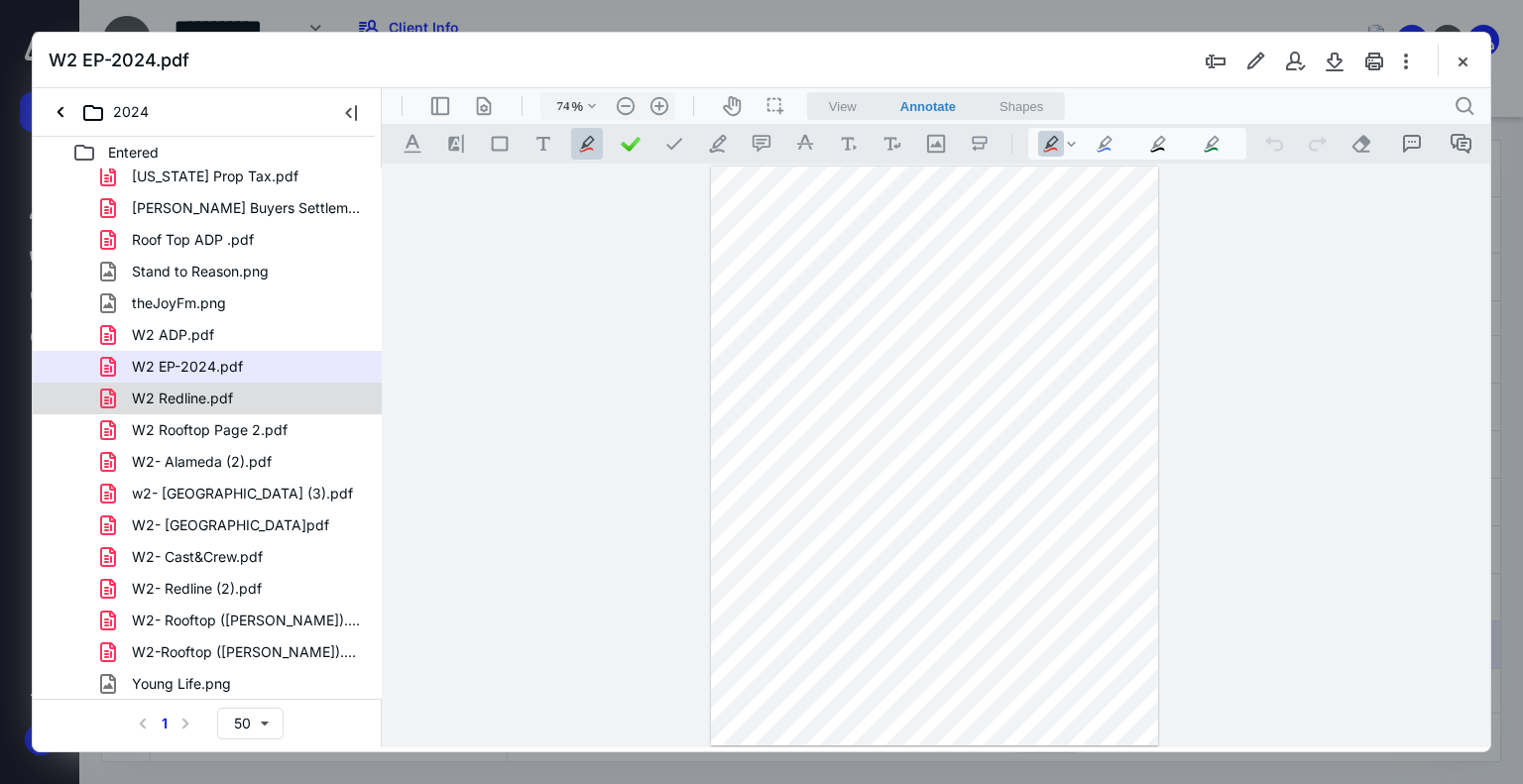 click on "W2 Redline.pdf" at bounding box center (182, 398) 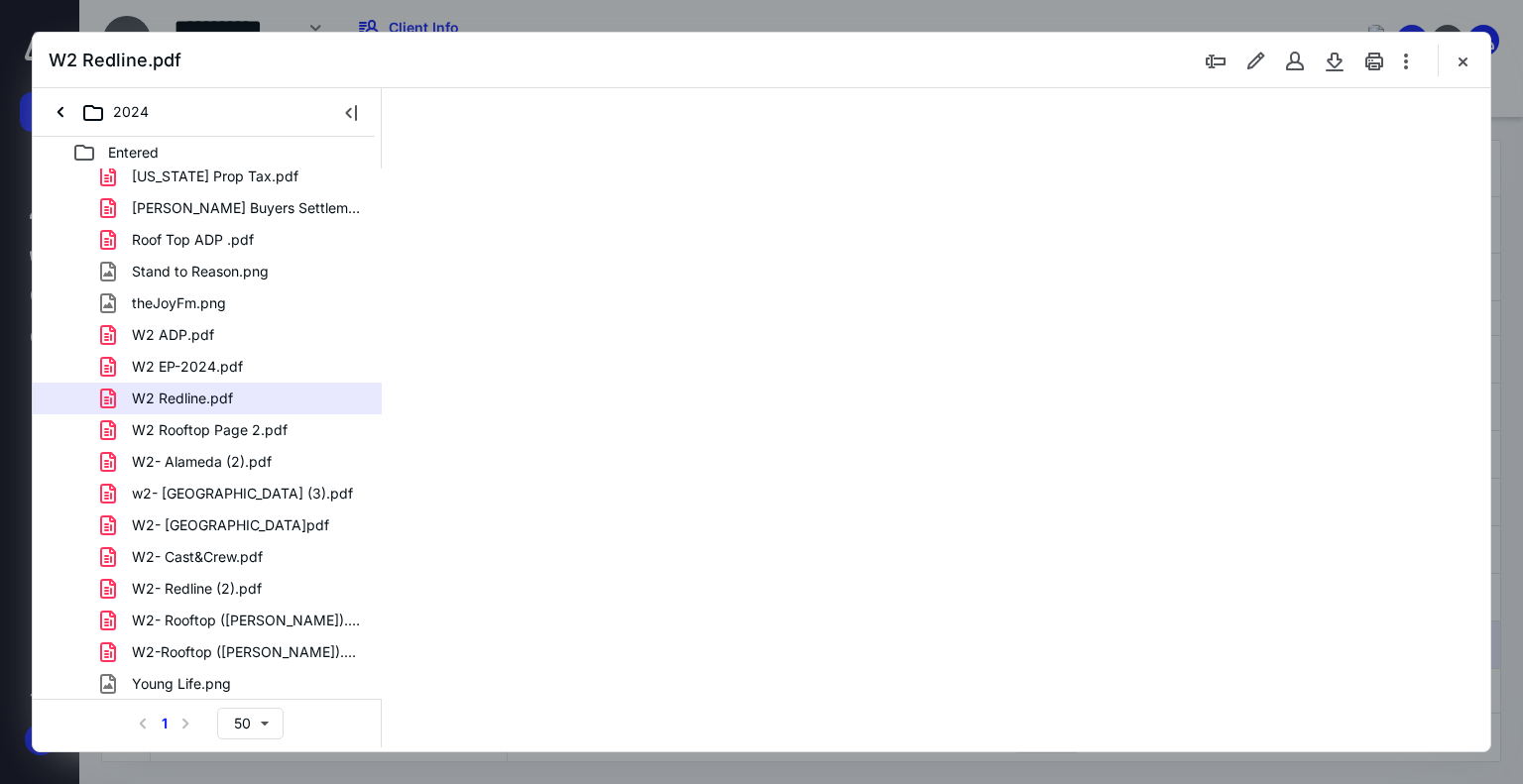 scroll, scrollTop: 0, scrollLeft: 0, axis: both 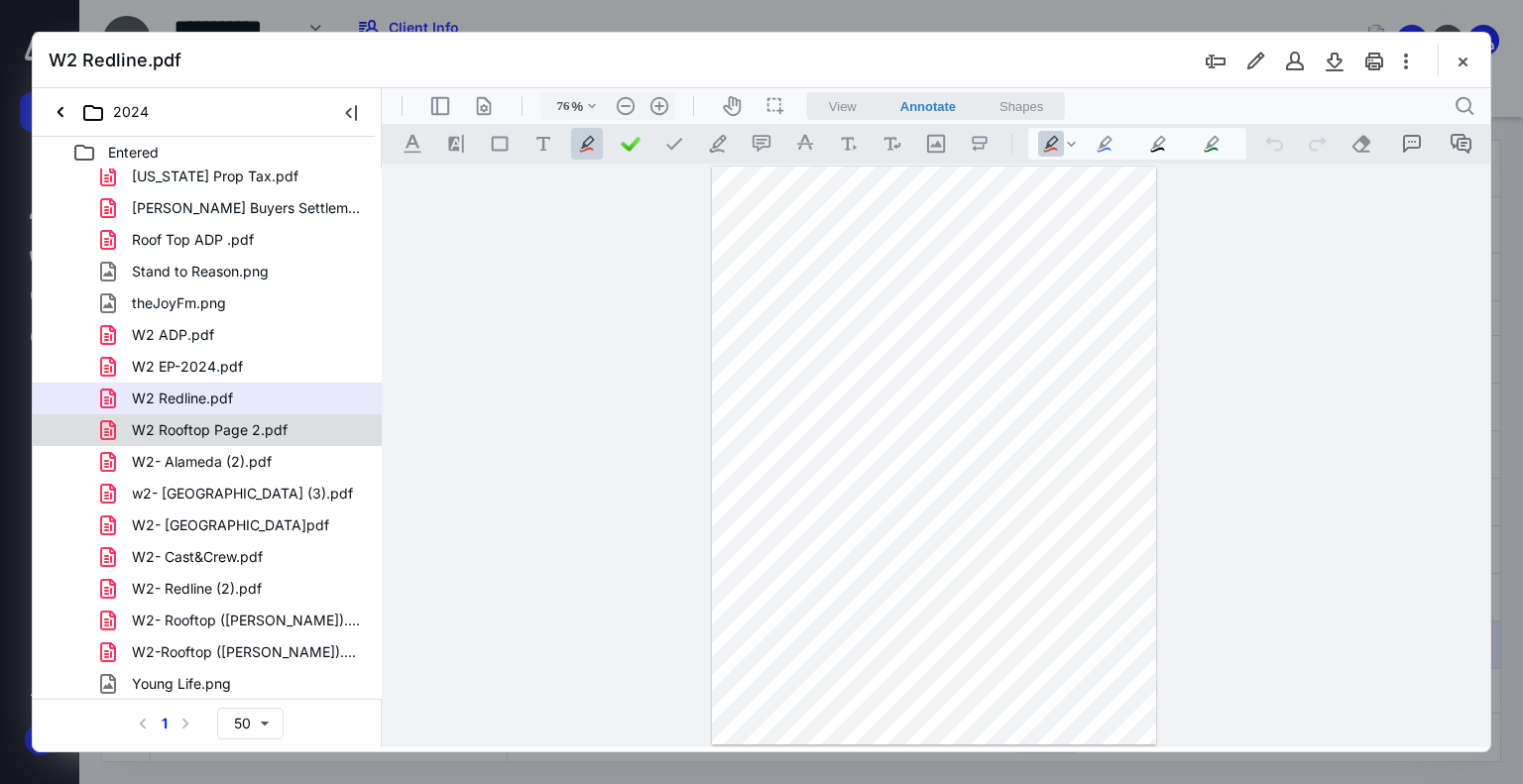 click on "W2 Rooftop Page 2.pdf" at bounding box center (197, 430) 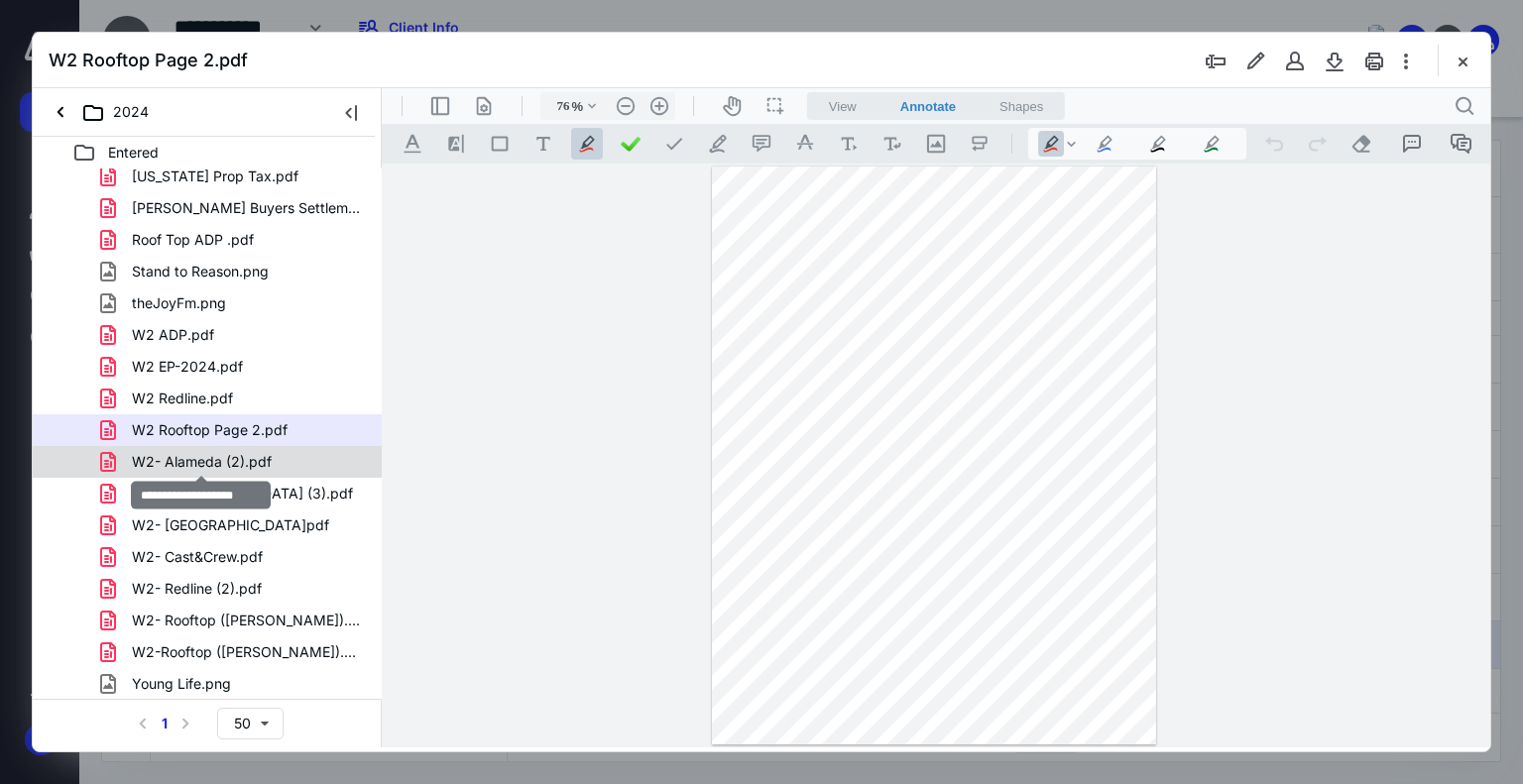 click on "W2- Alameda (2).pdf" at bounding box center [201, 462] 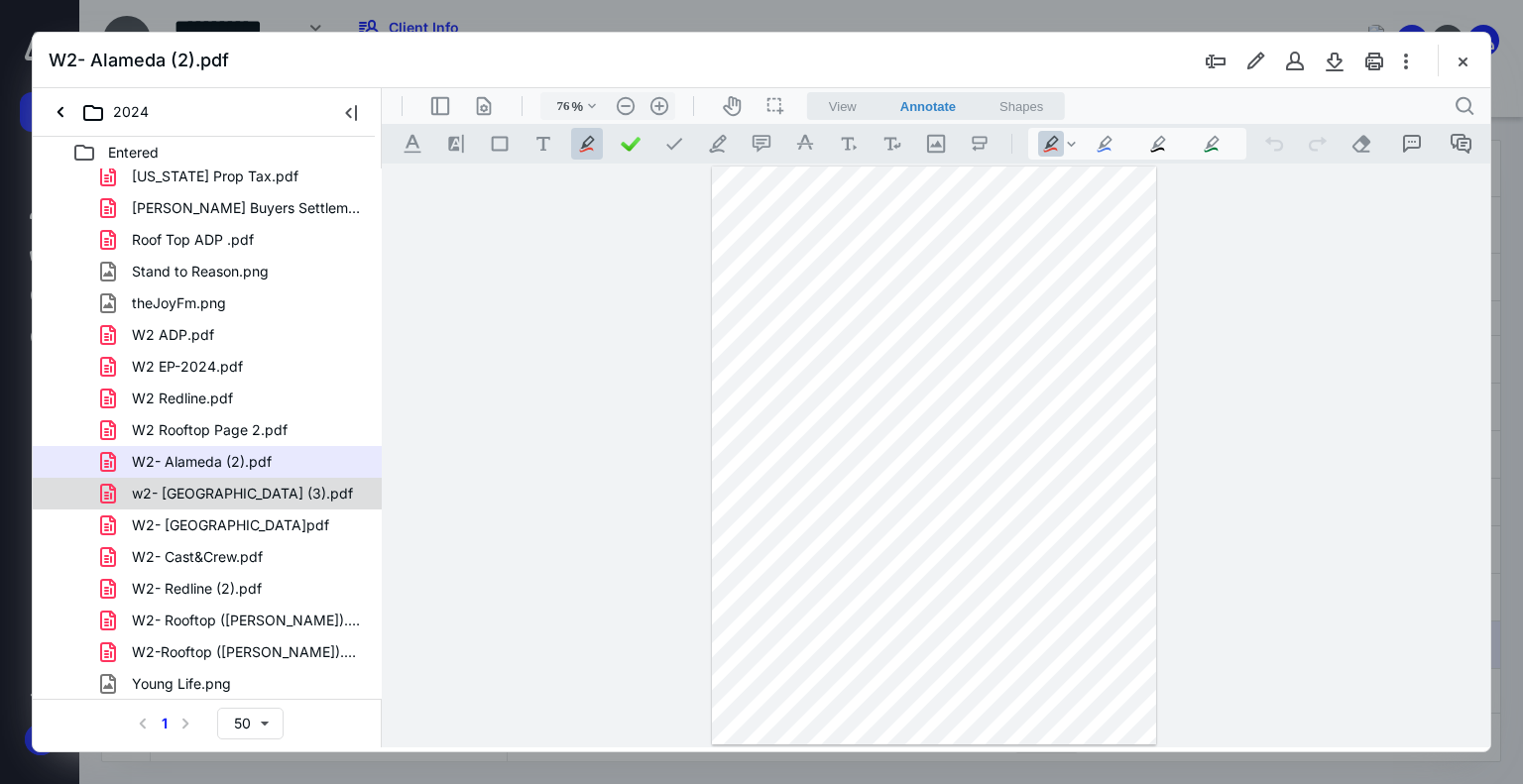click on "w2- [GEOGRAPHIC_DATA] (3).pdf" at bounding box center [242, 494] 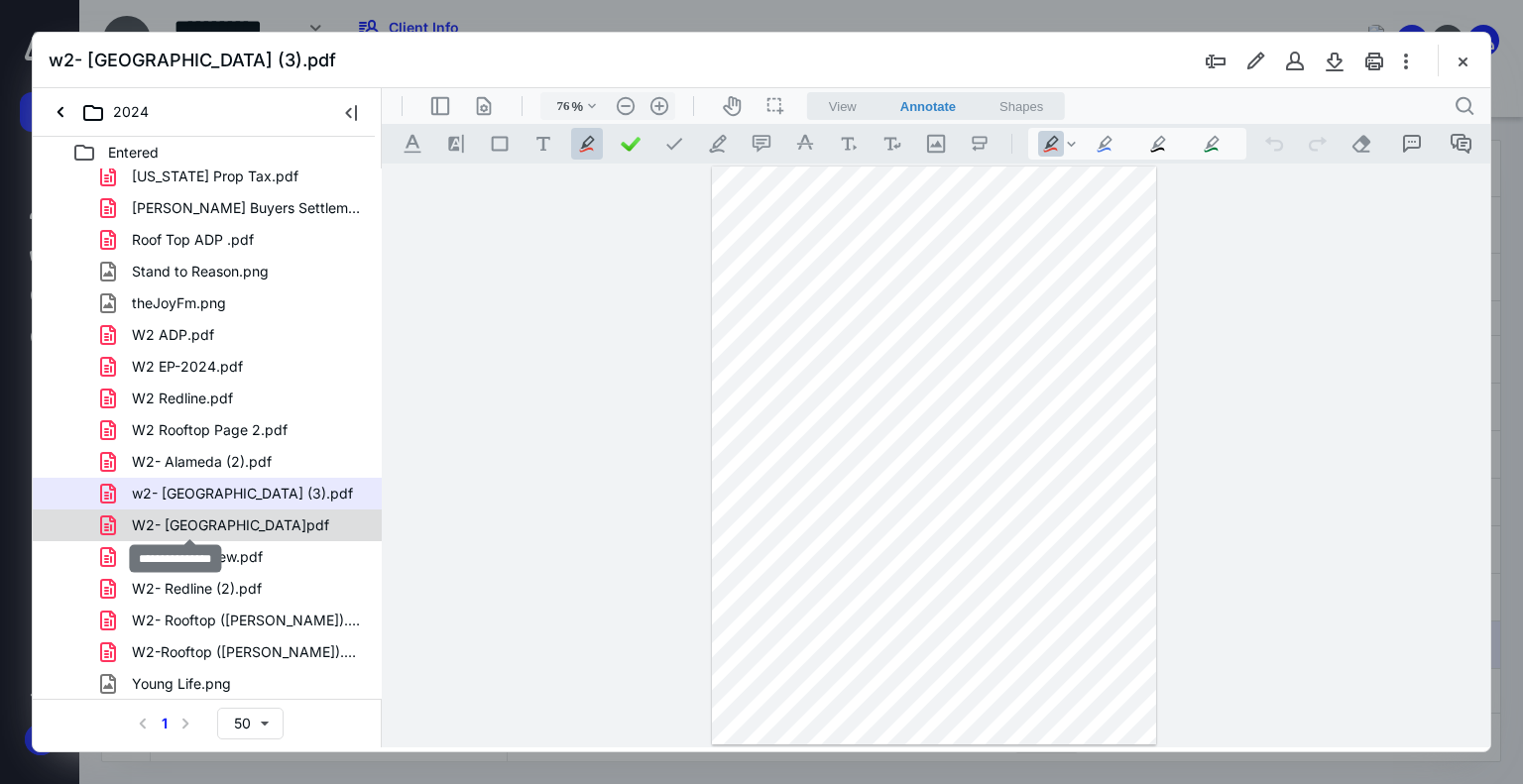 click on "W2- [GEOGRAPHIC_DATA]pdf" at bounding box center [230, 525] 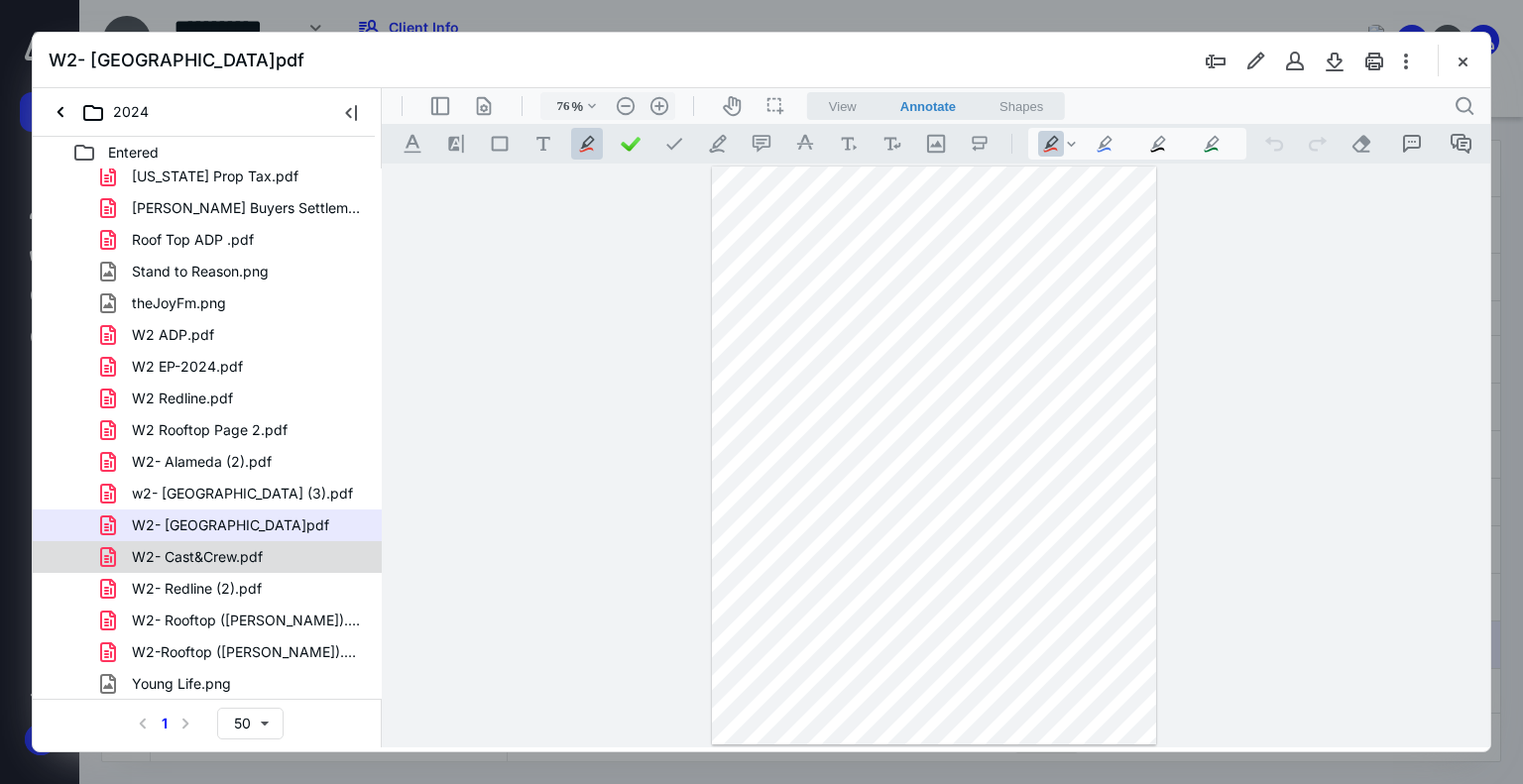 click on "W2- Cast&Crew.pdf" at bounding box center [185, 557] 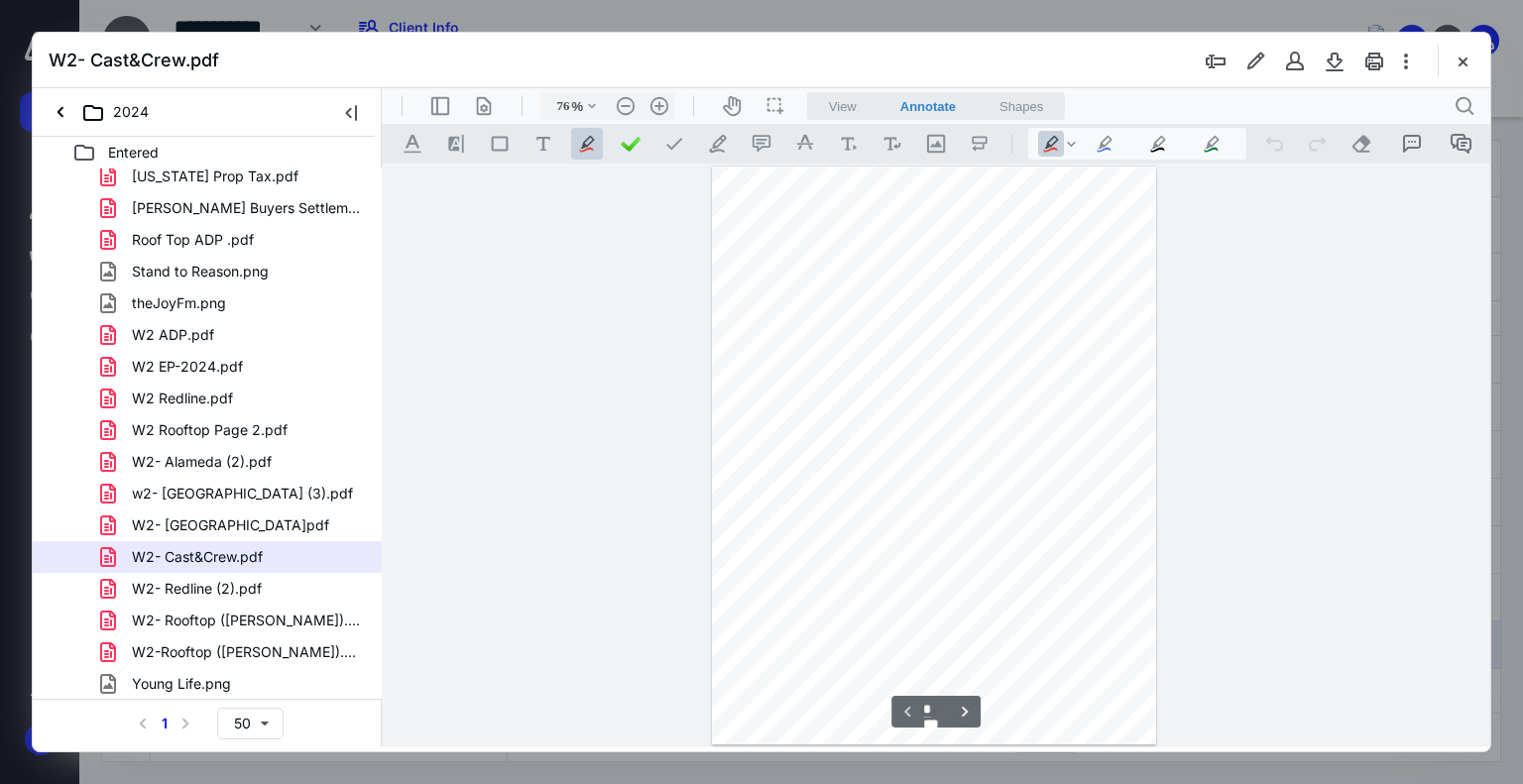 scroll, scrollTop: 78, scrollLeft: 0, axis: vertical 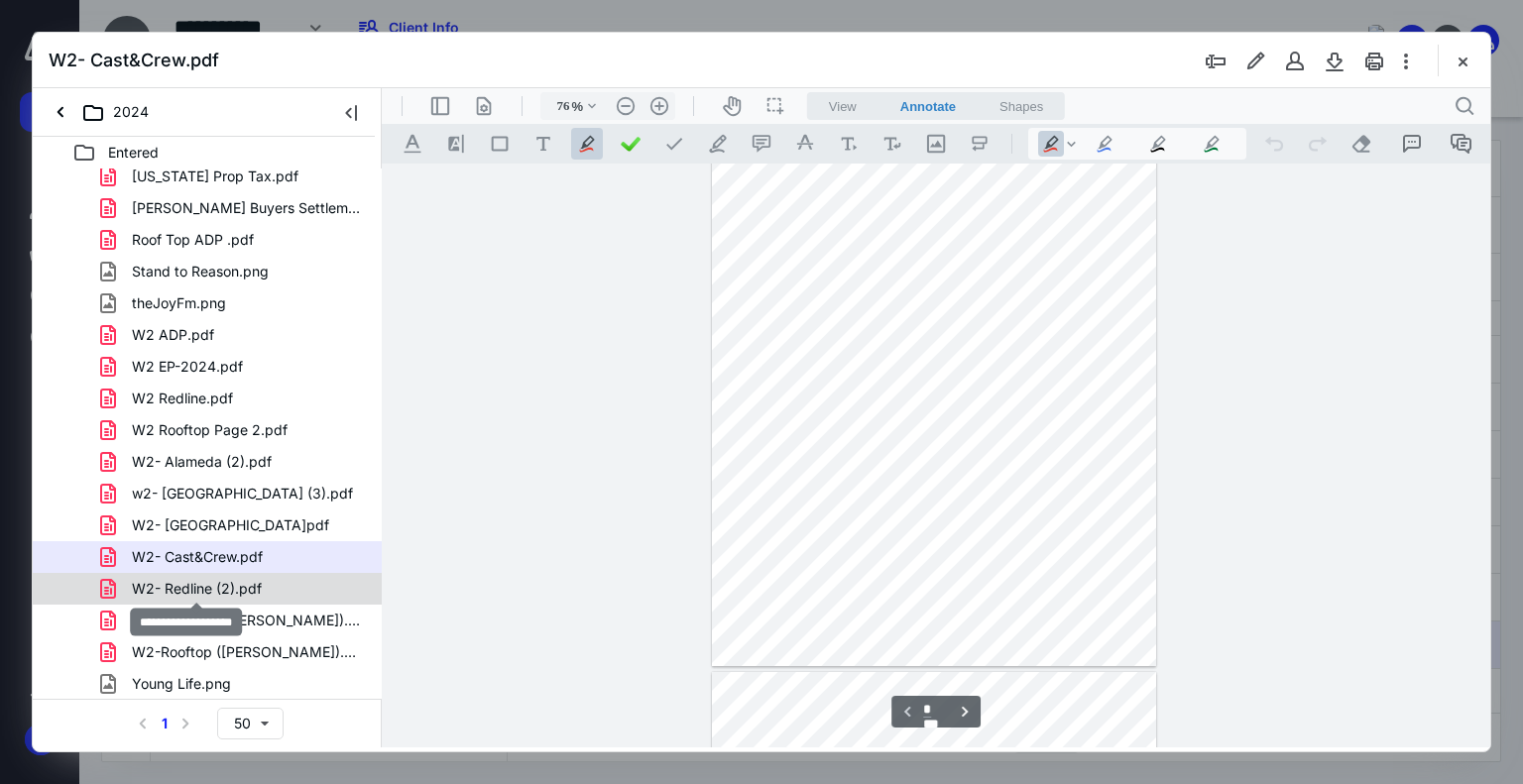 click on "W2- Redline (2).pdf" at bounding box center [196, 589] 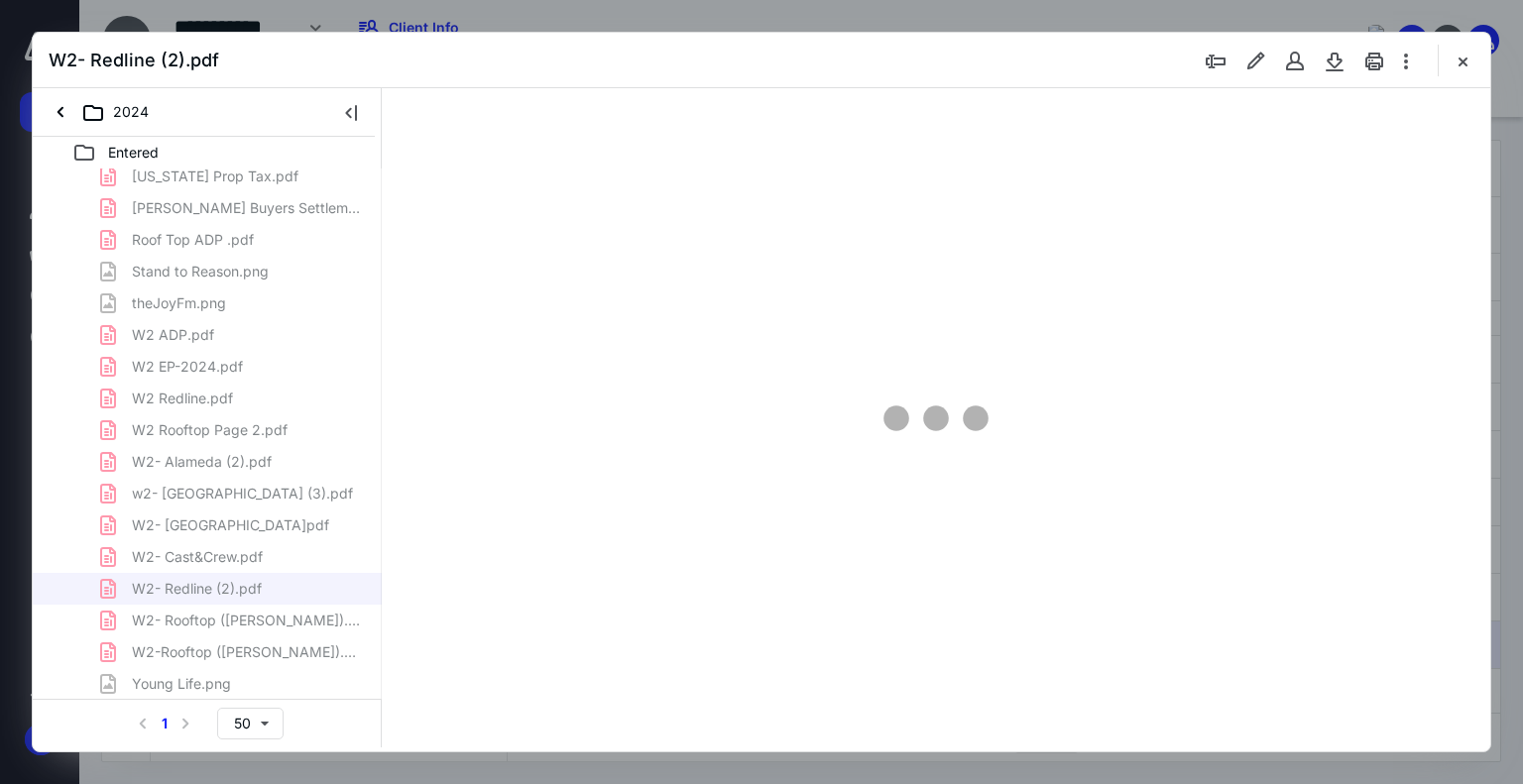 scroll, scrollTop: 0, scrollLeft: 0, axis: both 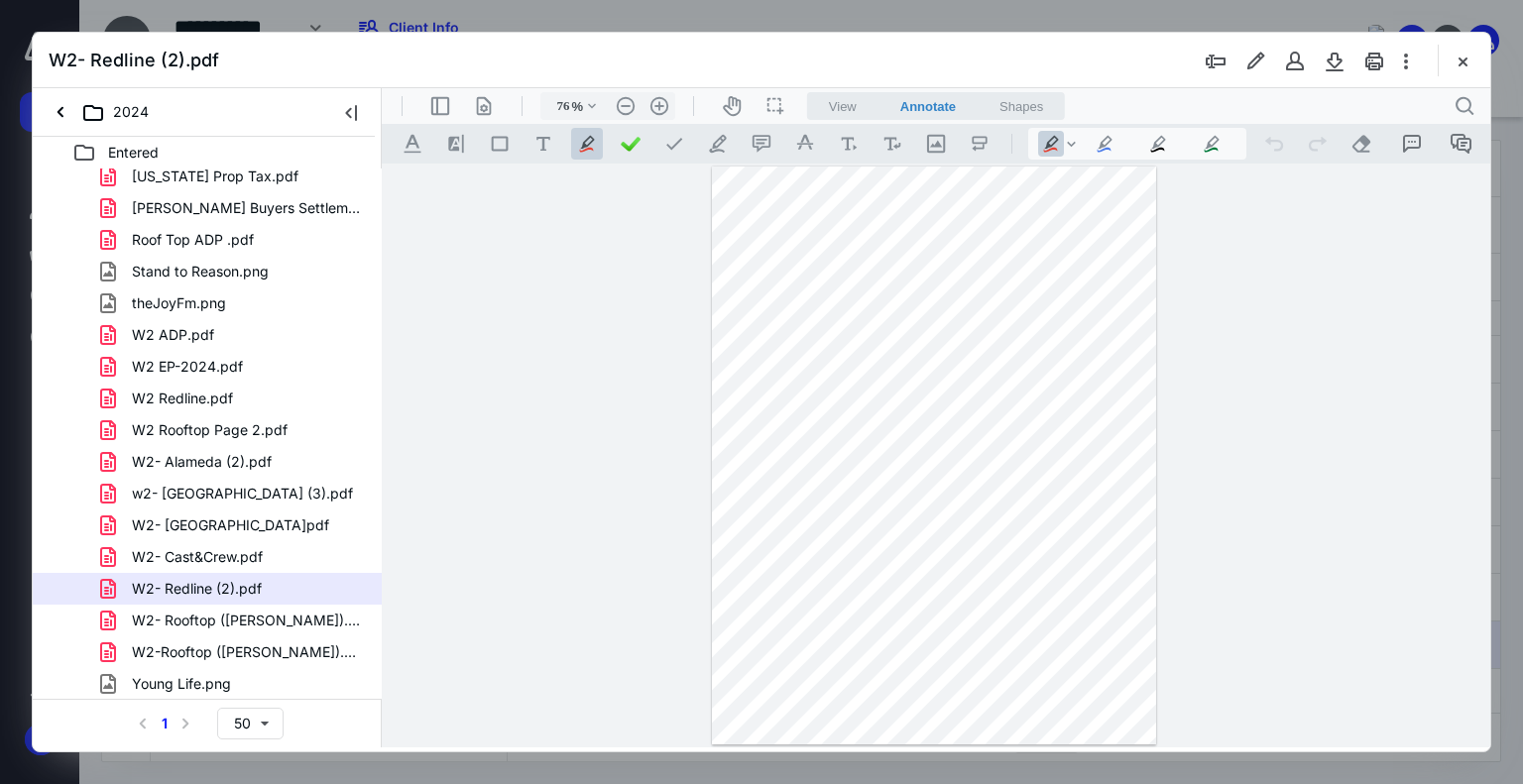 click on "W2- Rooftop ([PERSON_NAME]).pdf" at bounding box center [247, 620] 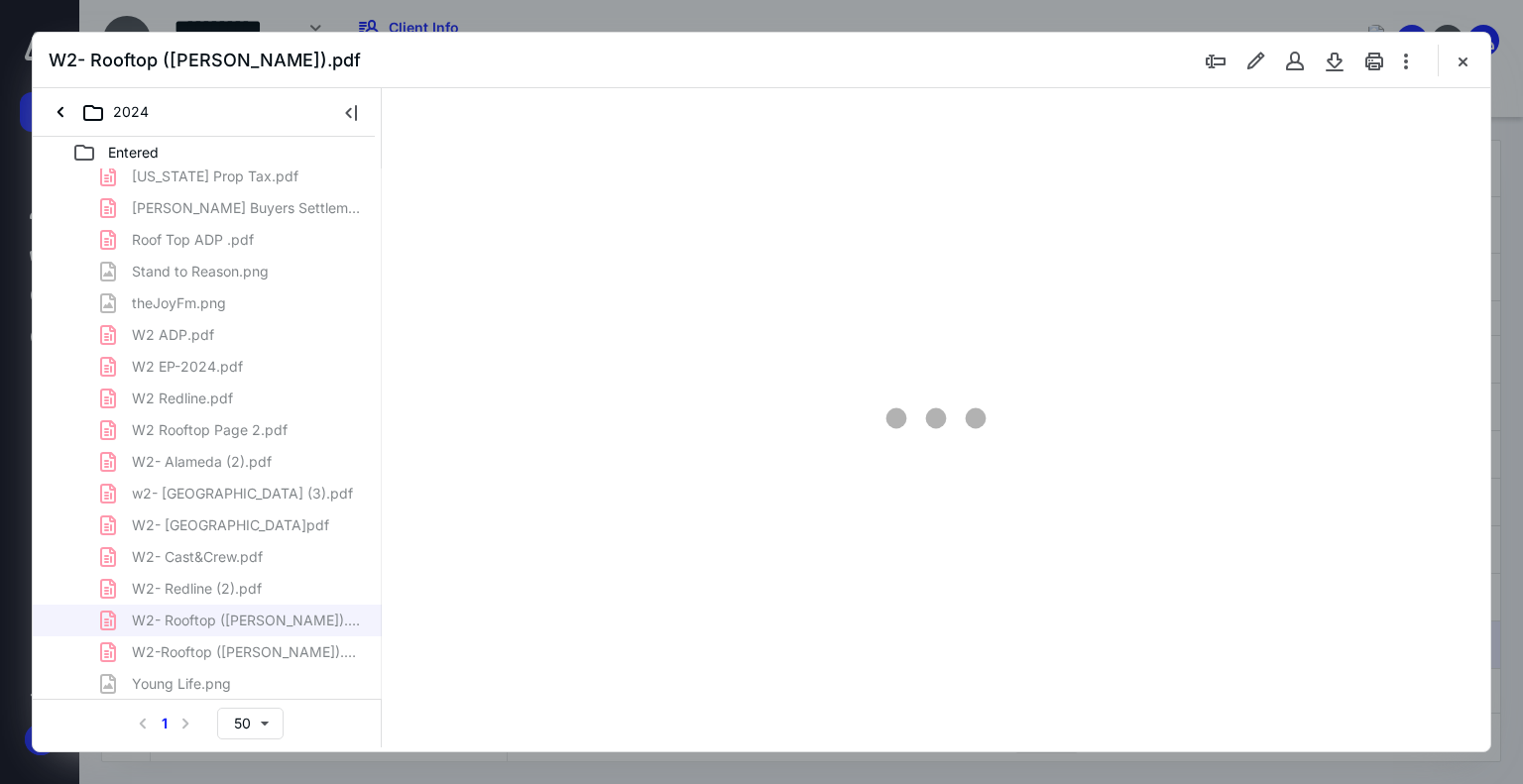 type on "76" 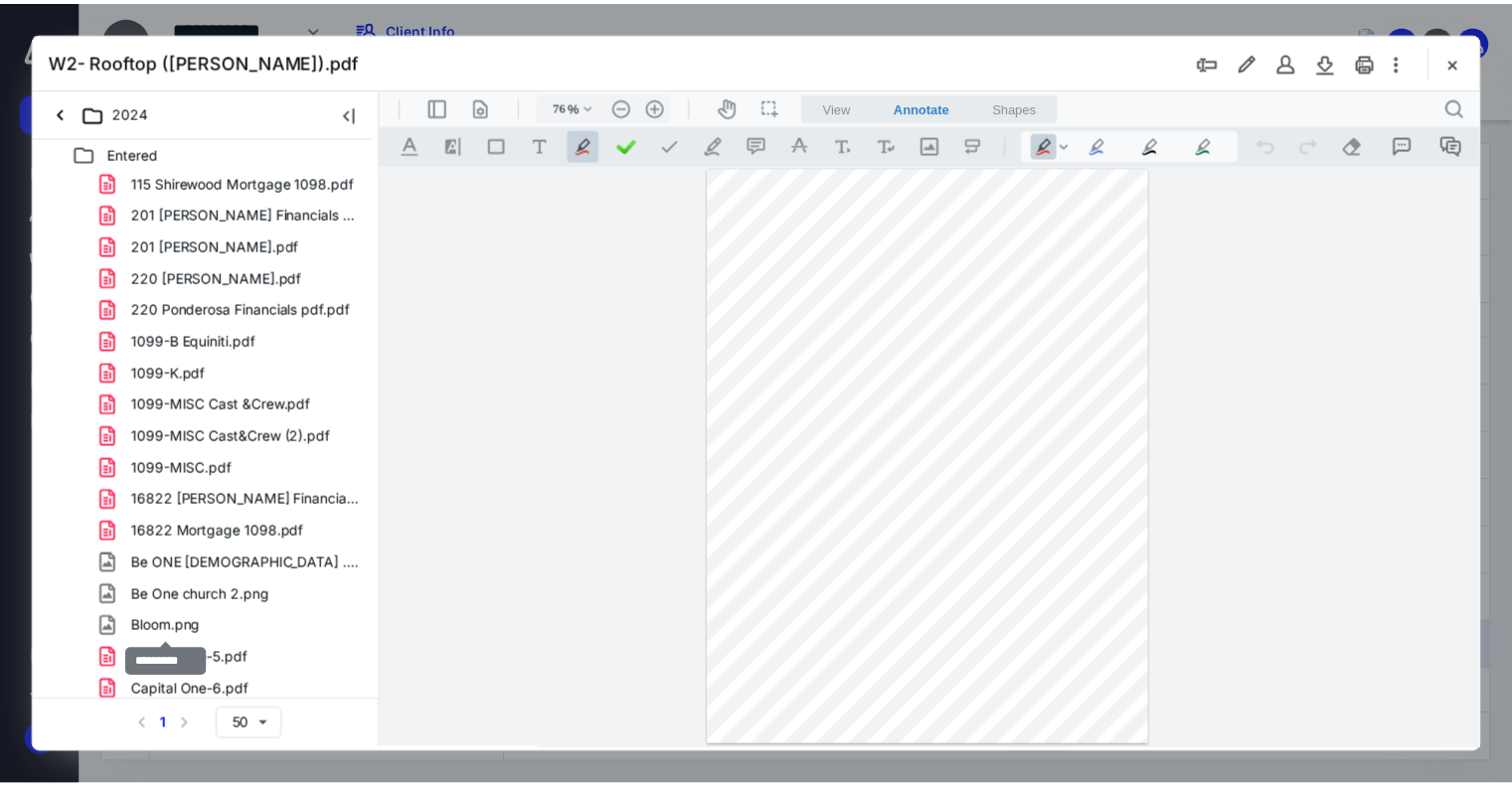 scroll, scrollTop: 0, scrollLeft: 0, axis: both 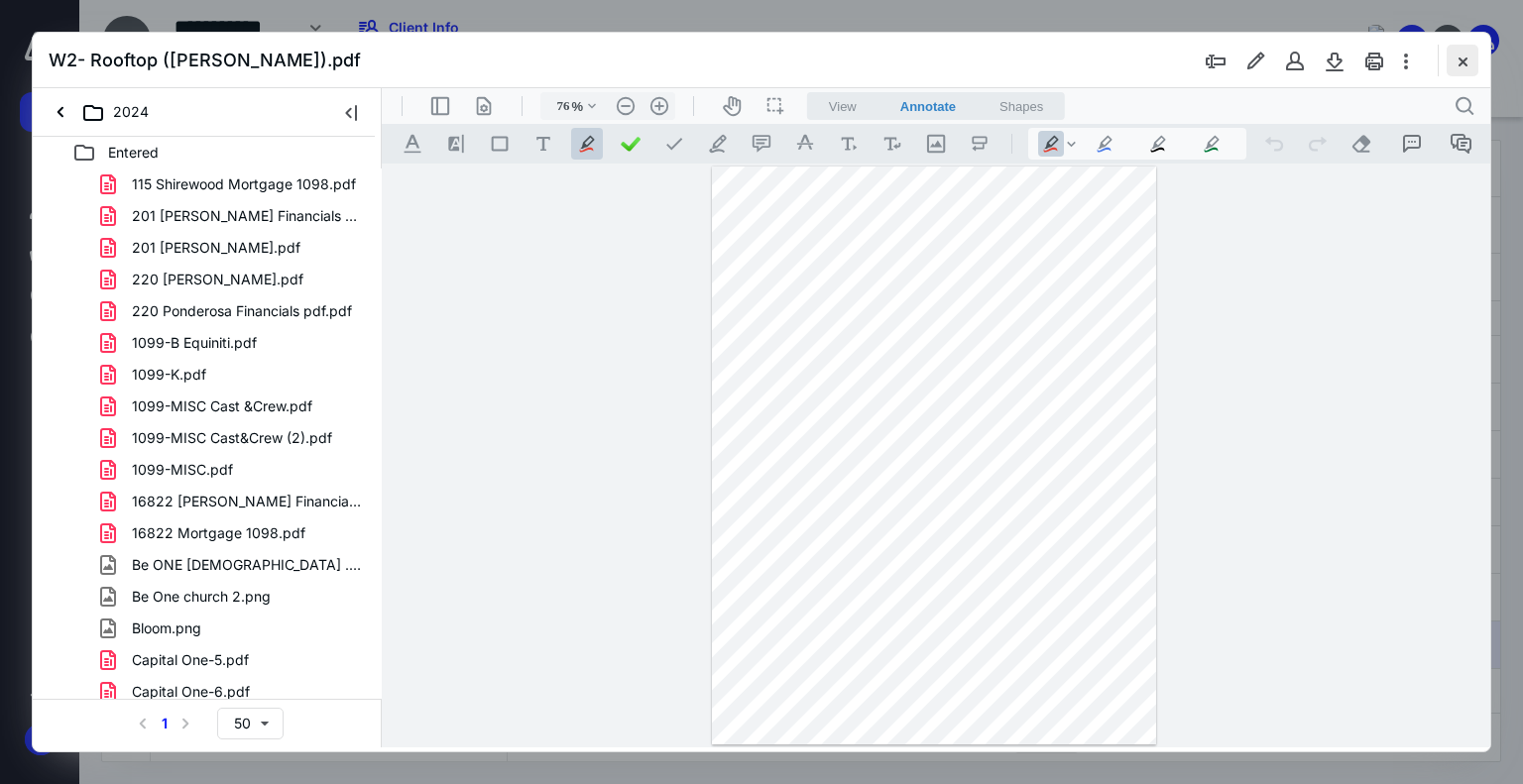 click at bounding box center [1463, 60] 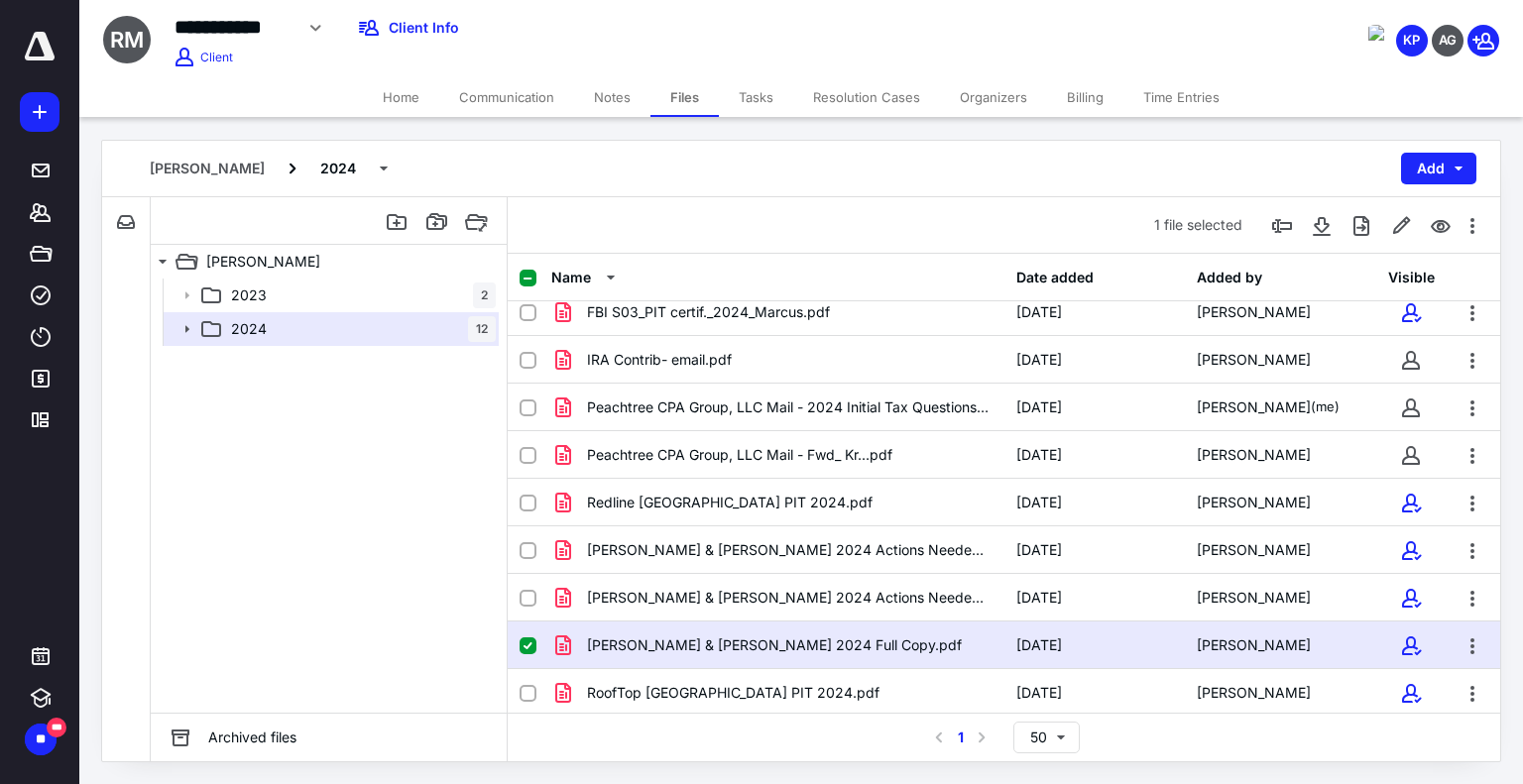 click on "Home" at bounding box center [401, 97] 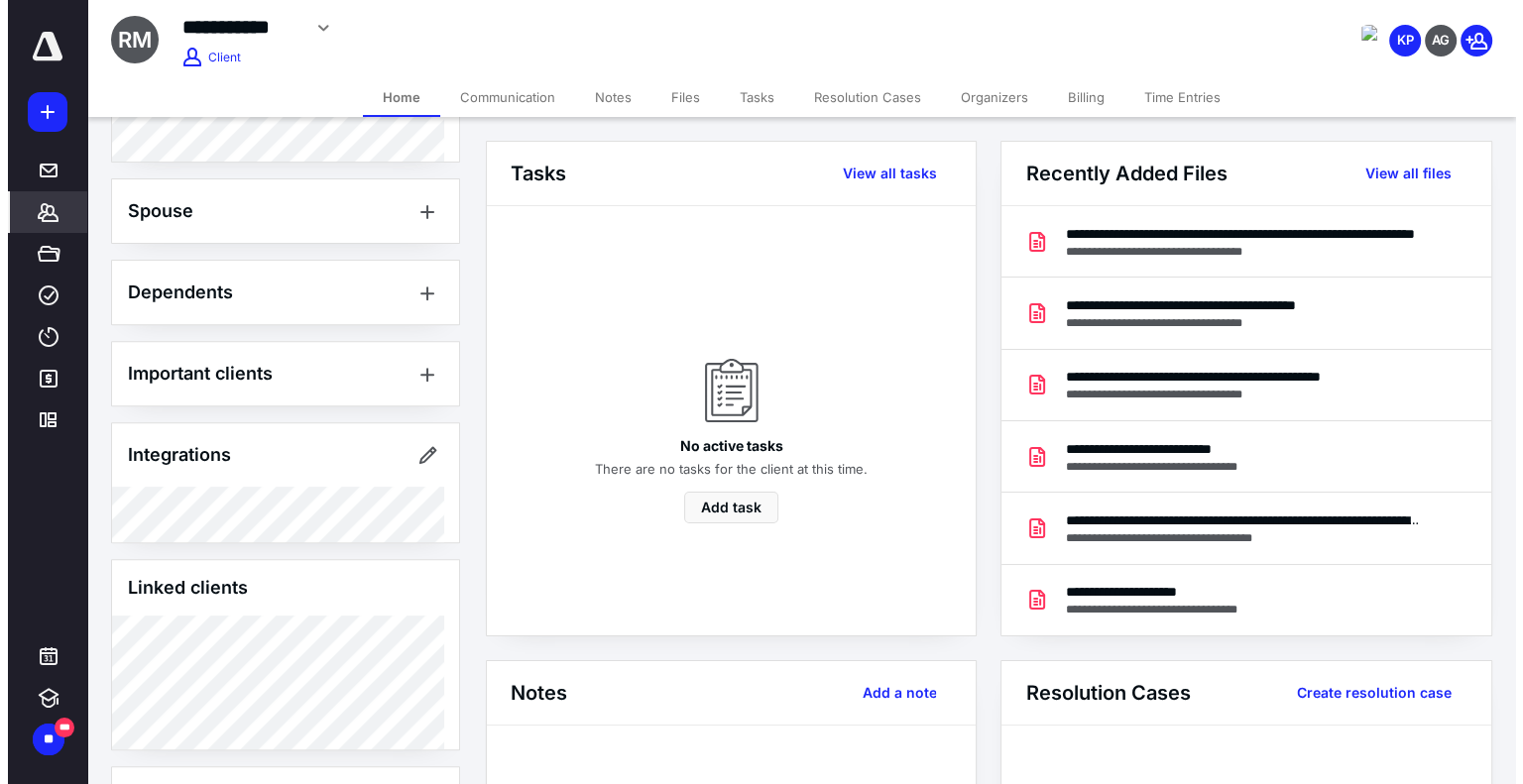 scroll, scrollTop: 776, scrollLeft: 0, axis: vertical 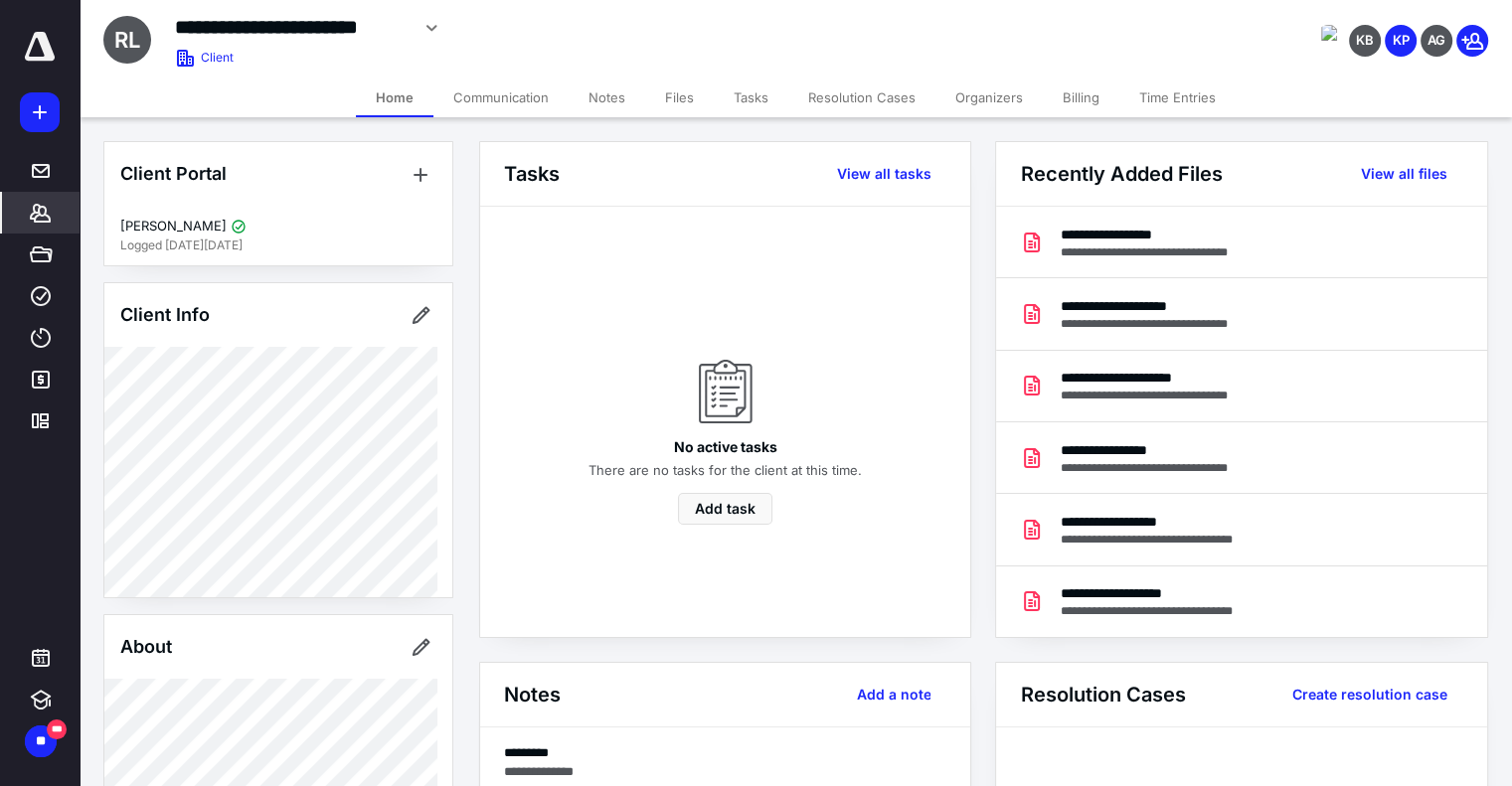 click on "Files" at bounding box center (679, 97) 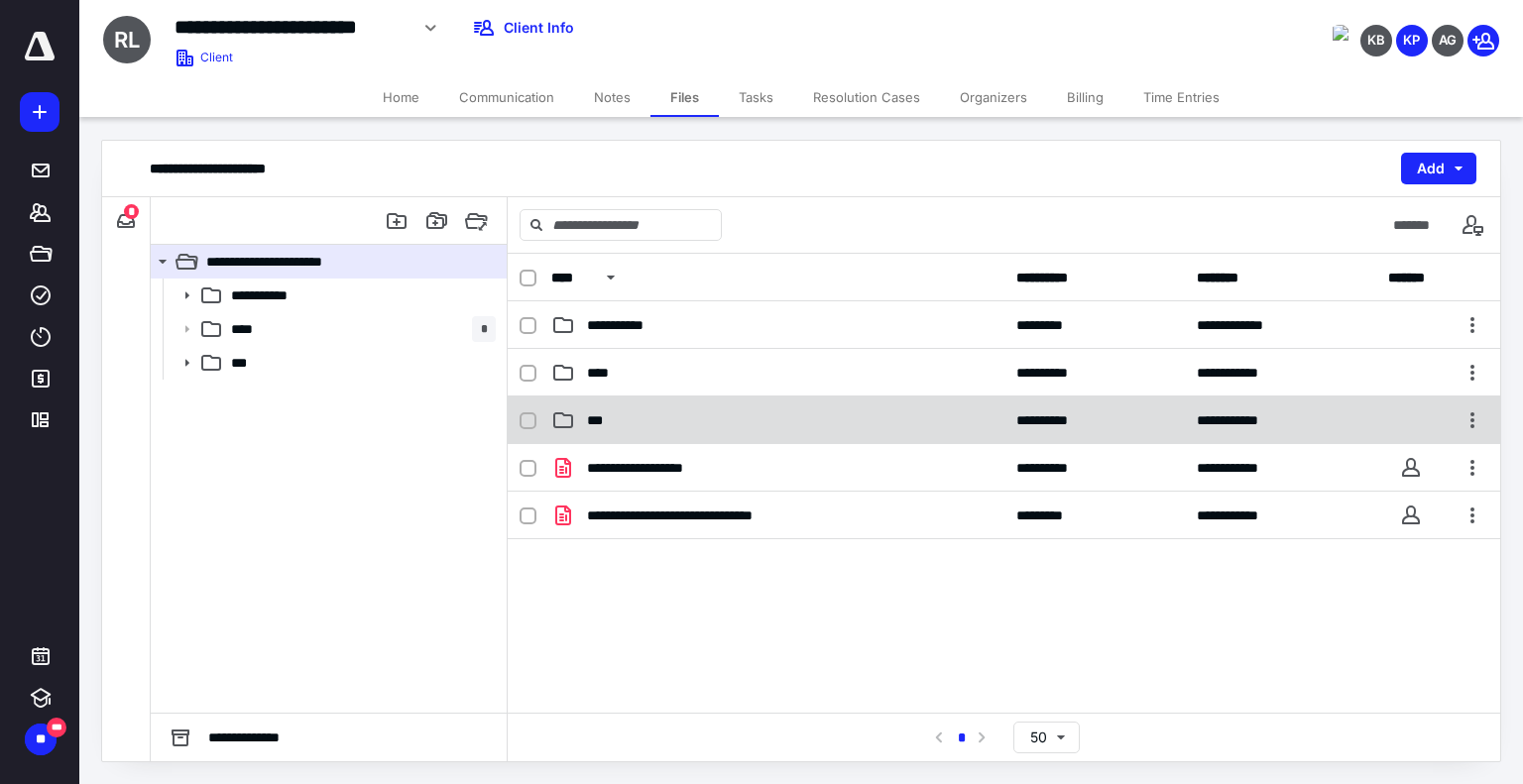 click on "**********" at bounding box center (1003, 420) 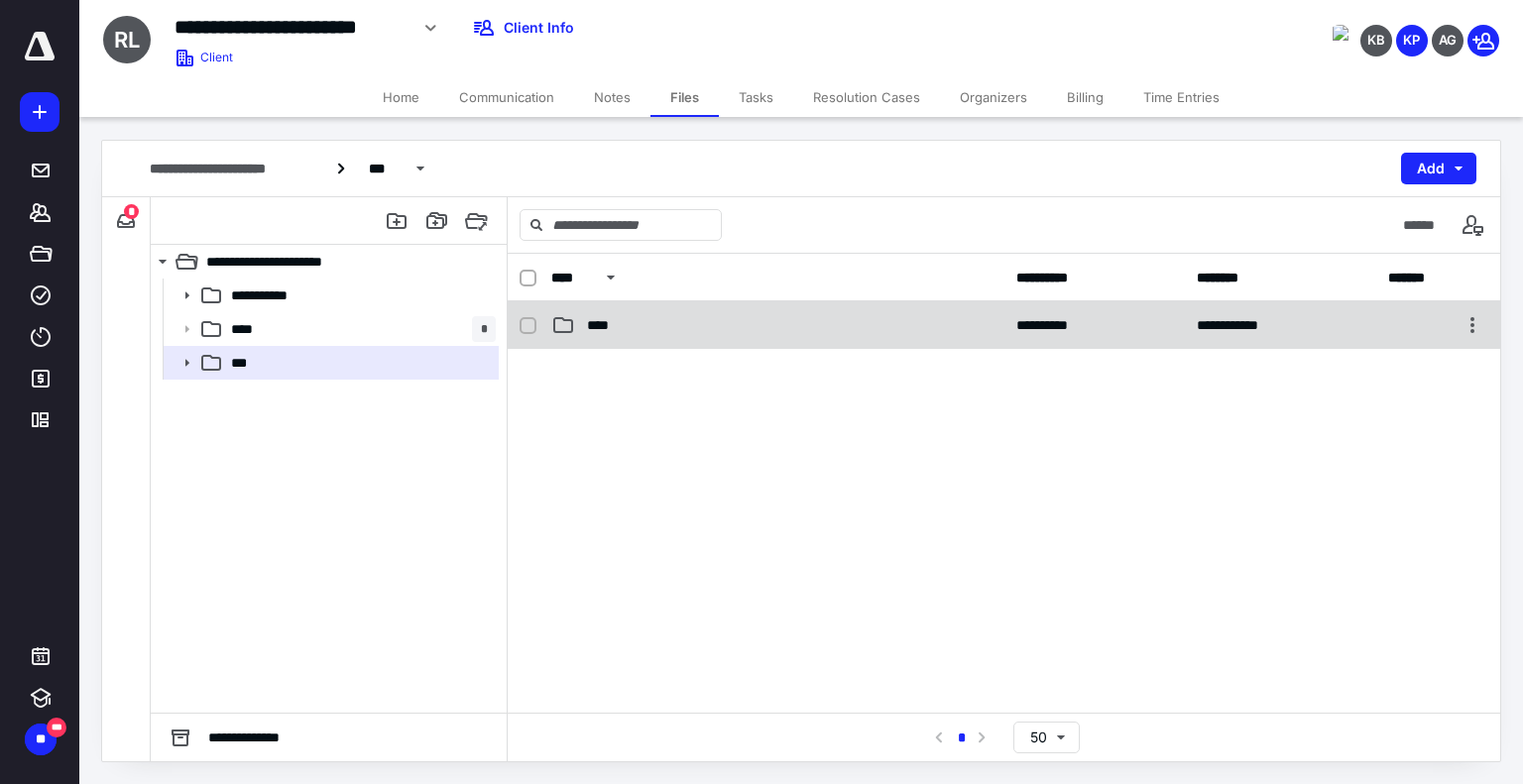 click on "**********" at bounding box center [1003, 325] 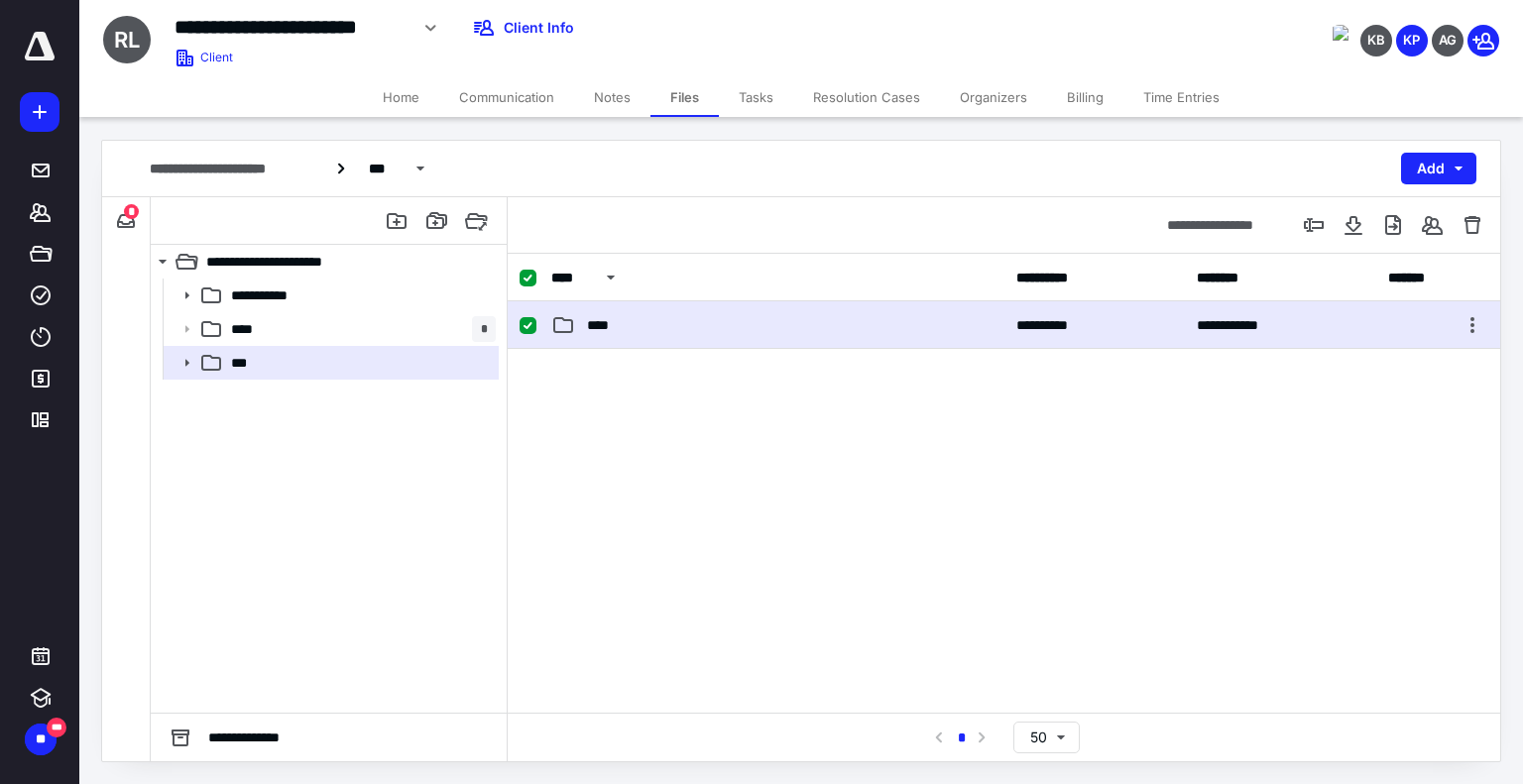 click on "**********" at bounding box center (1003, 325) 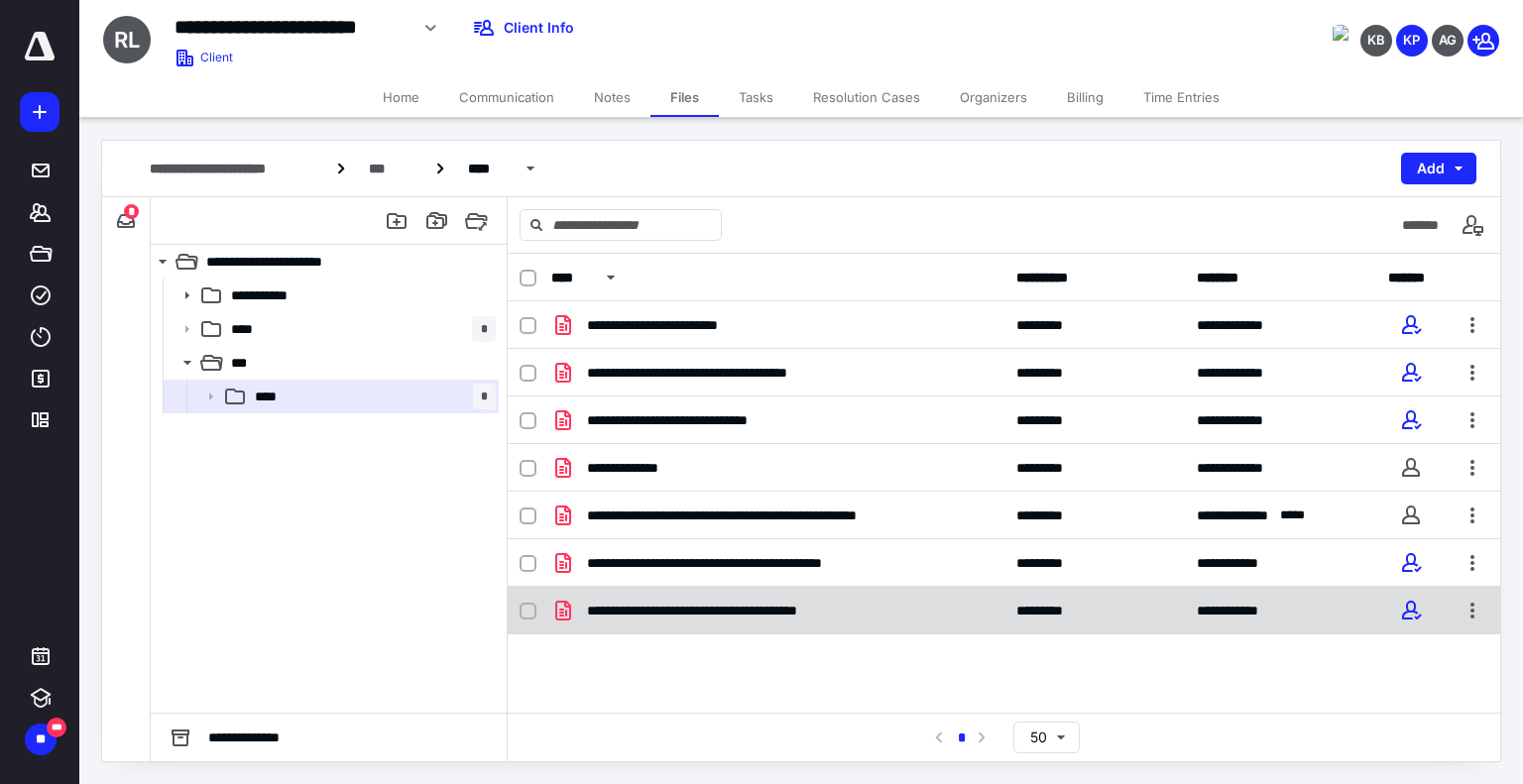 click on "**********" at bounding box center [1003, 611] 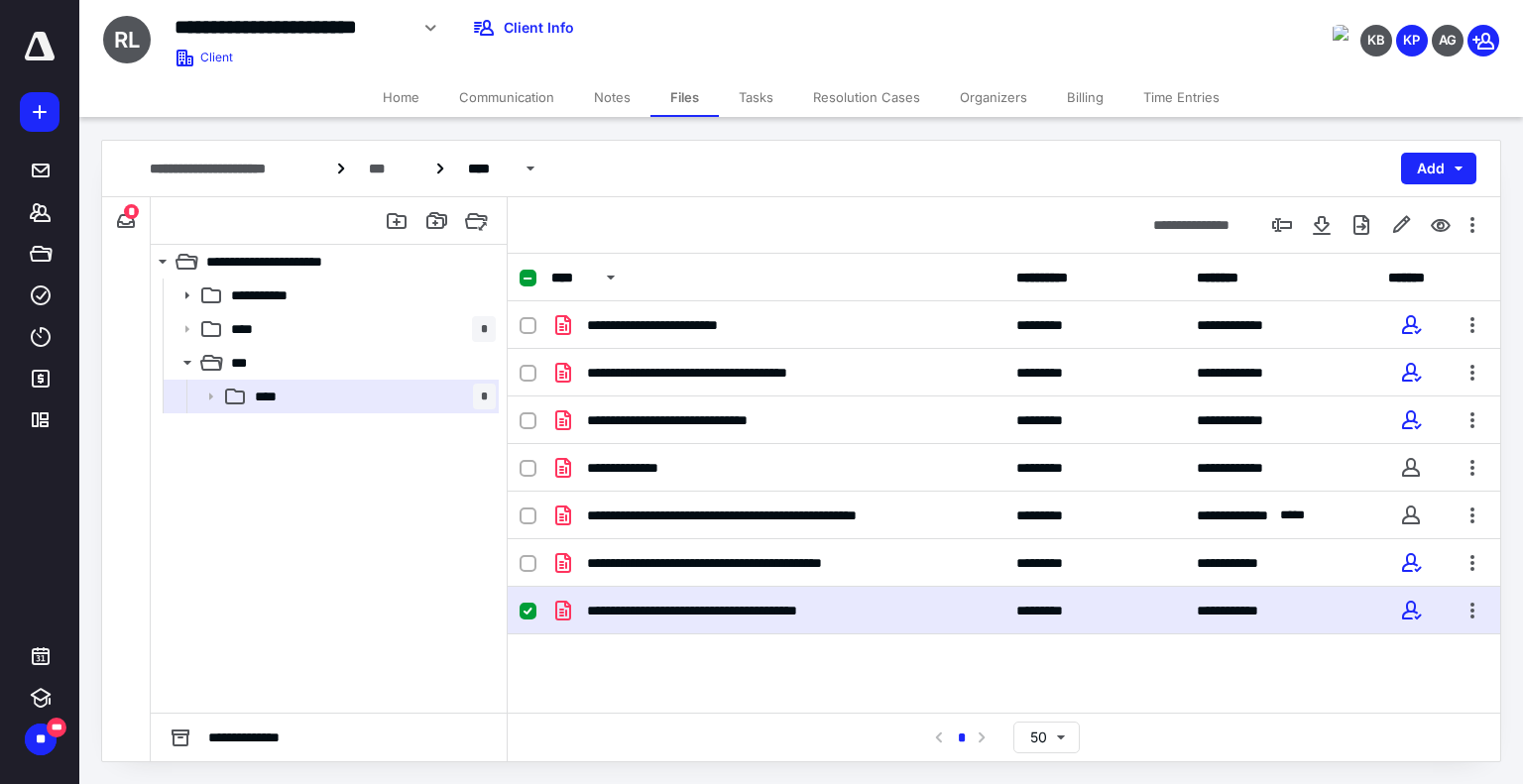 click on "**********" at bounding box center [1003, 611] 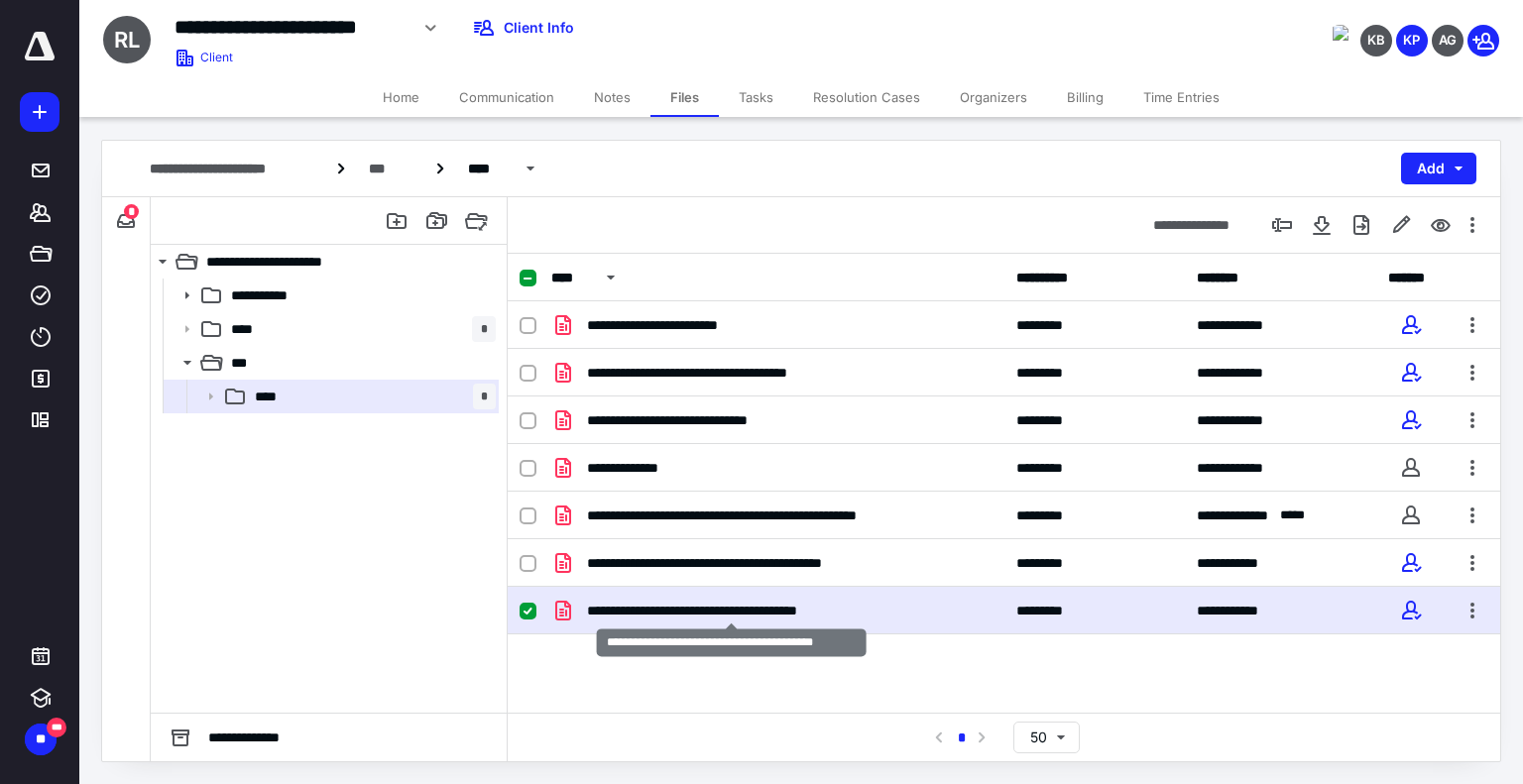 click on "**********" at bounding box center (731, 611) 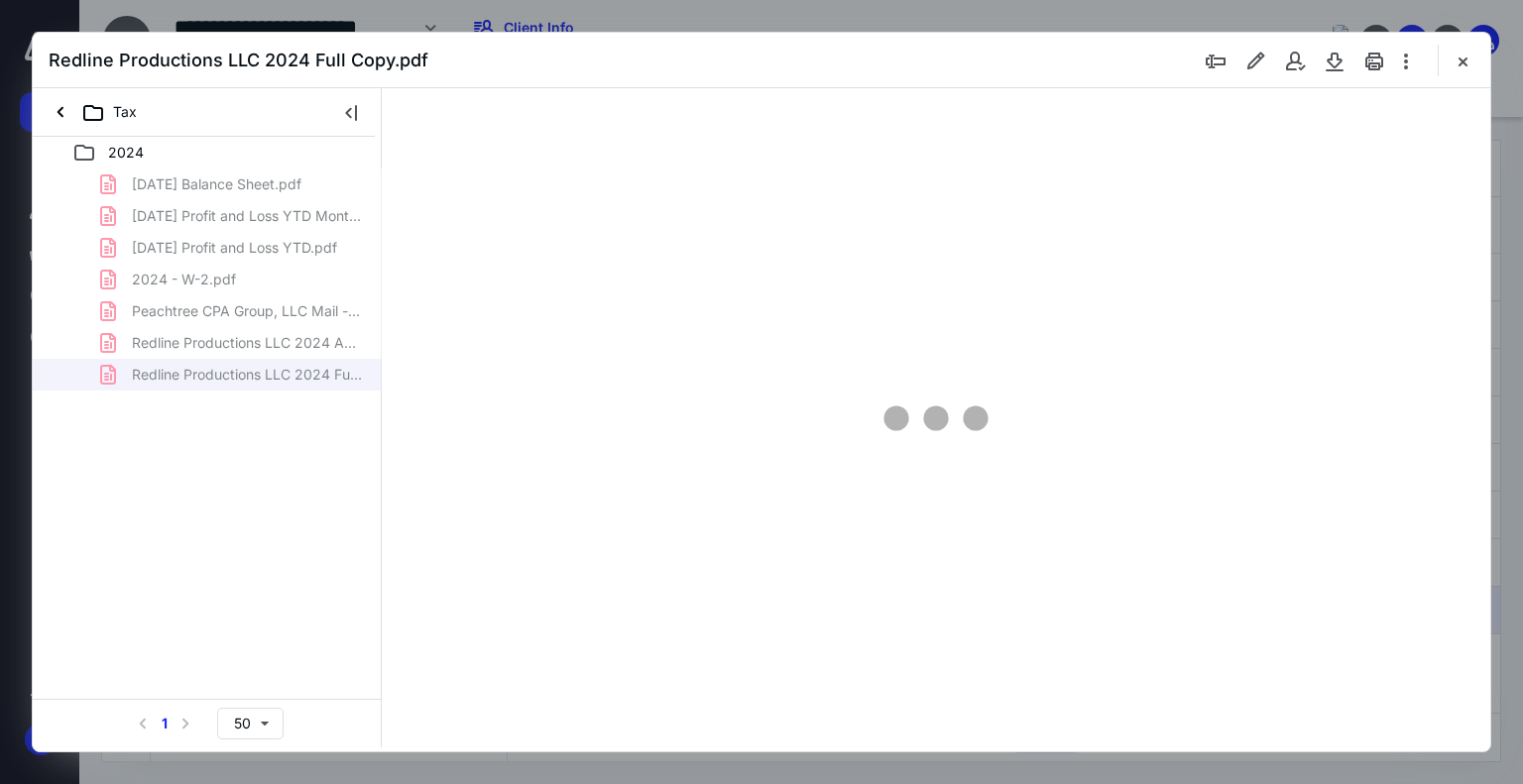 scroll, scrollTop: 0, scrollLeft: 0, axis: both 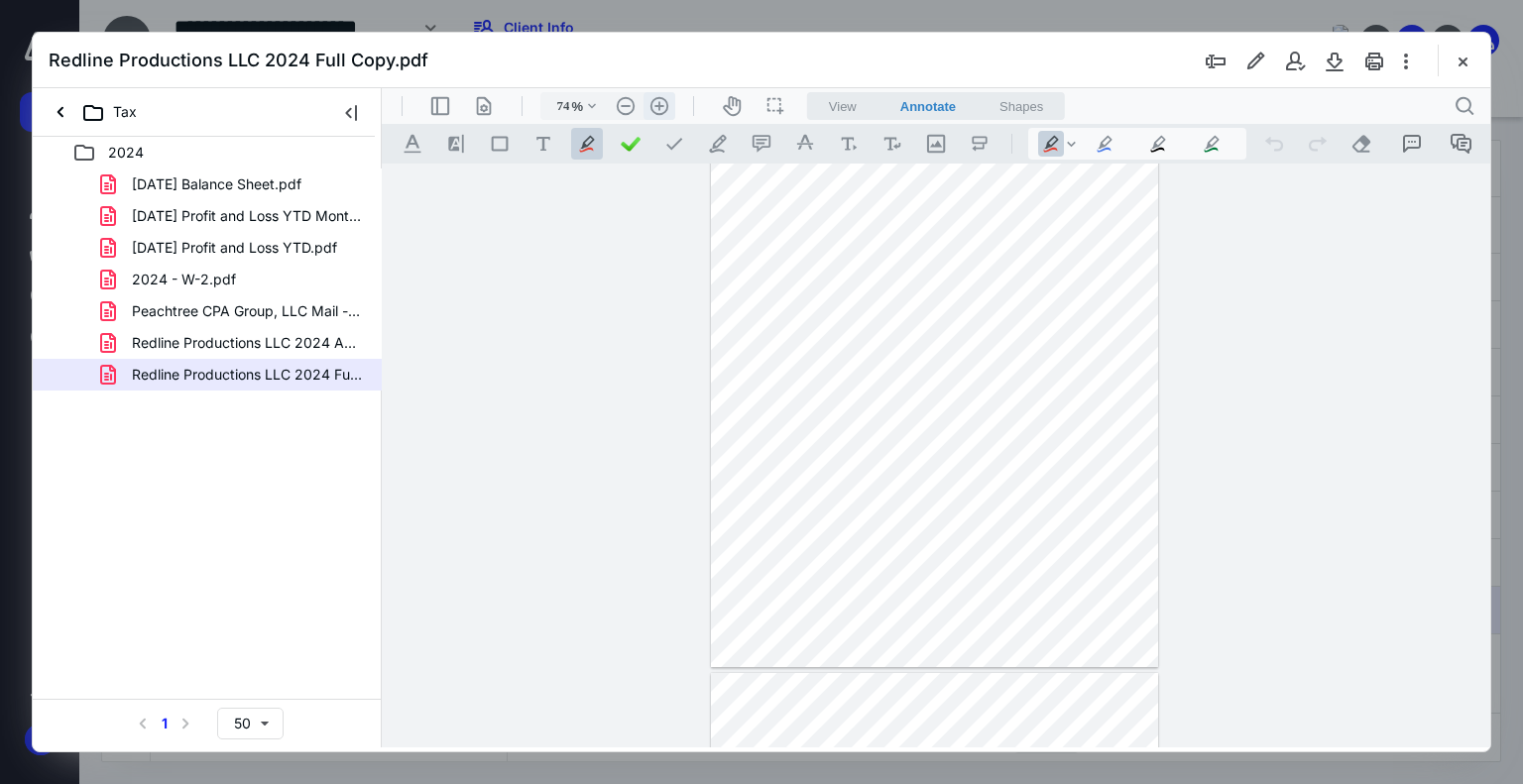 click on ".cls-1{fill:#abb0c4;} icon - header - zoom - in - line" at bounding box center (659, 106) 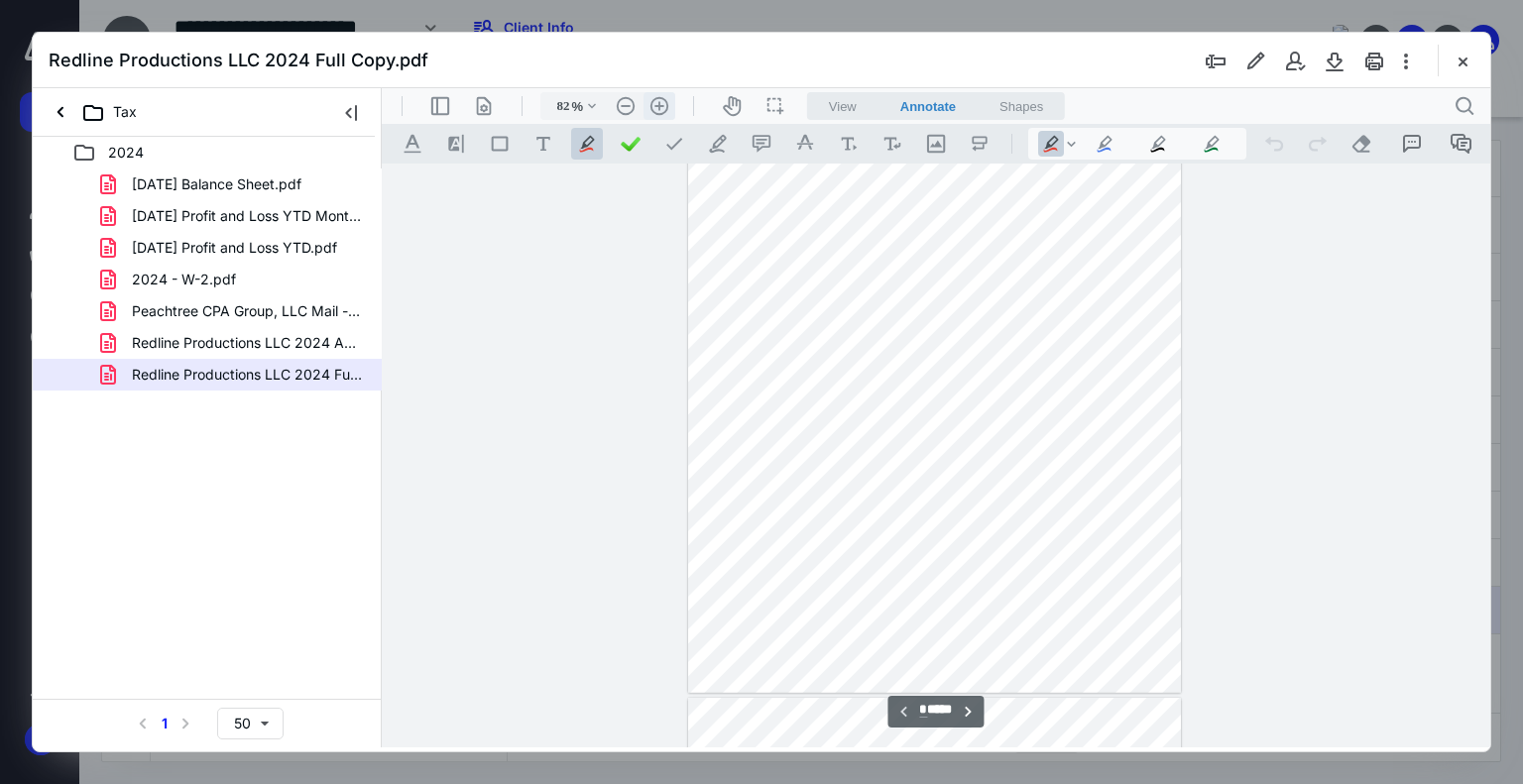 click on ".cls-1{fill:#abb0c4;} icon - header - zoom - in - line" at bounding box center [659, 106] 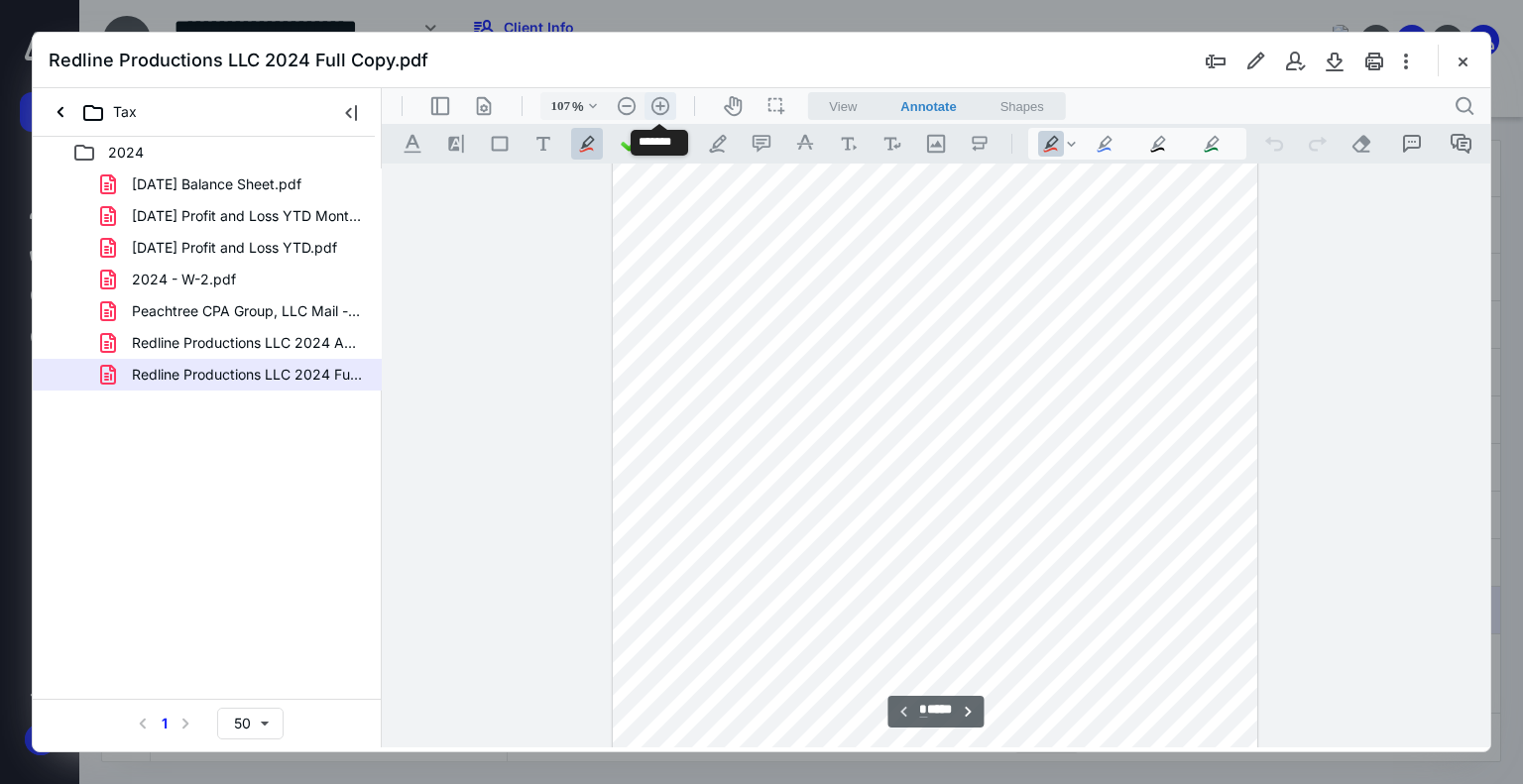 scroll, scrollTop: 226, scrollLeft: 0, axis: vertical 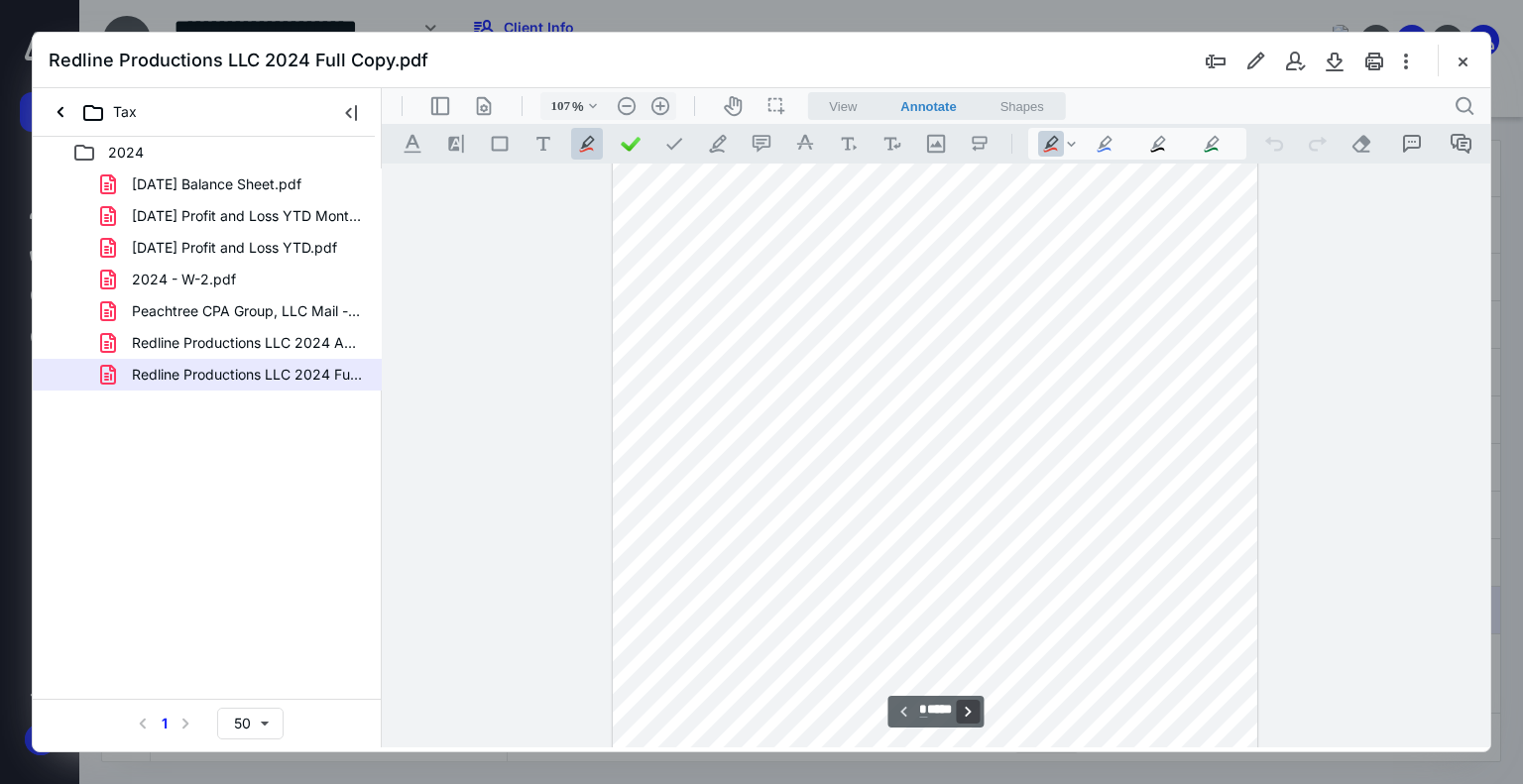 click on "**********" at bounding box center [969, 712] 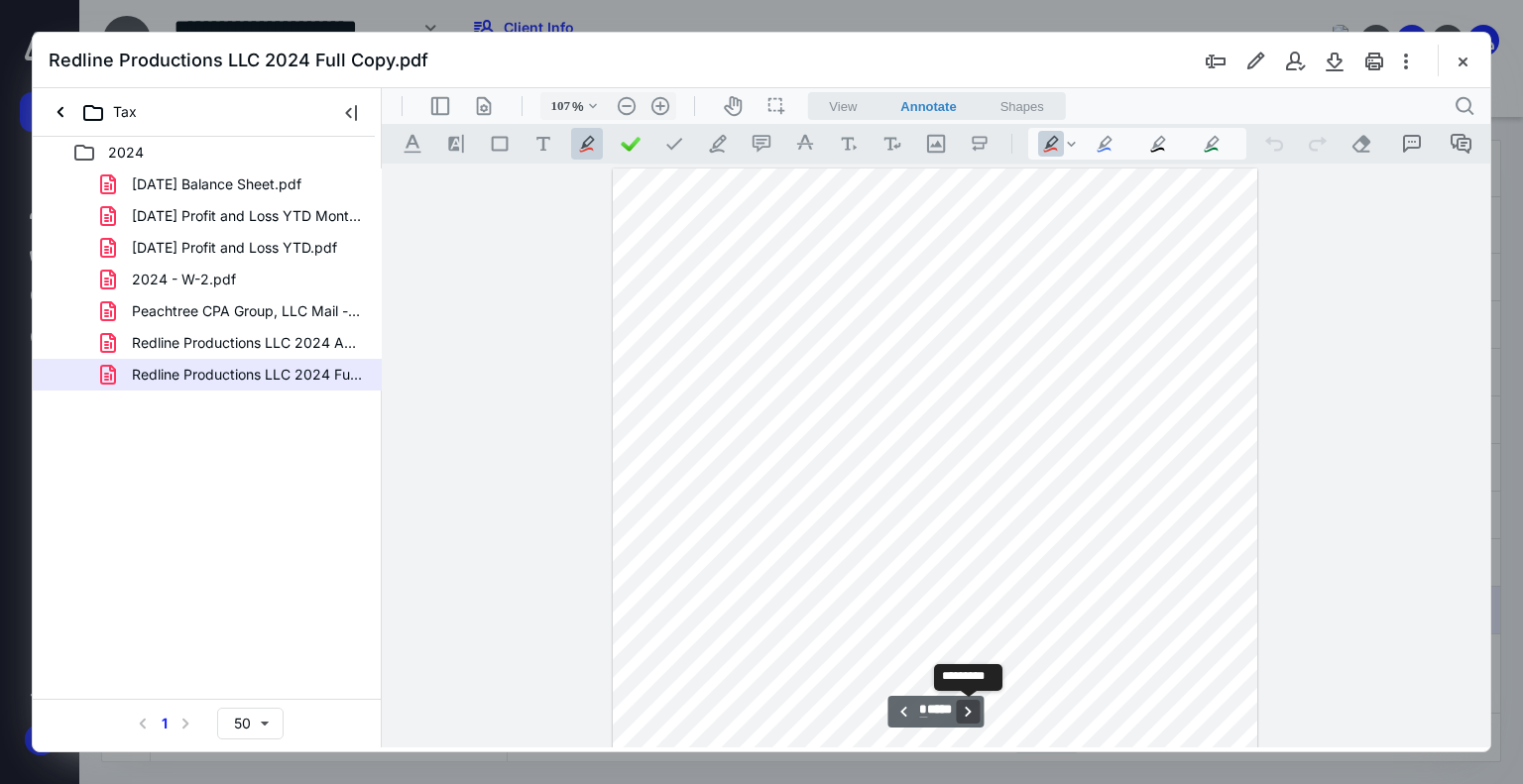 click on "**********" at bounding box center [969, 712] 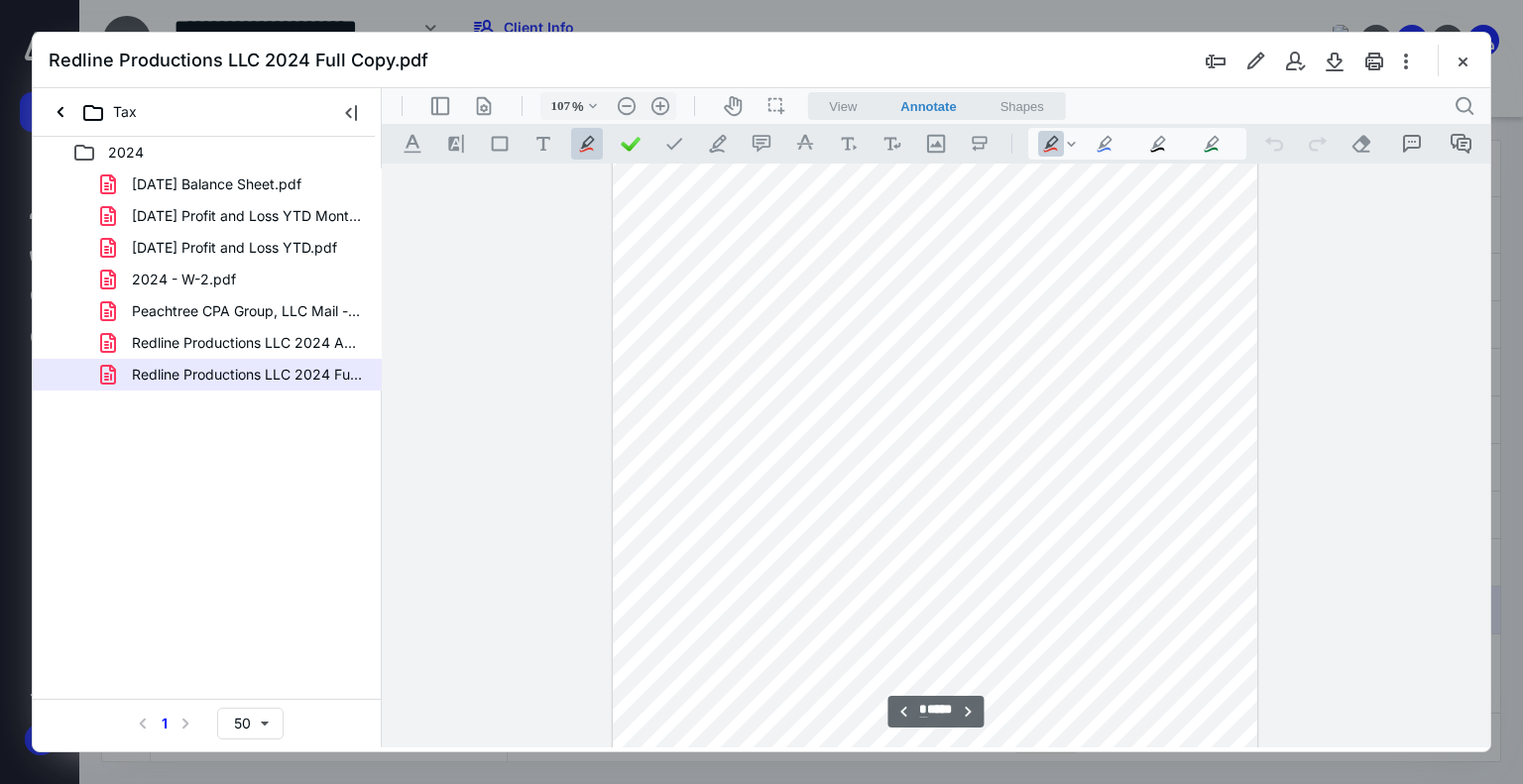 scroll, scrollTop: 1881, scrollLeft: 0, axis: vertical 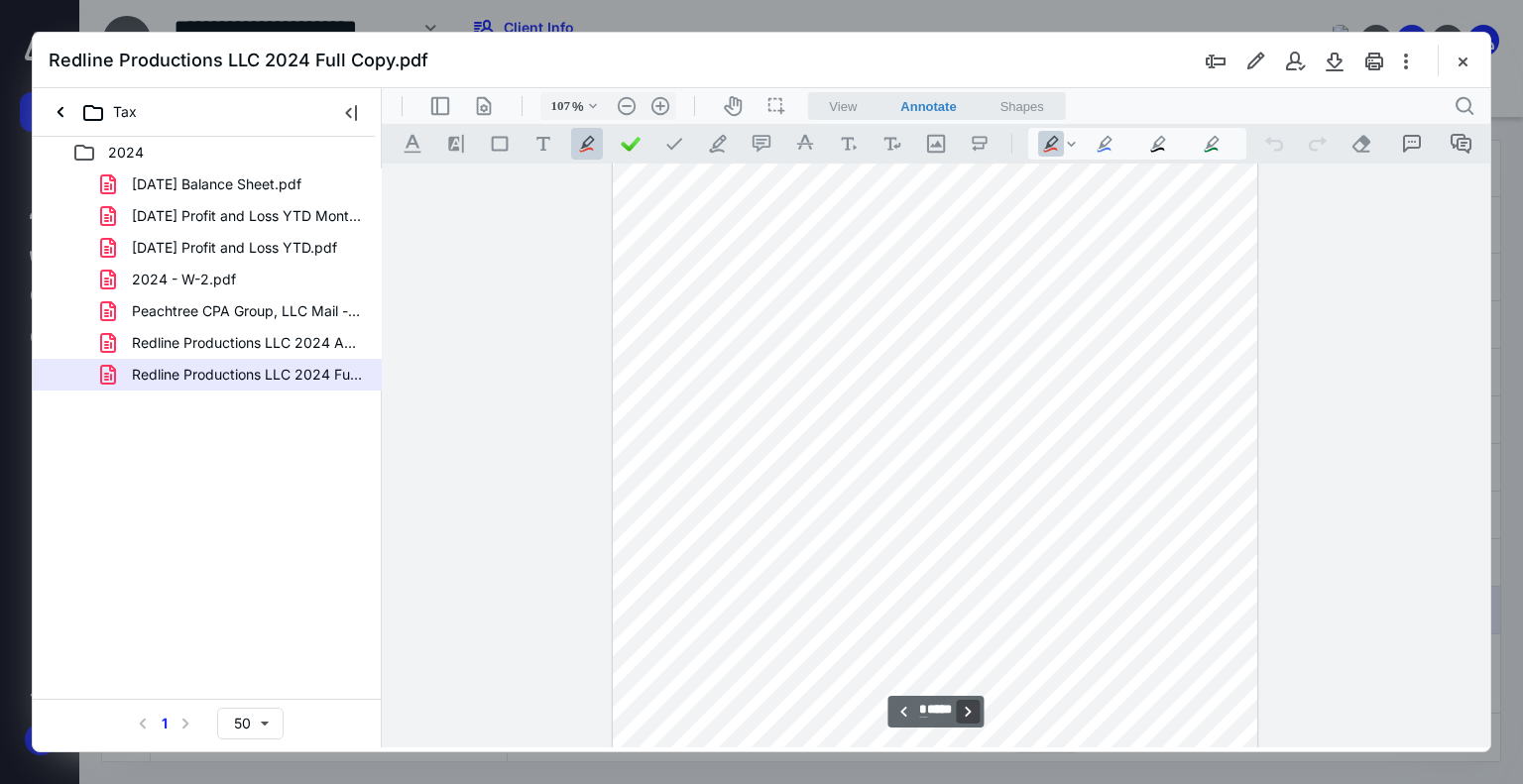 click on "**********" at bounding box center [969, 712] 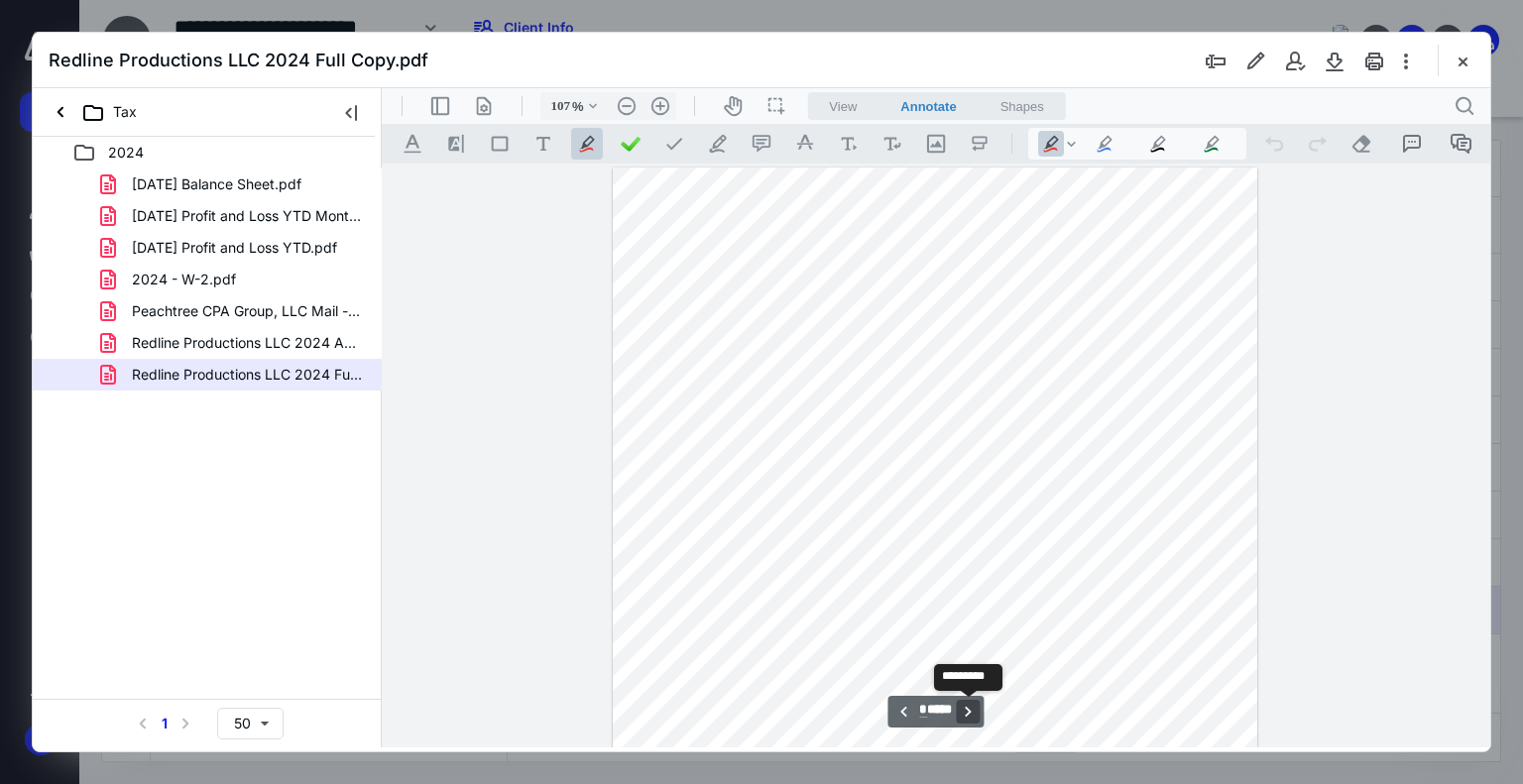 click on "**********" at bounding box center [969, 712] 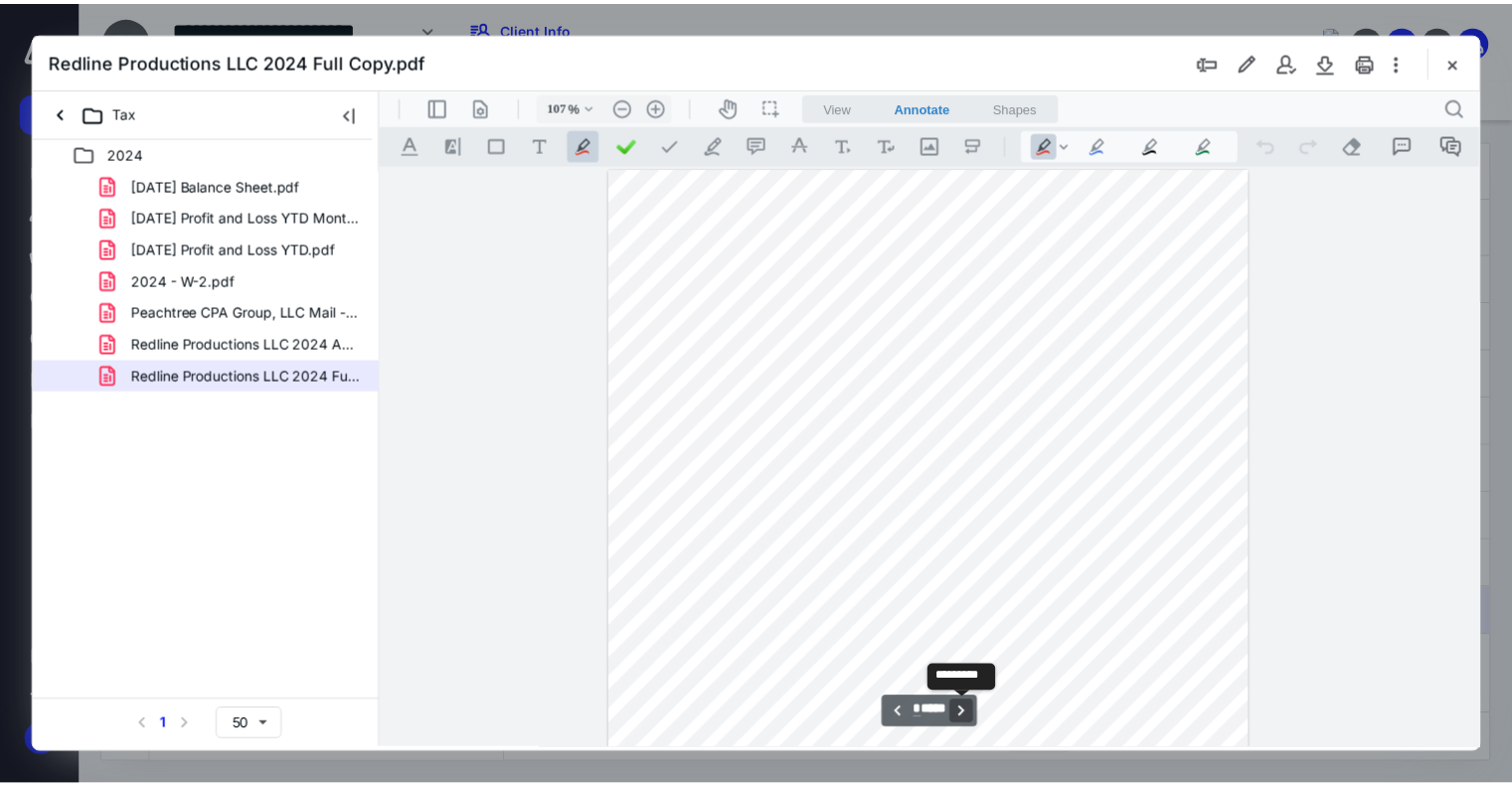 scroll, scrollTop: 3375, scrollLeft: 0, axis: vertical 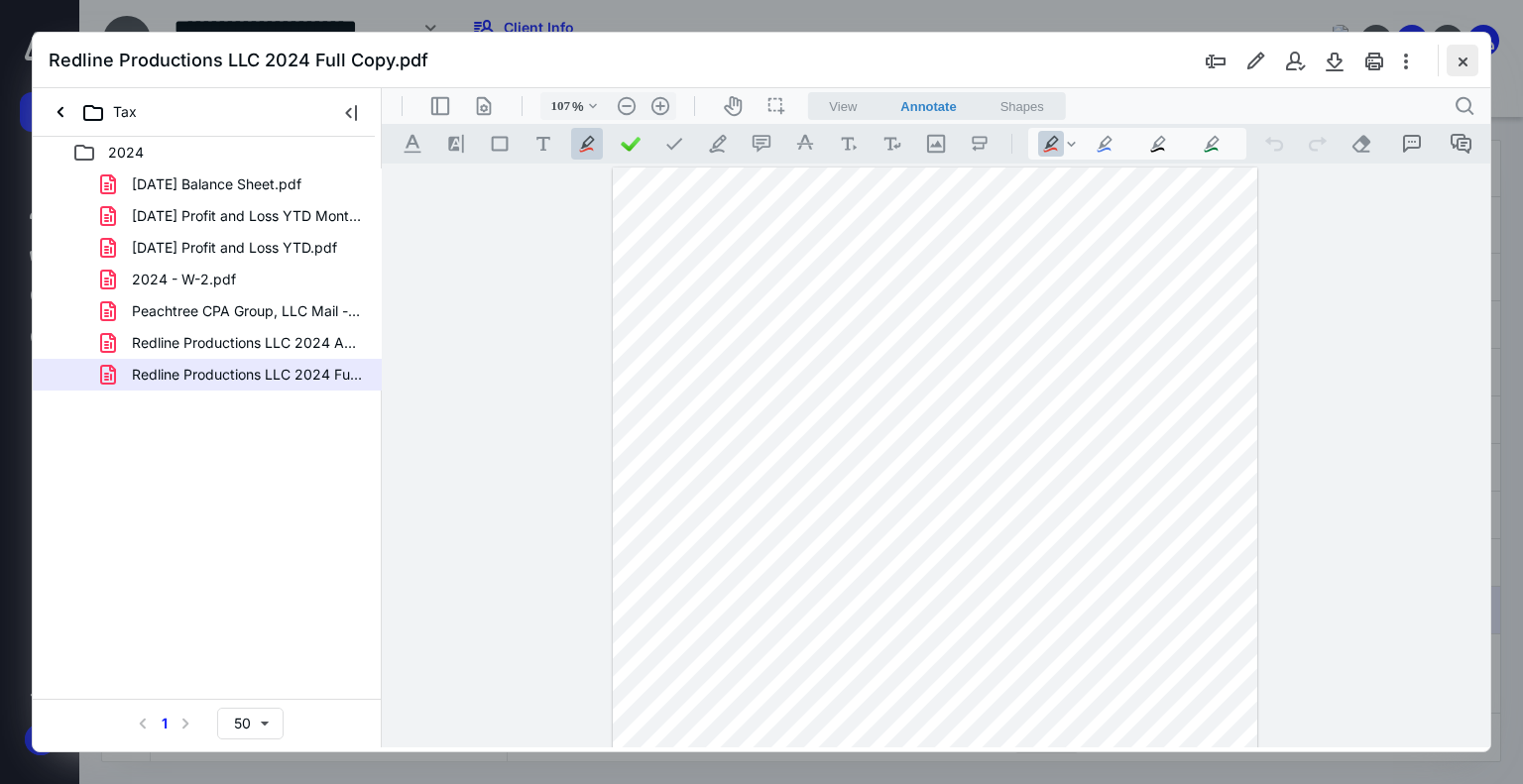 click at bounding box center [1463, 60] 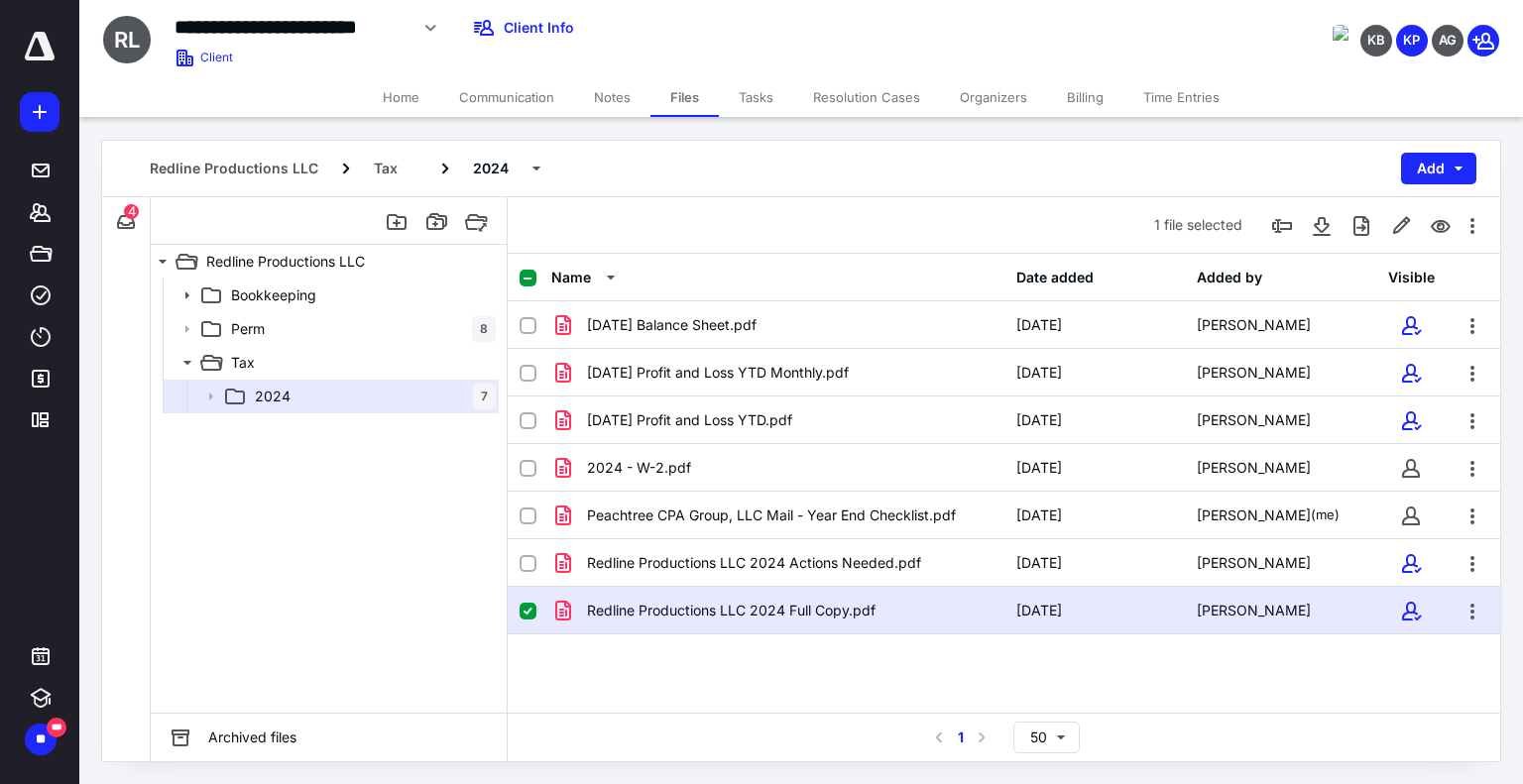 click on "Home" at bounding box center (401, 97) 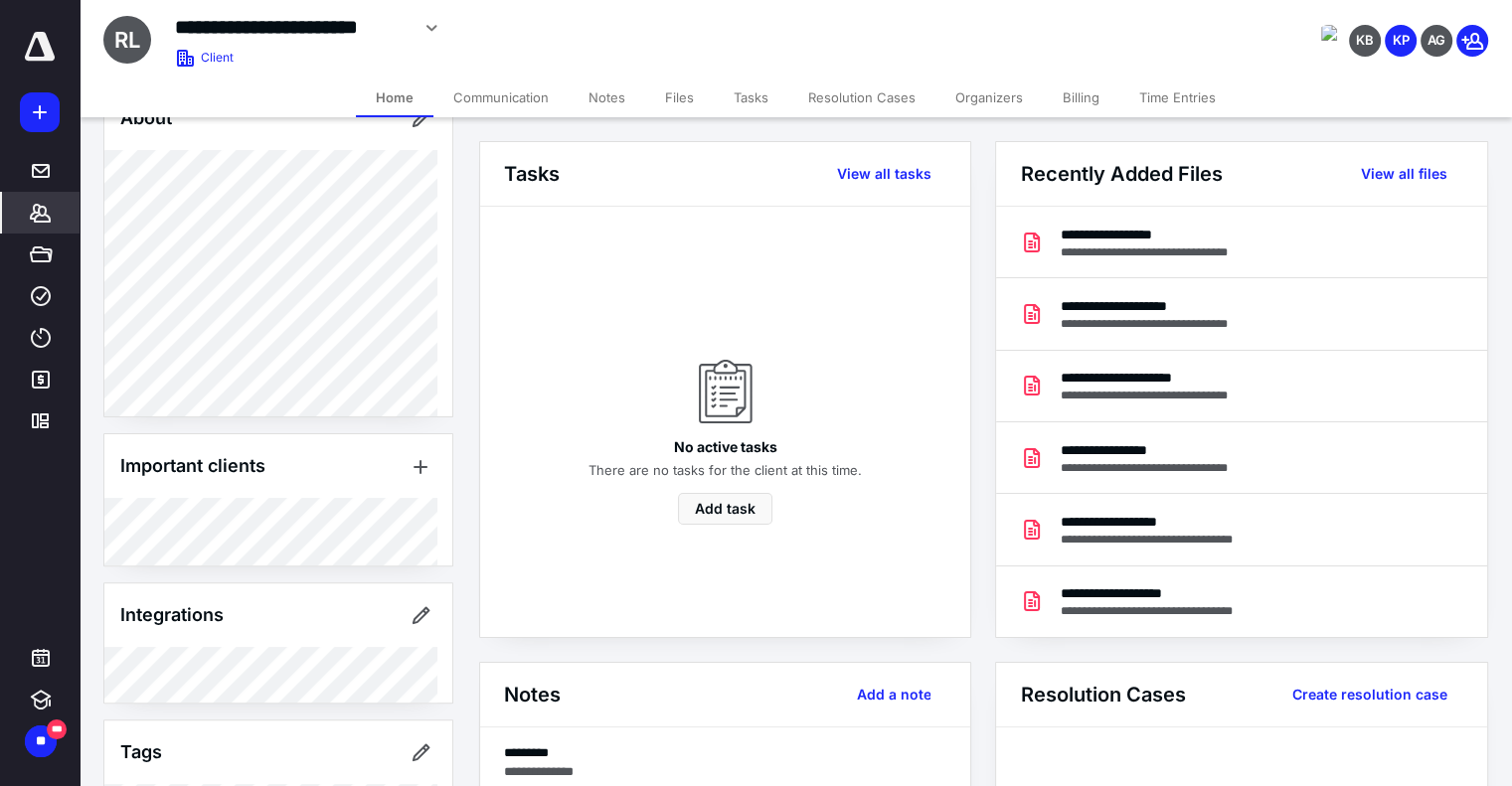 scroll, scrollTop: 608, scrollLeft: 0, axis: vertical 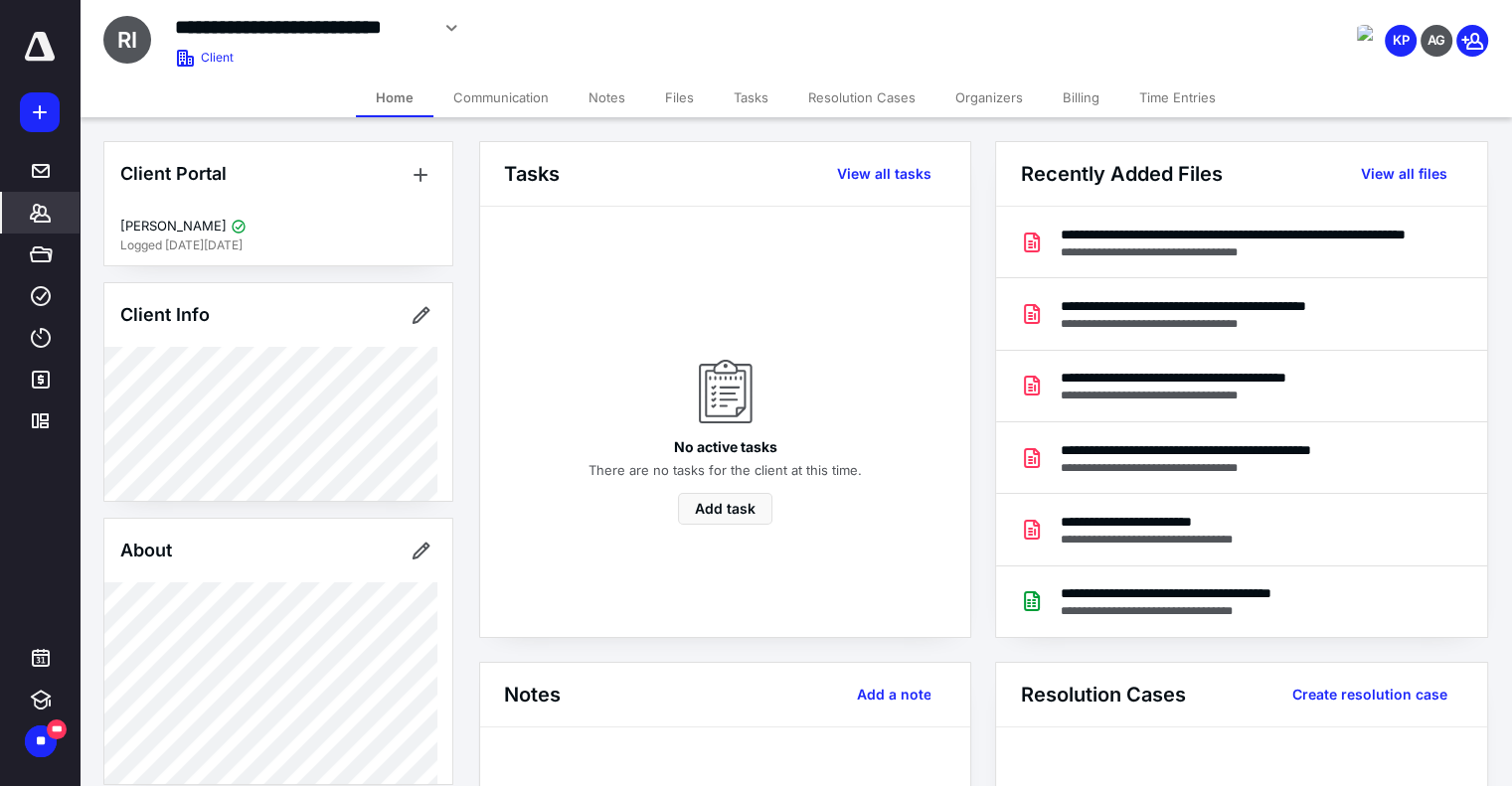 click on "Files" at bounding box center (679, 97) 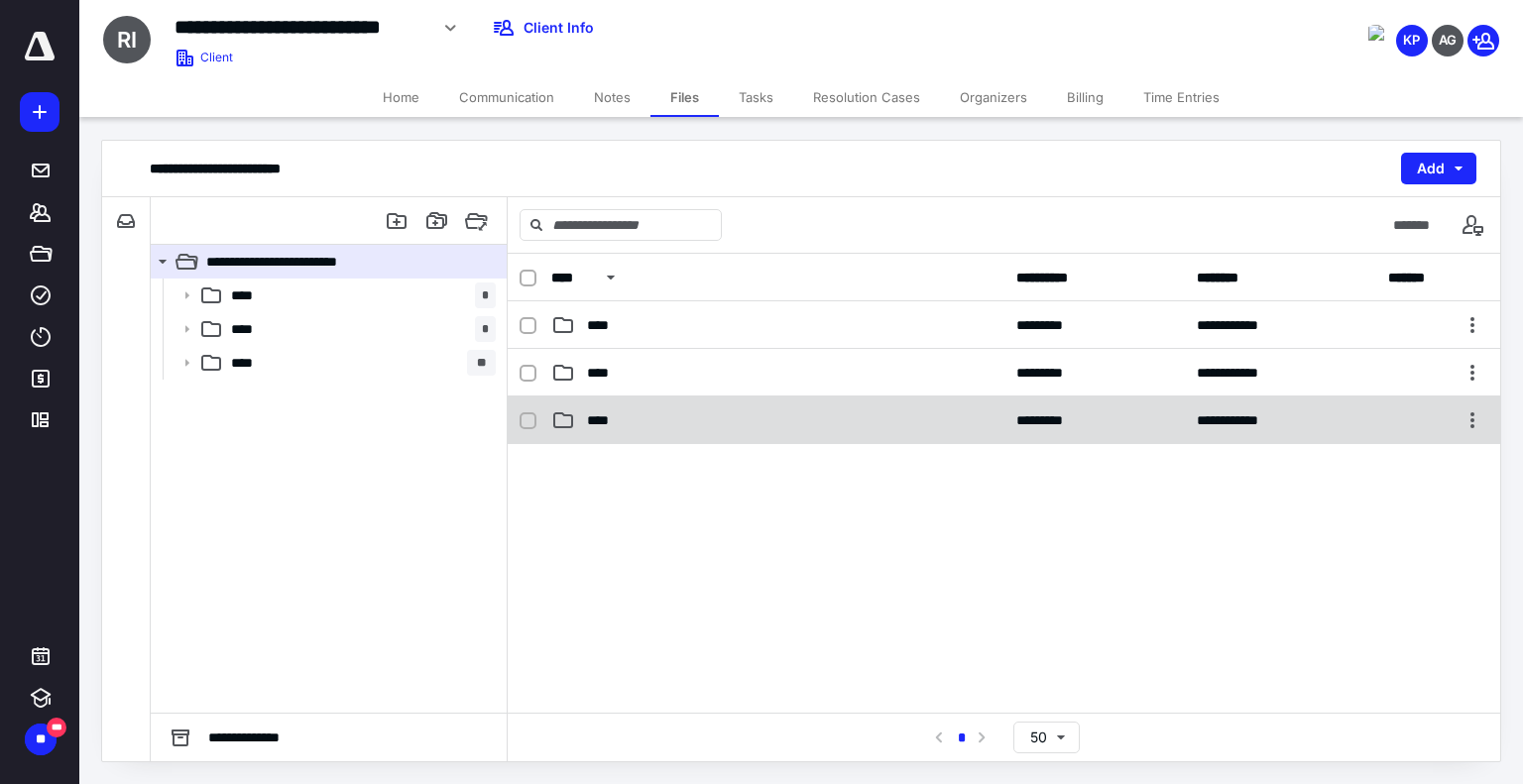 click on "****" at bounding box center (777, 420) 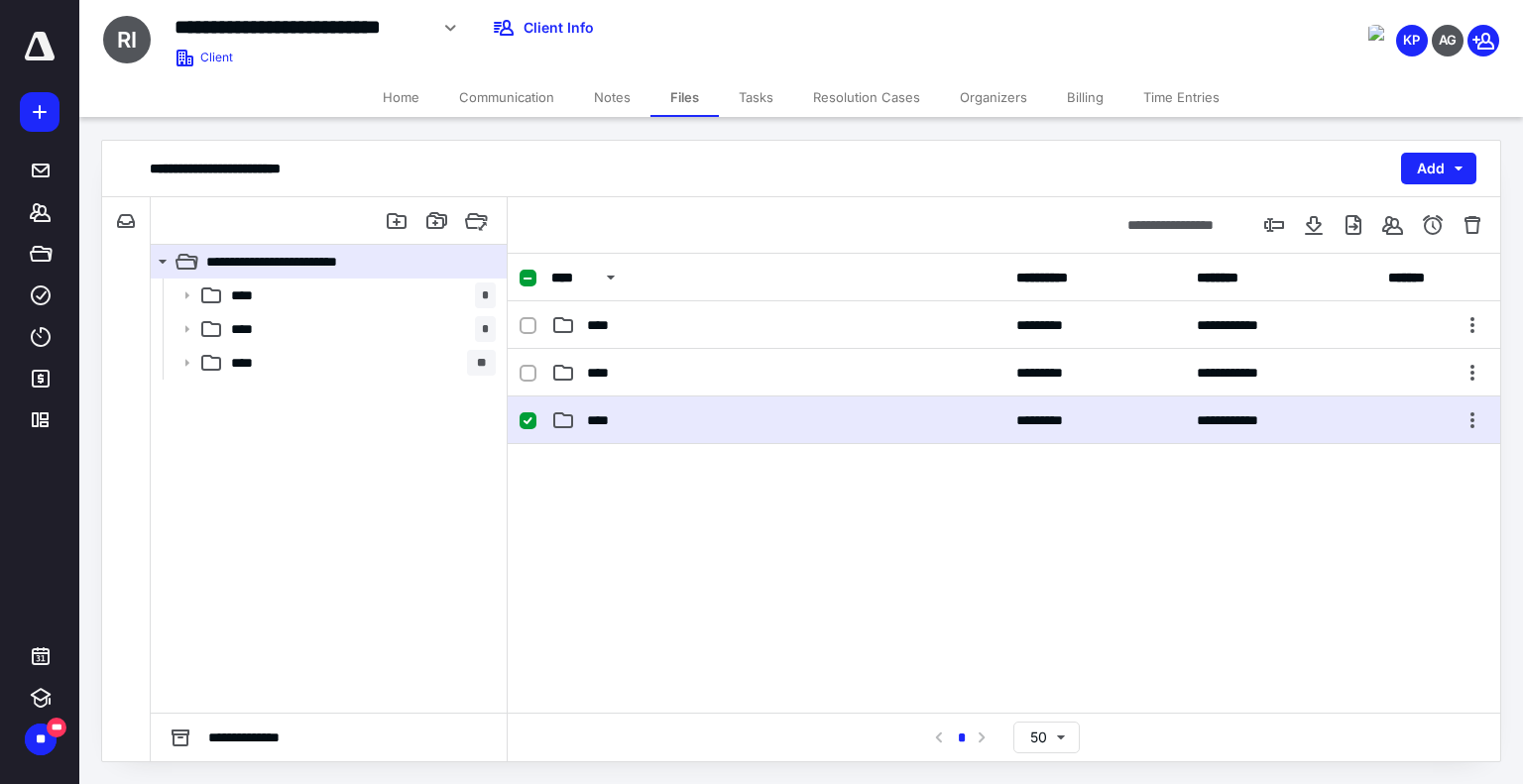 click on "****" at bounding box center (777, 420) 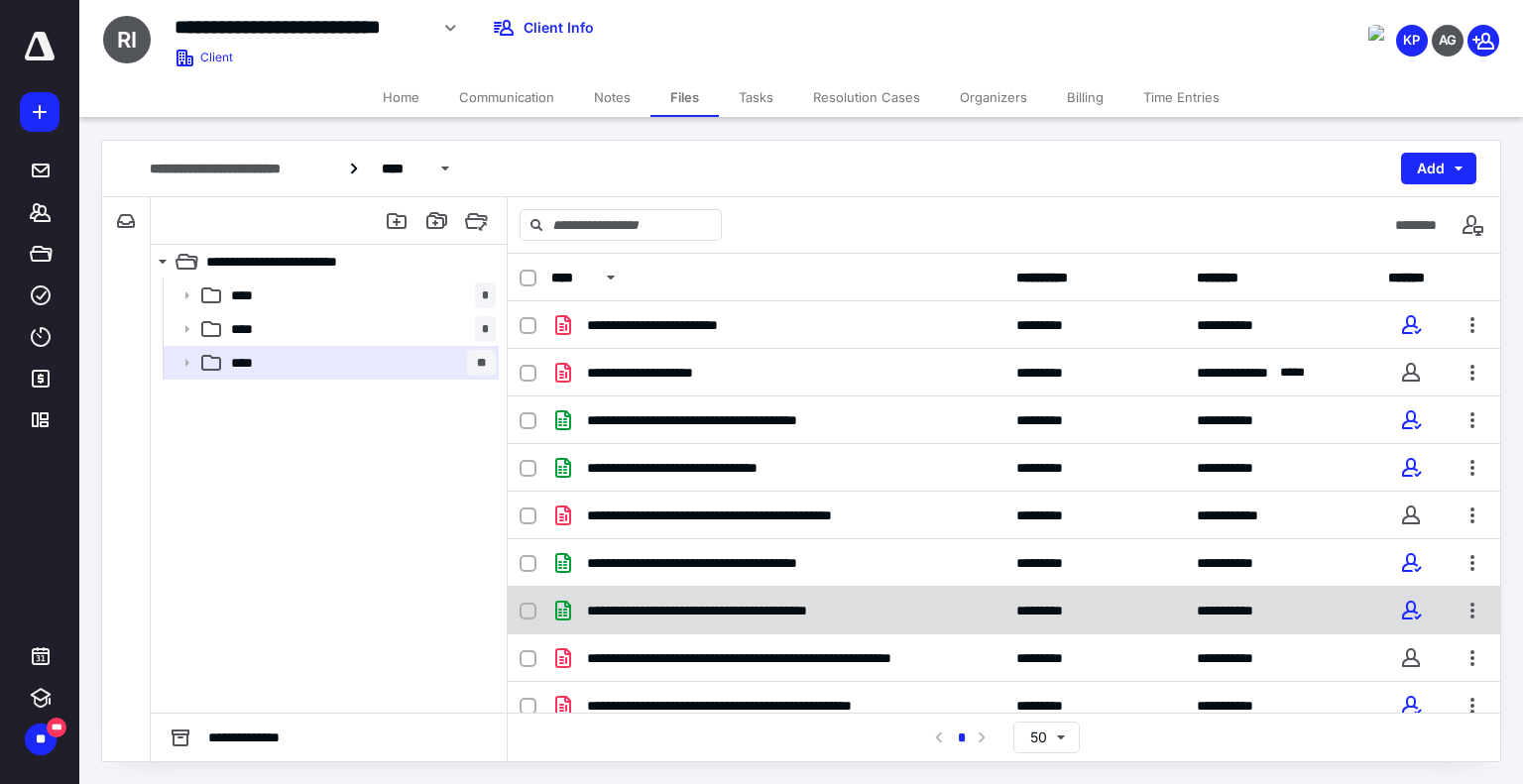 scroll, scrollTop: 251, scrollLeft: 0, axis: vertical 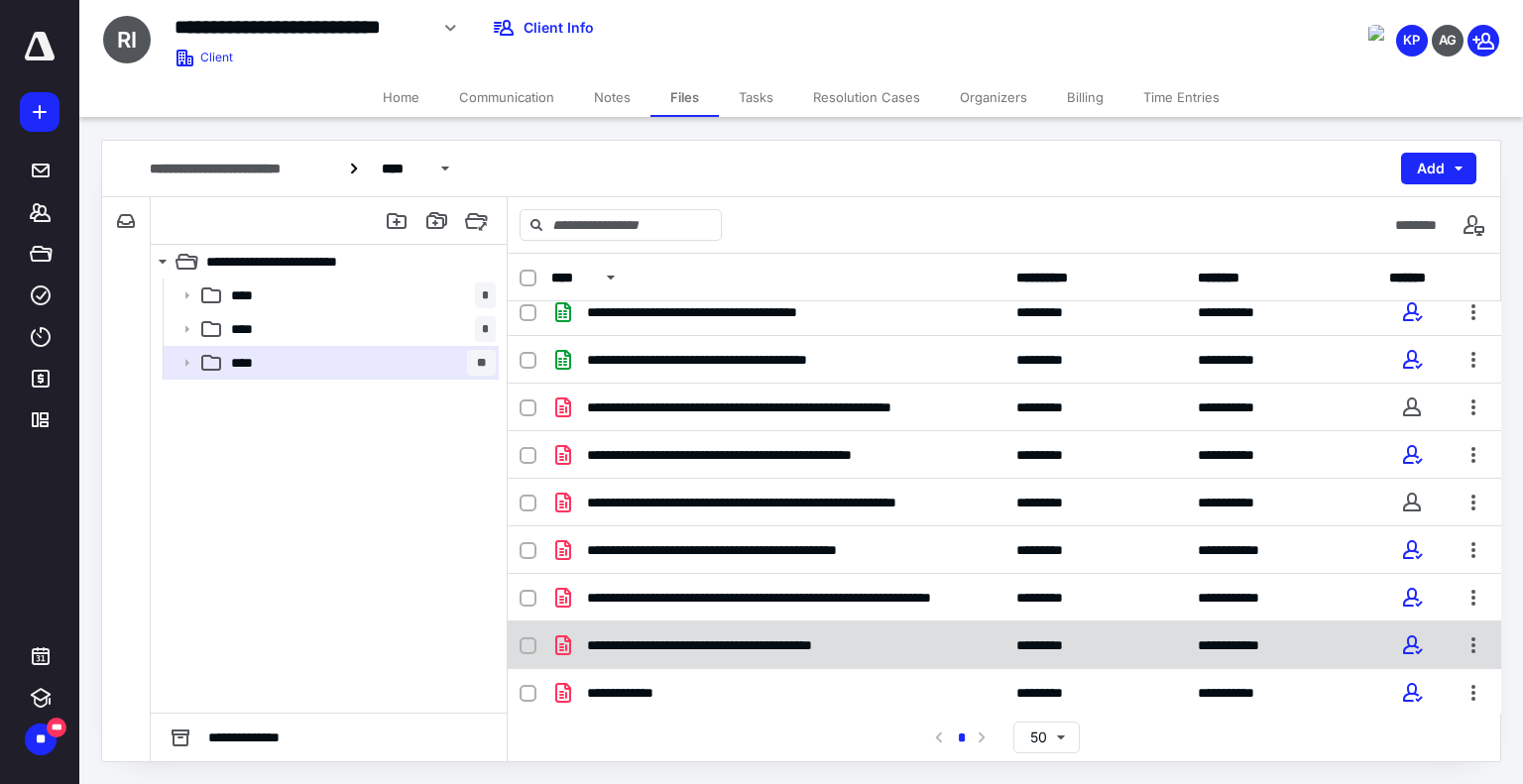 click on "**********" at bounding box center (738, 645) 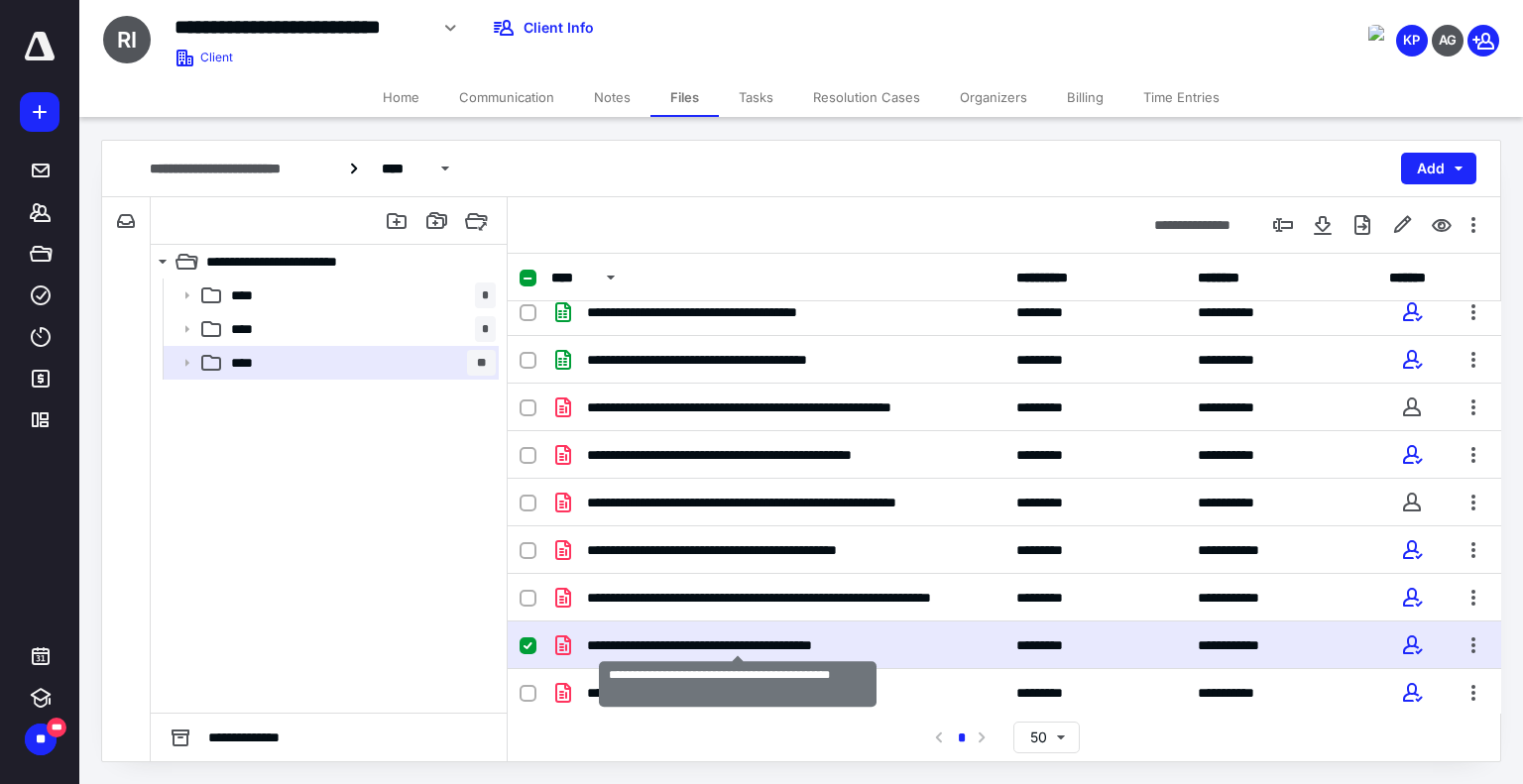 click on "**********" at bounding box center (738, 645) 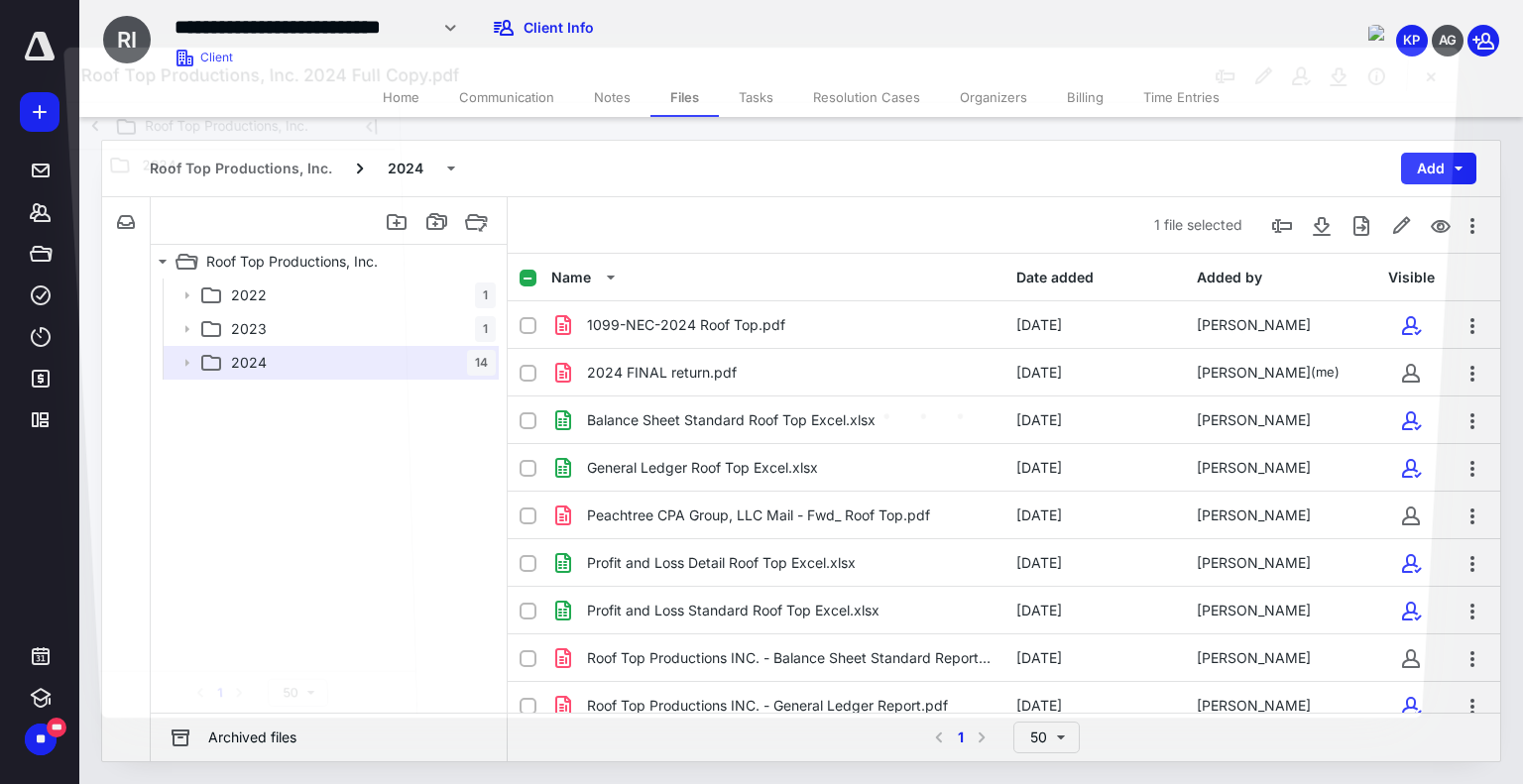 scroll, scrollTop: 251, scrollLeft: 0, axis: vertical 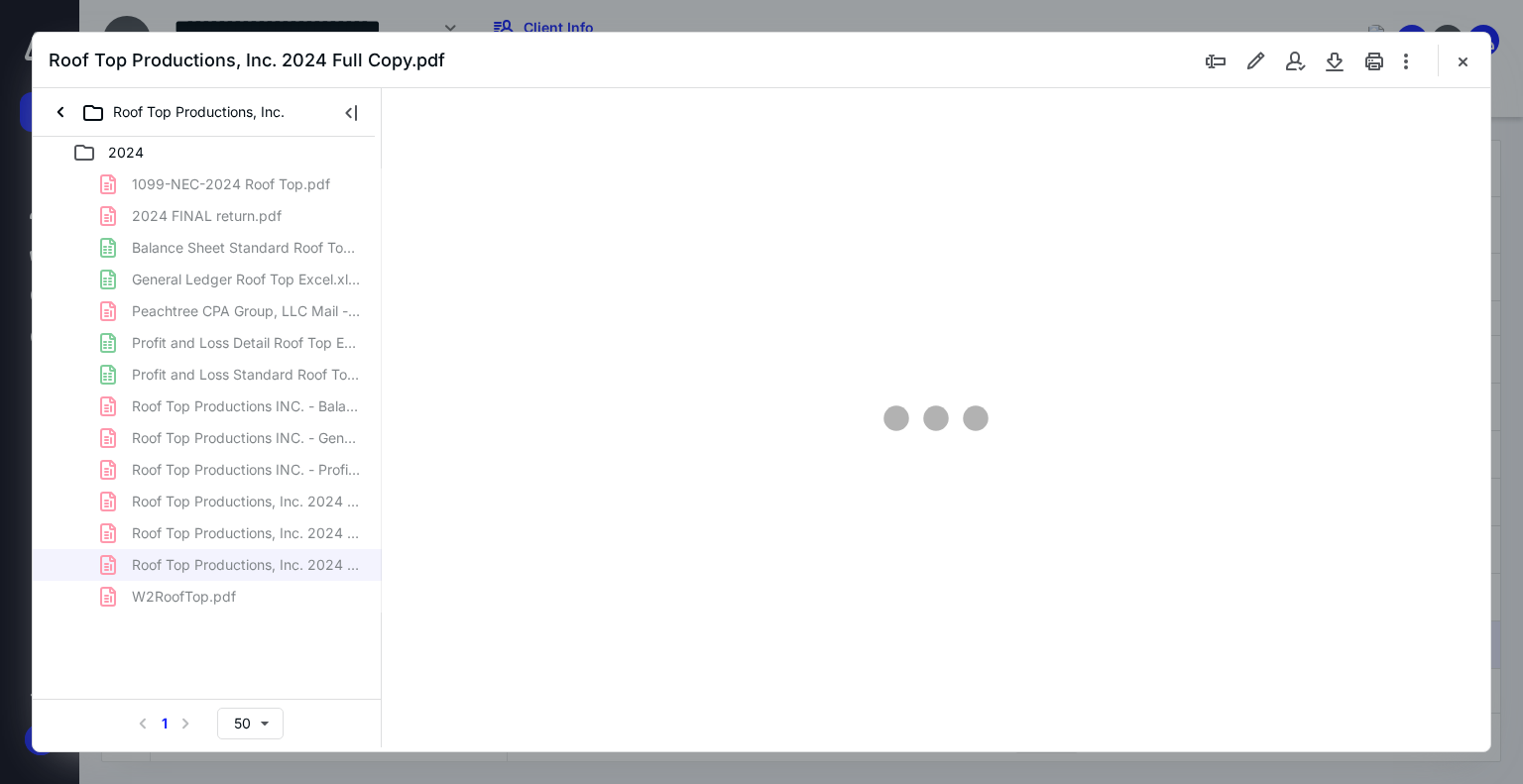 type on "74" 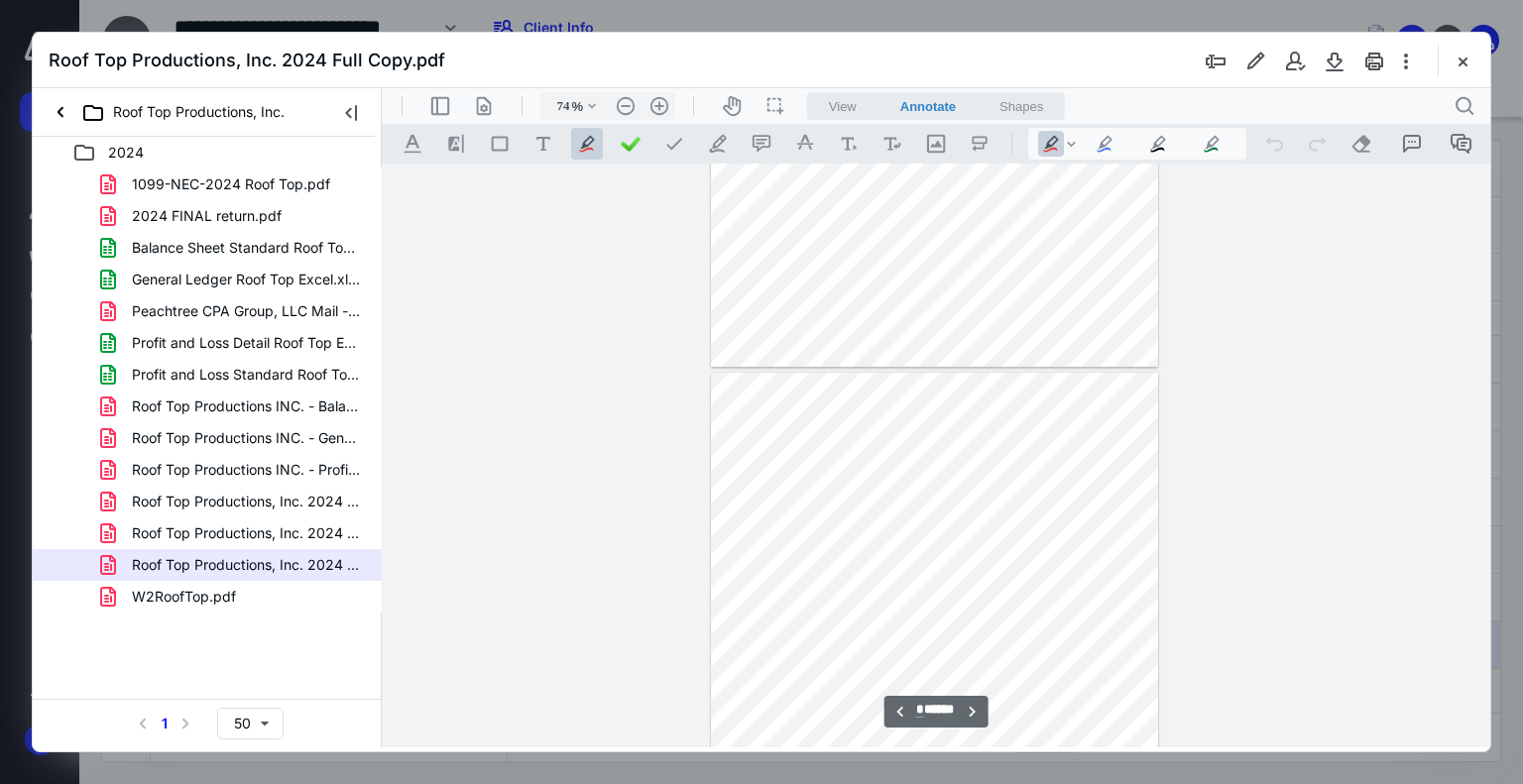scroll, scrollTop: 1145, scrollLeft: 0, axis: vertical 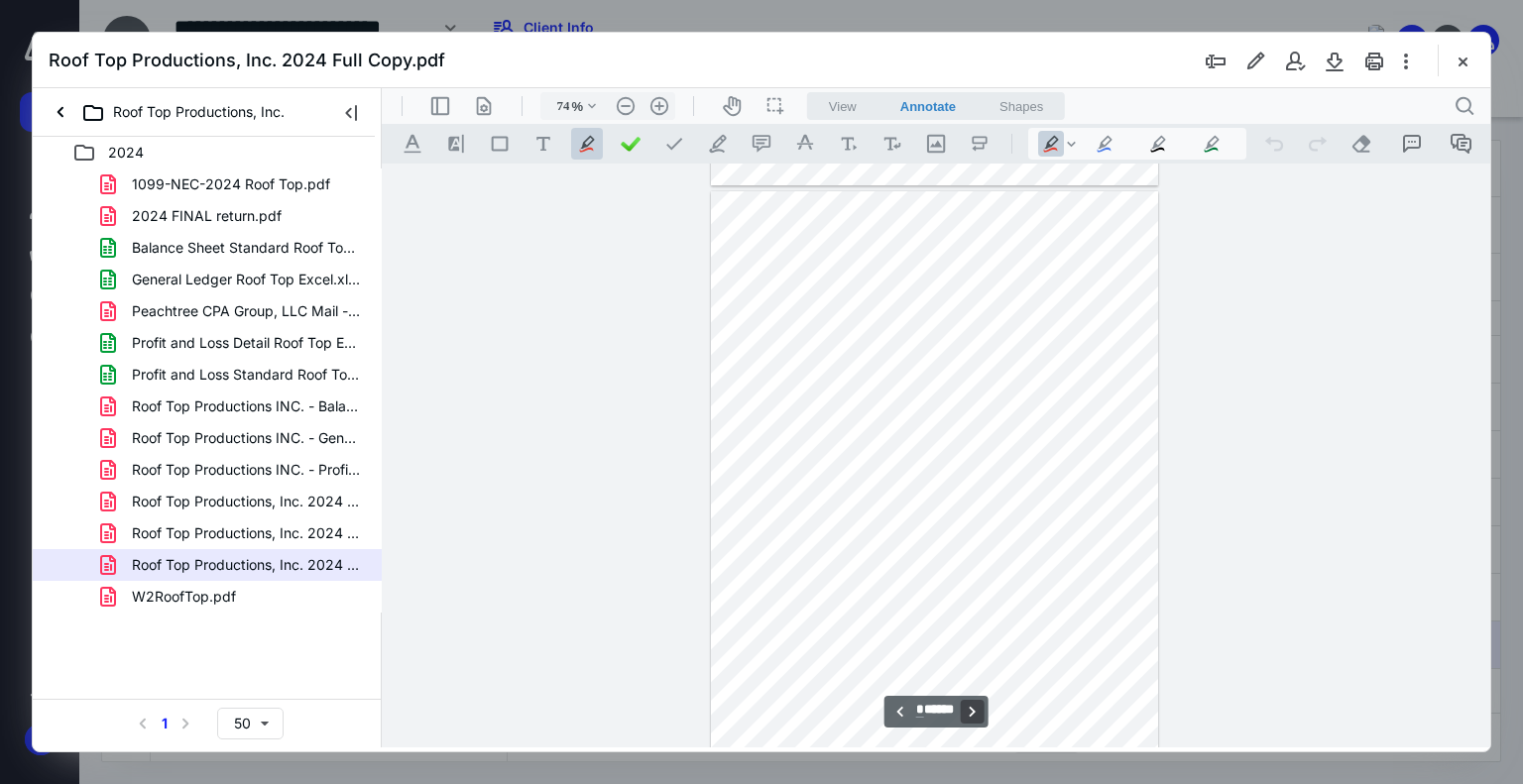 click on "**********" at bounding box center (972, 712) 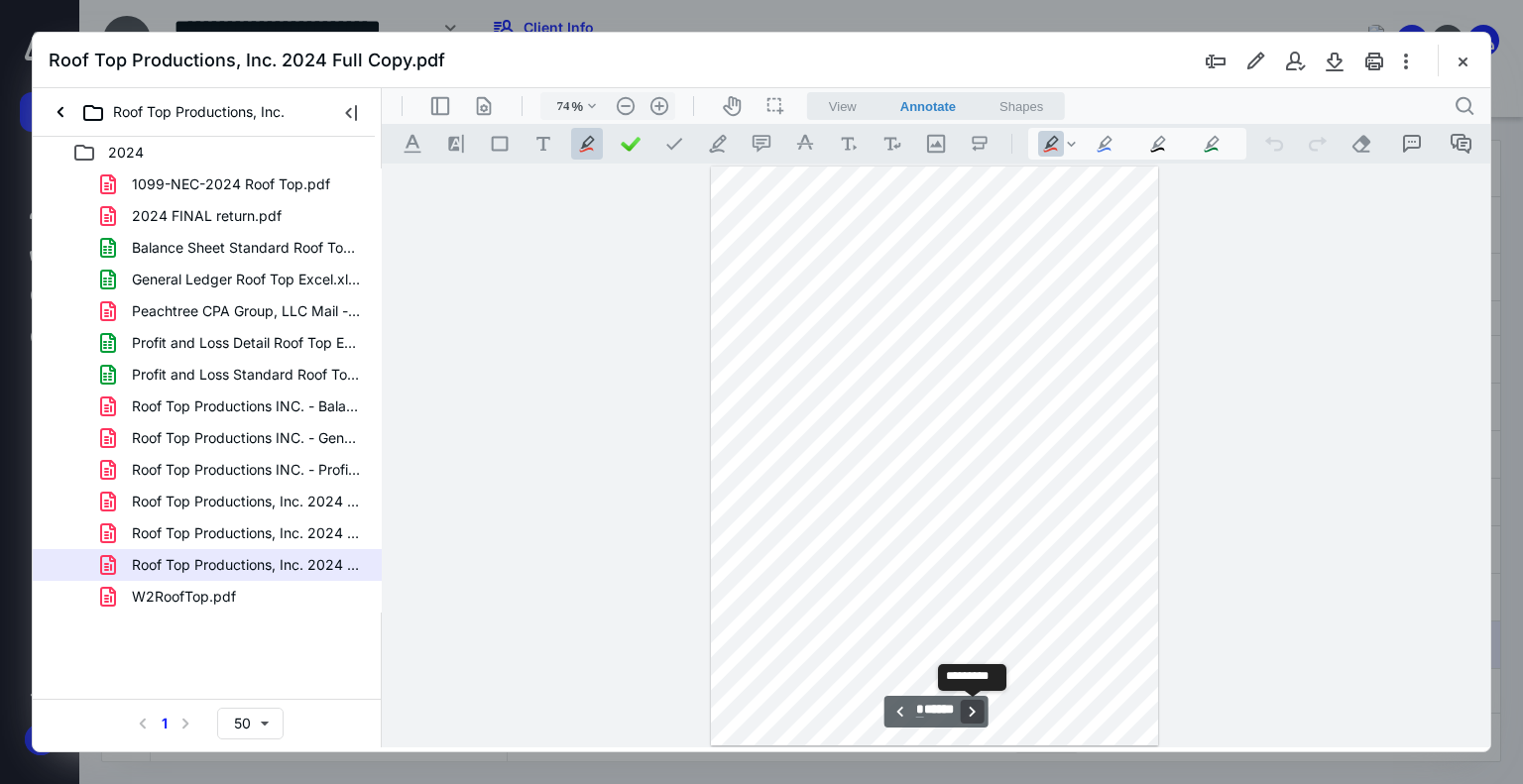 click on "**********" at bounding box center (972, 712) 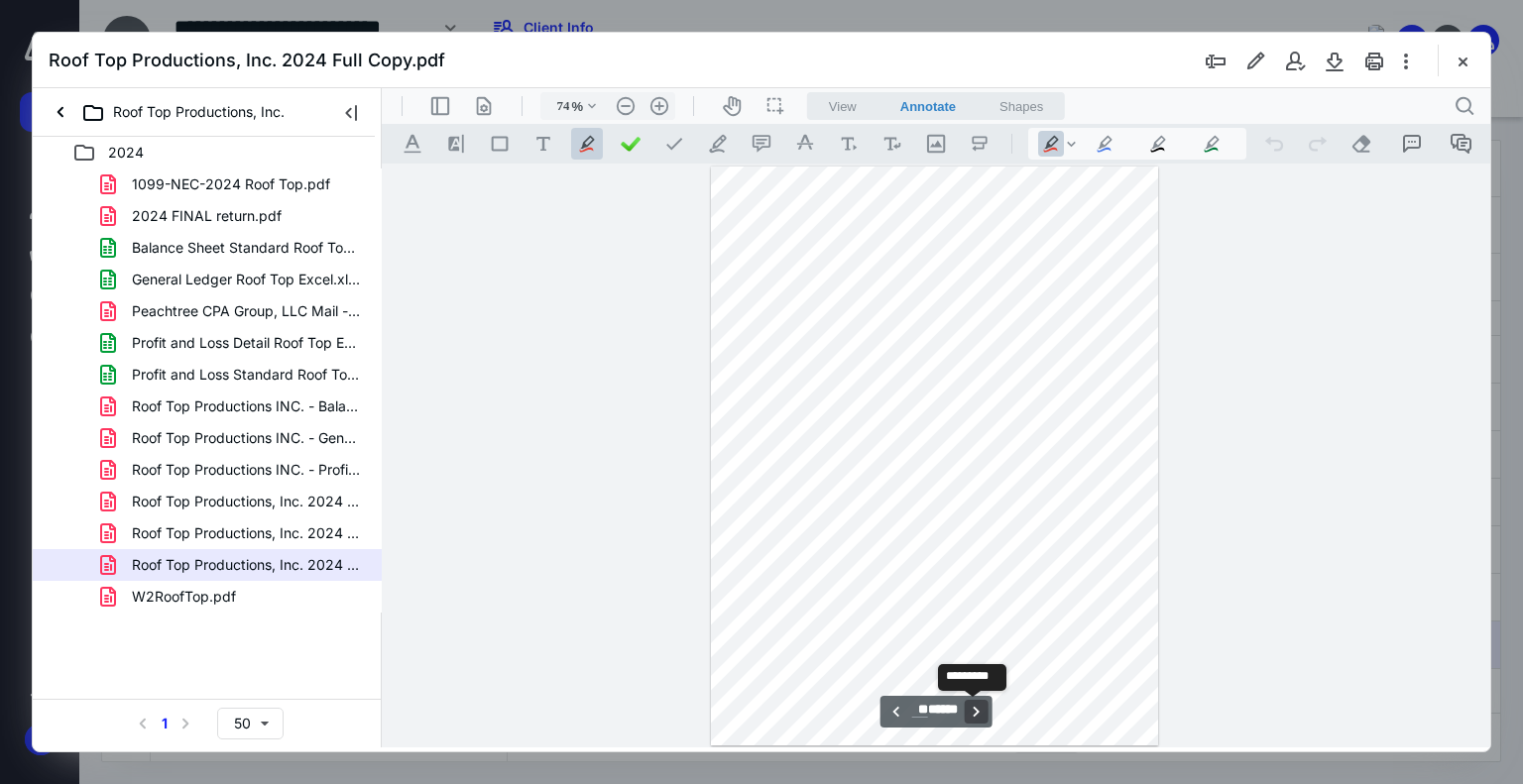 scroll, scrollTop: 5263, scrollLeft: 0, axis: vertical 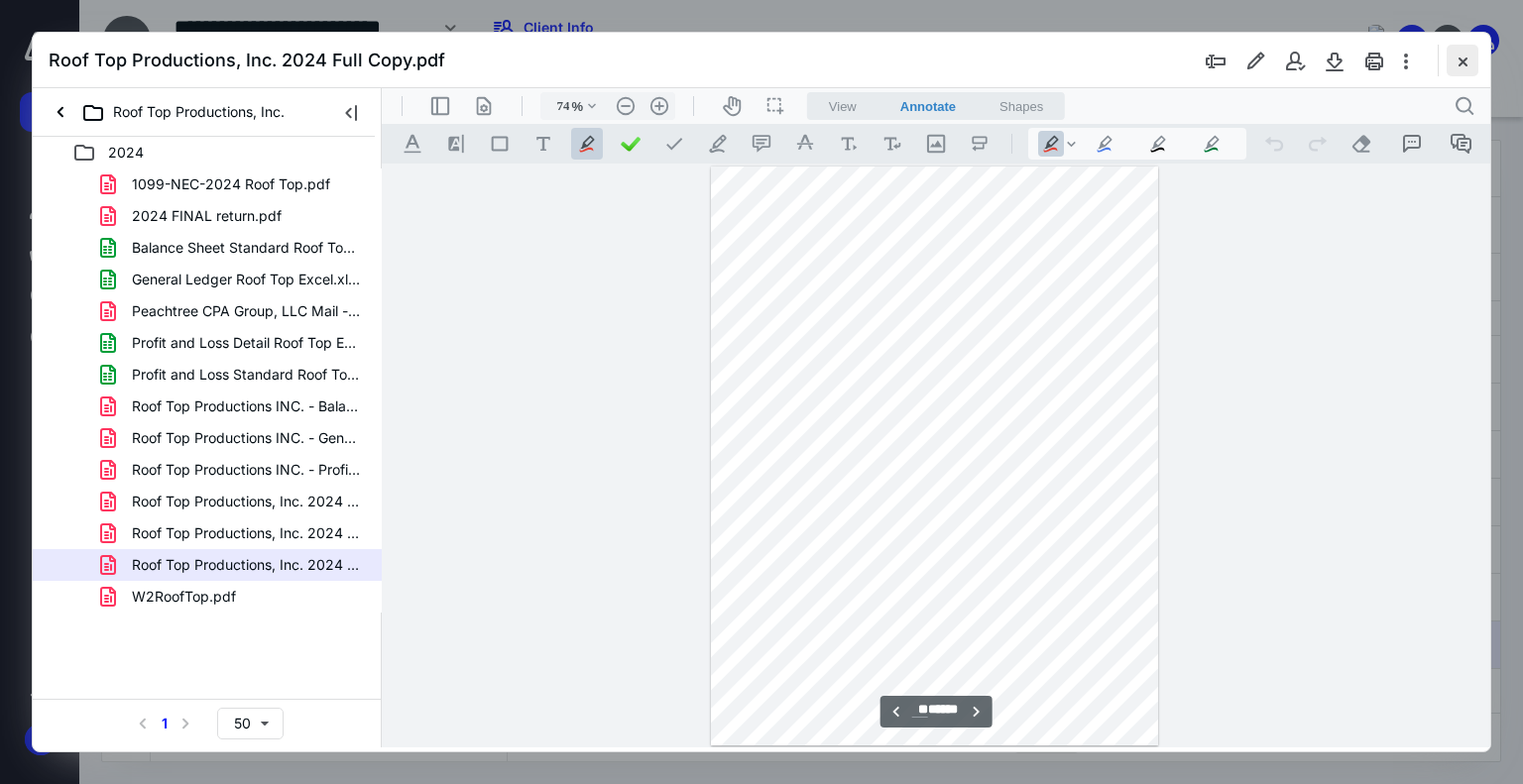 click at bounding box center [1463, 60] 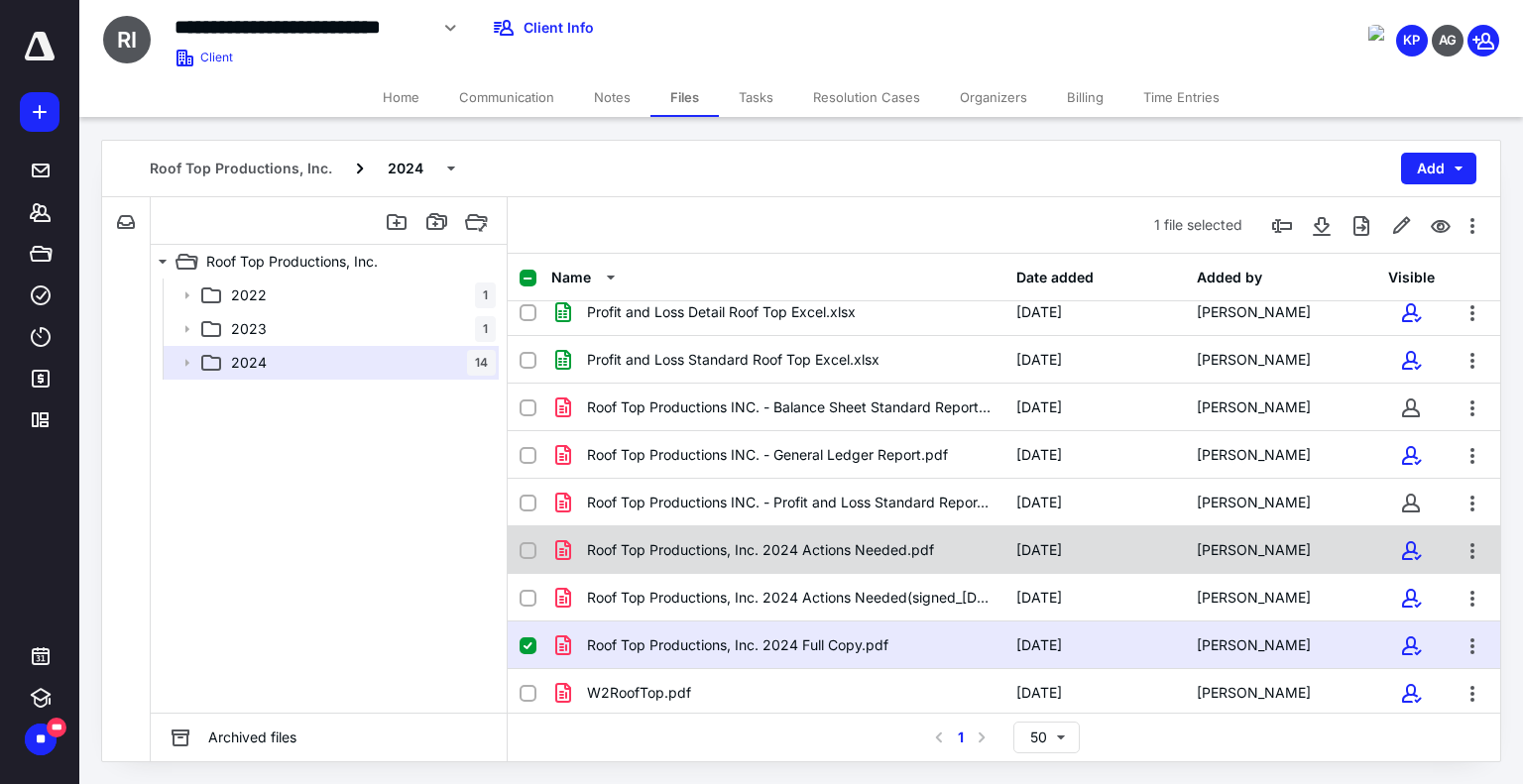 click on "Roof Top Productions, Inc. 2024 Actions Needed.pdf [DATE] [PERSON_NAME]" at bounding box center [1003, 550] 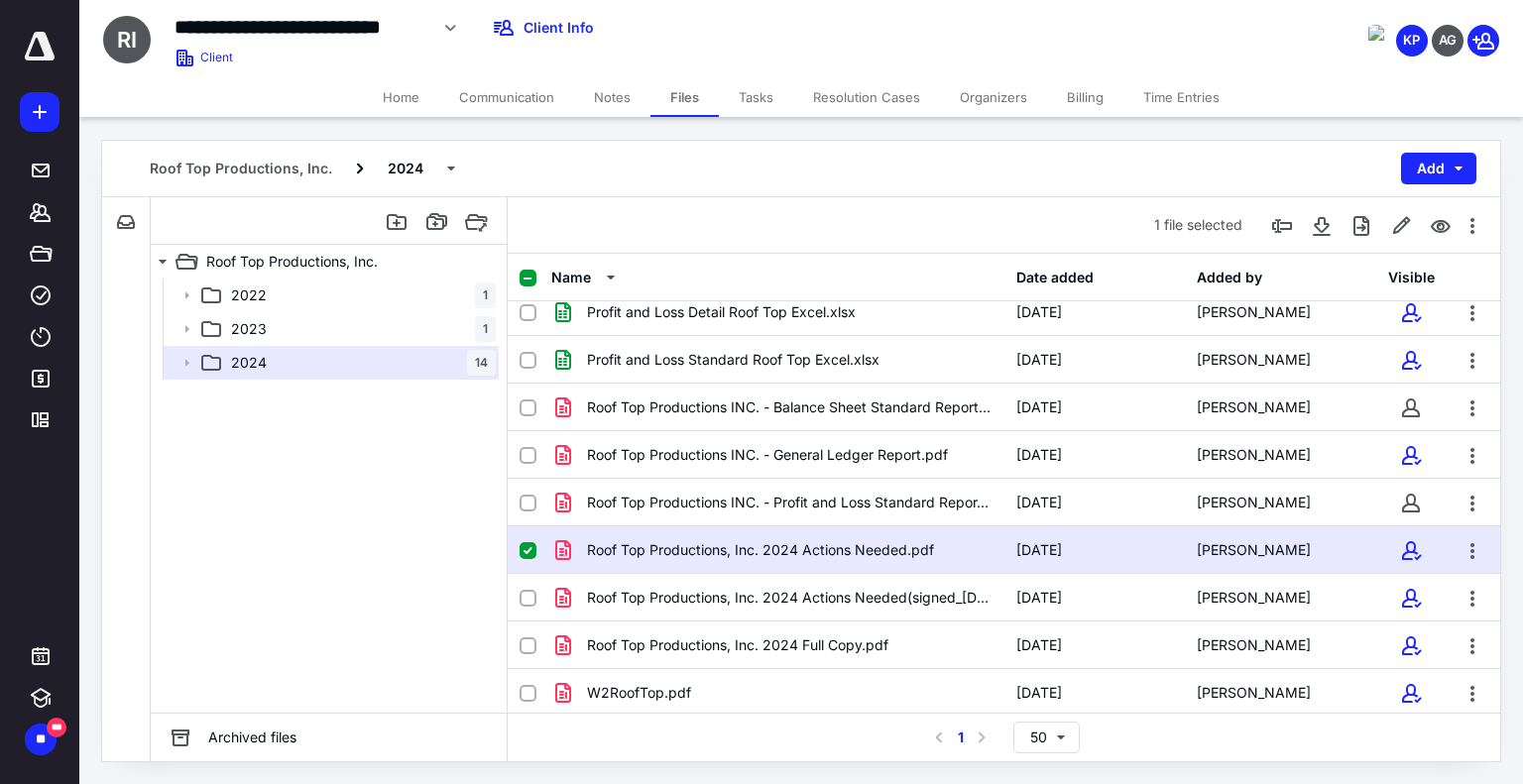 click on "Roof Top Productions, Inc. 2024 Actions Needed.pdf [DATE] [PERSON_NAME]" at bounding box center (1003, 550) 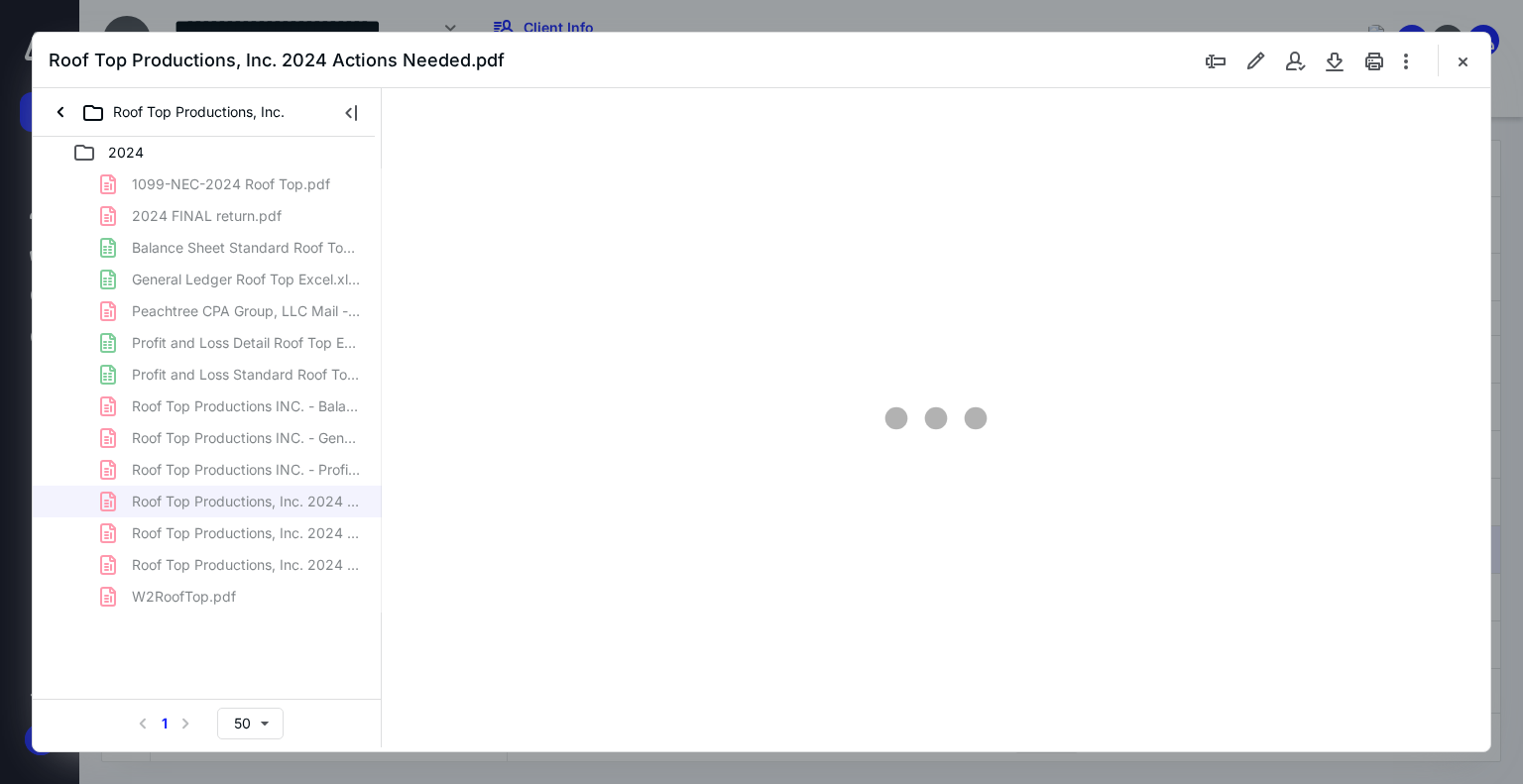 scroll, scrollTop: 0, scrollLeft: 0, axis: both 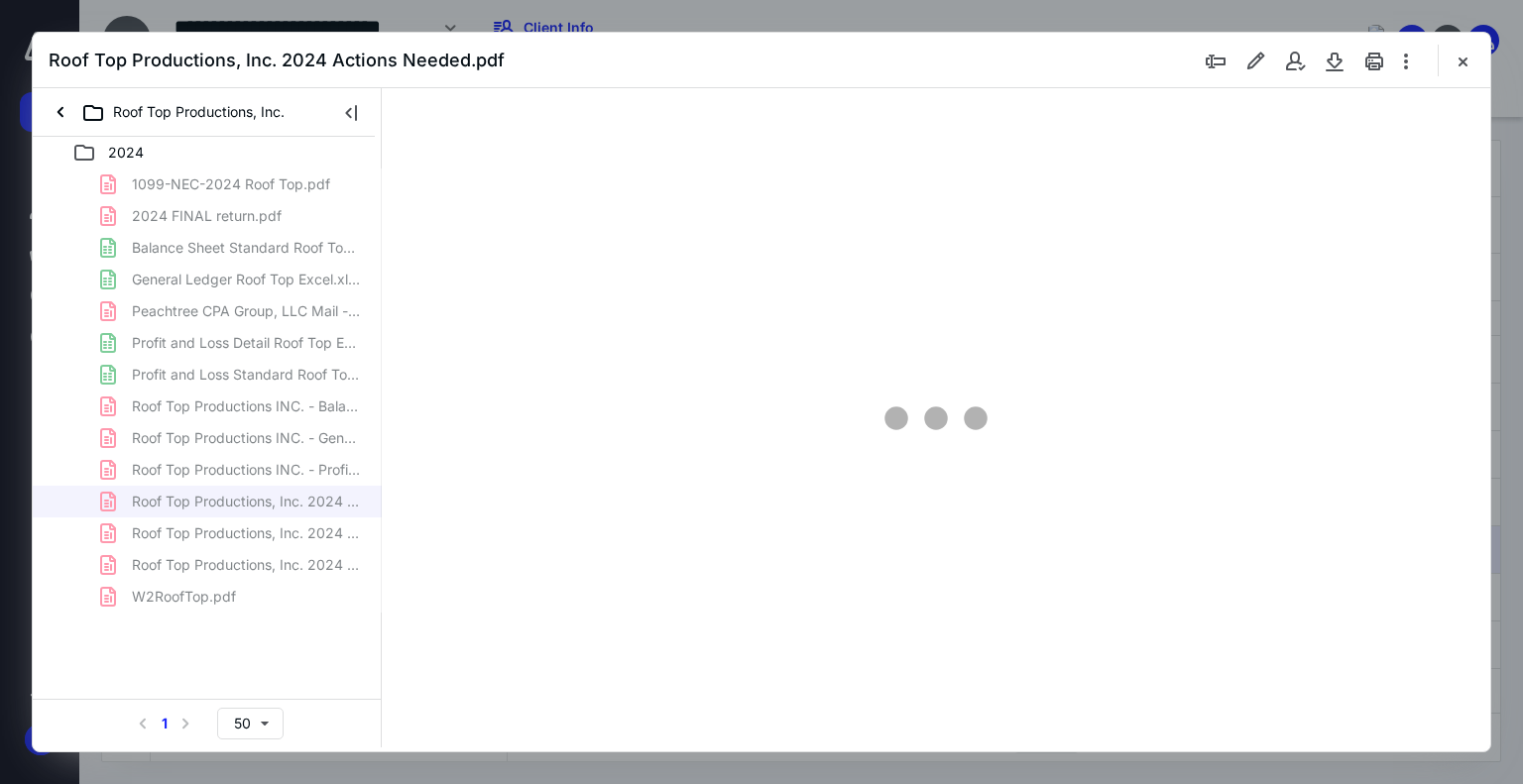 type on "74" 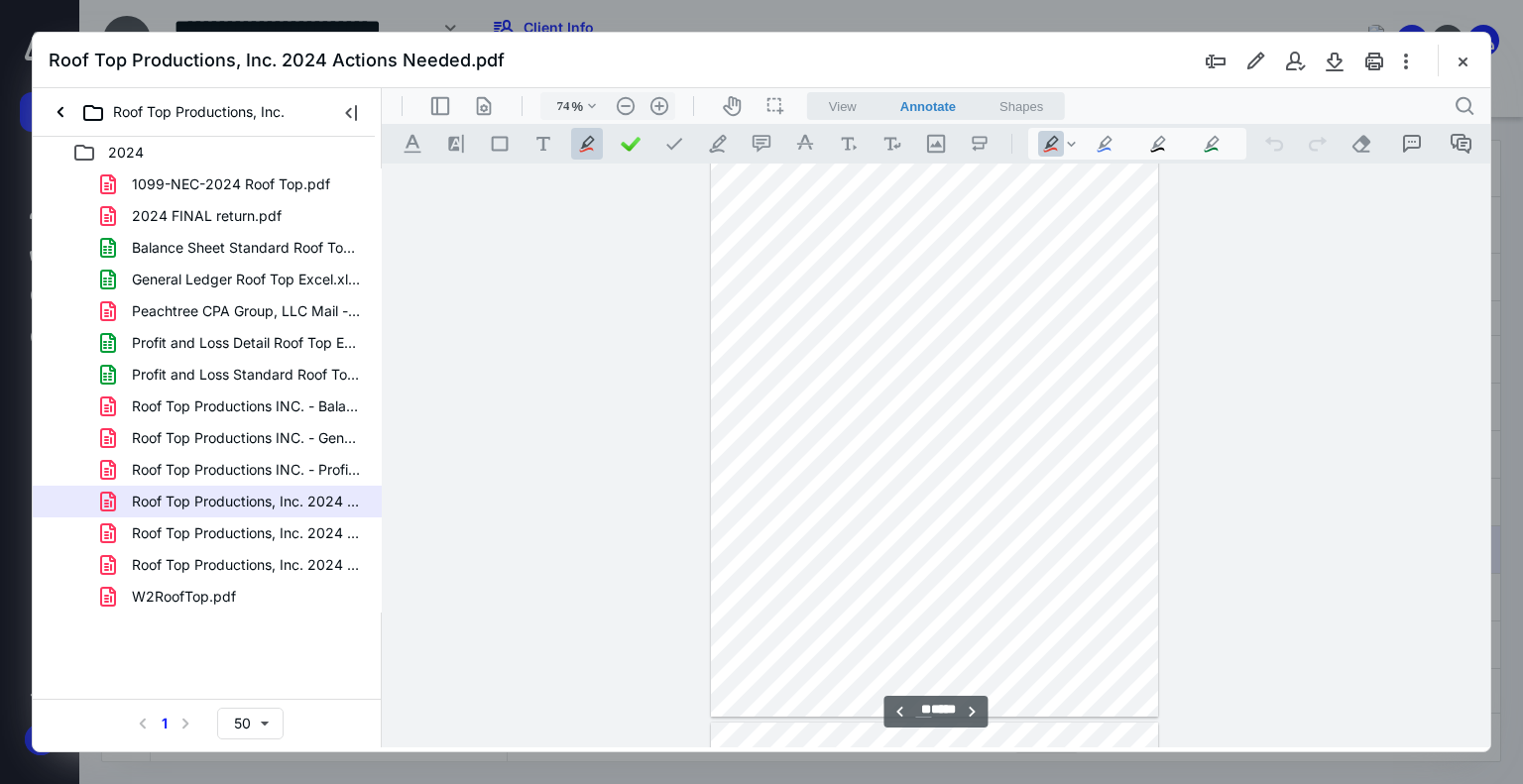 scroll, scrollTop: 7047, scrollLeft: 0, axis: vertical 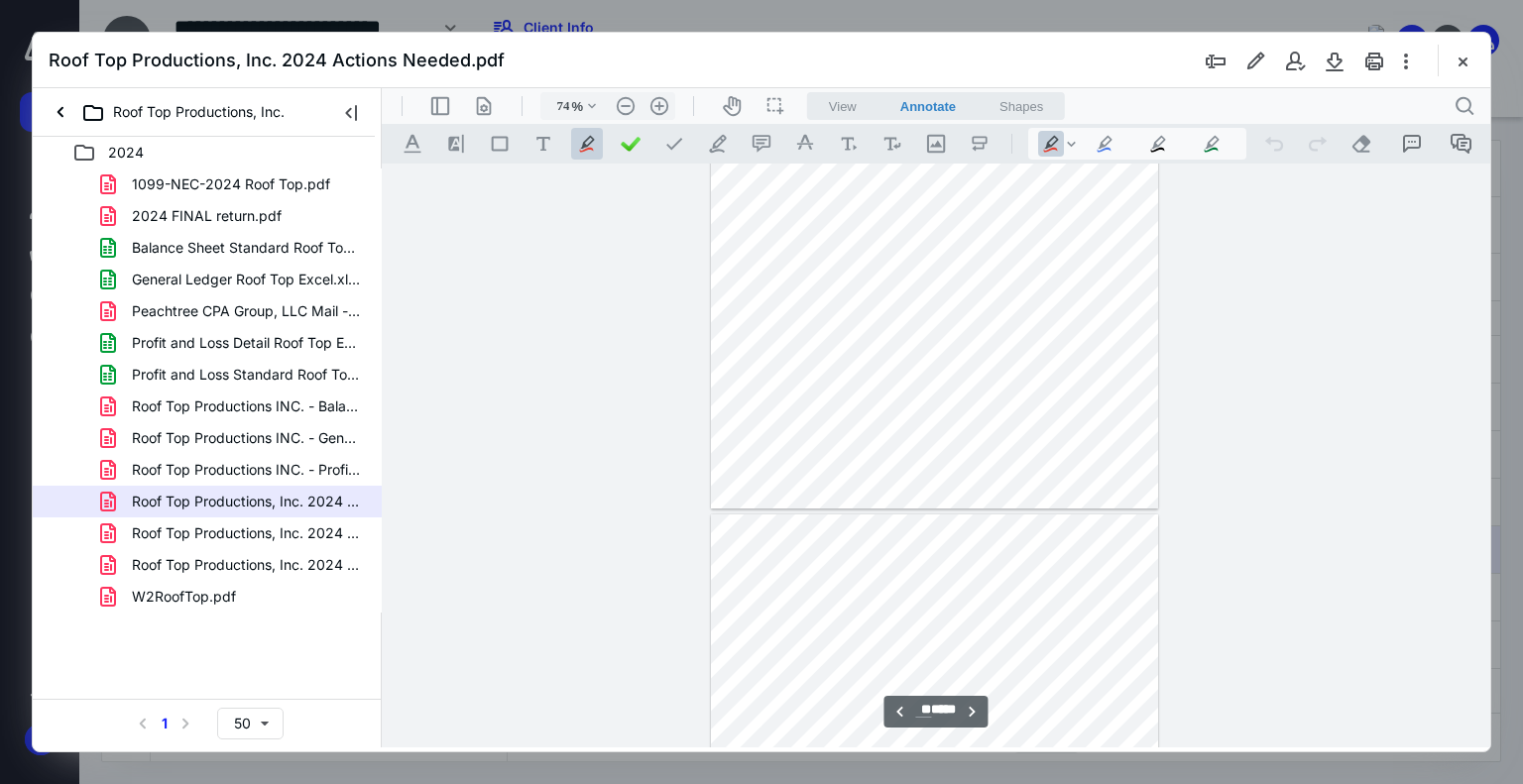 type on "**" 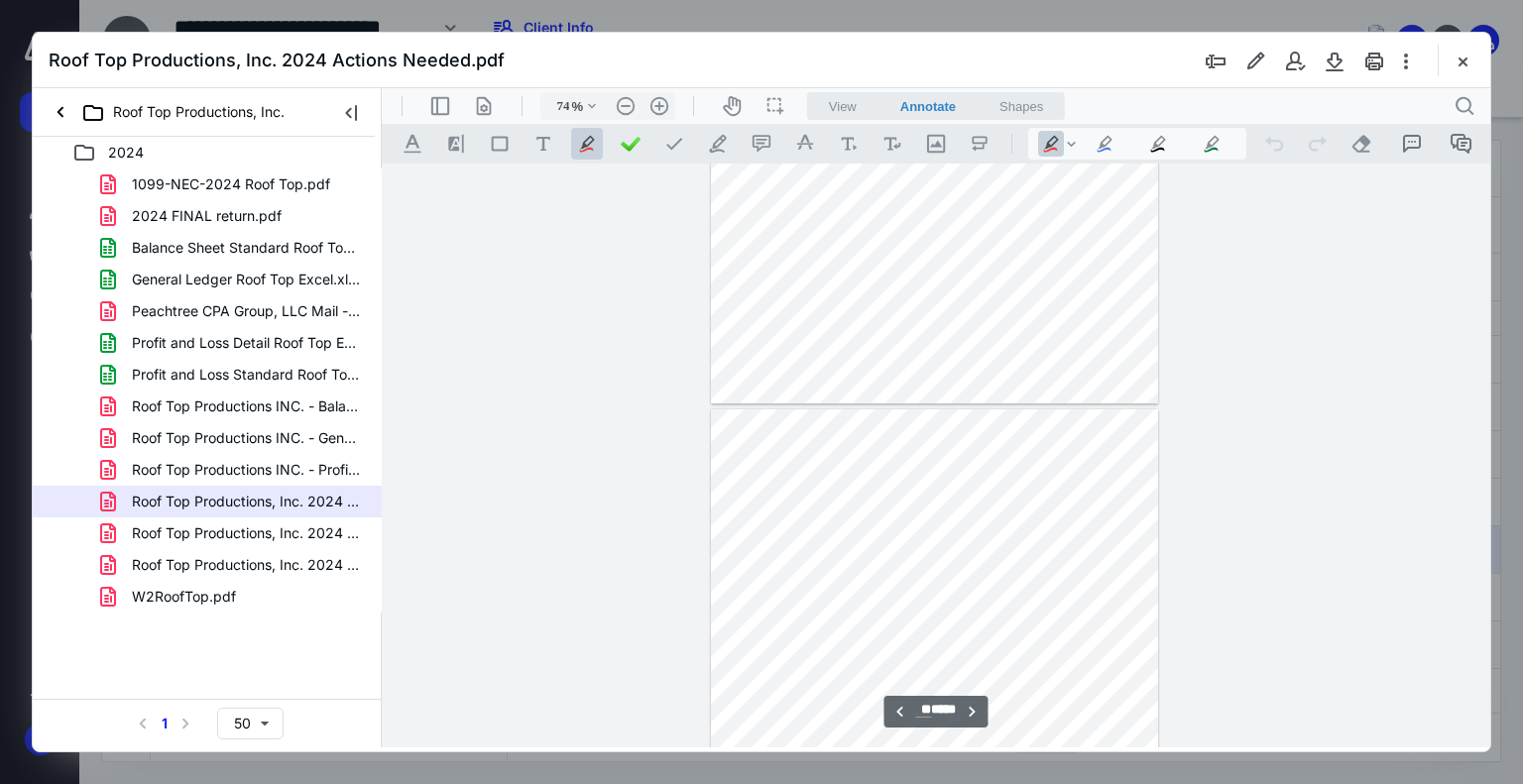 scroll, scrollTop: 8530, scrollLeft: 0, axis: vertical 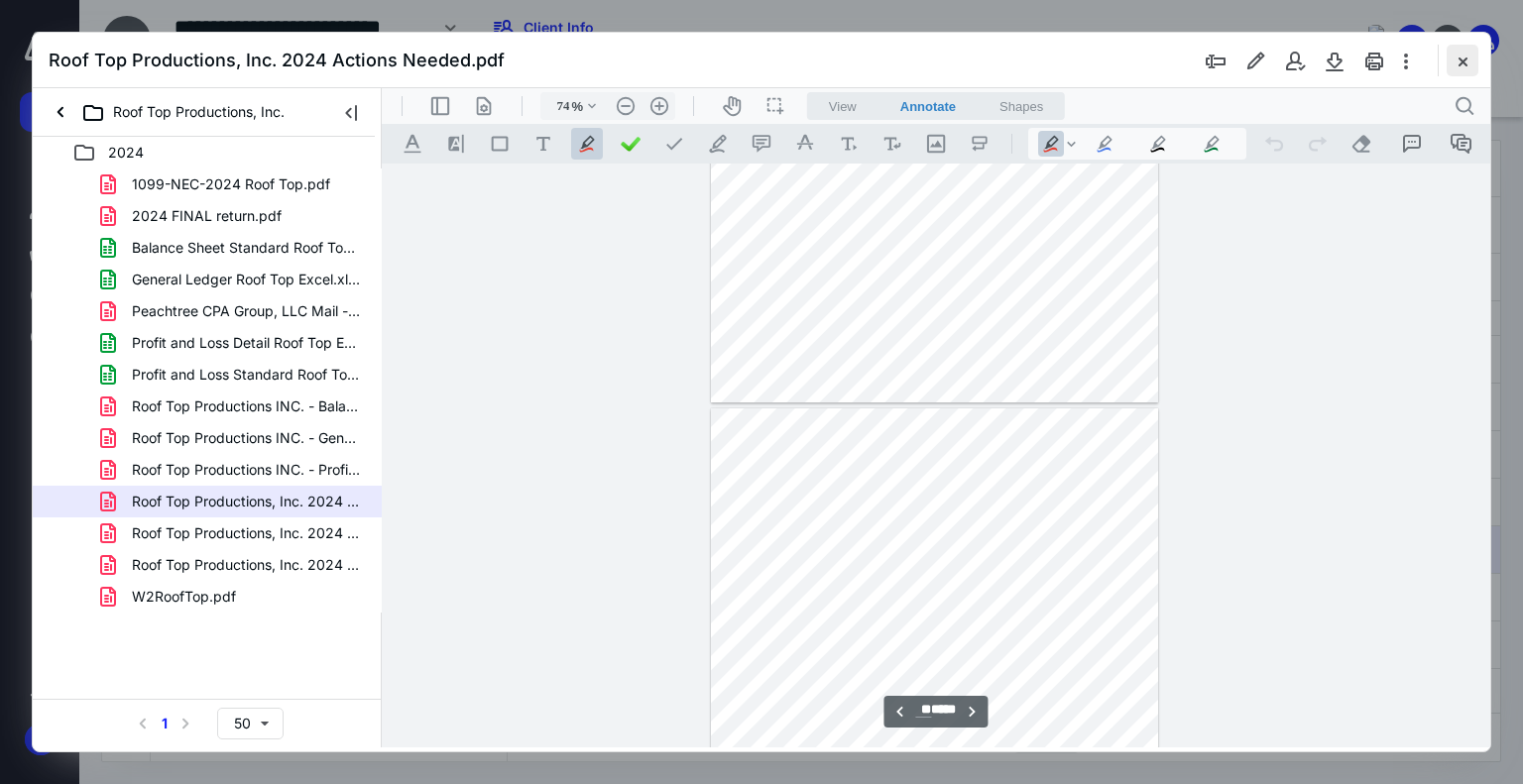 click at bounding box center (1463, 60) 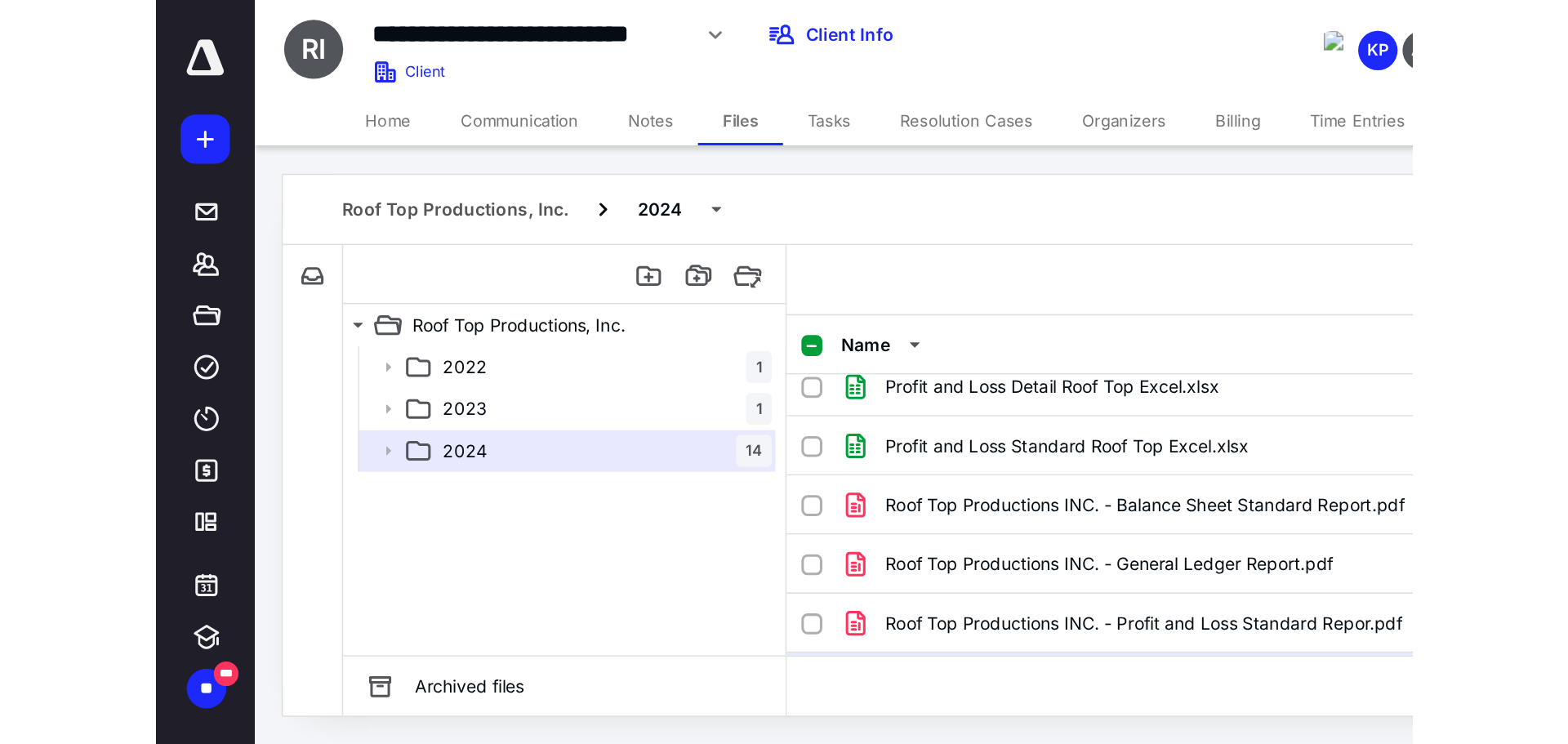scroll, scrollTop: 112, scrollLeft: 0, axis: vertical 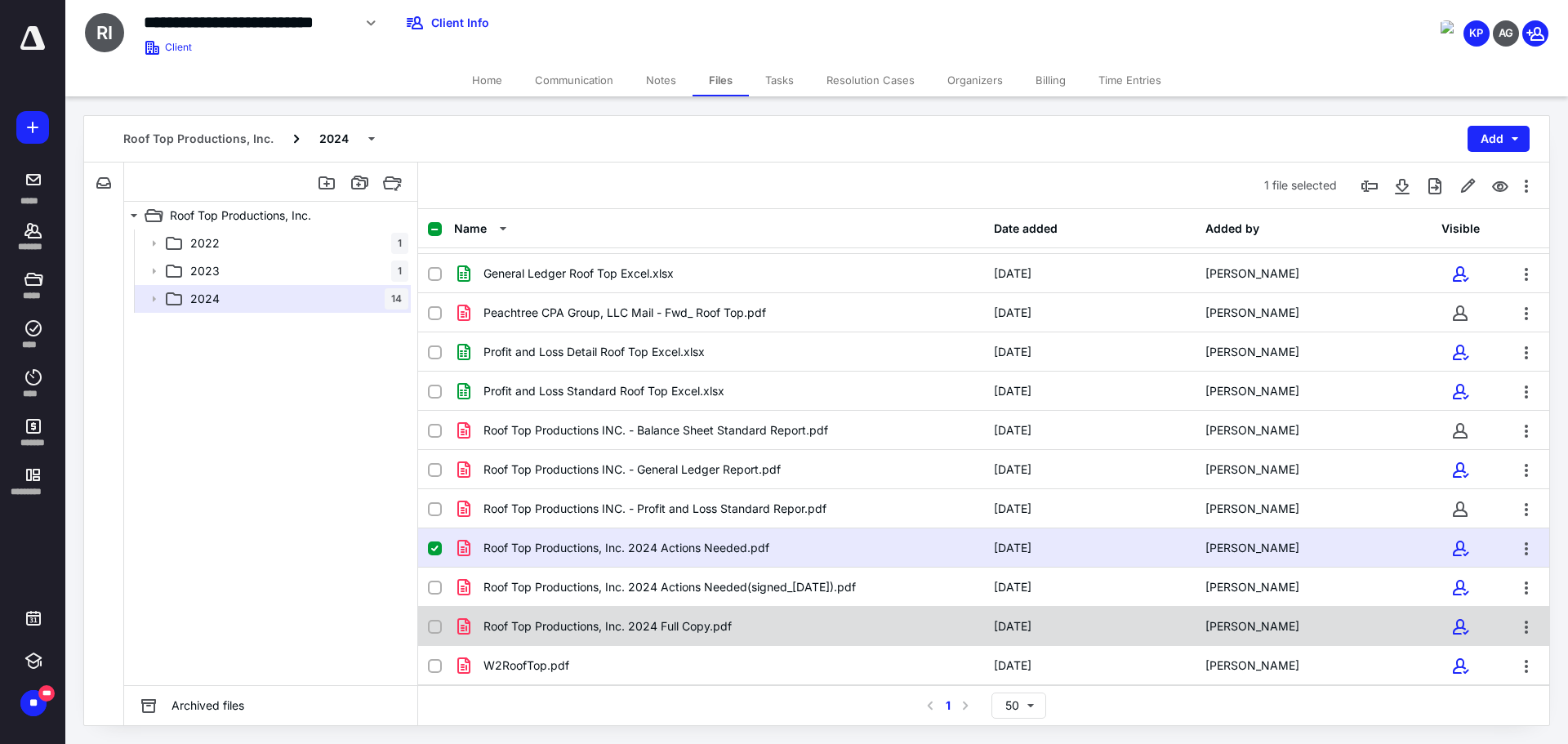 click on "Roof Top Productions, Inc. 2024 Full Copy.pdf" at bounding box center [719, 626] 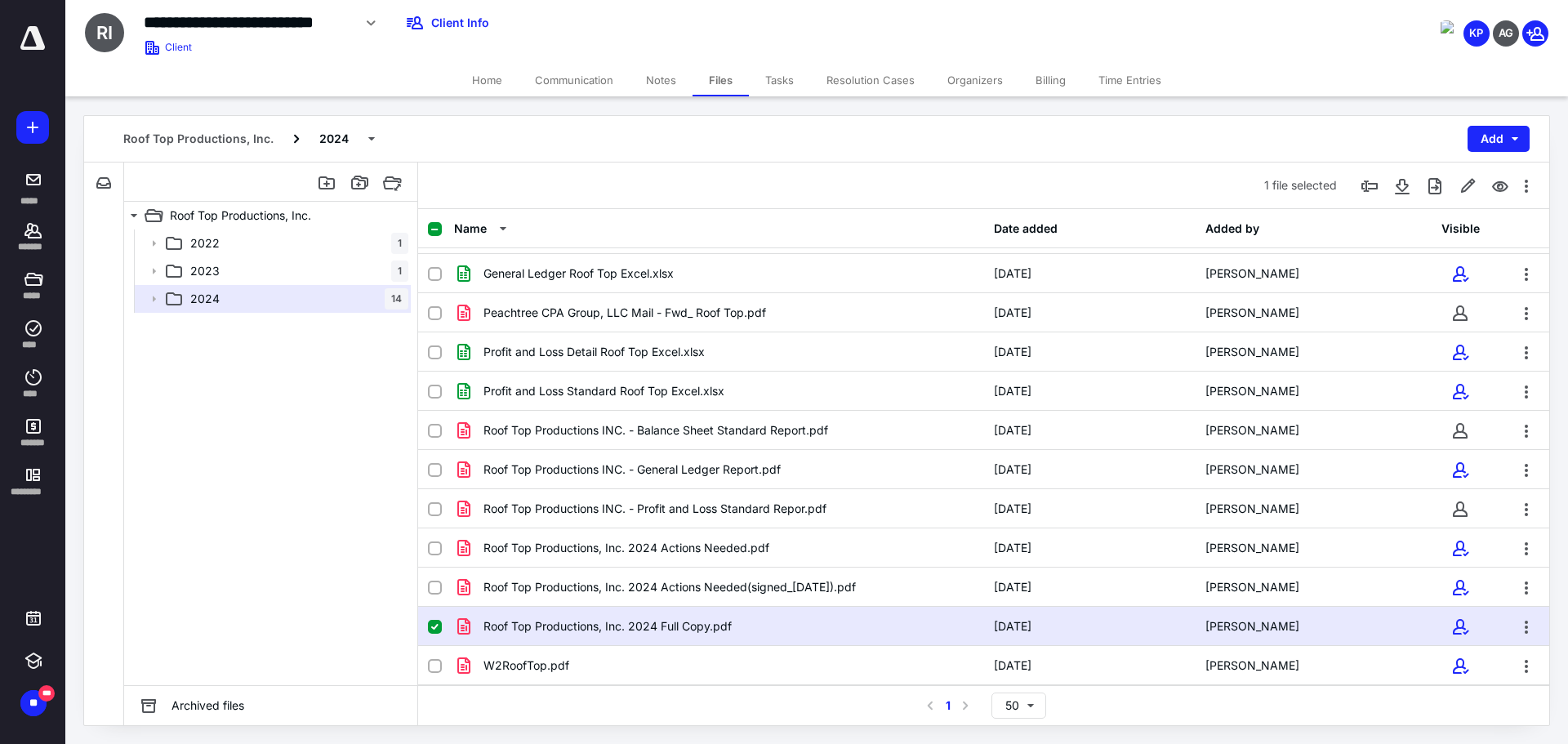 click on "Roof Top Productions, Inc. 2024 Full Copy.pdf" at bounding box center (719, 626) 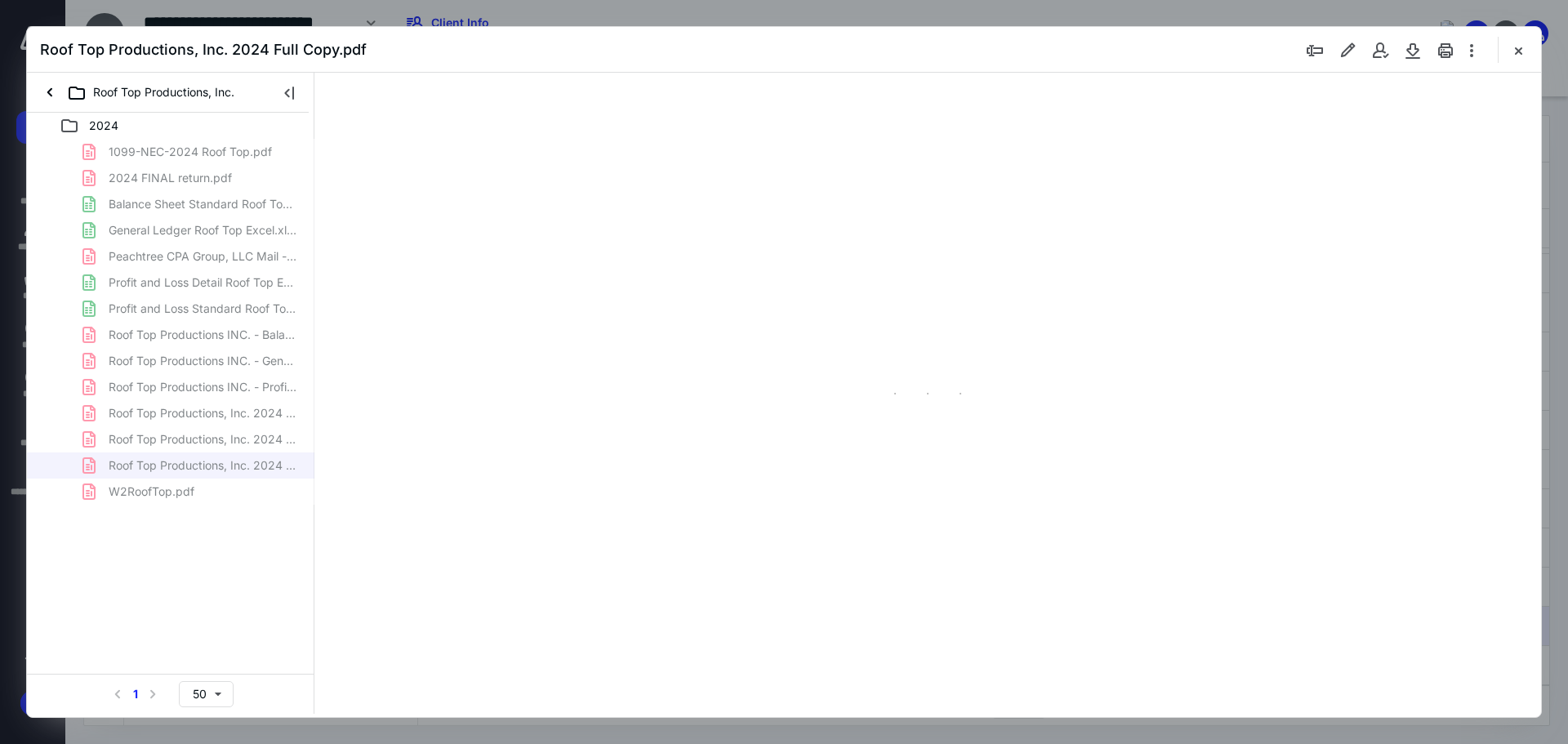 scroll, scrollTop: 0, scrollLeft: 0, axis: both 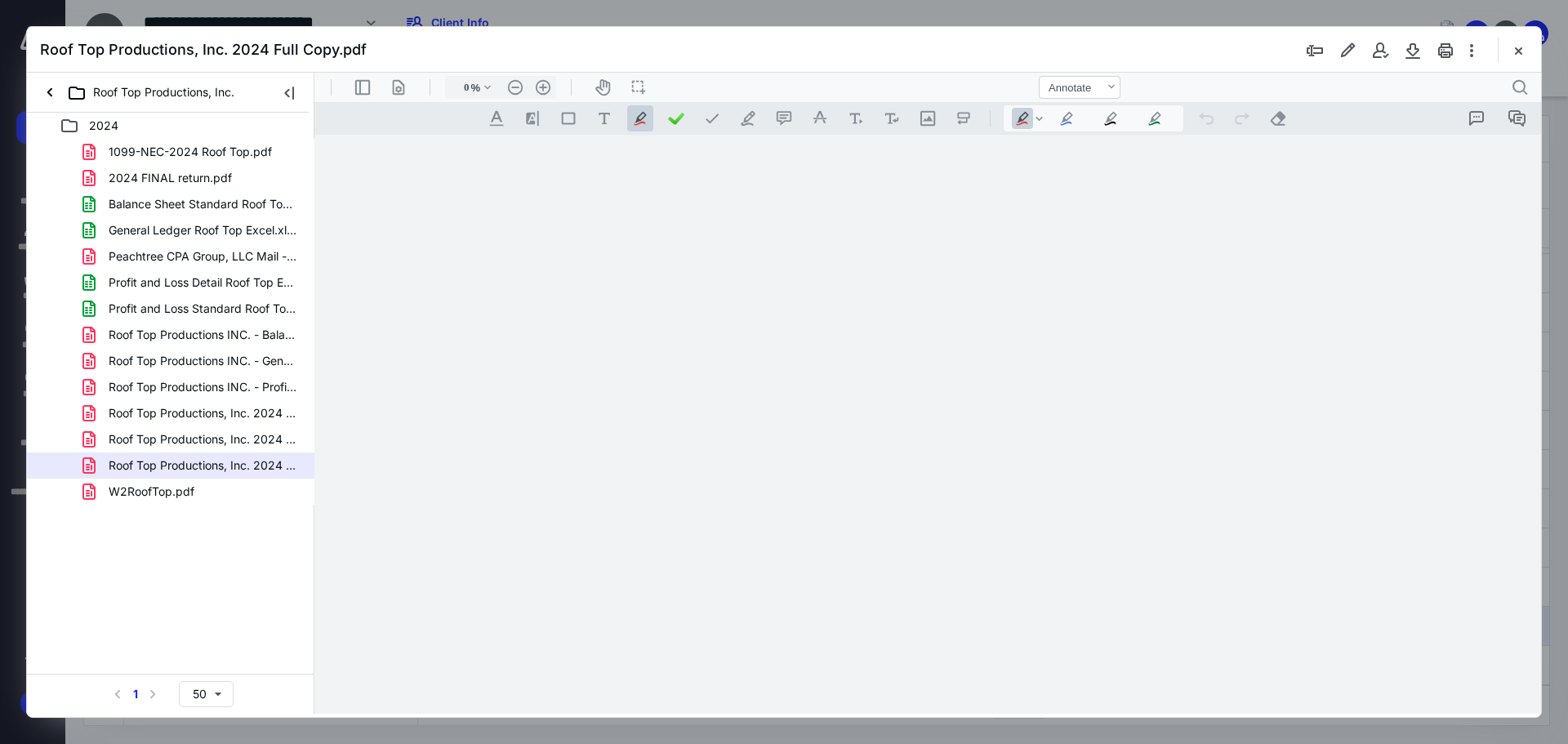 type on "89" 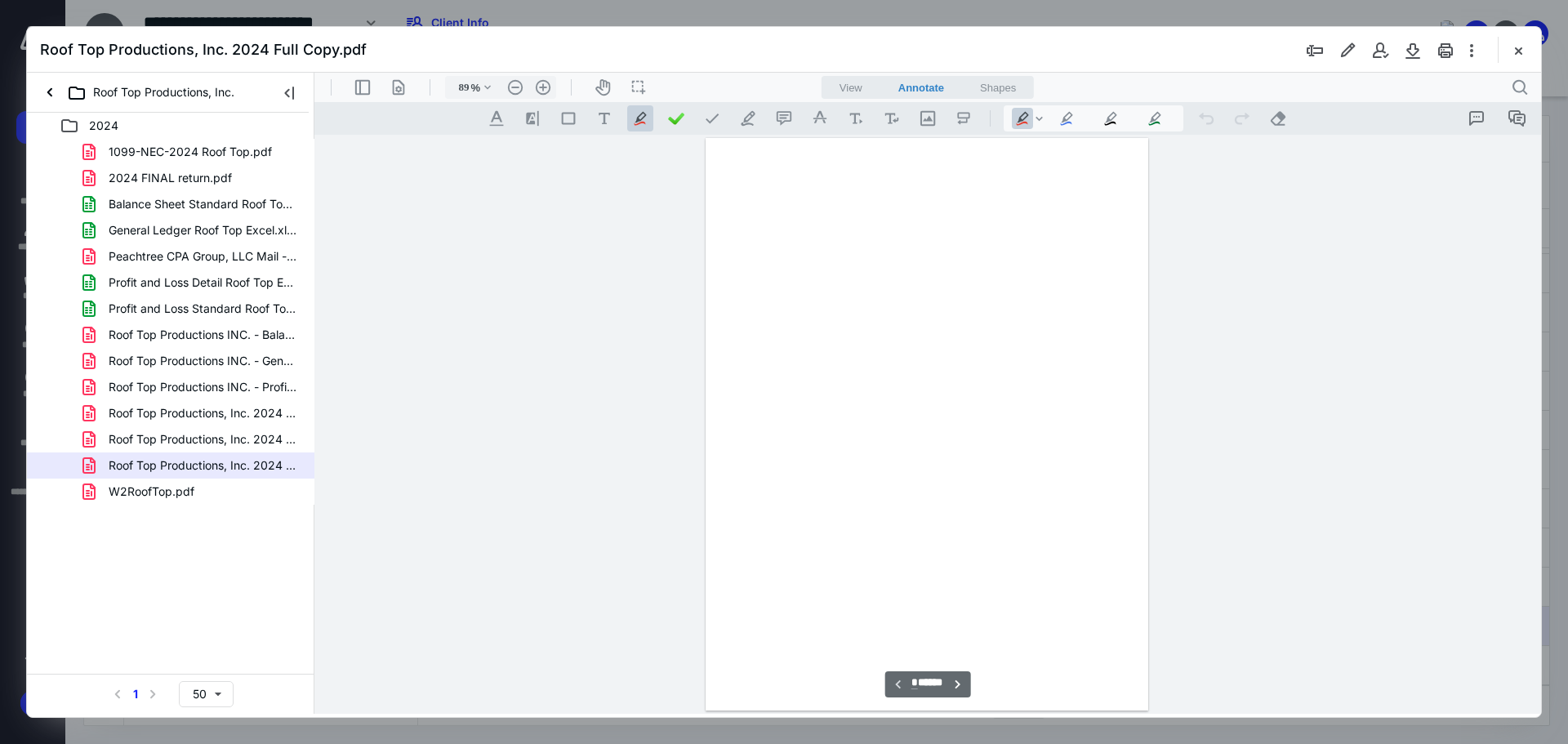 scroll, scrollTop: 65, scrollLeft: 0, axis: vertical 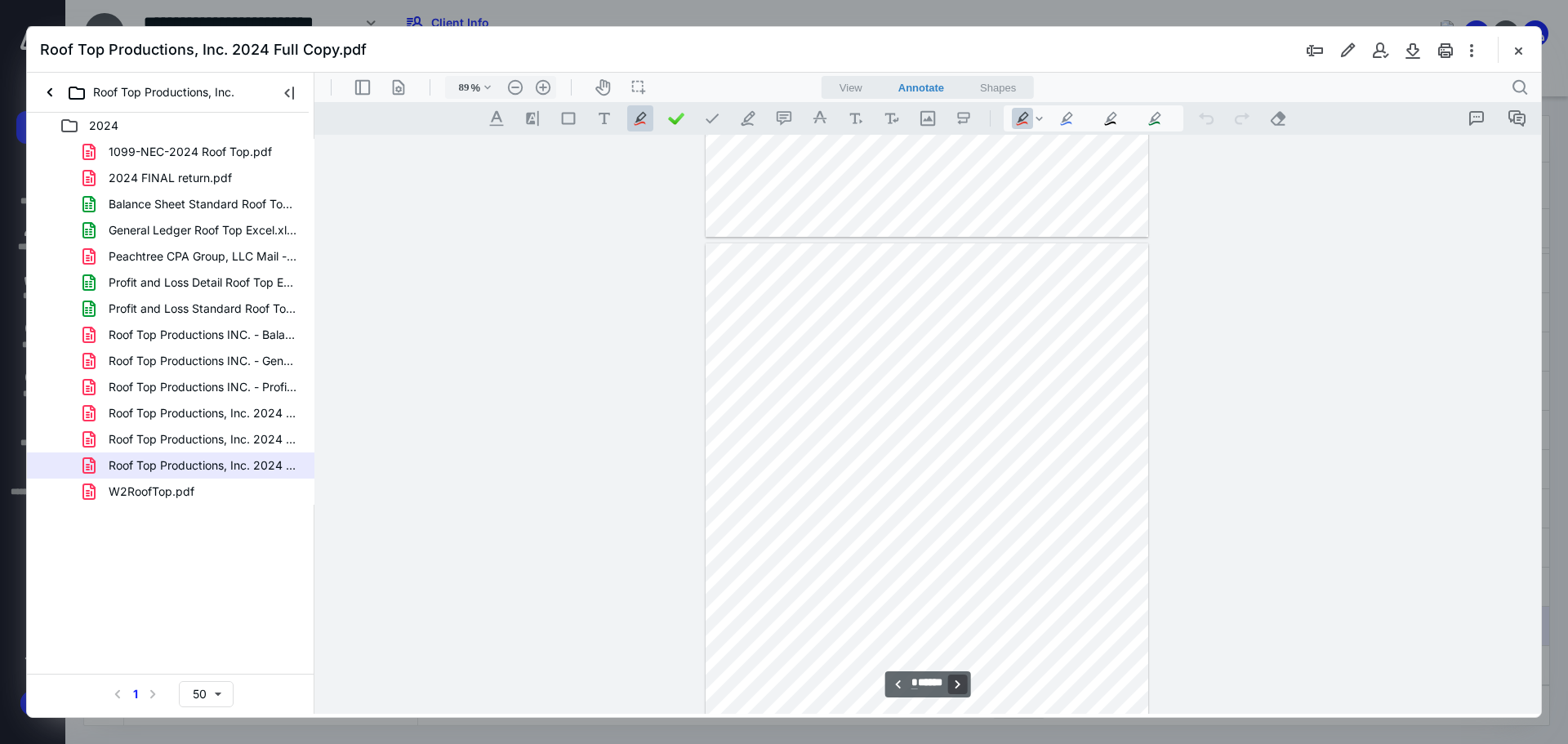 click on "**********" at bounding box center (957, 684) 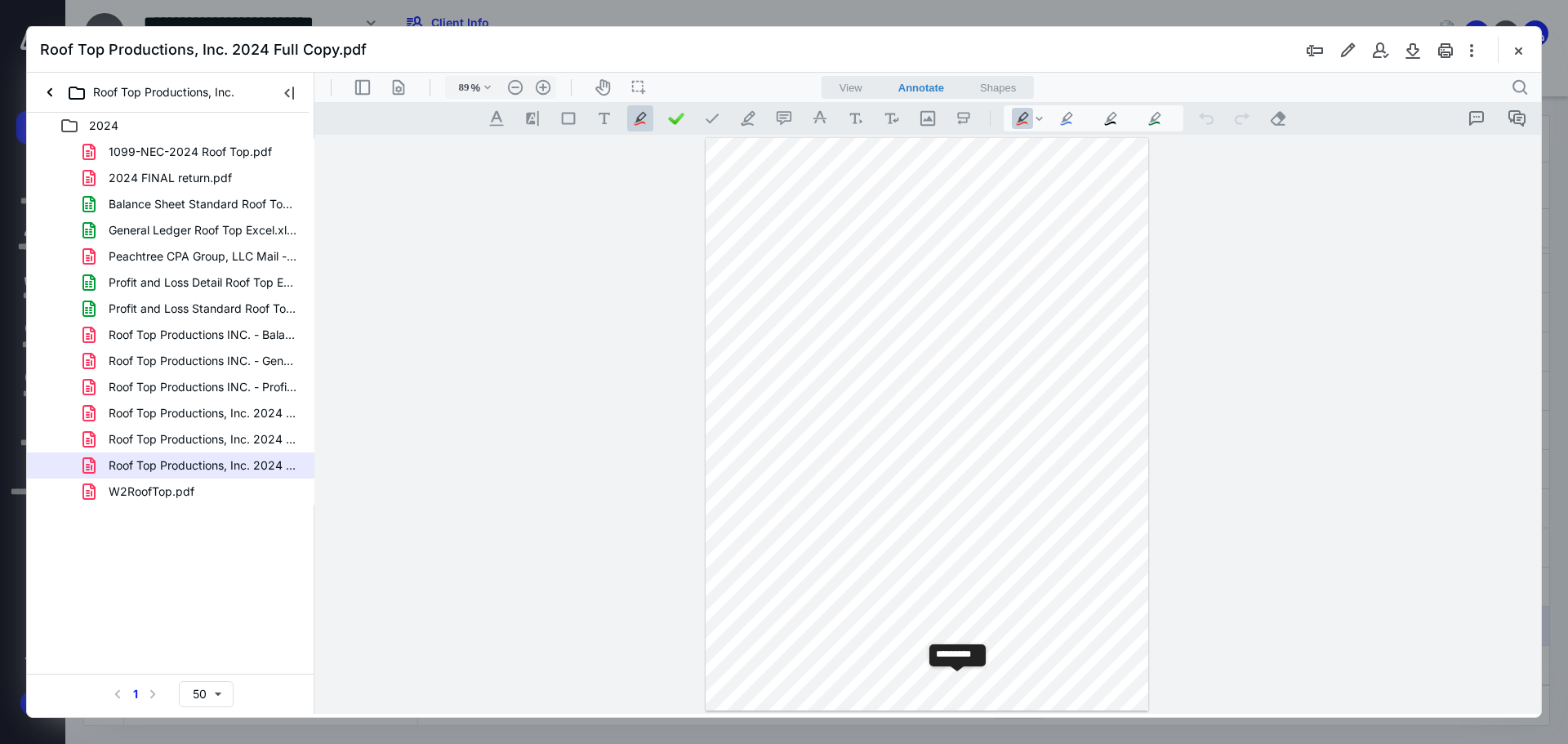 click on "**********" at bounding box center (957, 684) 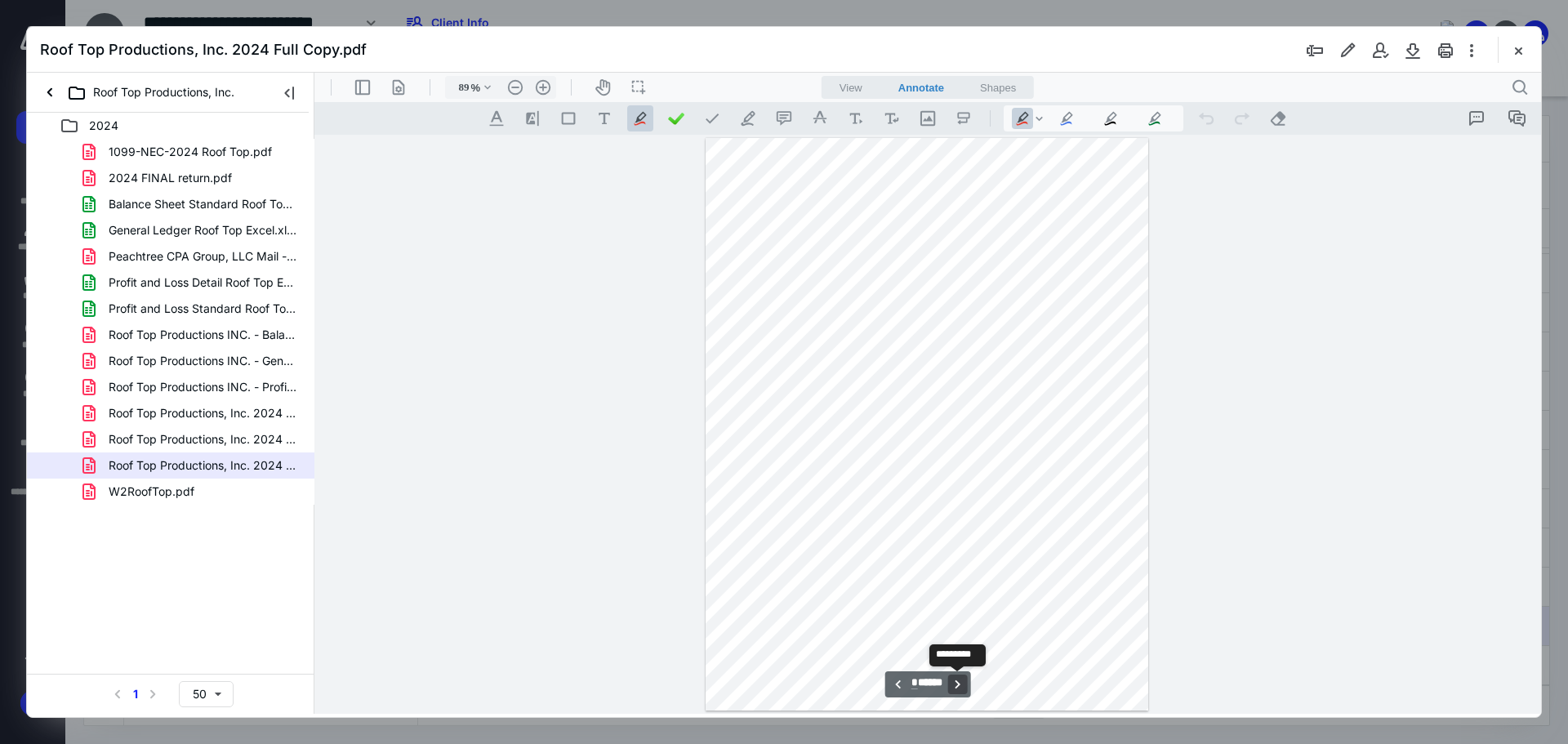 click on "**********" at bounding box center [957, 684] 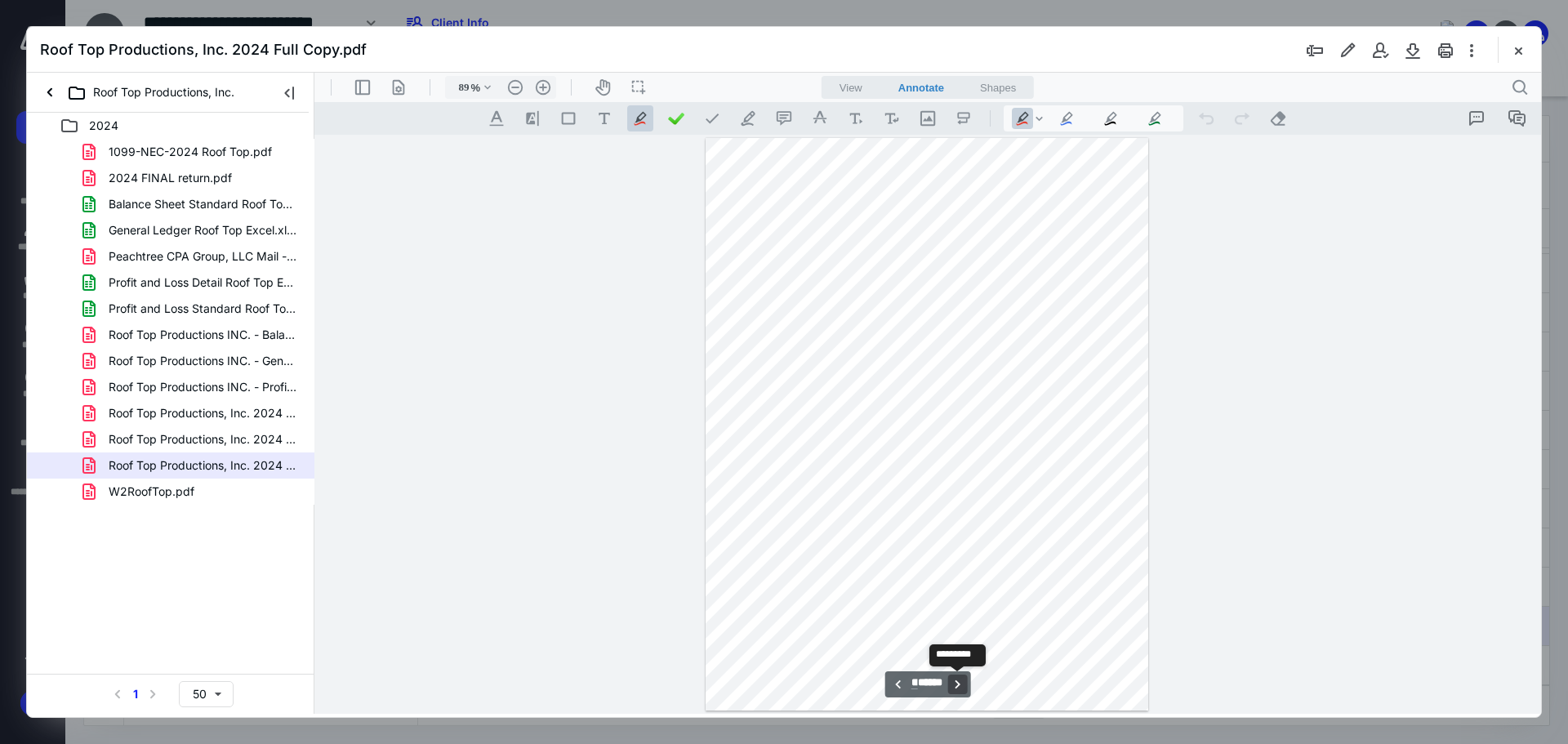 scroll, scrollTop: 5211, scrollLeft: 0, axis: vertical 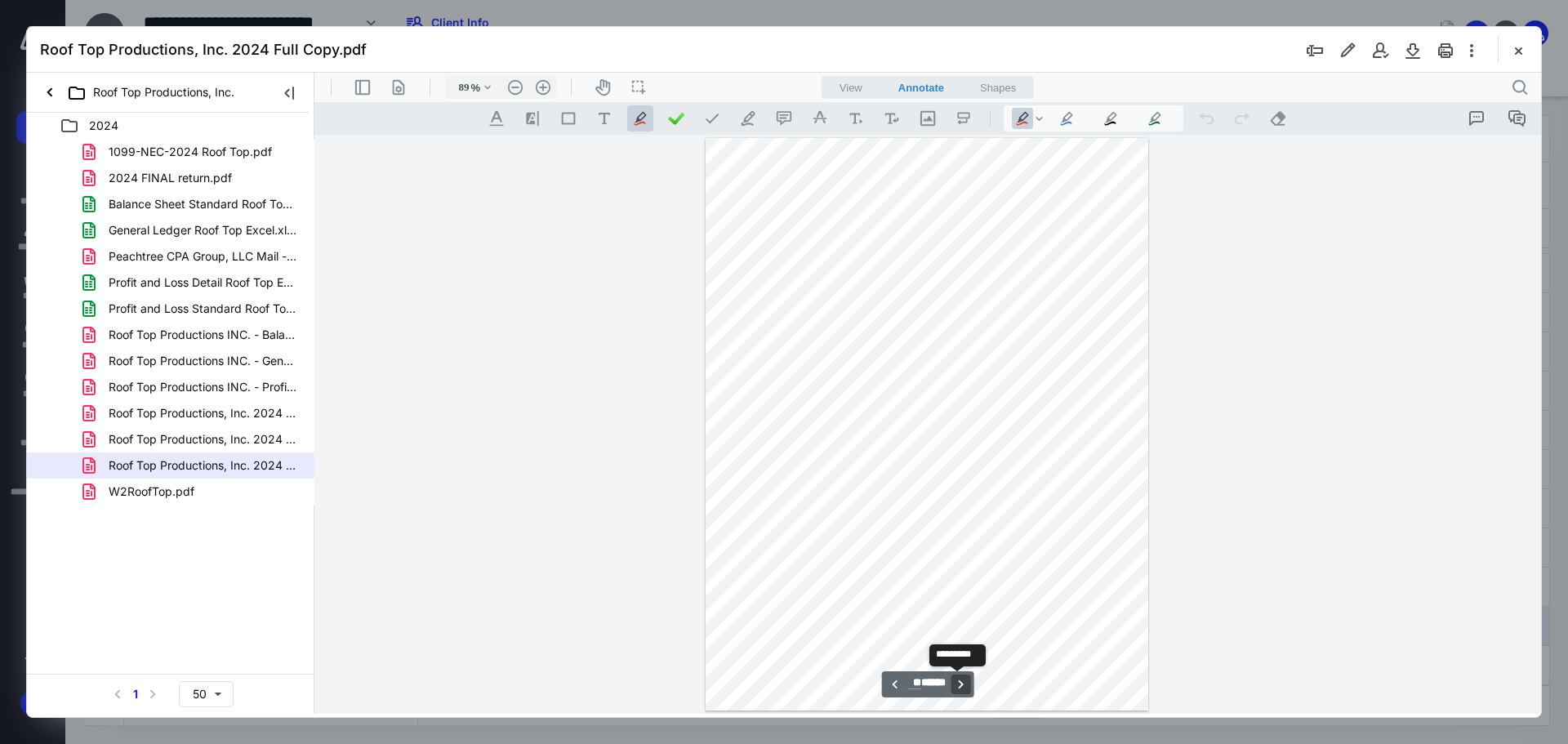 click on "**********" at bounding box center [960, 684] 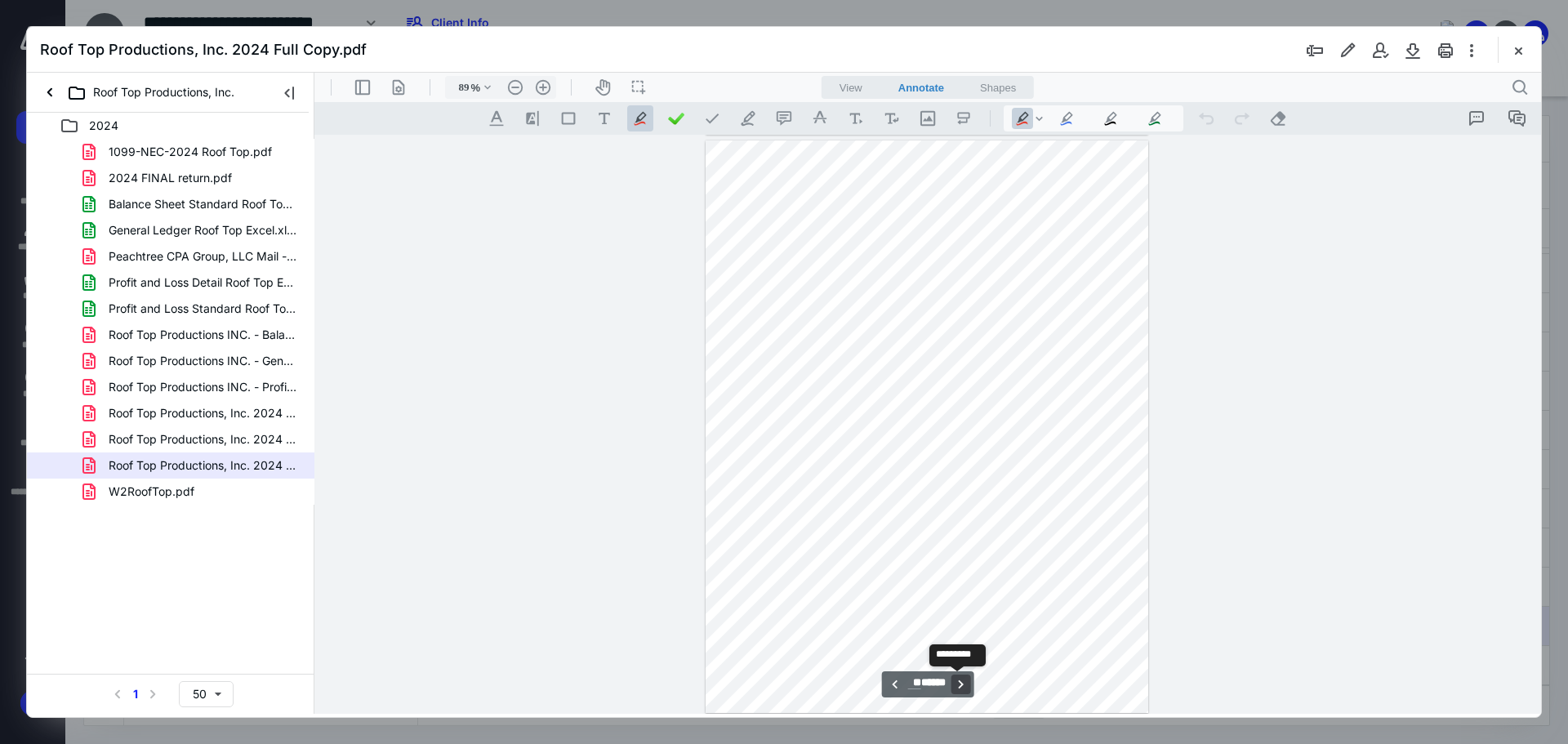 click on "**********" at bounding box center [960, 684] 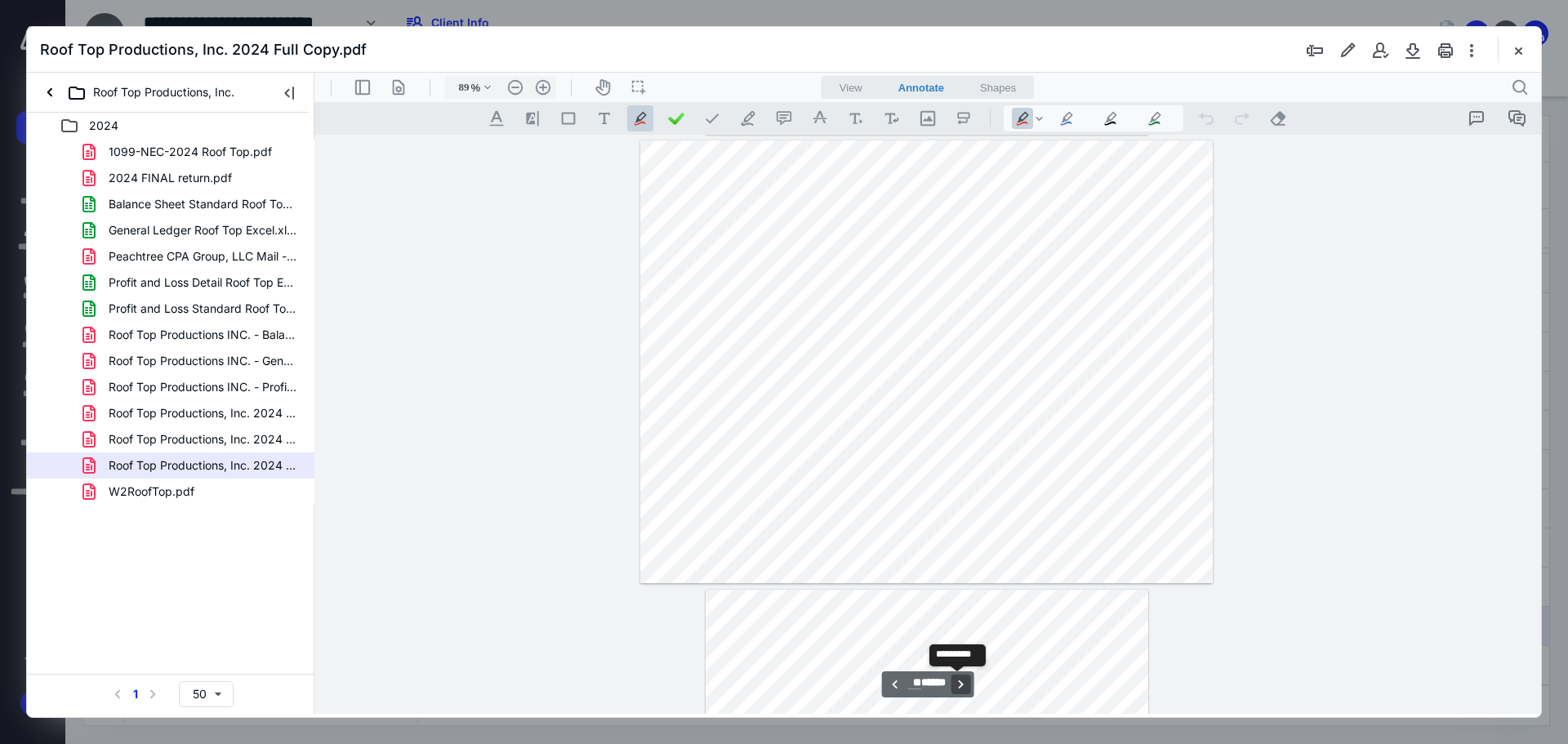 click on "**********" at bounding box center (960, 684) 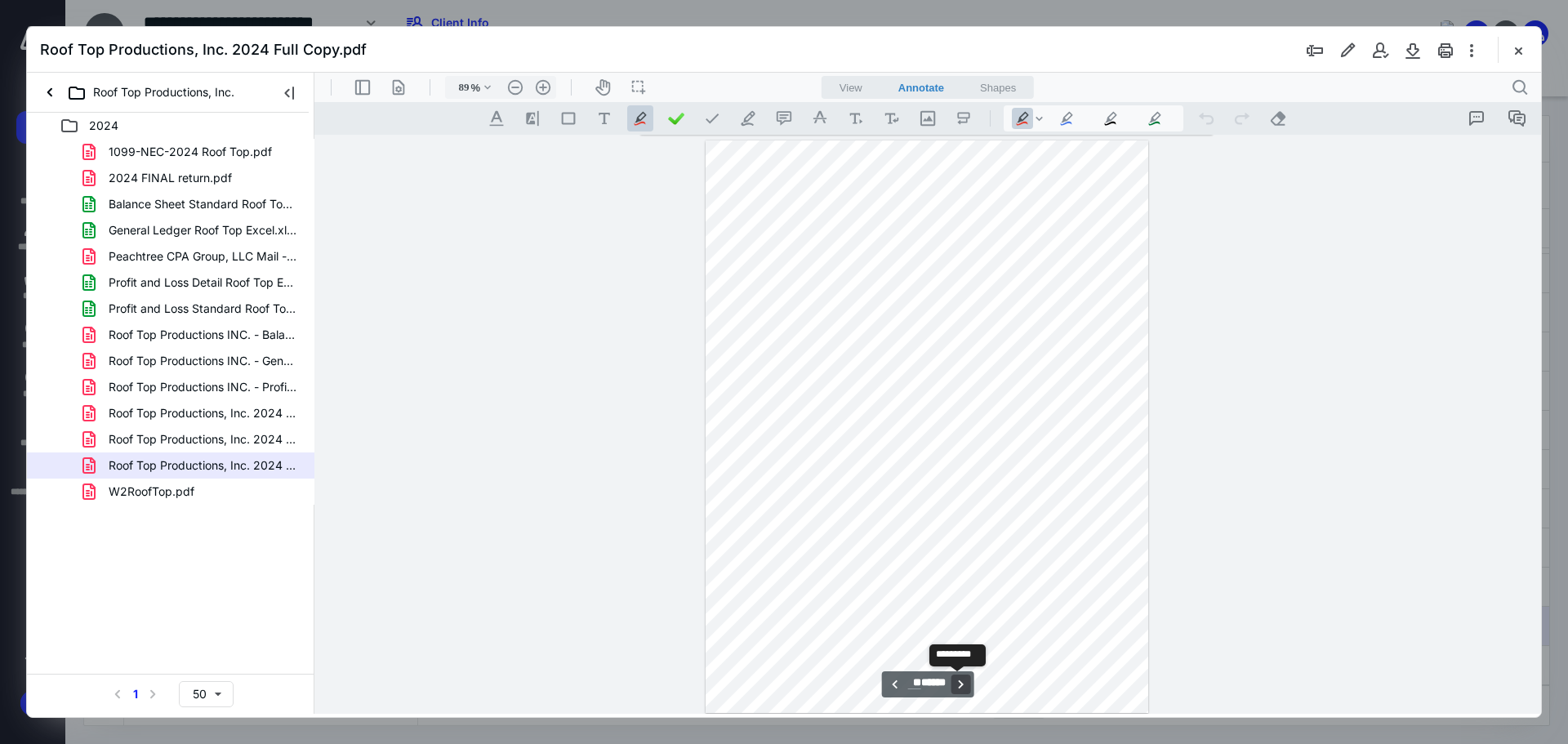 click on "**********" at bounding box center [960, 684] 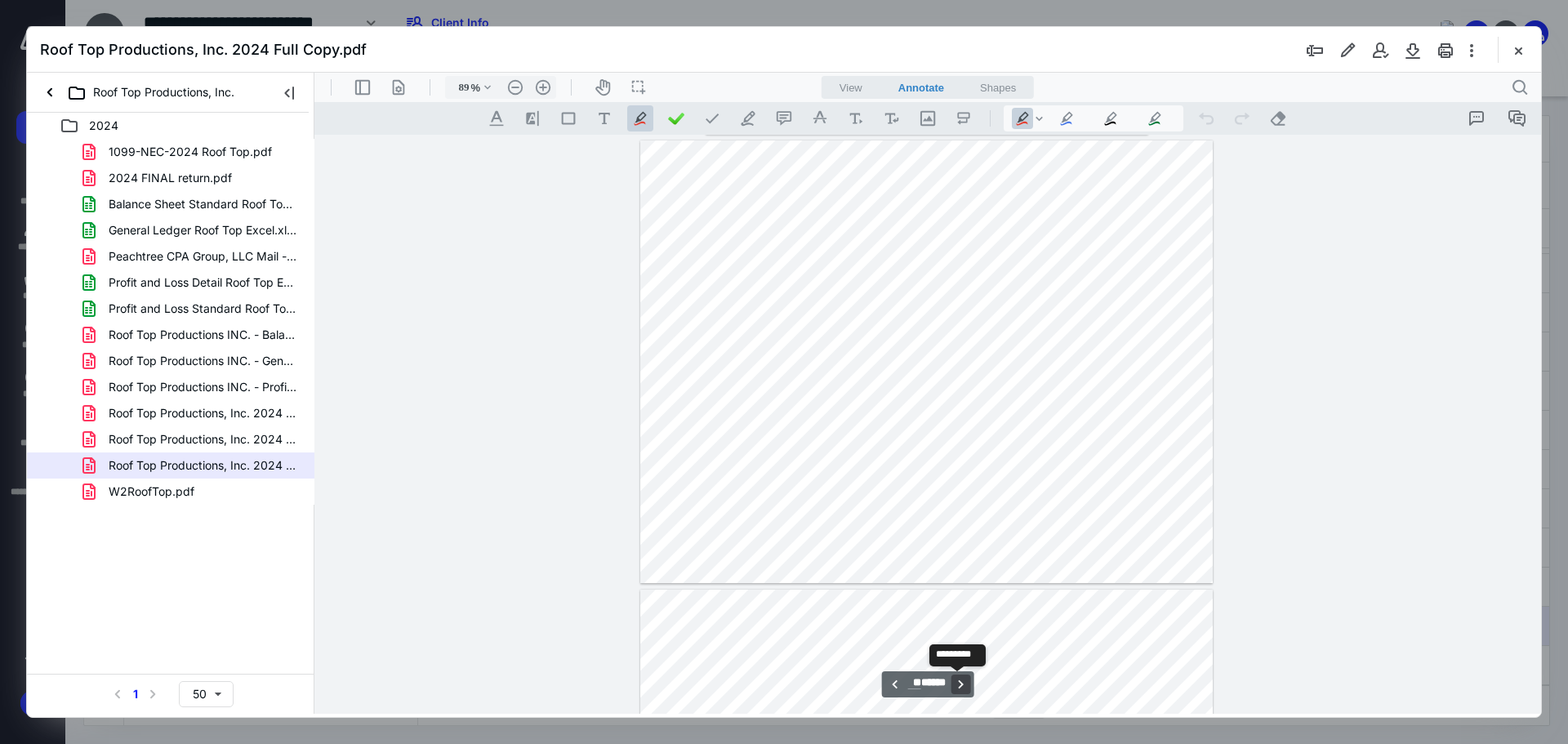 click on "**********" at bounding box center (960, 684) 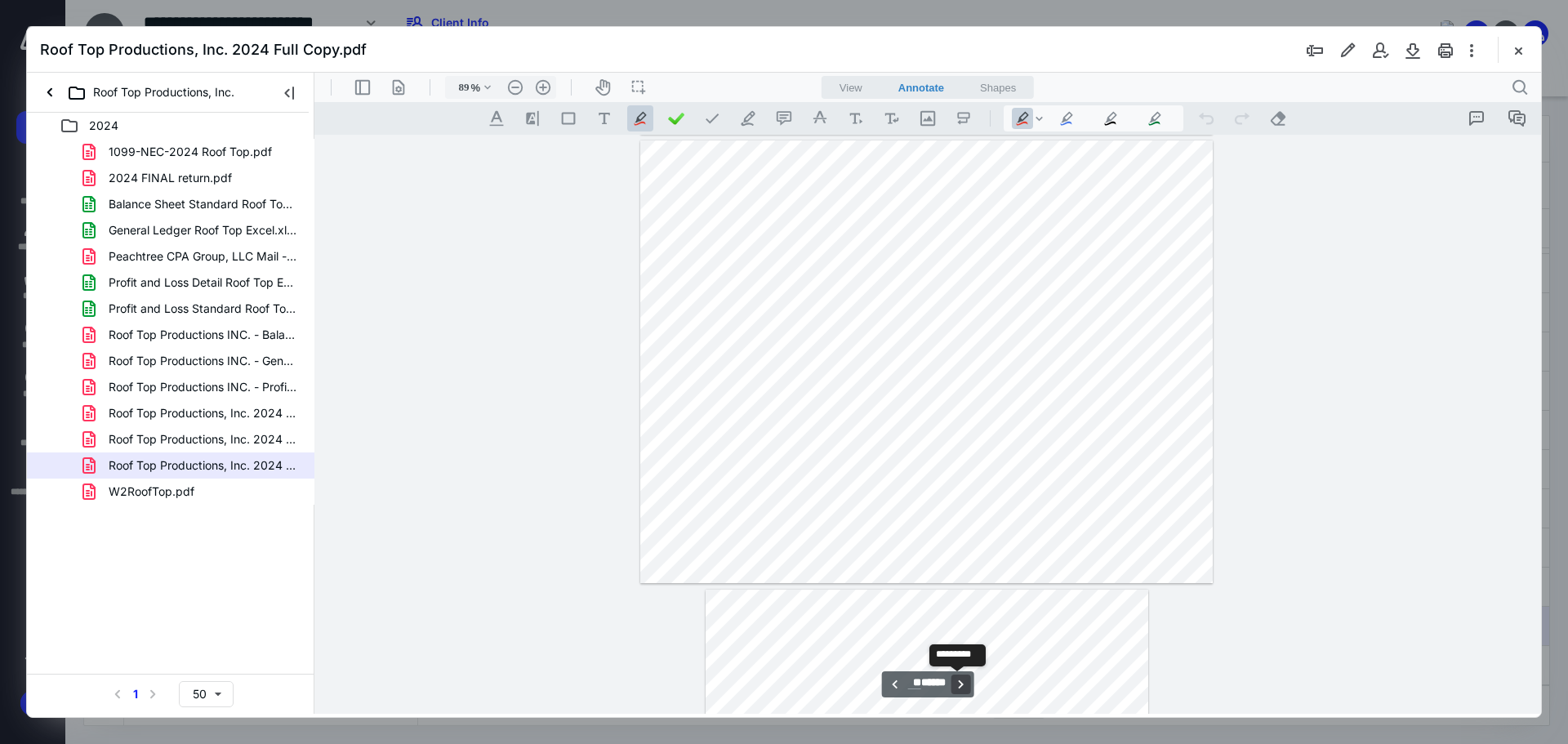click on "**********" at bounding box center (960, 684) 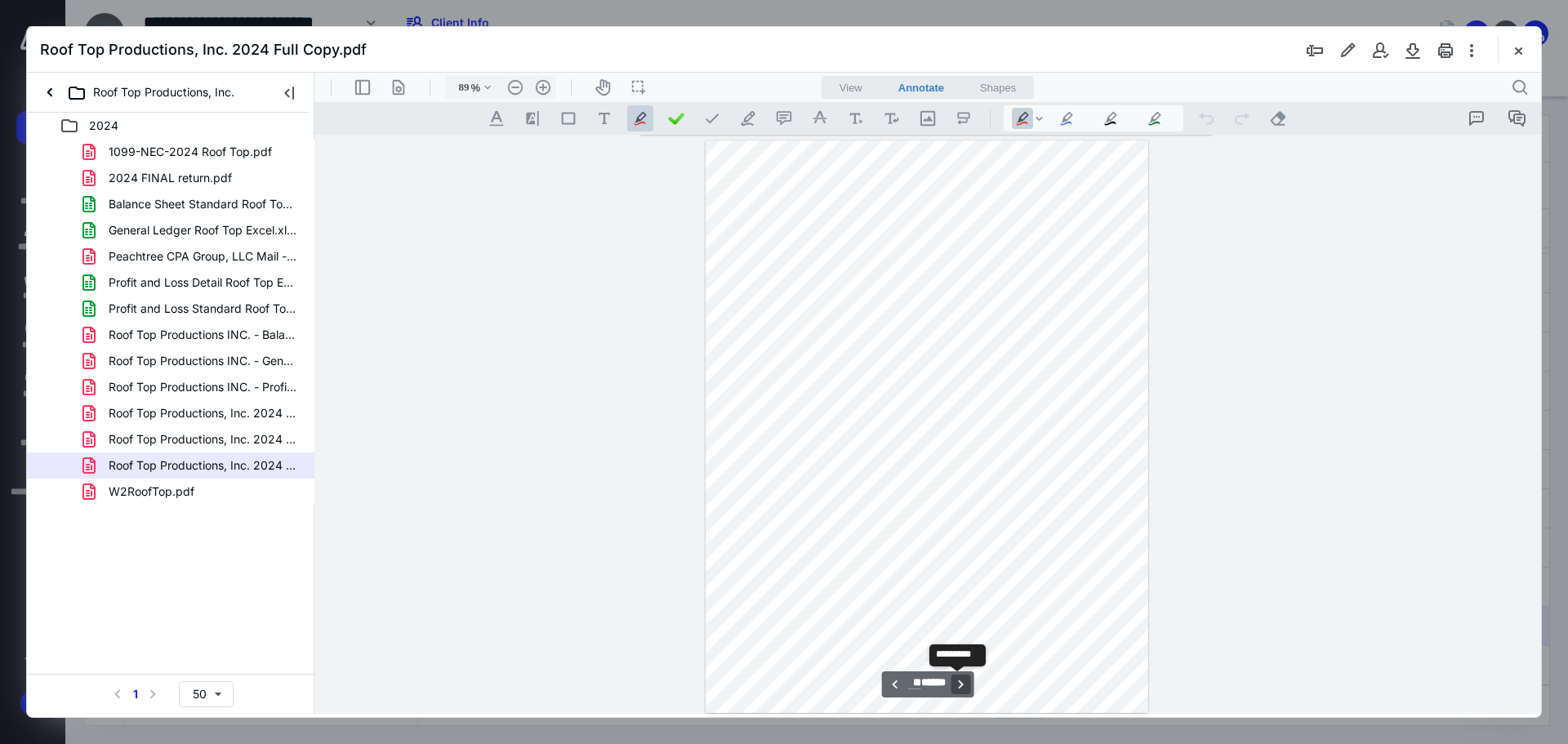 click on "**********" at bounding box center (960, 684) 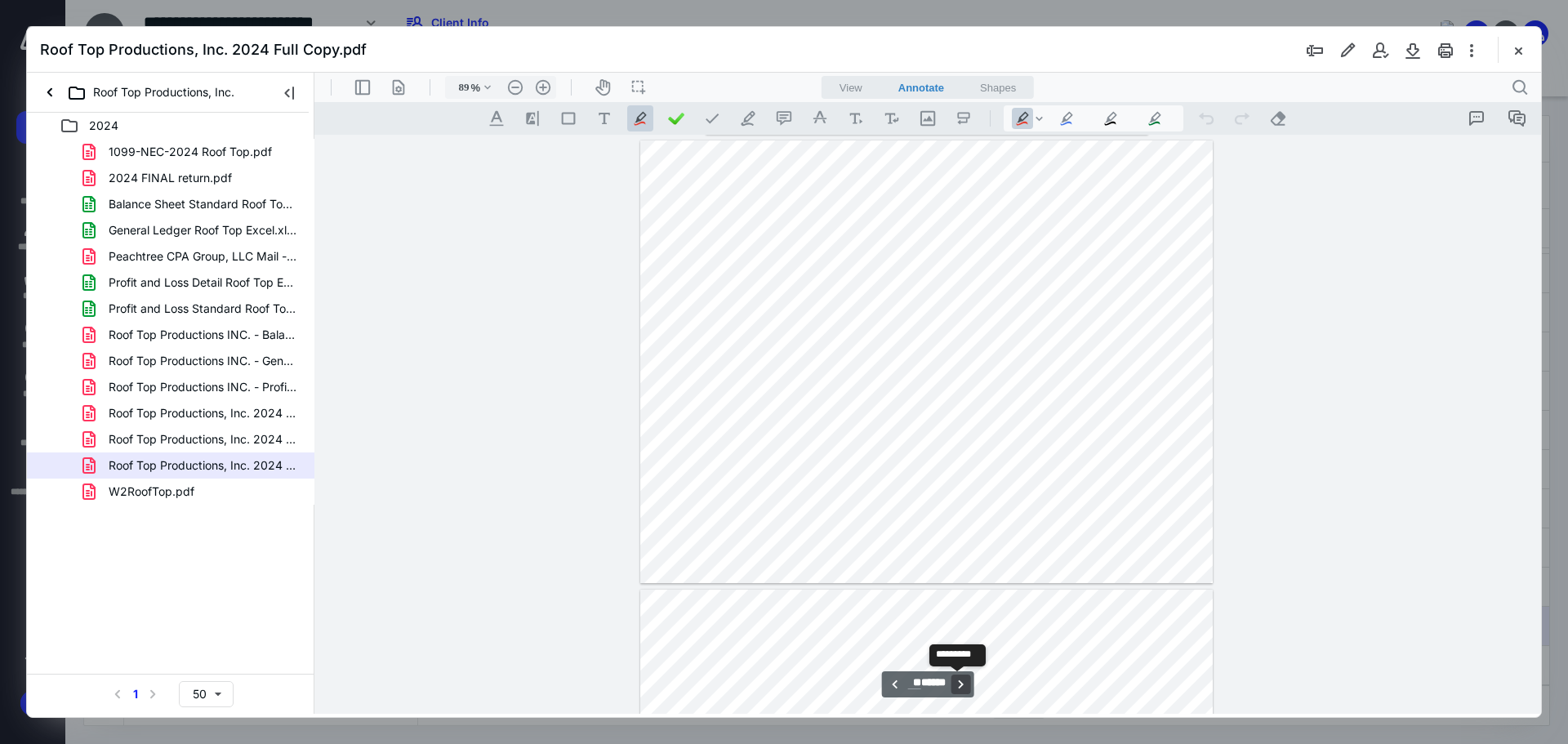 click on "**********" at bounding box center (960, 684) 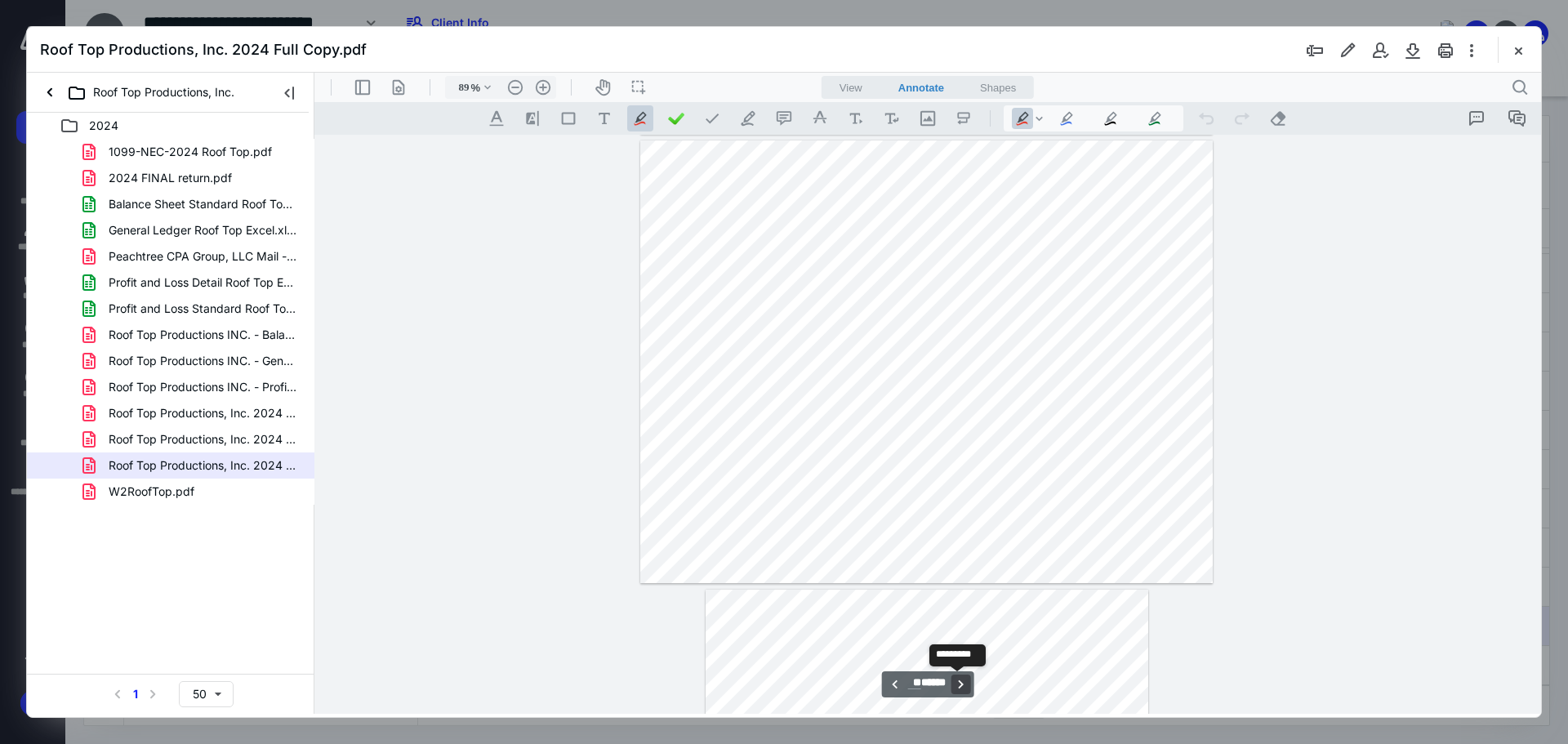 click on "**********" at bounding box center [960, 684] 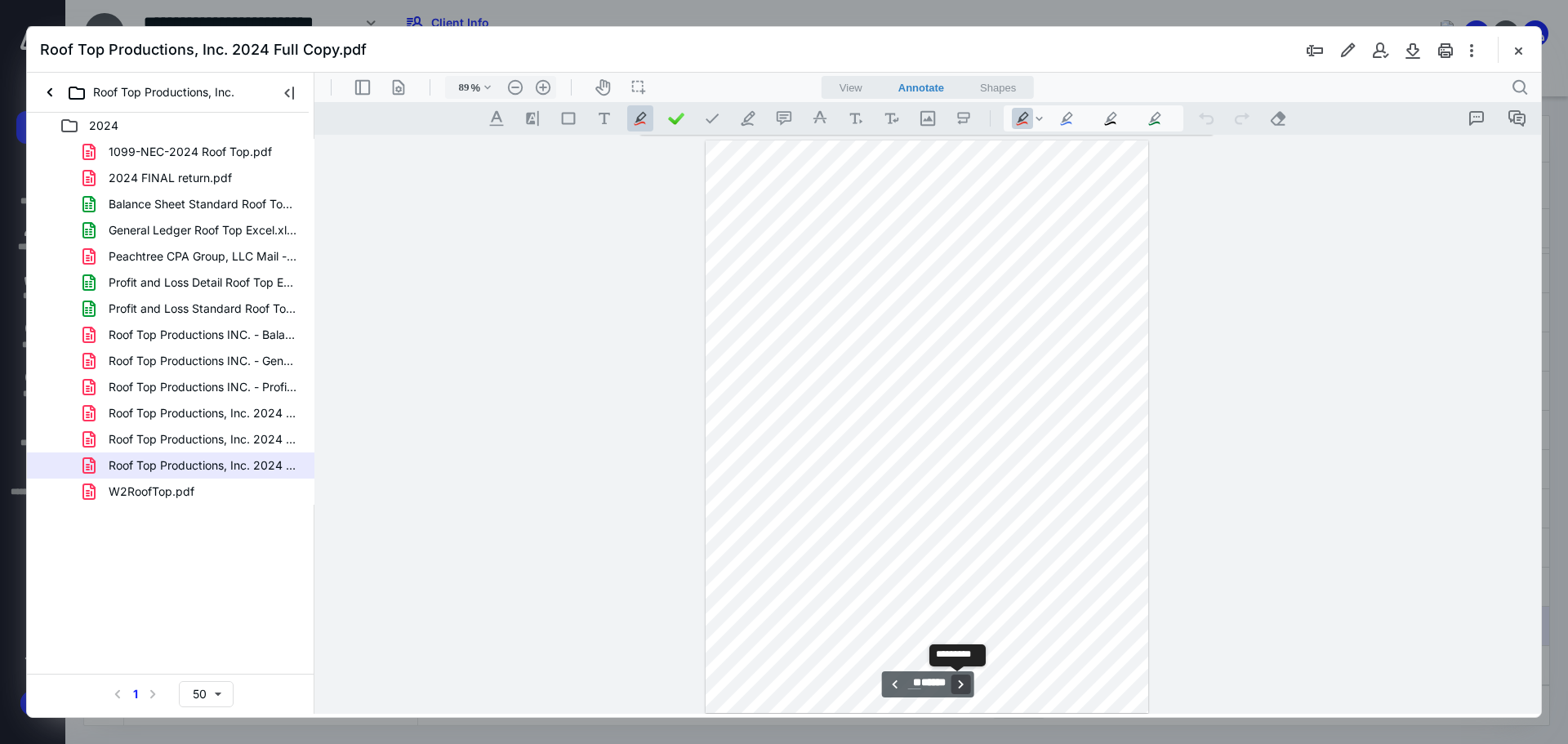 click on "**********" at bounding box center (960, 684) 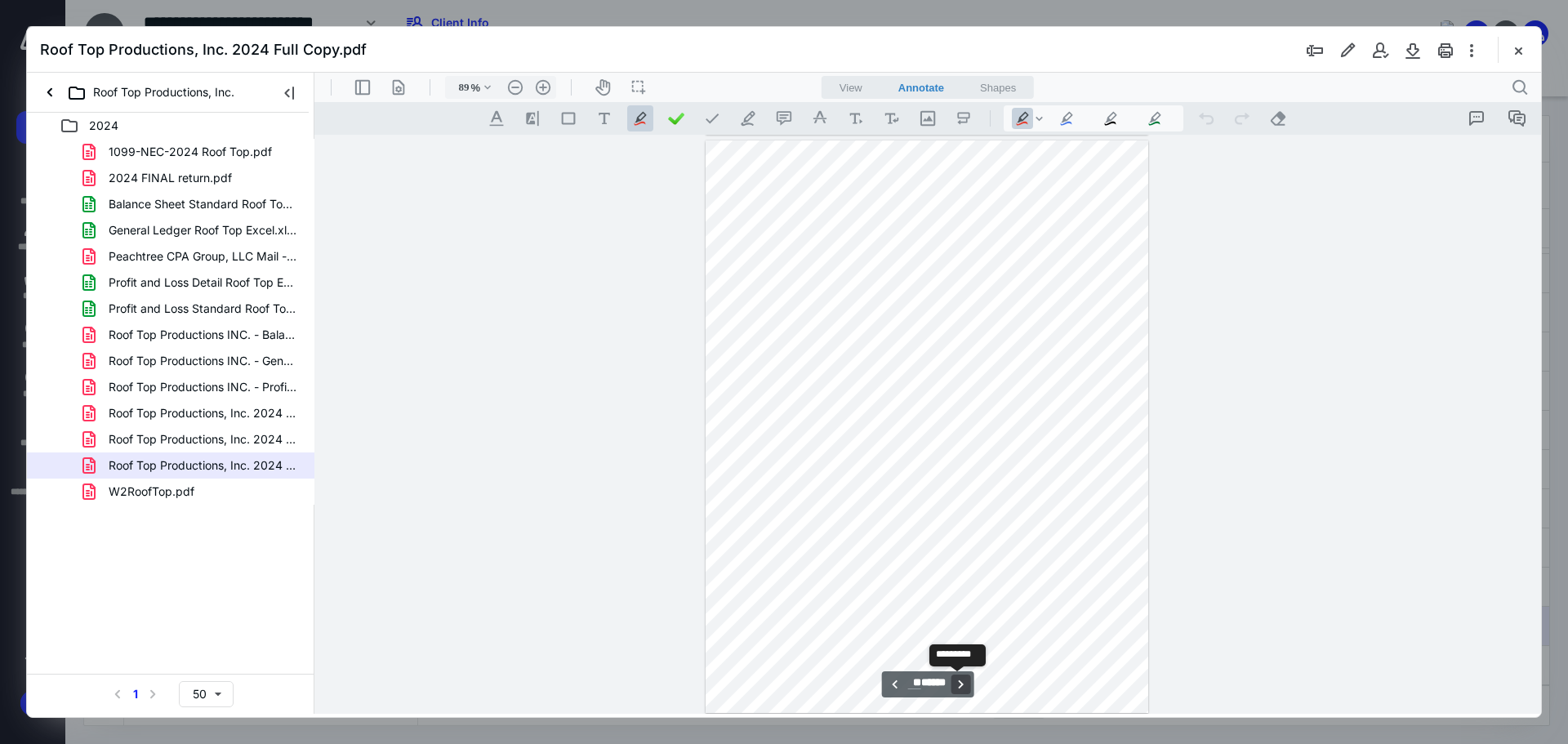 click on "**********" at bounding box center (960, 684) 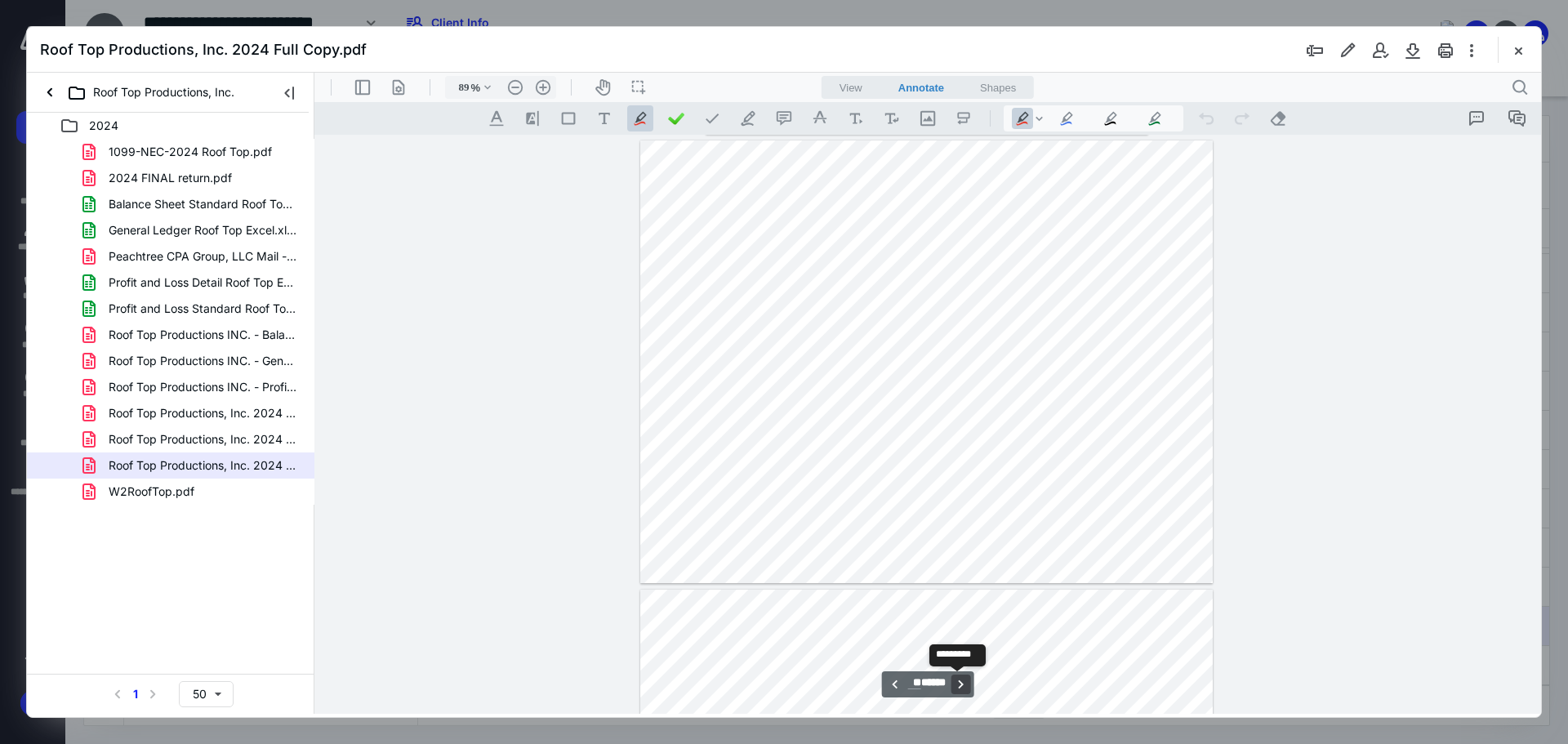 click on "**********" at bounding box center (960, 684) 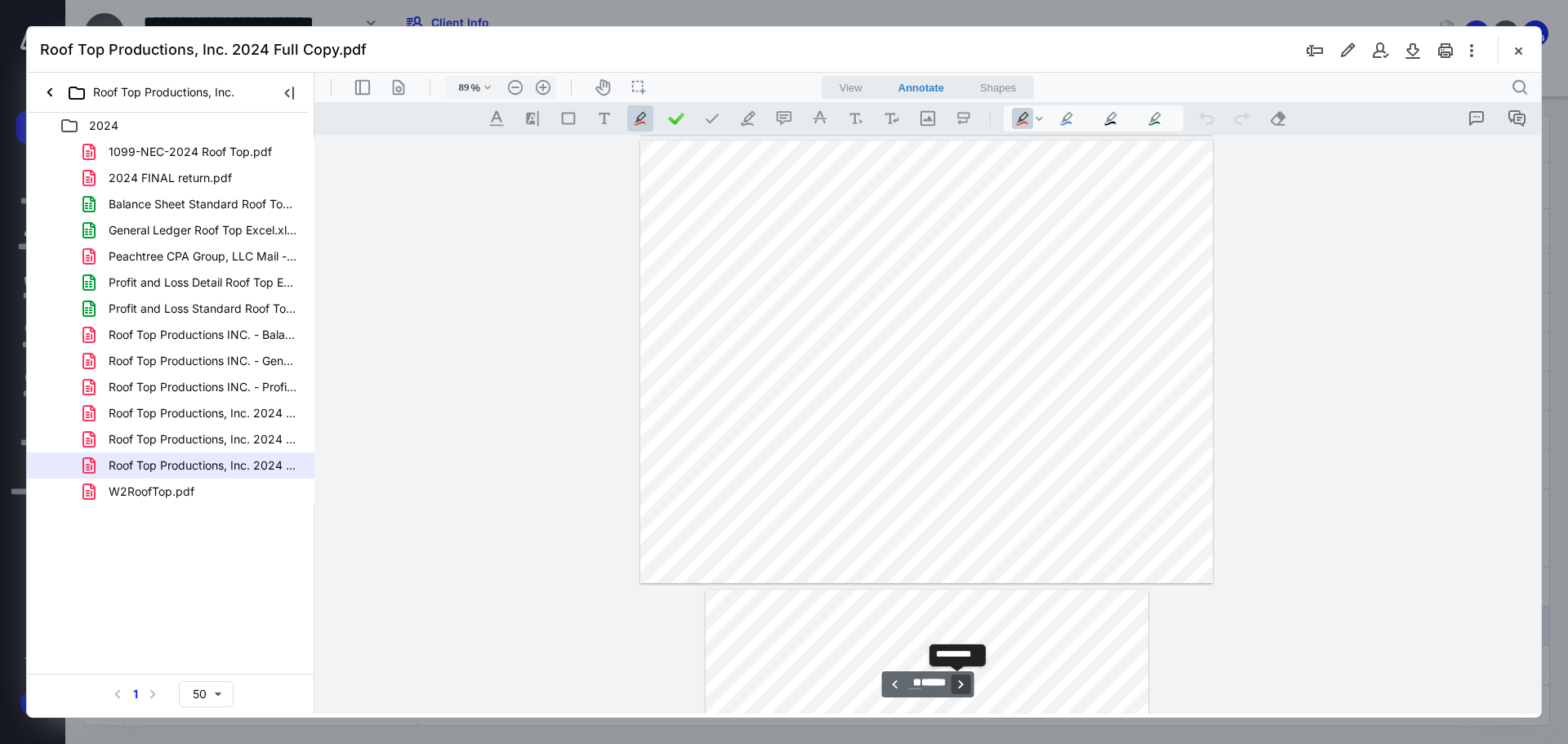 click on "**********" at bounding box center (960, 684) 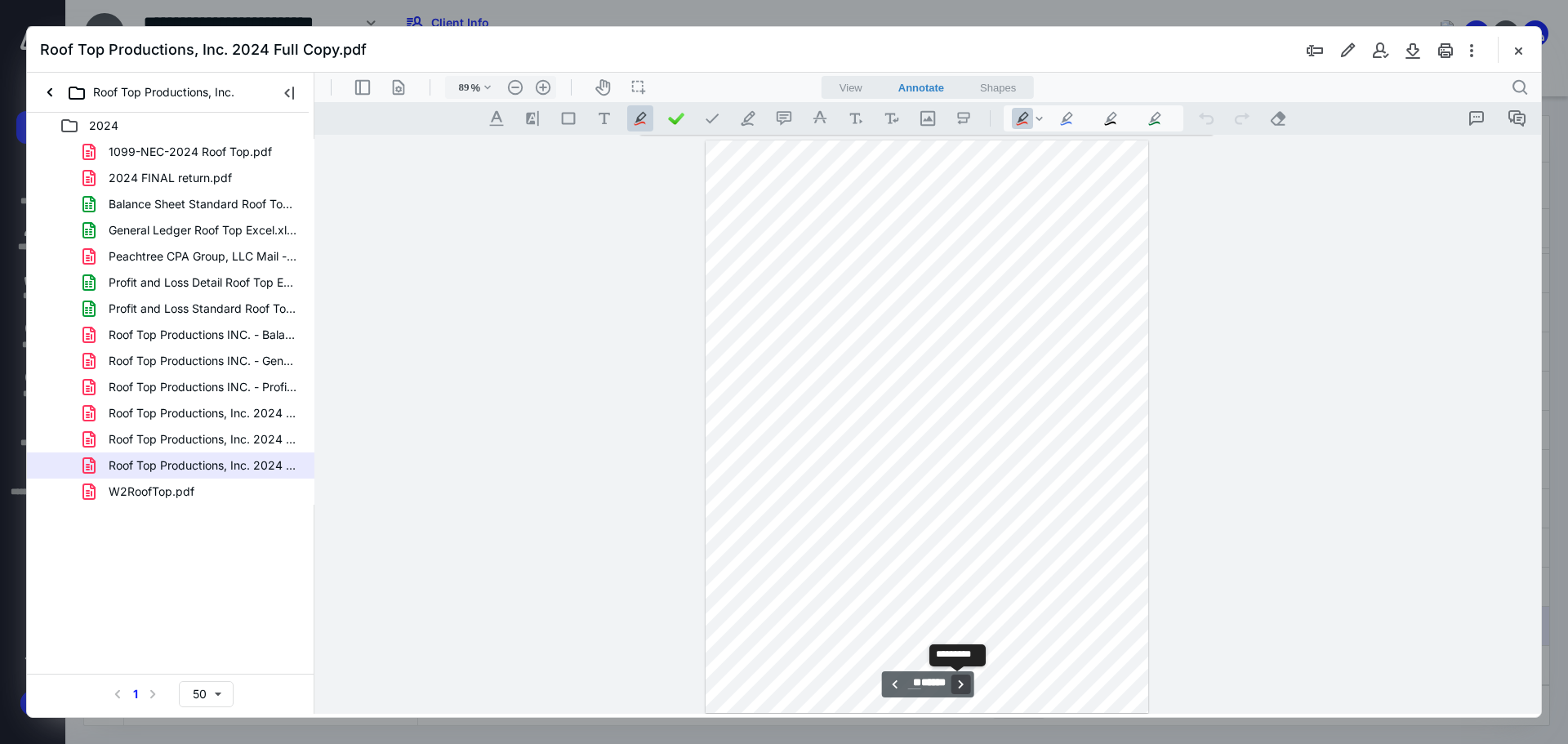 click on "**********" at bounding box center (960, 684) 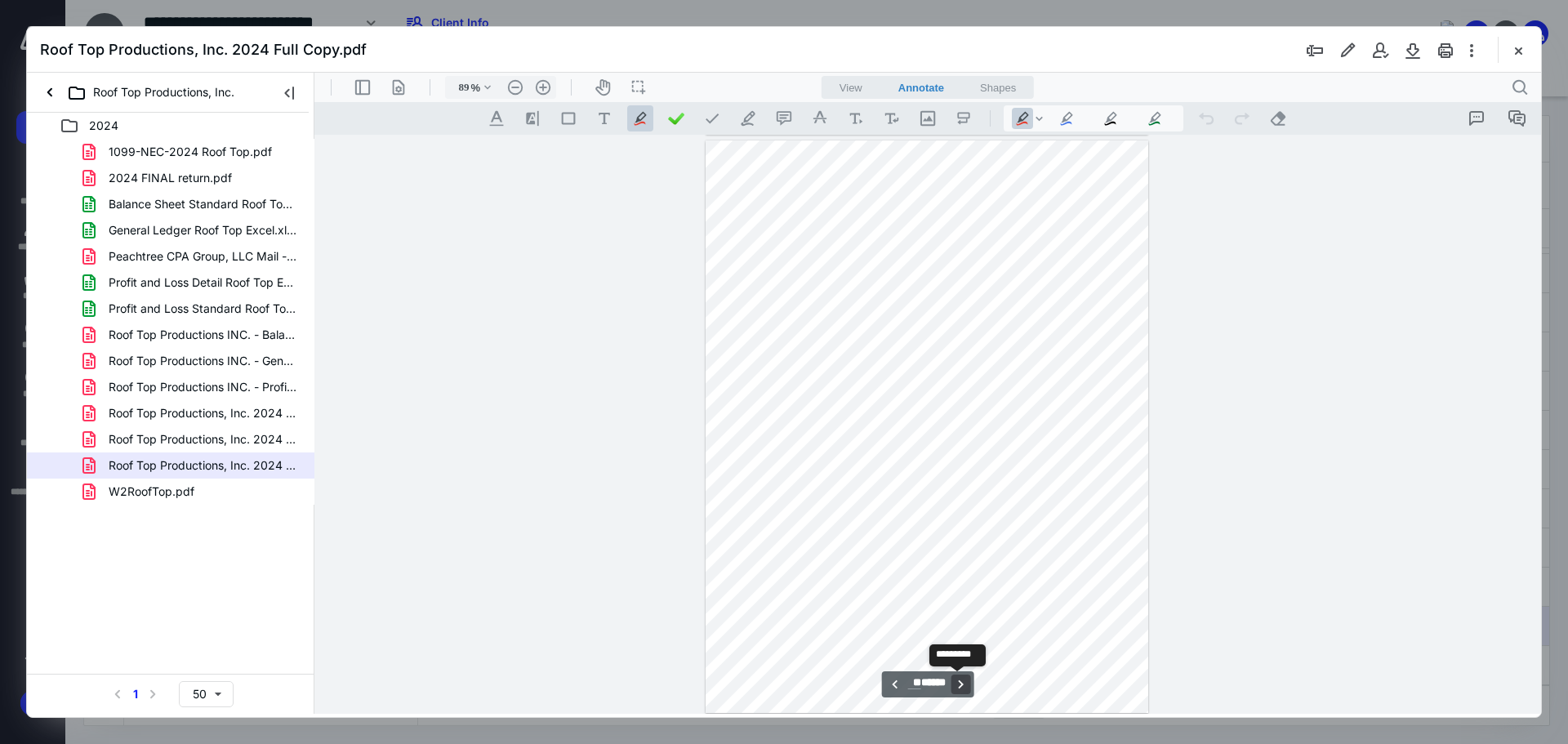 click on "**********" at bounding box center (960, 684) 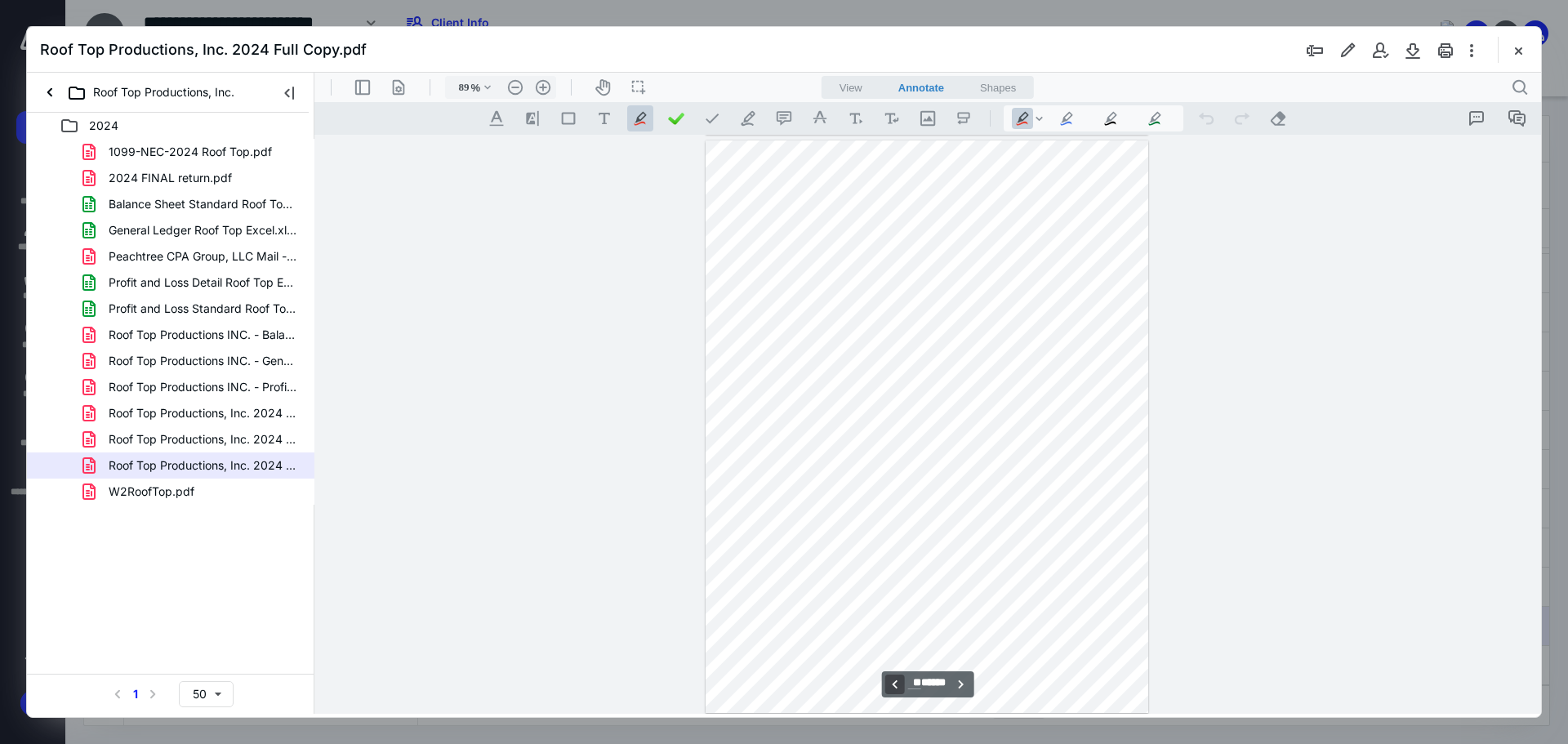 click on "**********" at bounding box center (895, 684) 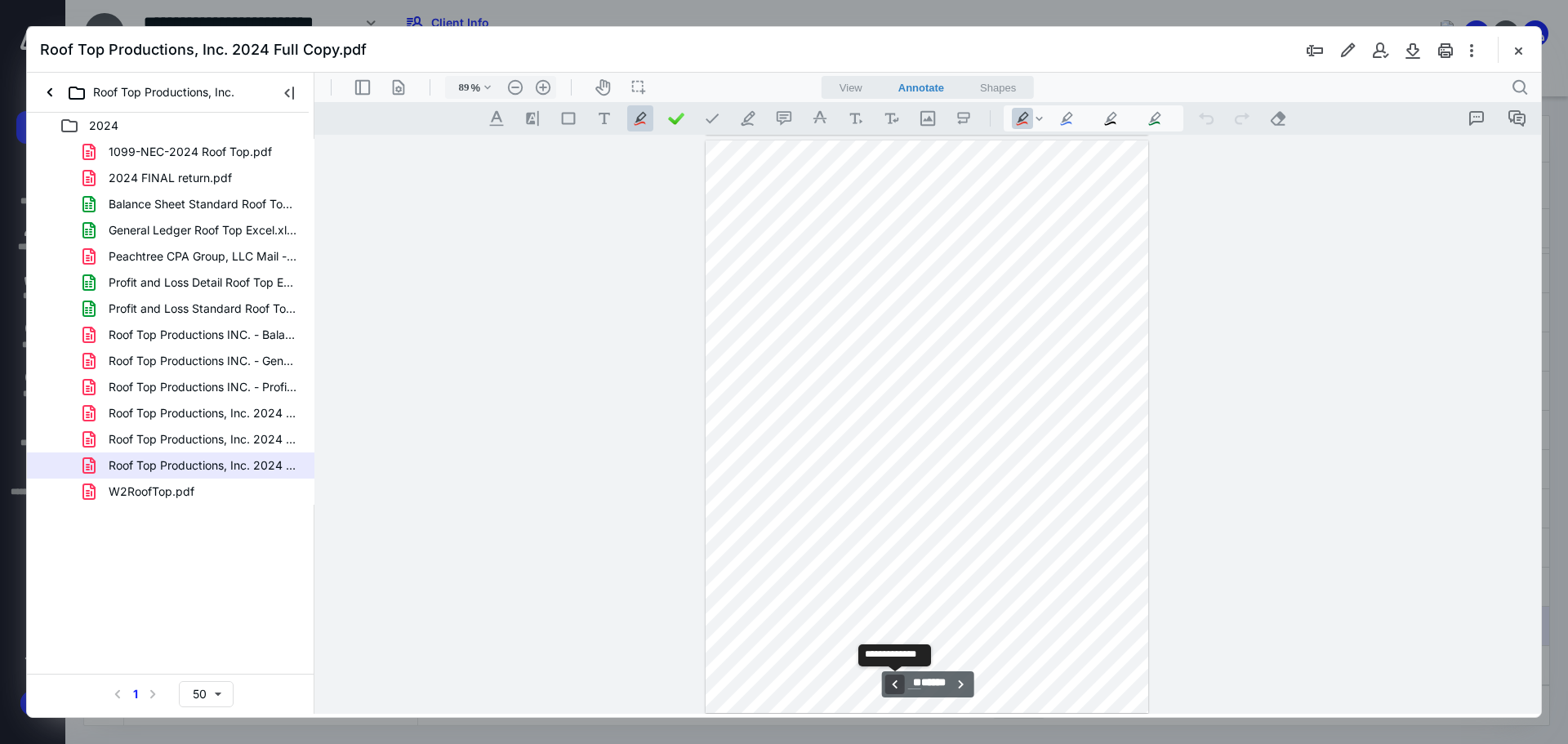 click on "**********" at bounding box center [895, 684] 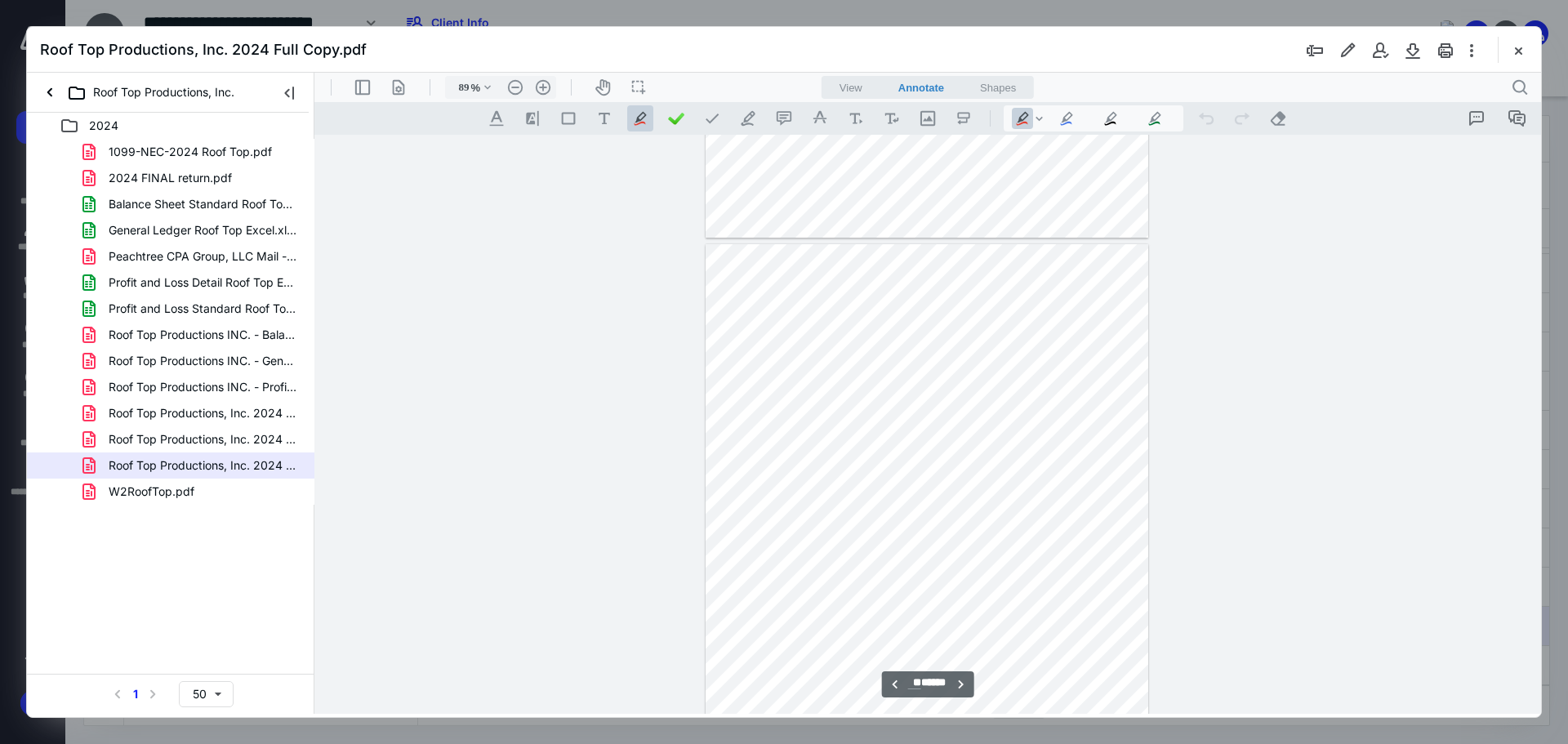 scroll, scrollTop: 25123, scrollLeft: 0, axis: vertical 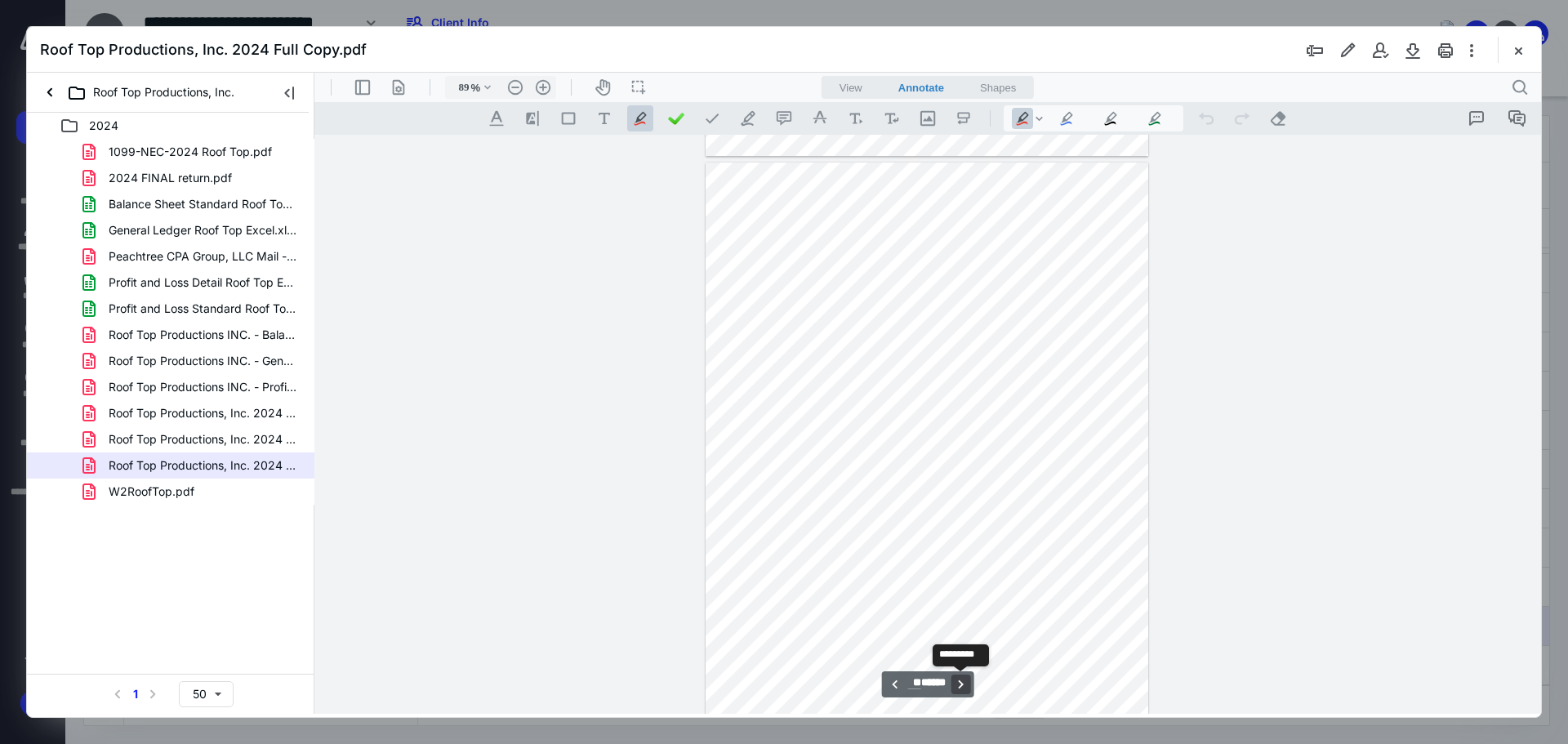 click on "**********" at bounding box center [960, 684] 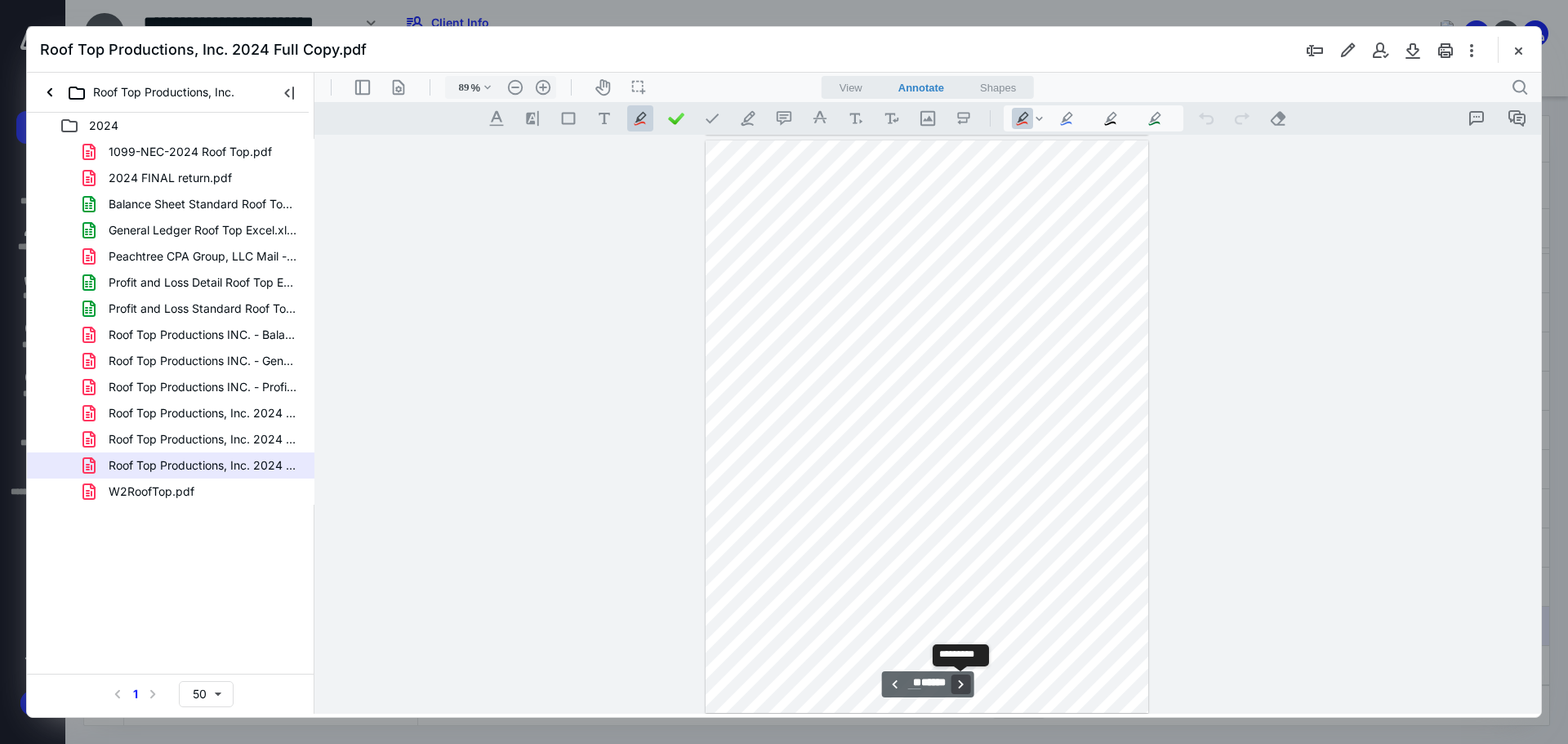 click on "**********" at bounding box center [960, 684] 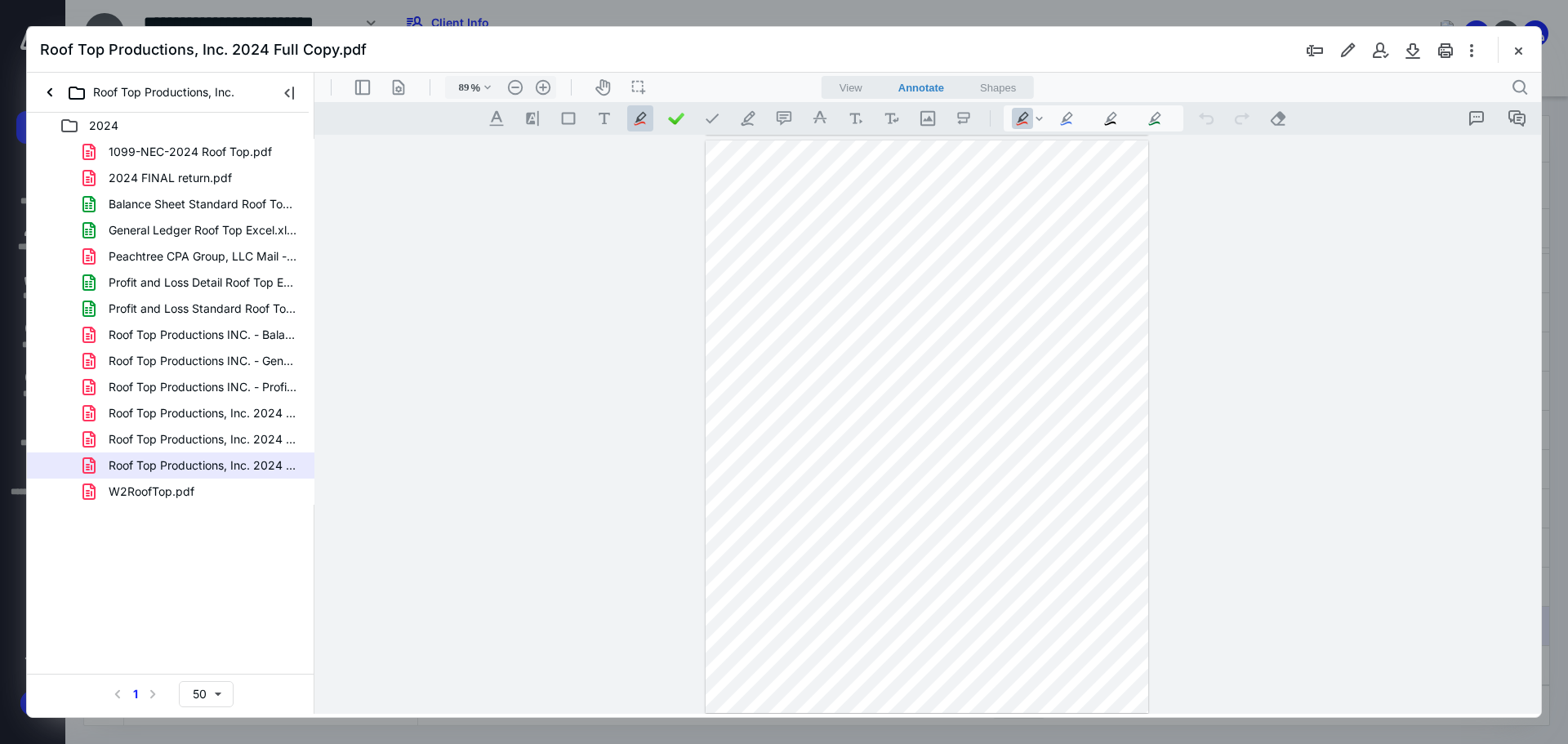 click on "Roof Top Productions, Inc. 2024 Full Copy.pdf" at bounding box center (784, 50) 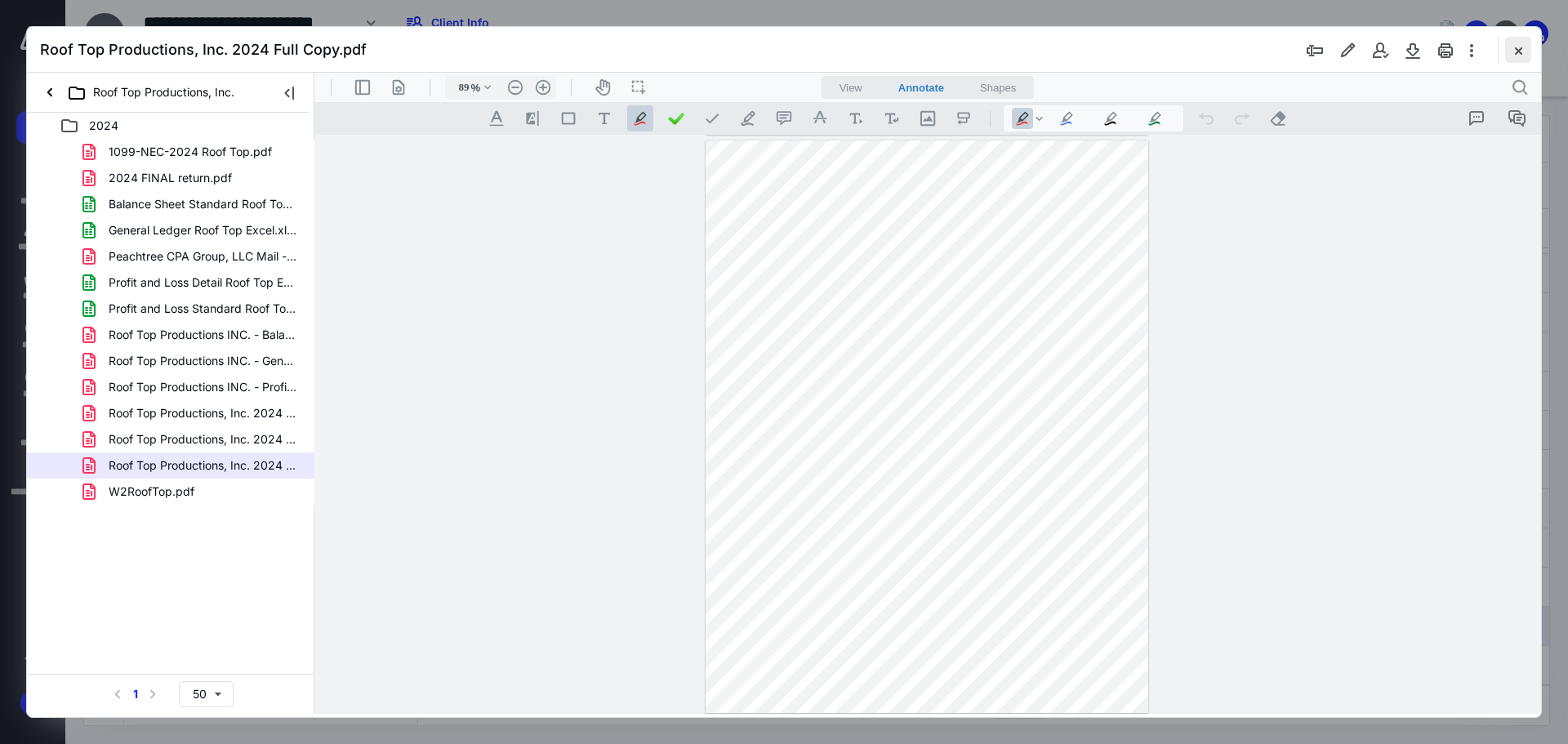 click at bounding box center (1518, 50) 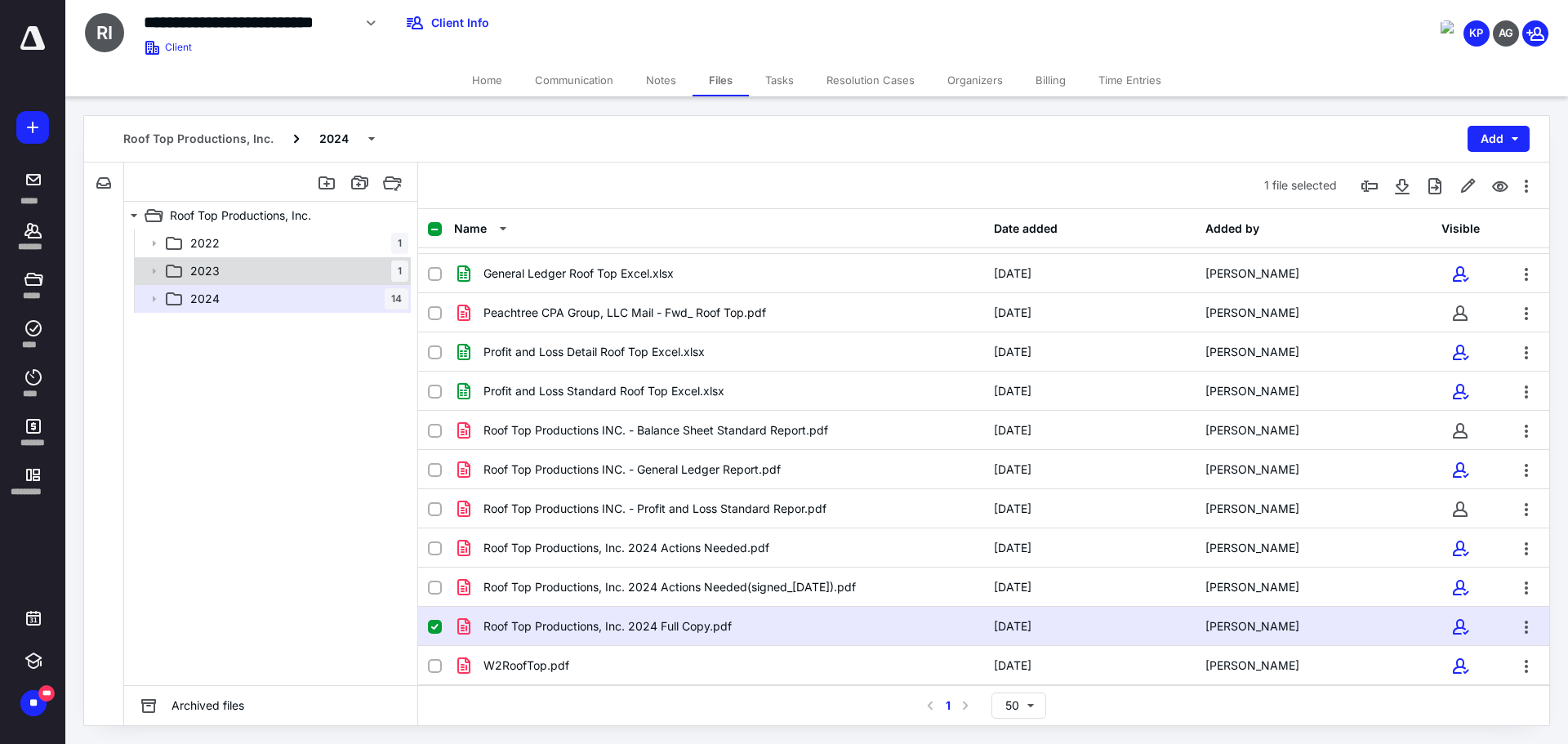 click on "2023 1" at bounding box center (296, 271) 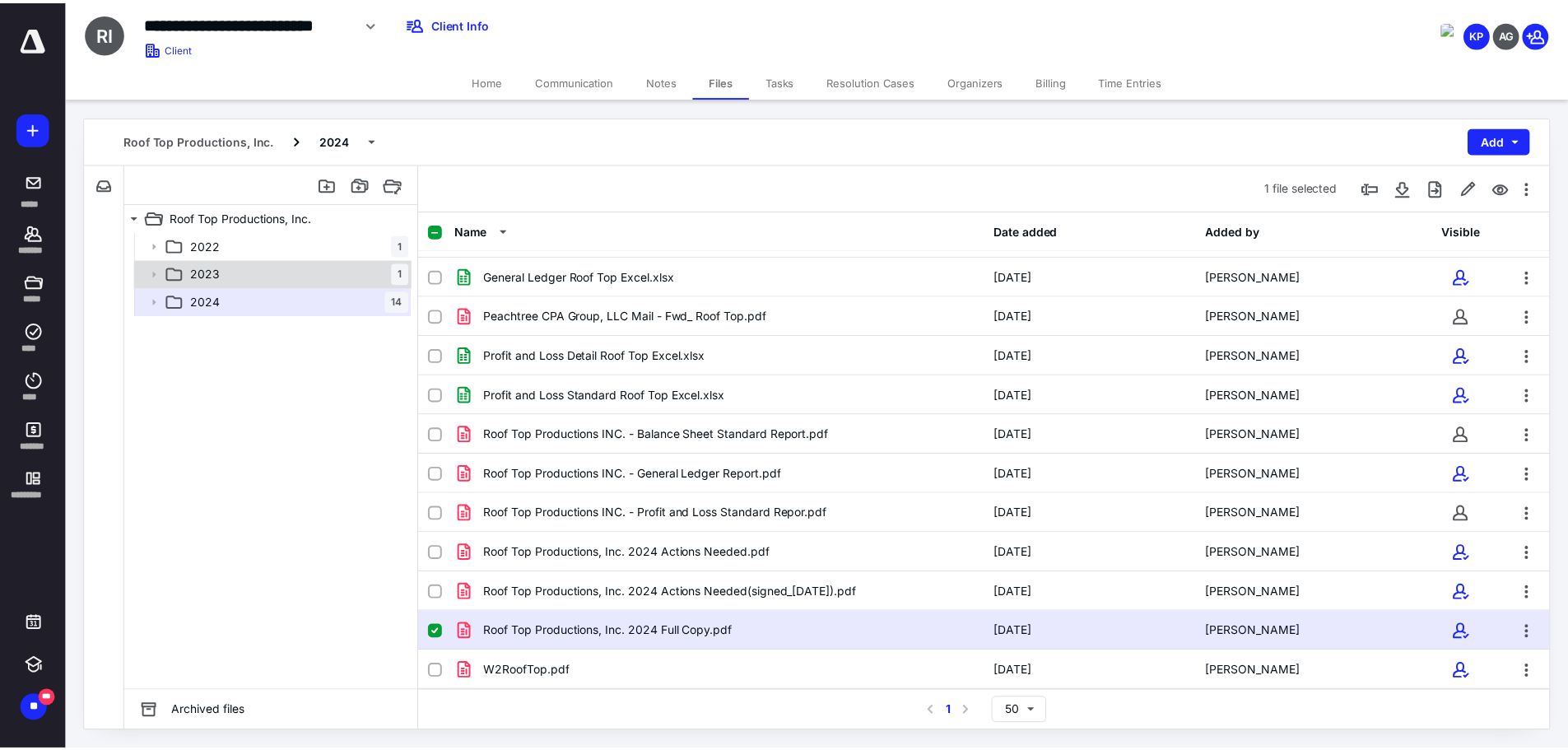scroll, scrollTop: 0, scrollLeft: 0, axis: both 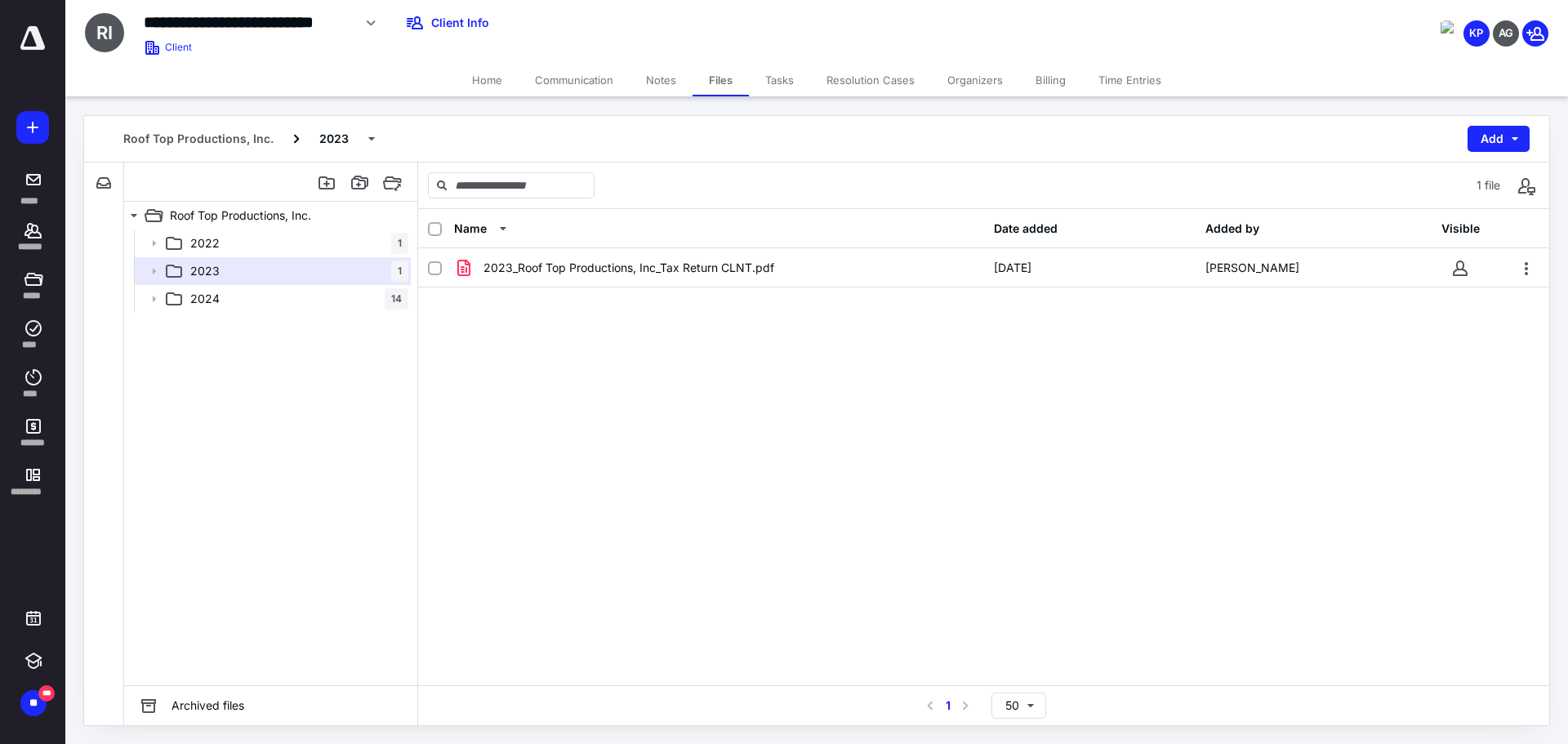 click on "Home" at bounding box center (487, 80) 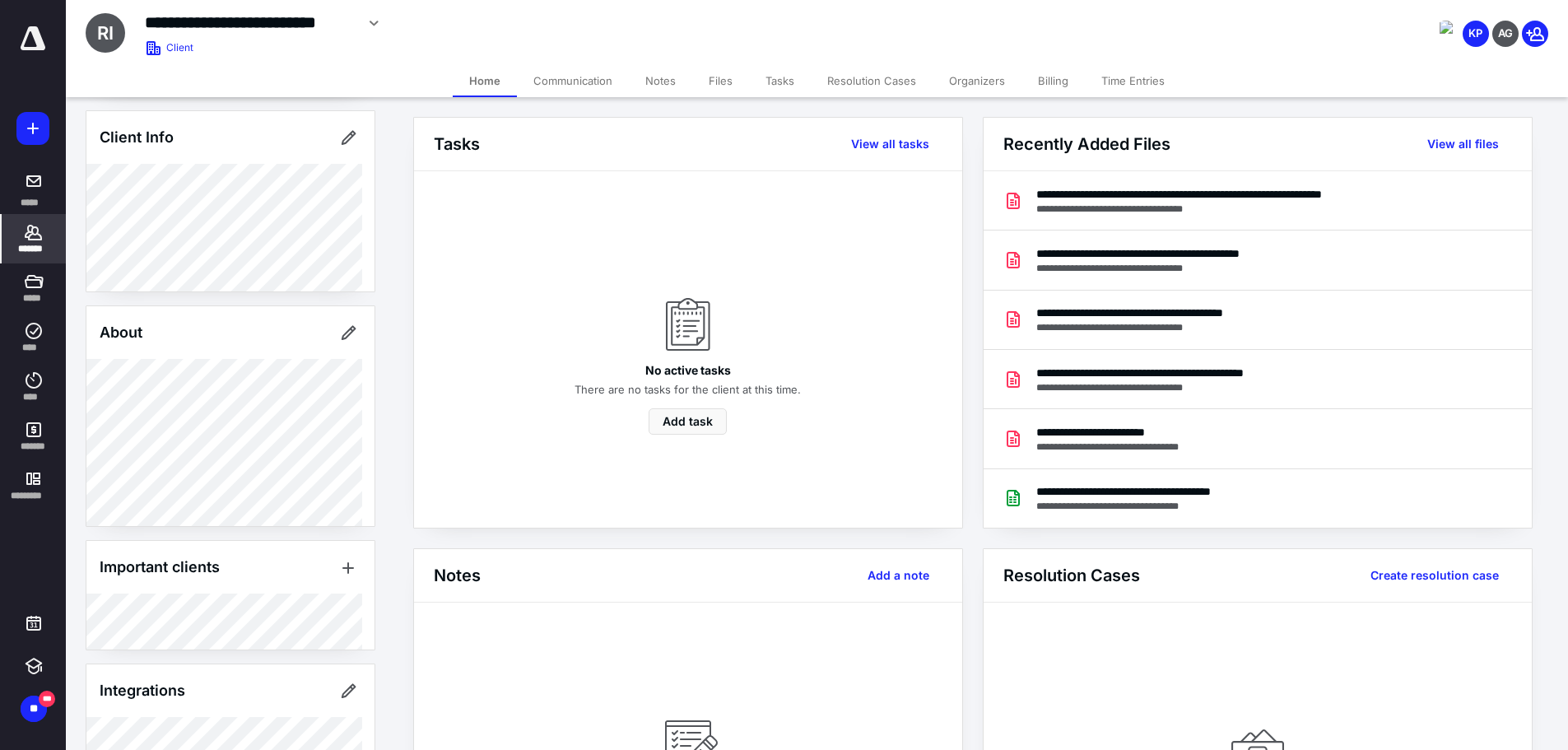 scroll, scrollTop: 275, scrollLeft: 0, axis: vertical 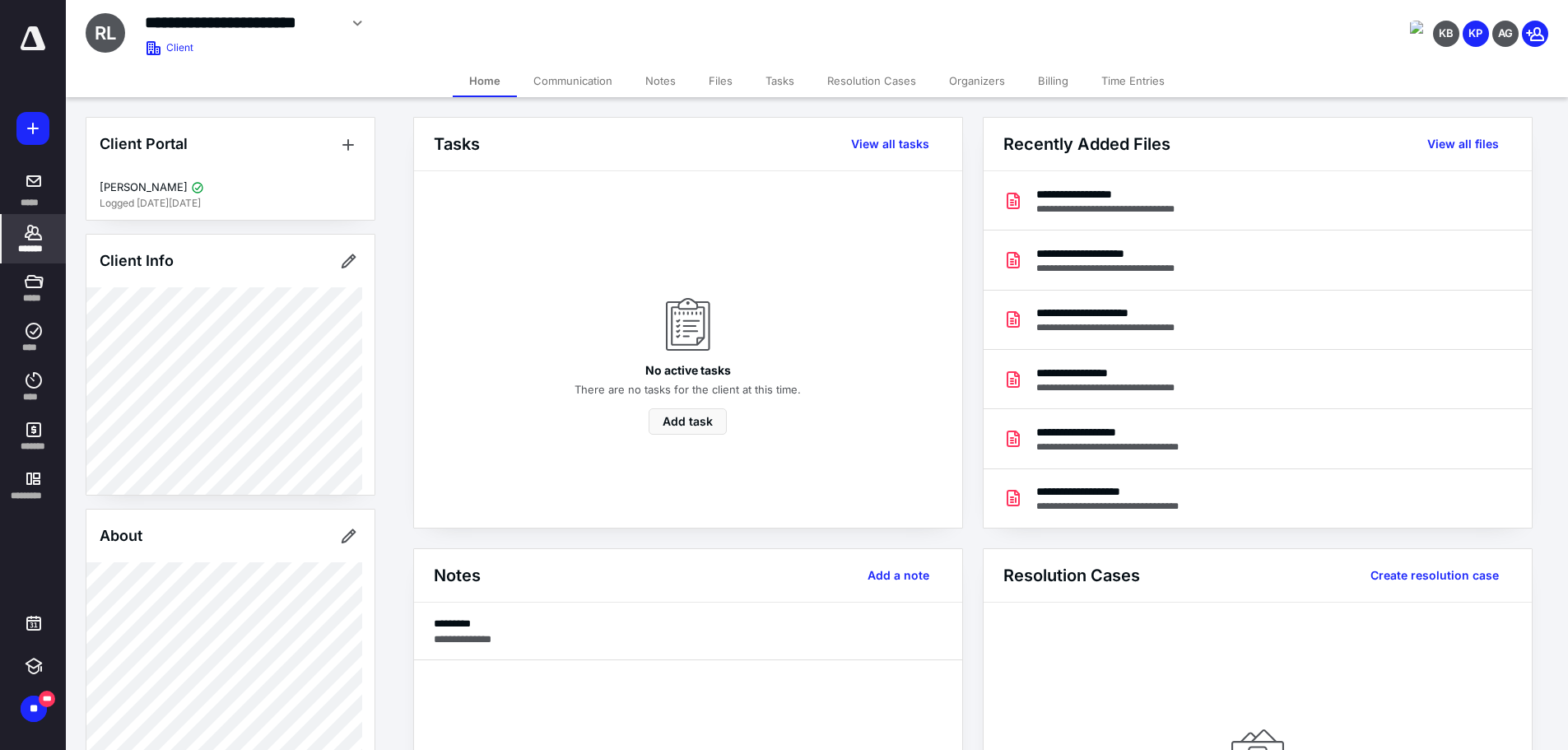 click on "Files" at bounding box center (720, 81) 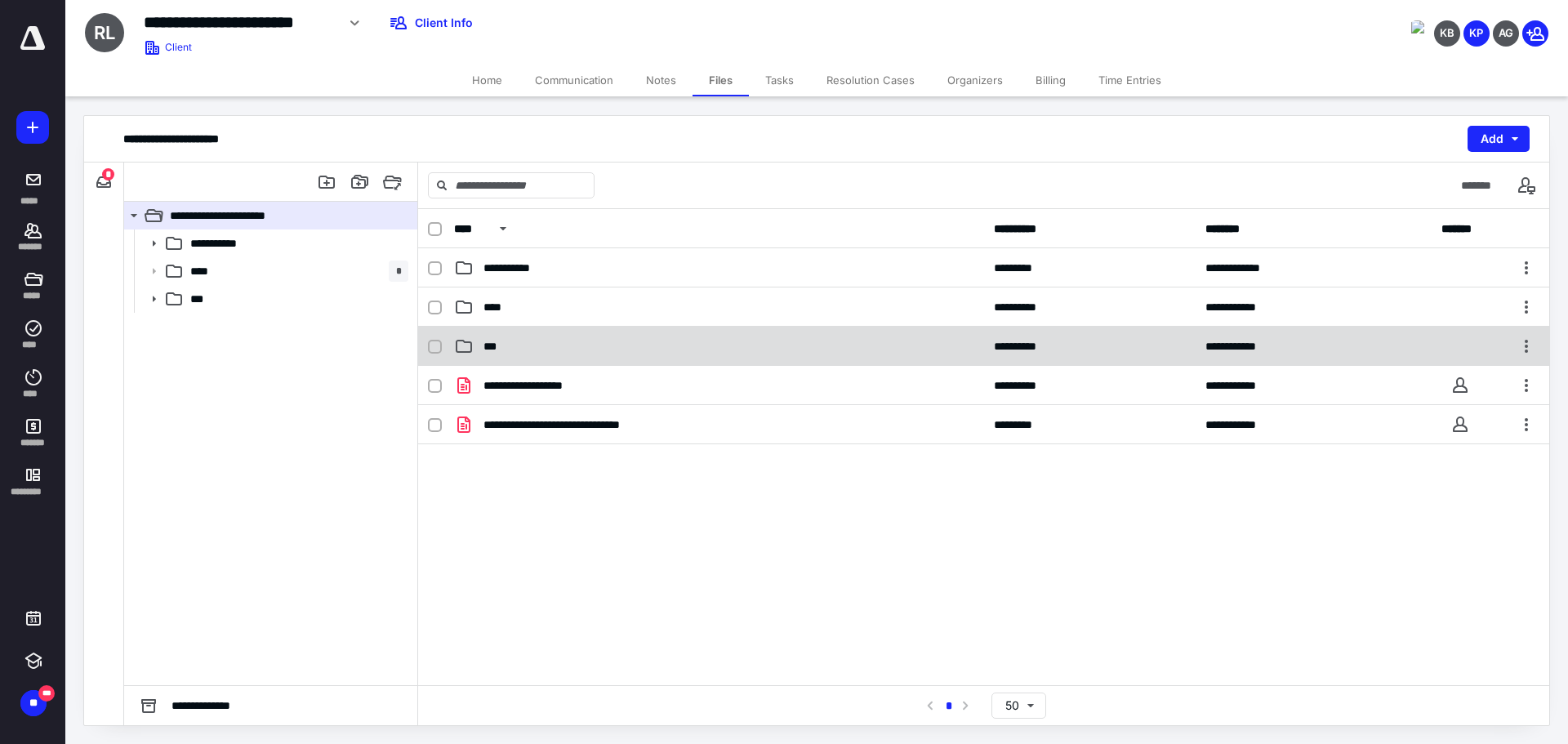 click on "**********" at bounding box center (983, 346) 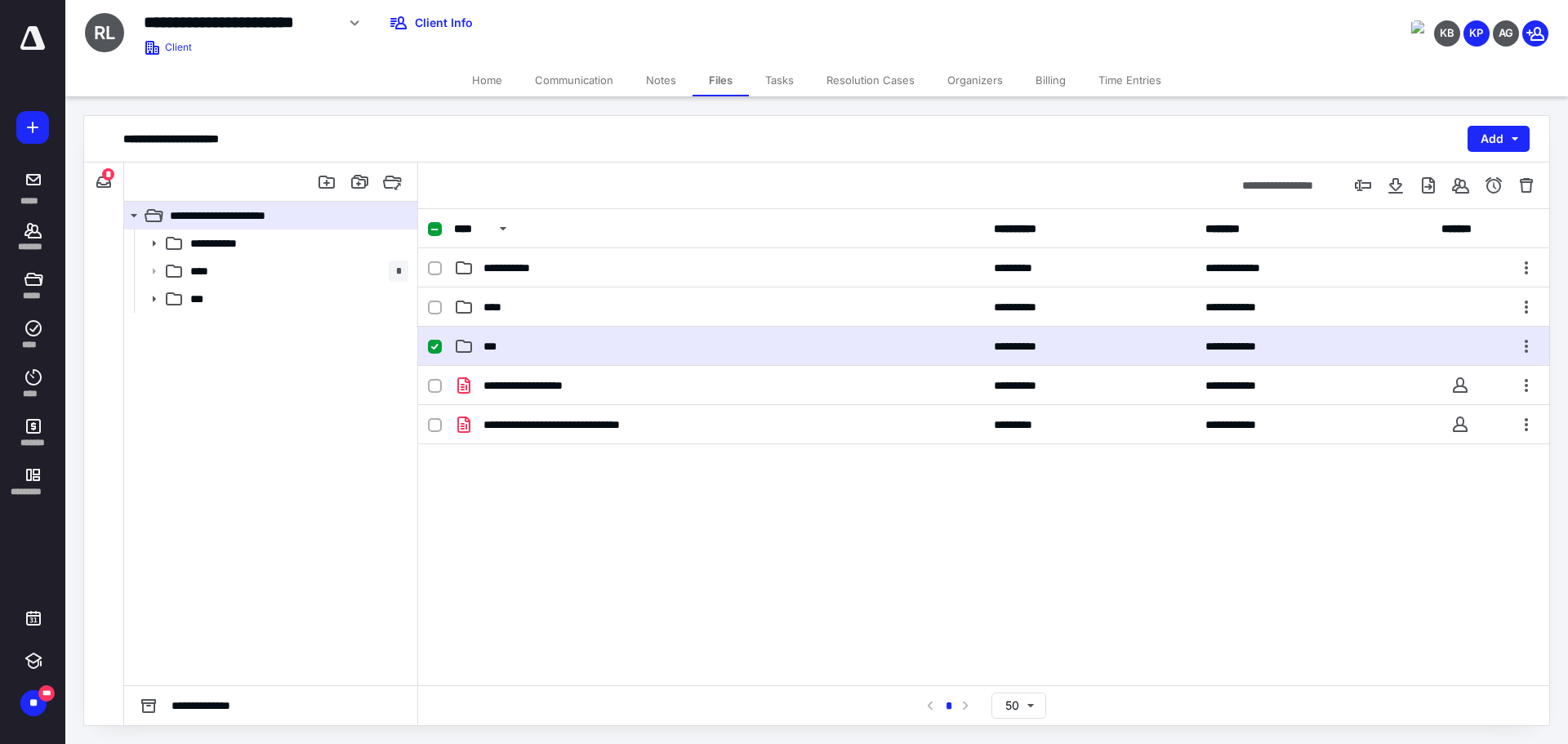 click on "**********" at bounding box center [983, 346] 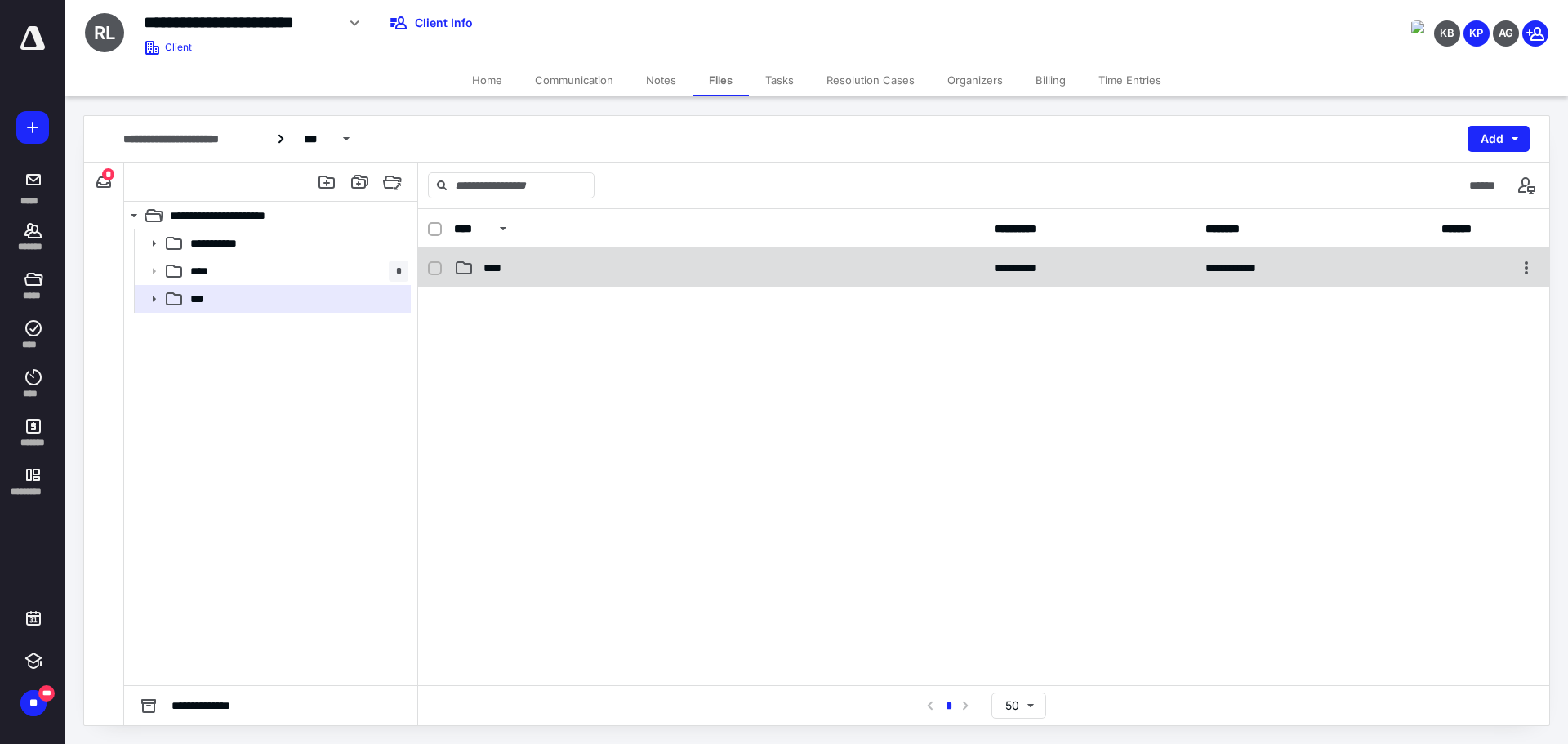 click on "**********" at bounding box center (983, 268) 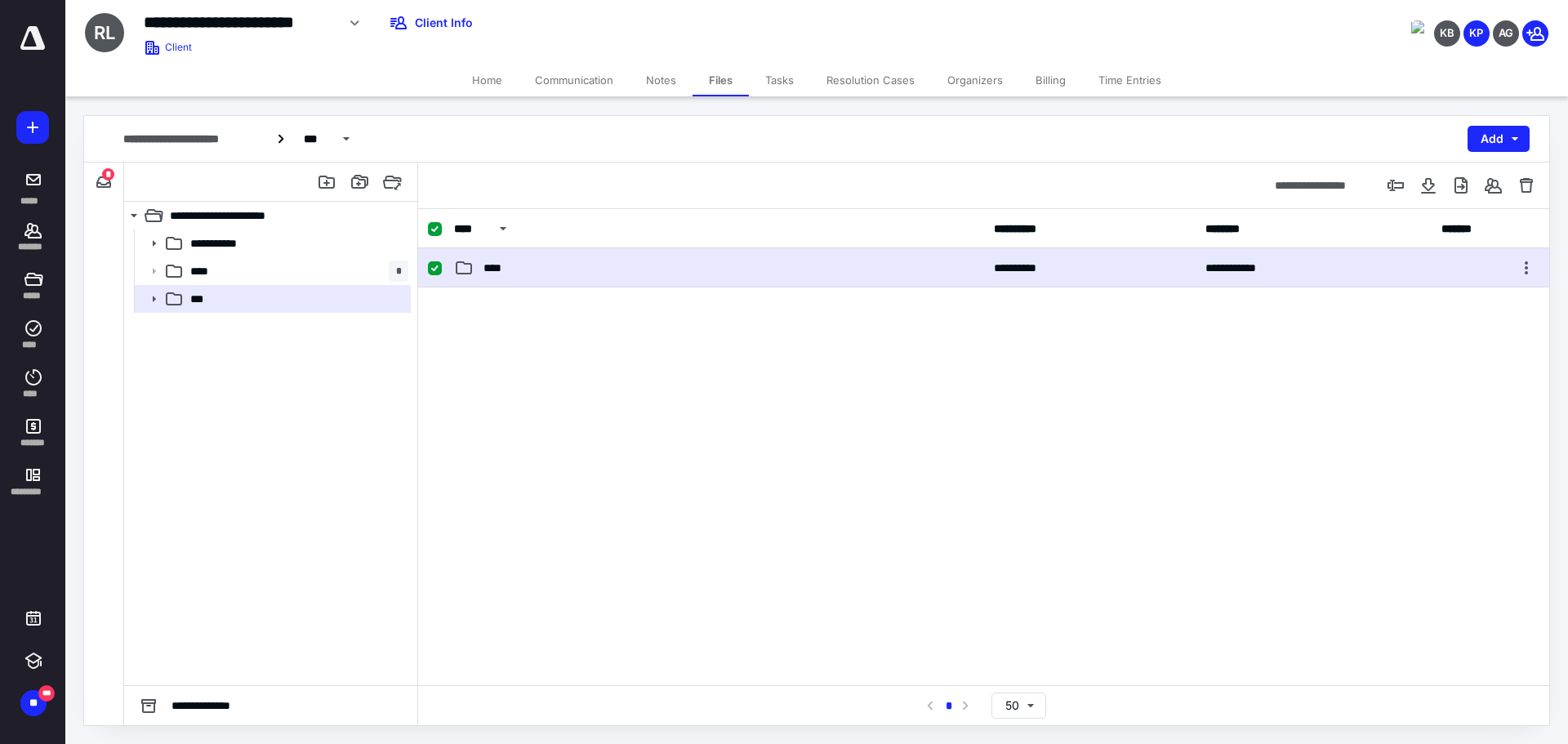 click on "**********" at bounding box center (983, 268) 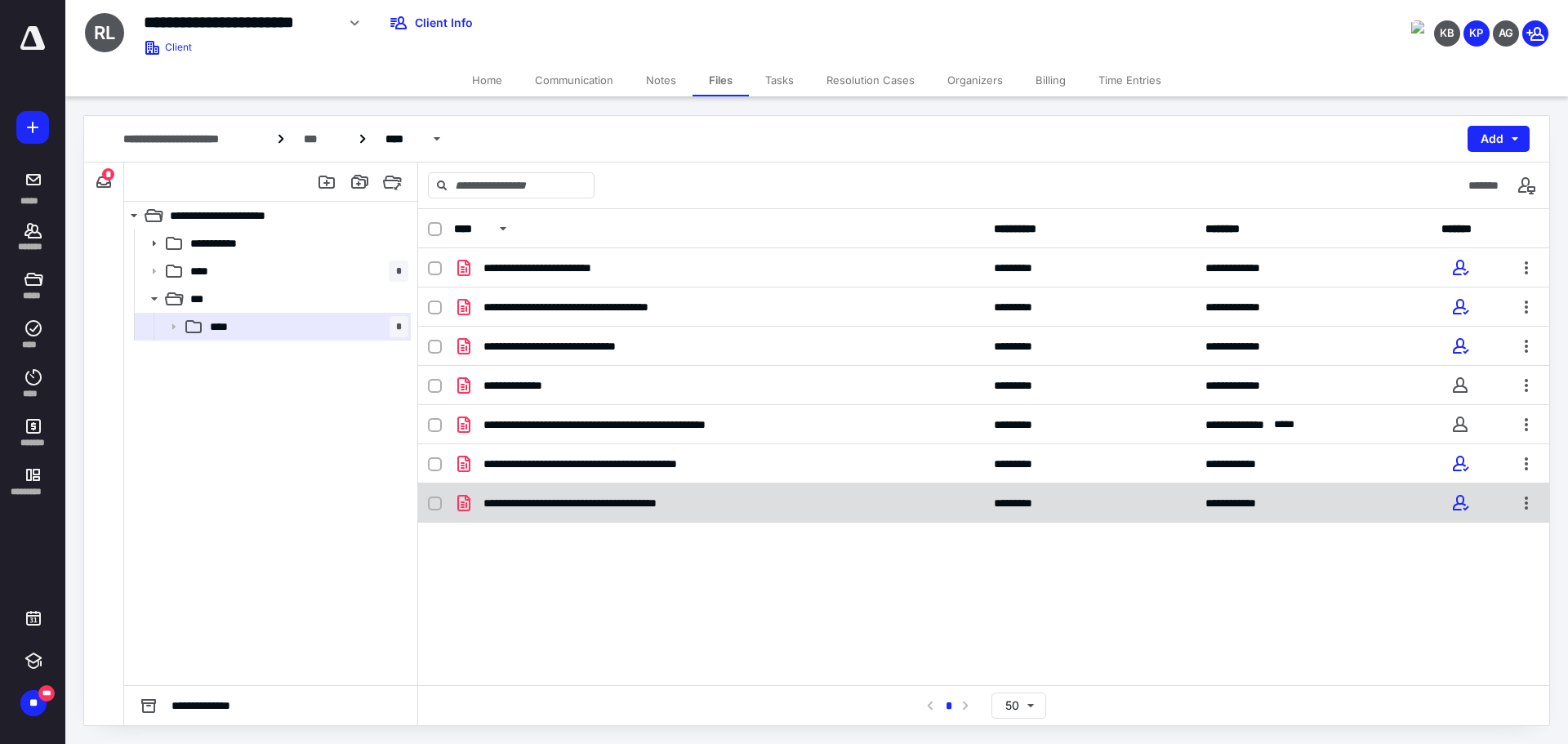 click on "**********" at bounding box center [719, 503] 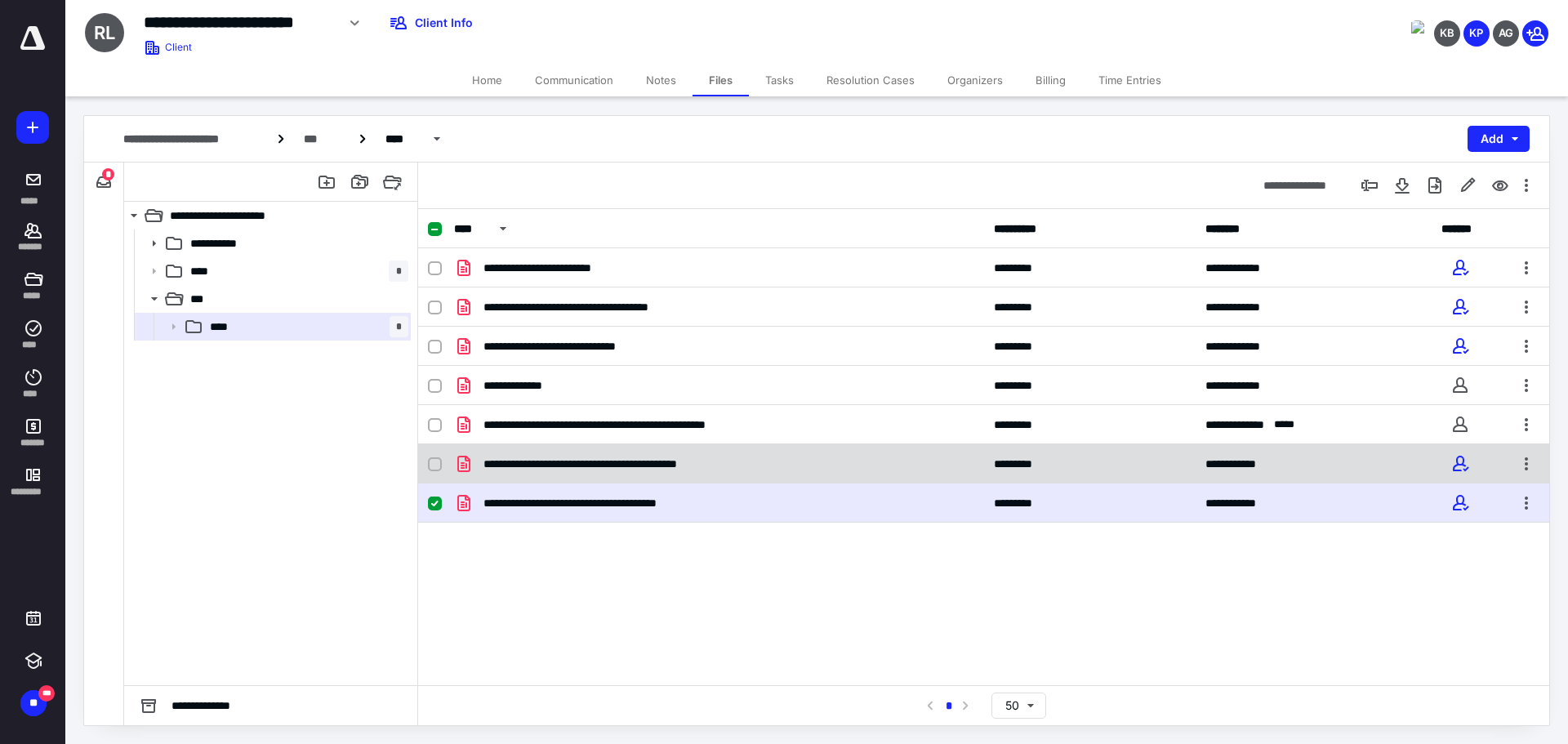 click on "**********" at bounding box center [621, 464] 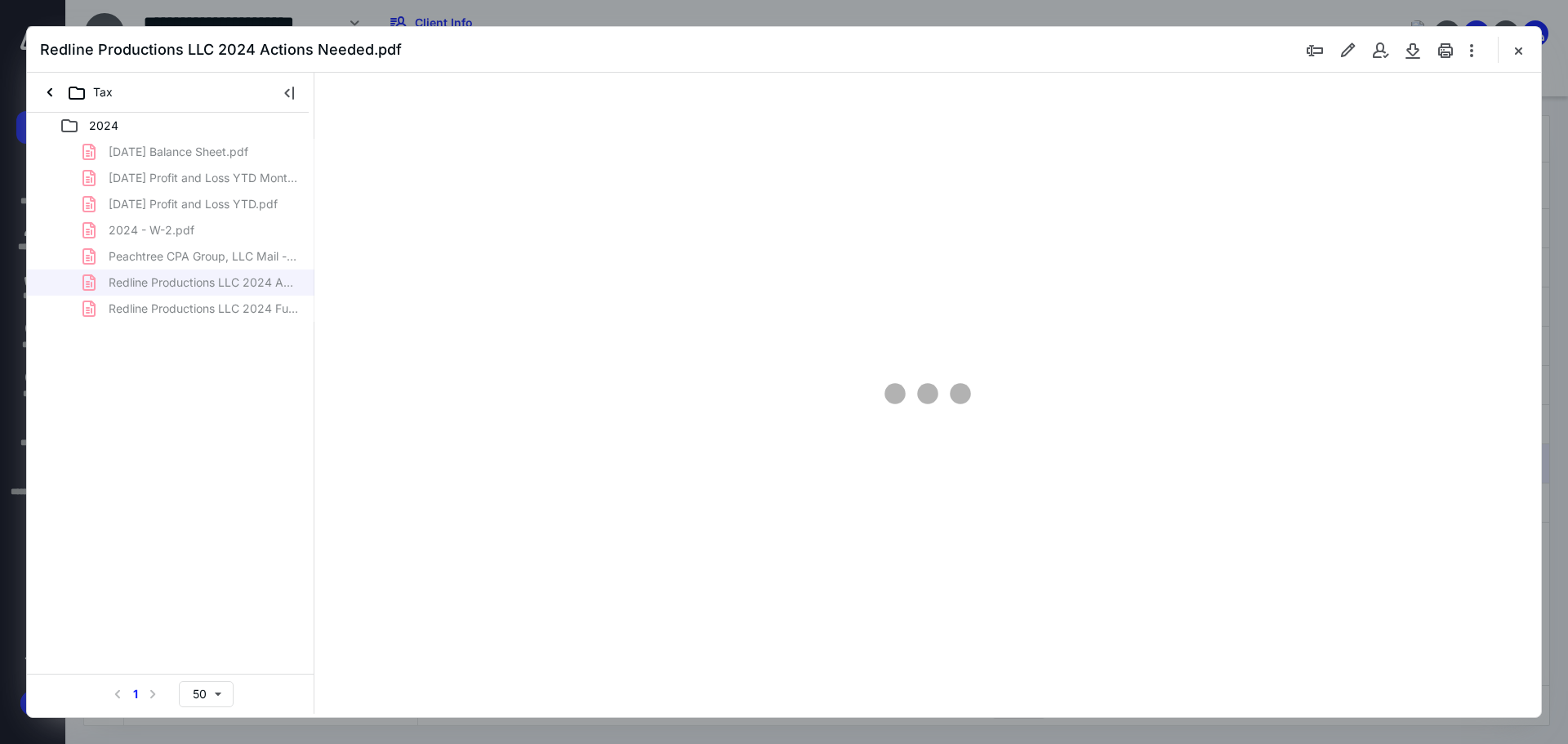 scroll, scrollTop: 0, scrollLeft: 0, axis: both 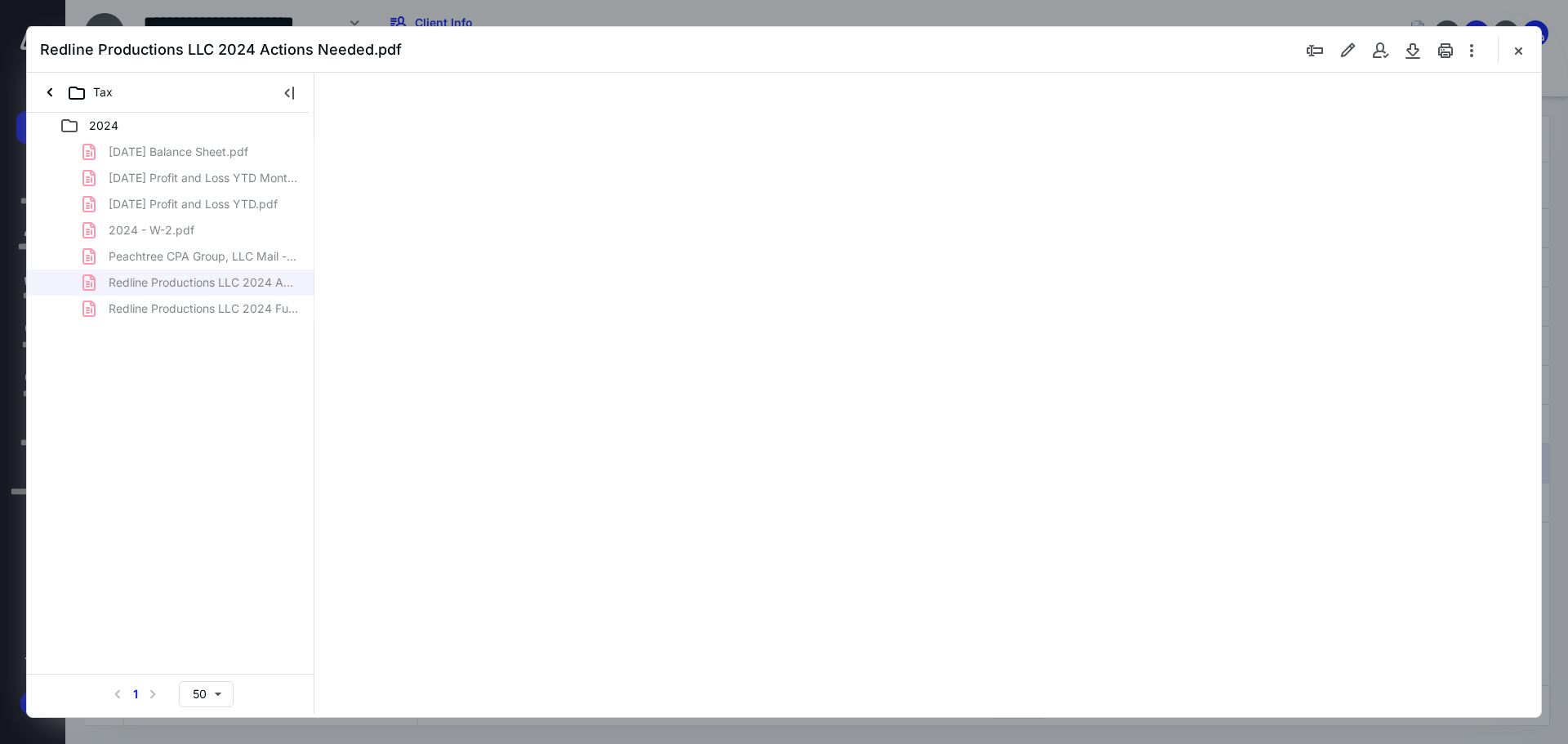 type on "89" 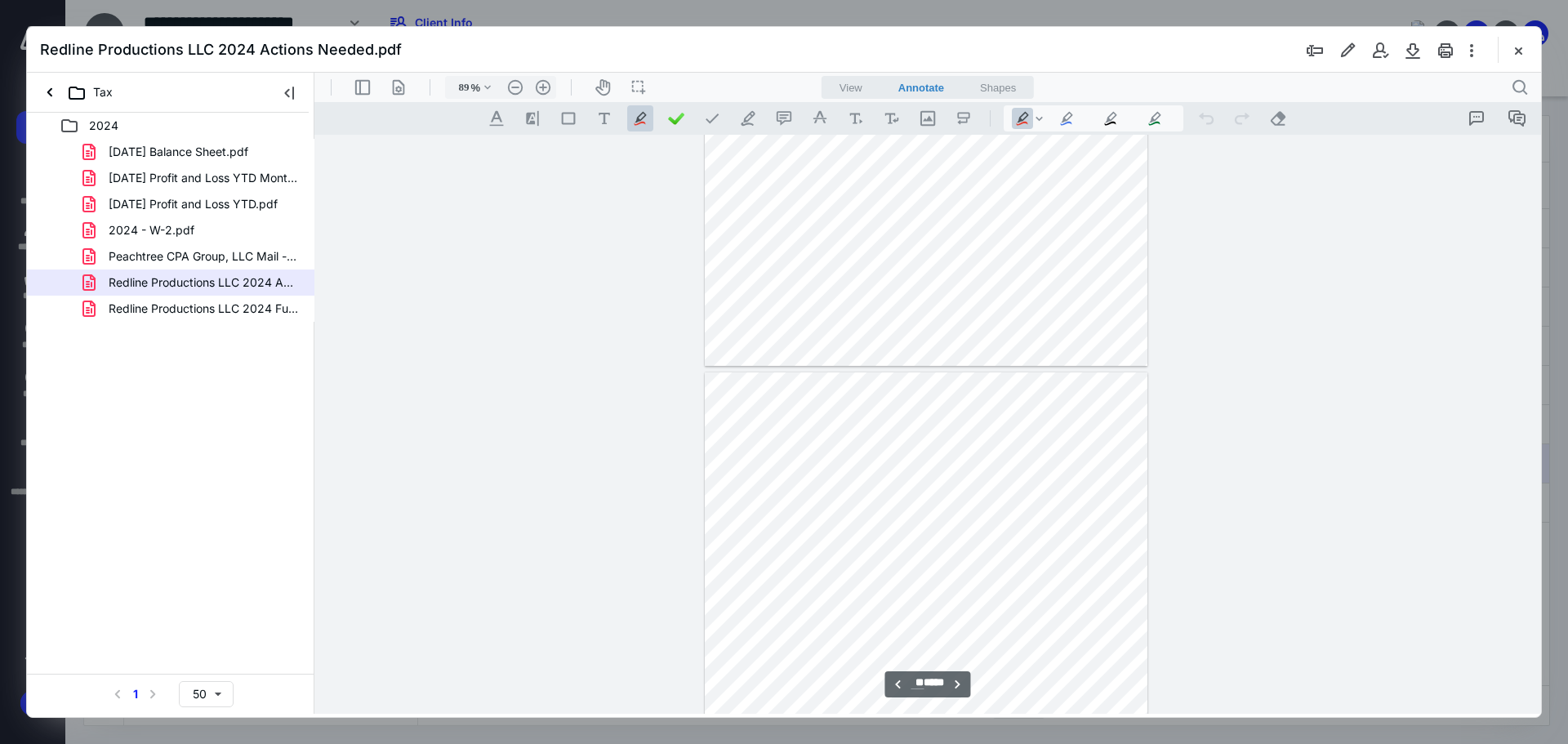 scroll, scrollTop: 13296, scrollLeft: 0, axis: vertical 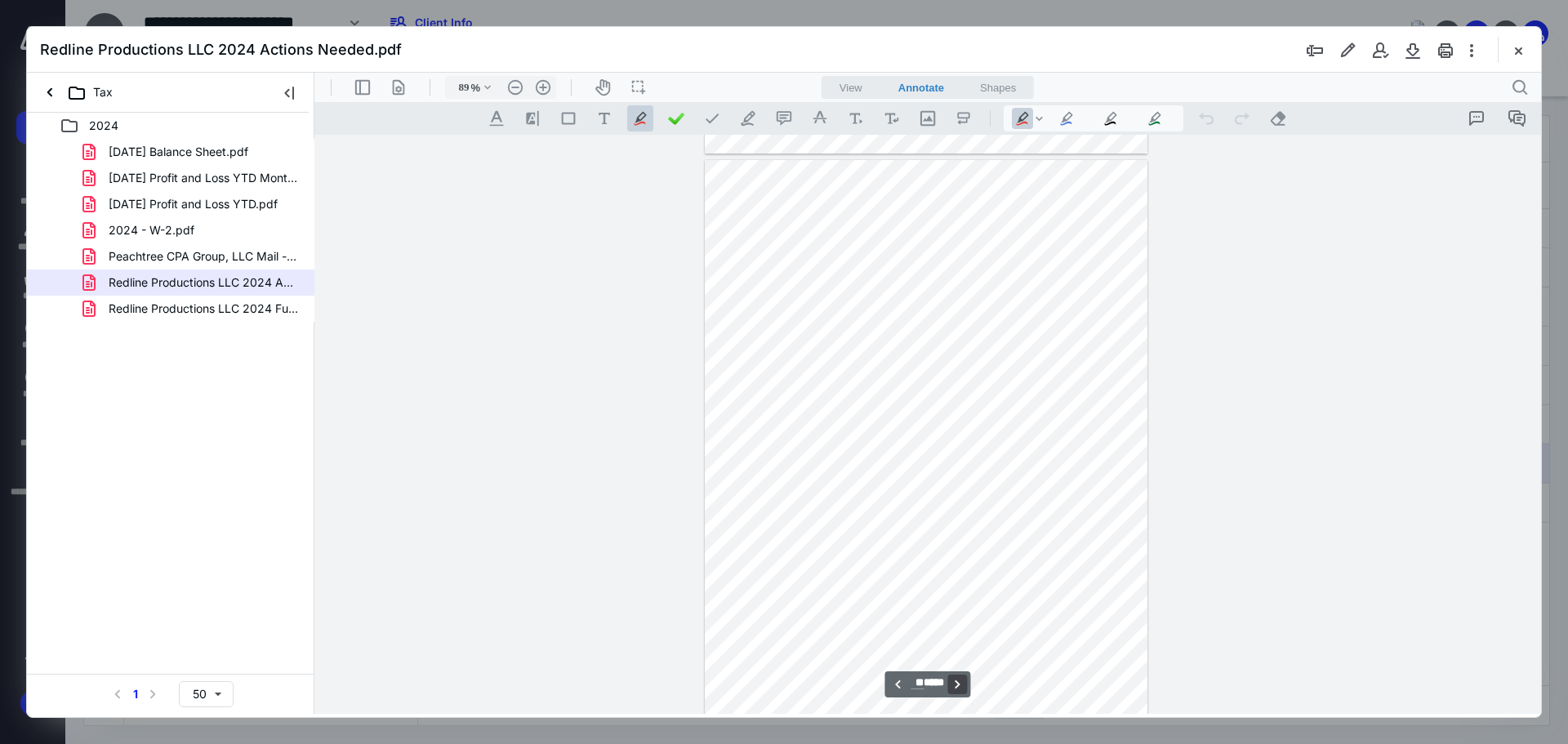 click on "**********" at bounding box center (958, 684) 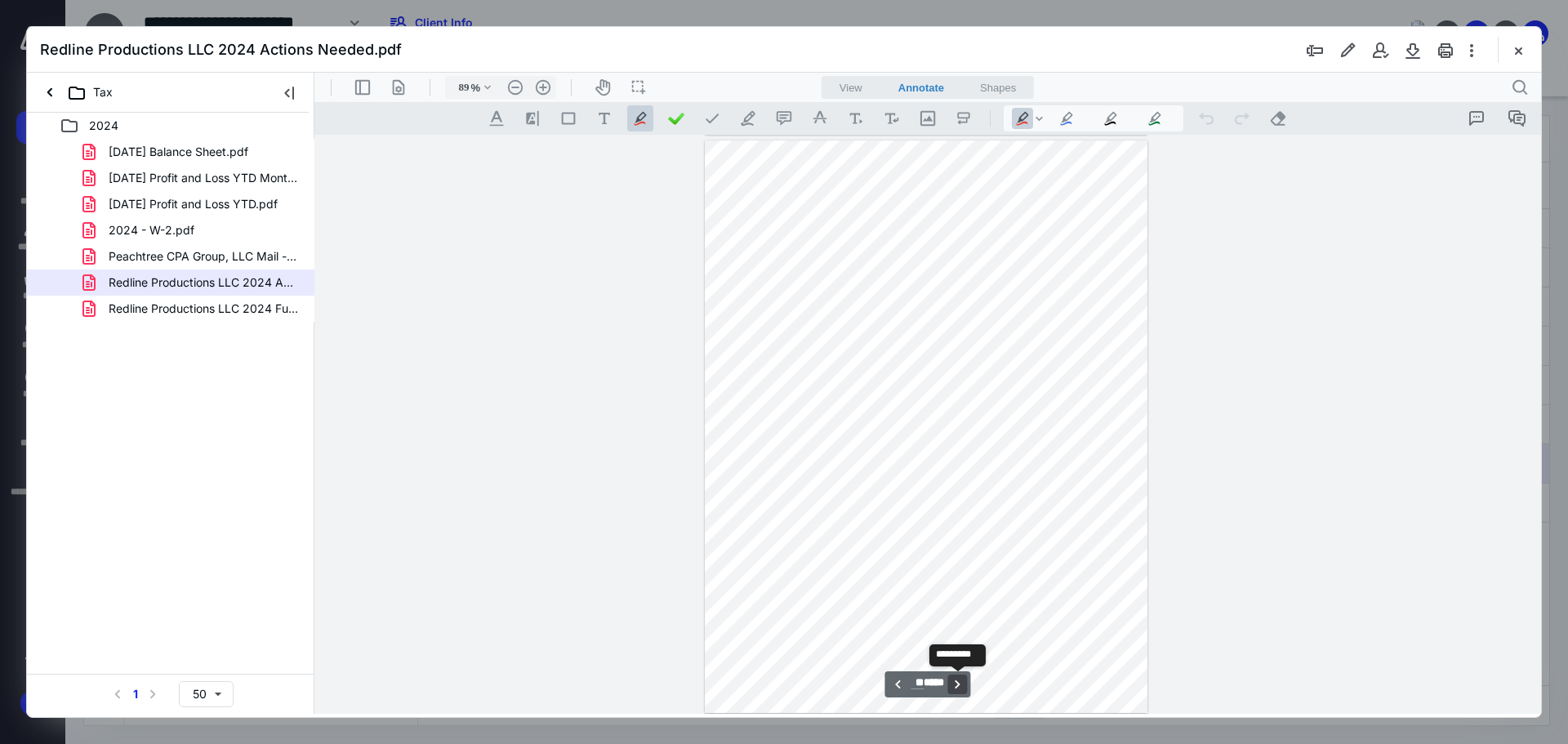 click on "**********" at bounding box center [958, 684] 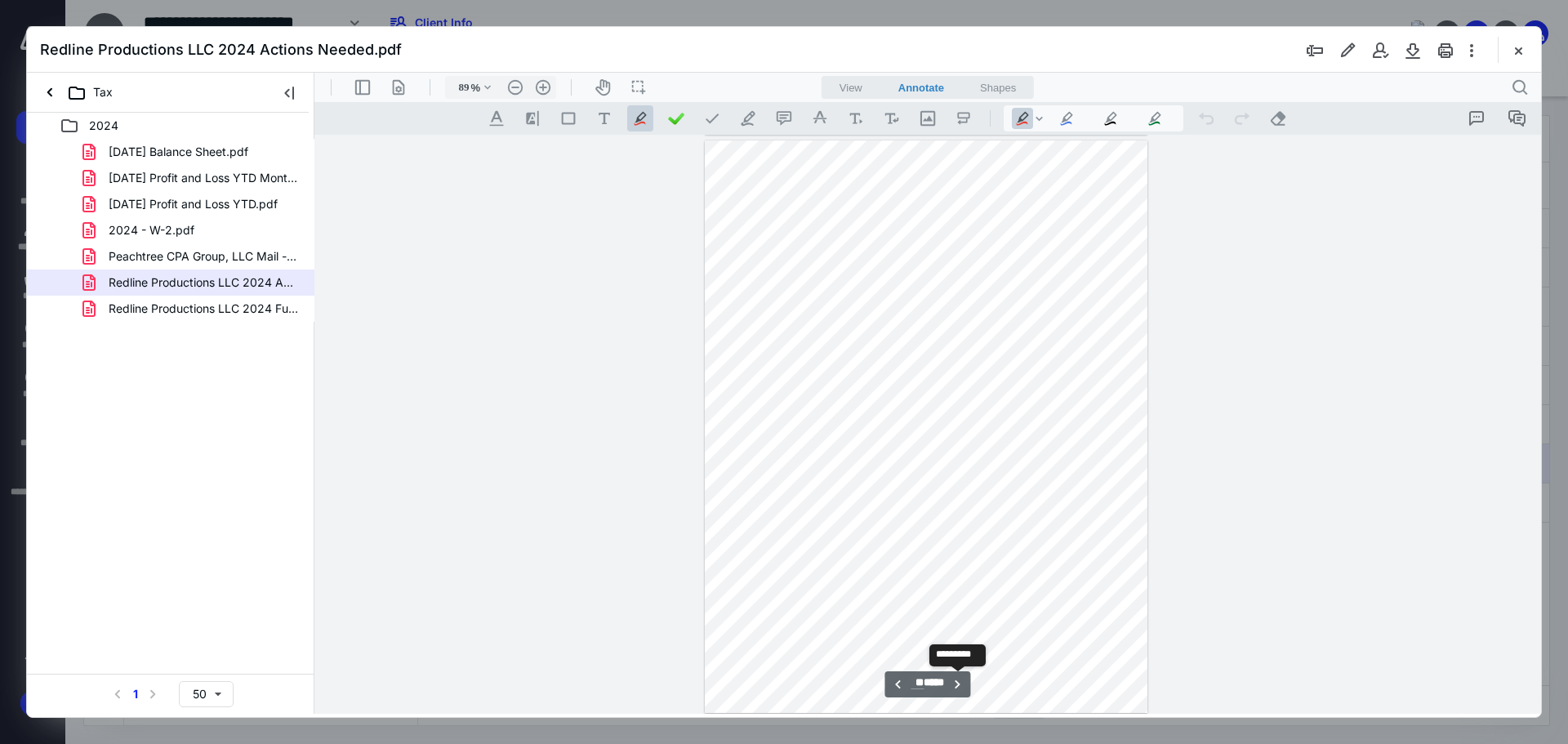 scroll, scrollTop: 16210, scrollLeft: 0, axis: vertical 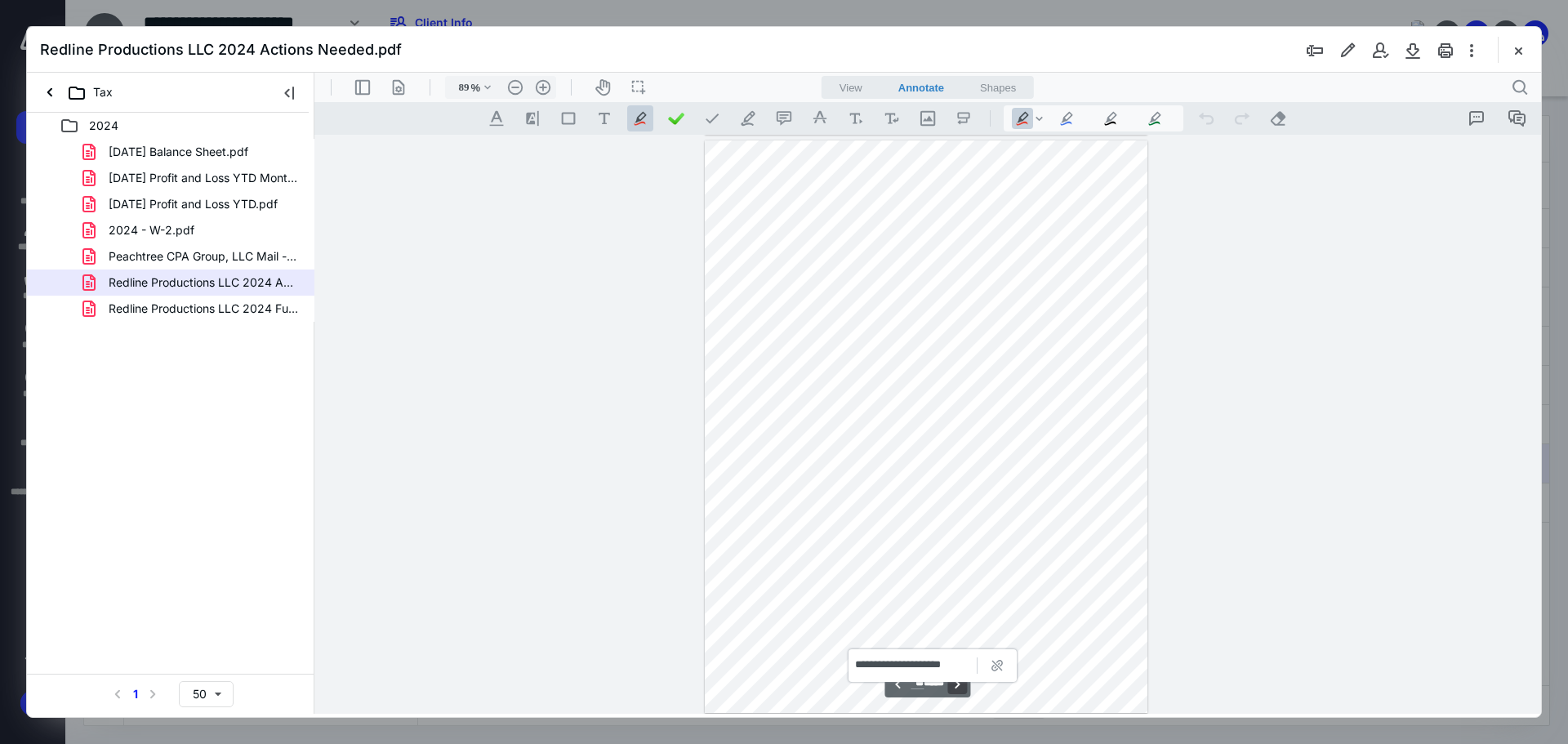 click on "**********" at bounding box center (958, 684) 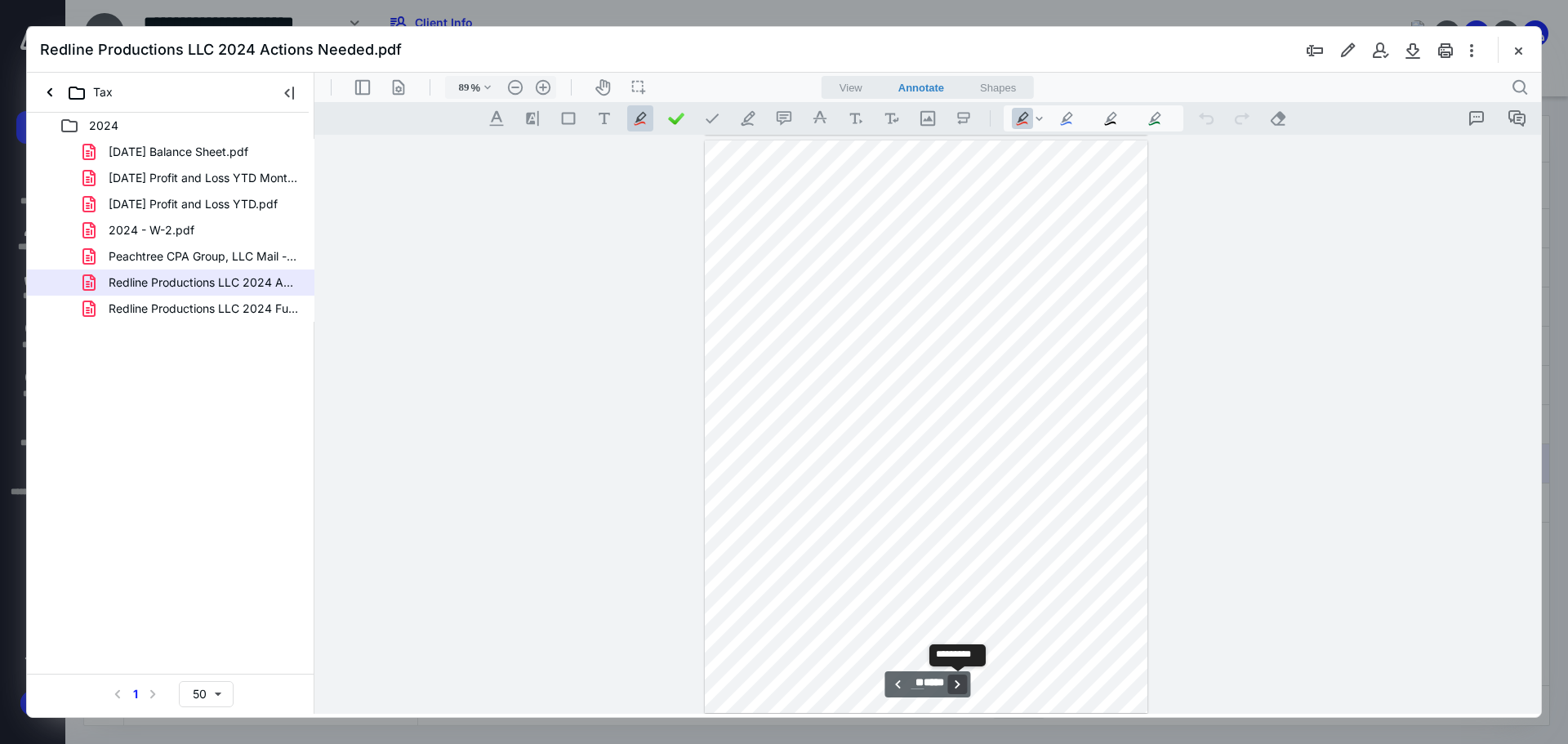 click on "**********" at bounding box center (958, 684) 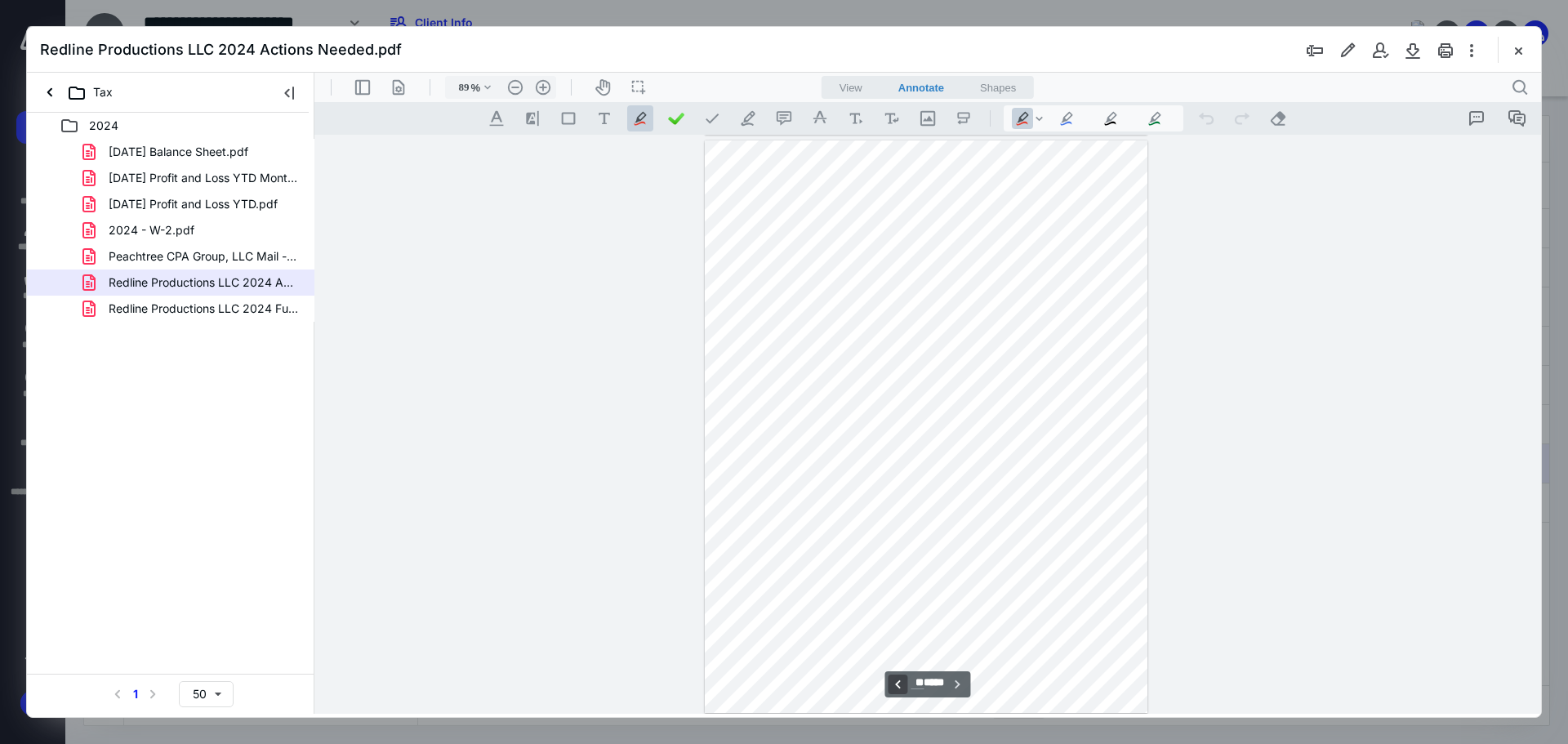 click on "**********" at bounding box center [898, 684] 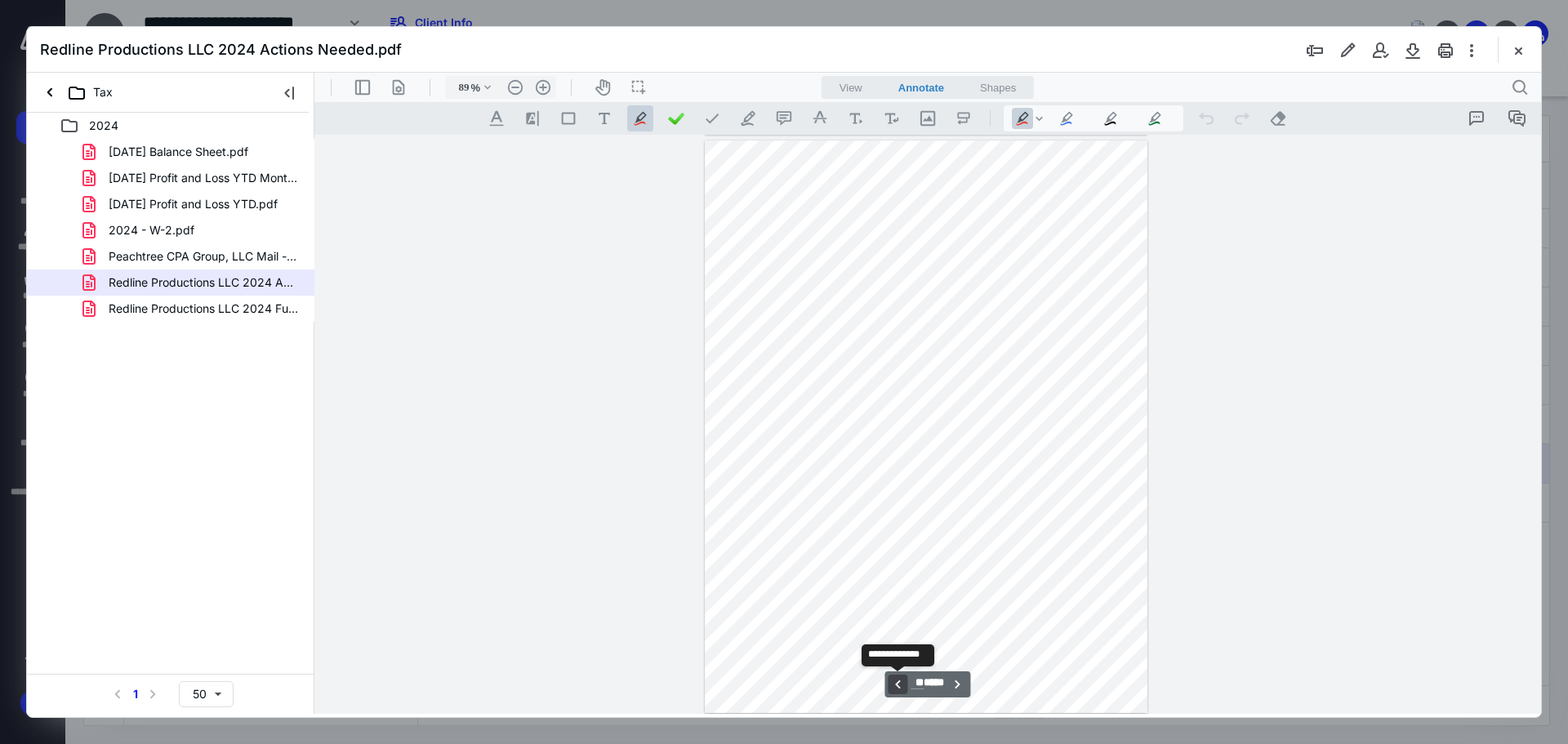 click on "**********" at bounding box center [898, 684] 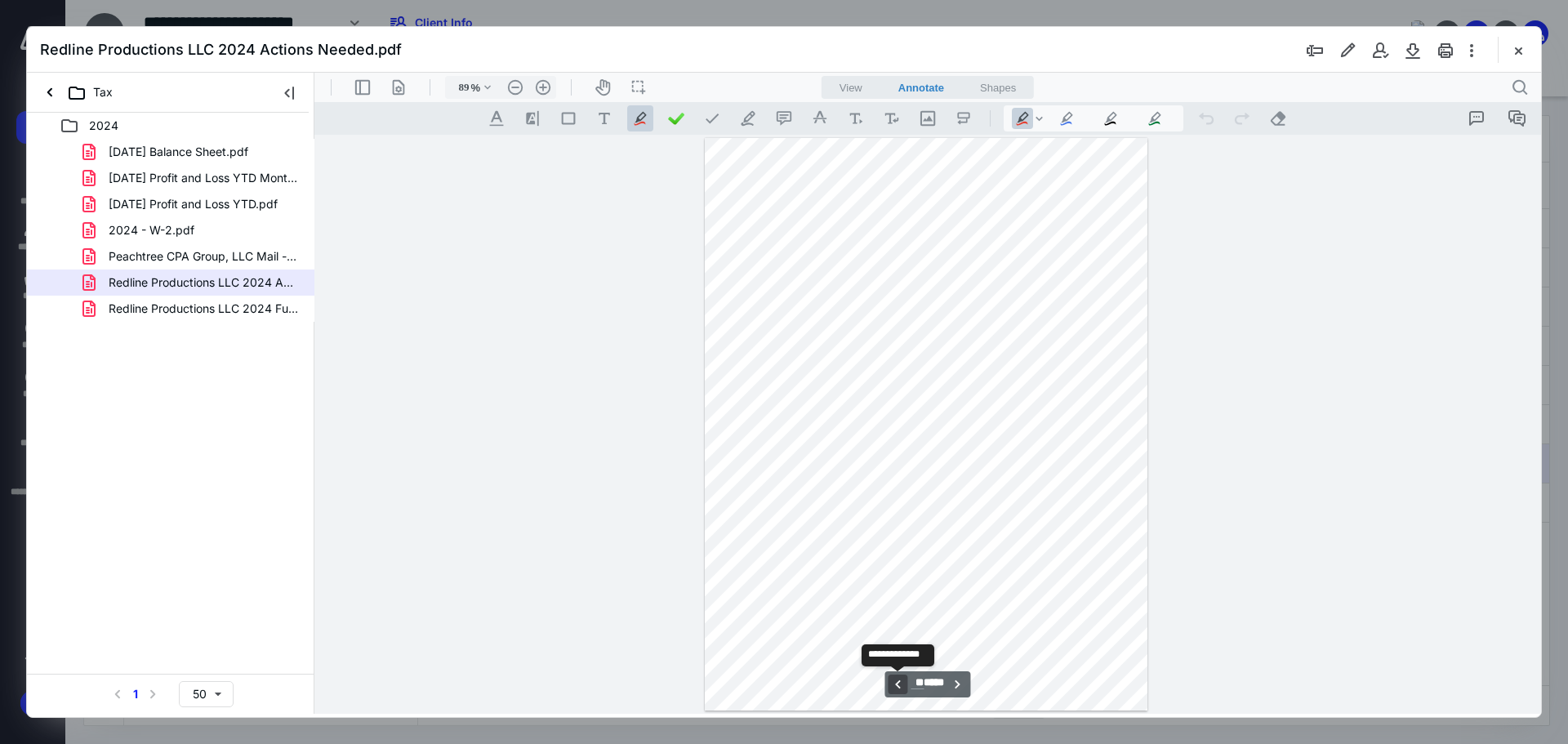 click on "**********" at bounding box center [898, 684] 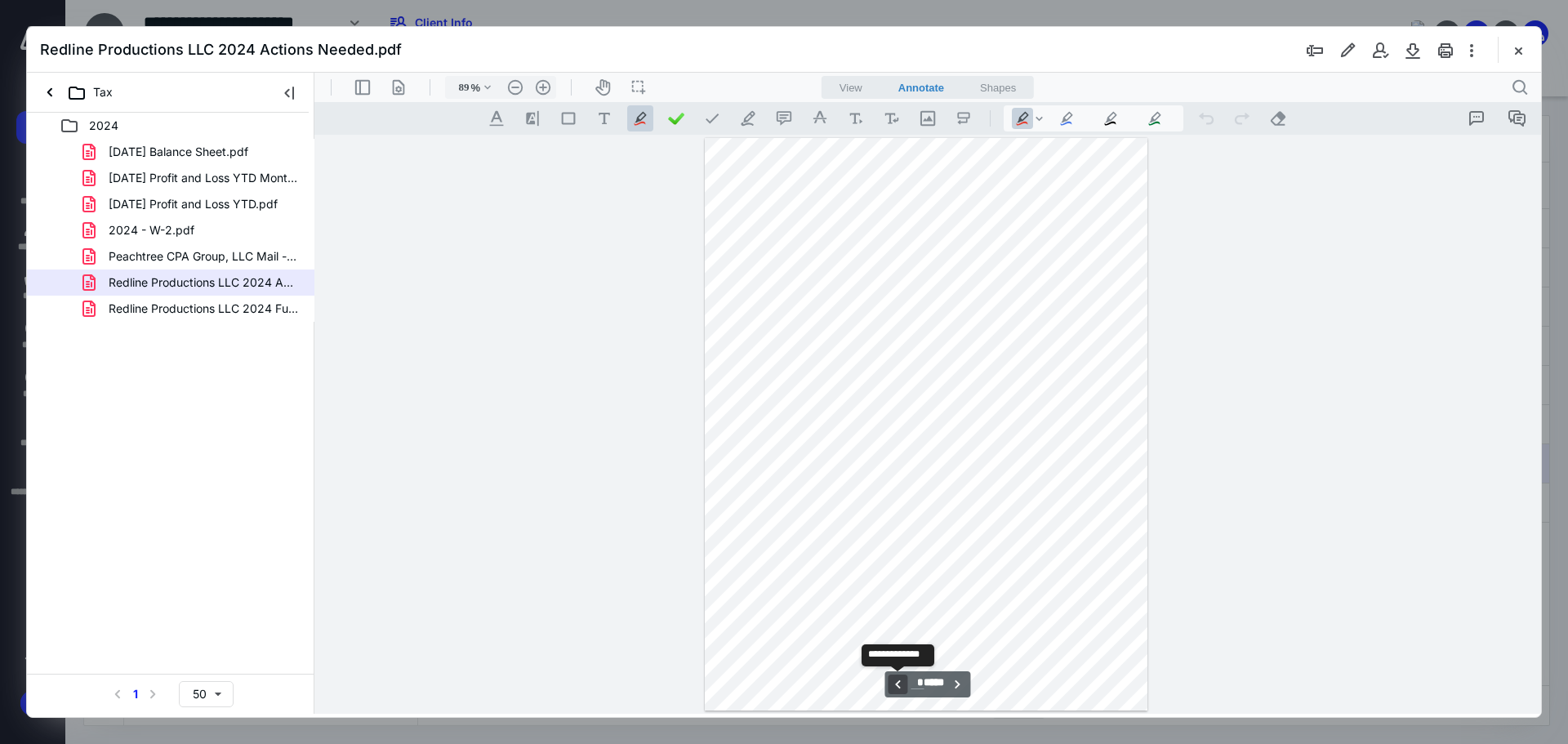 scroll, scrollTop: 4632, scrollLeft: 0, axis: vertical 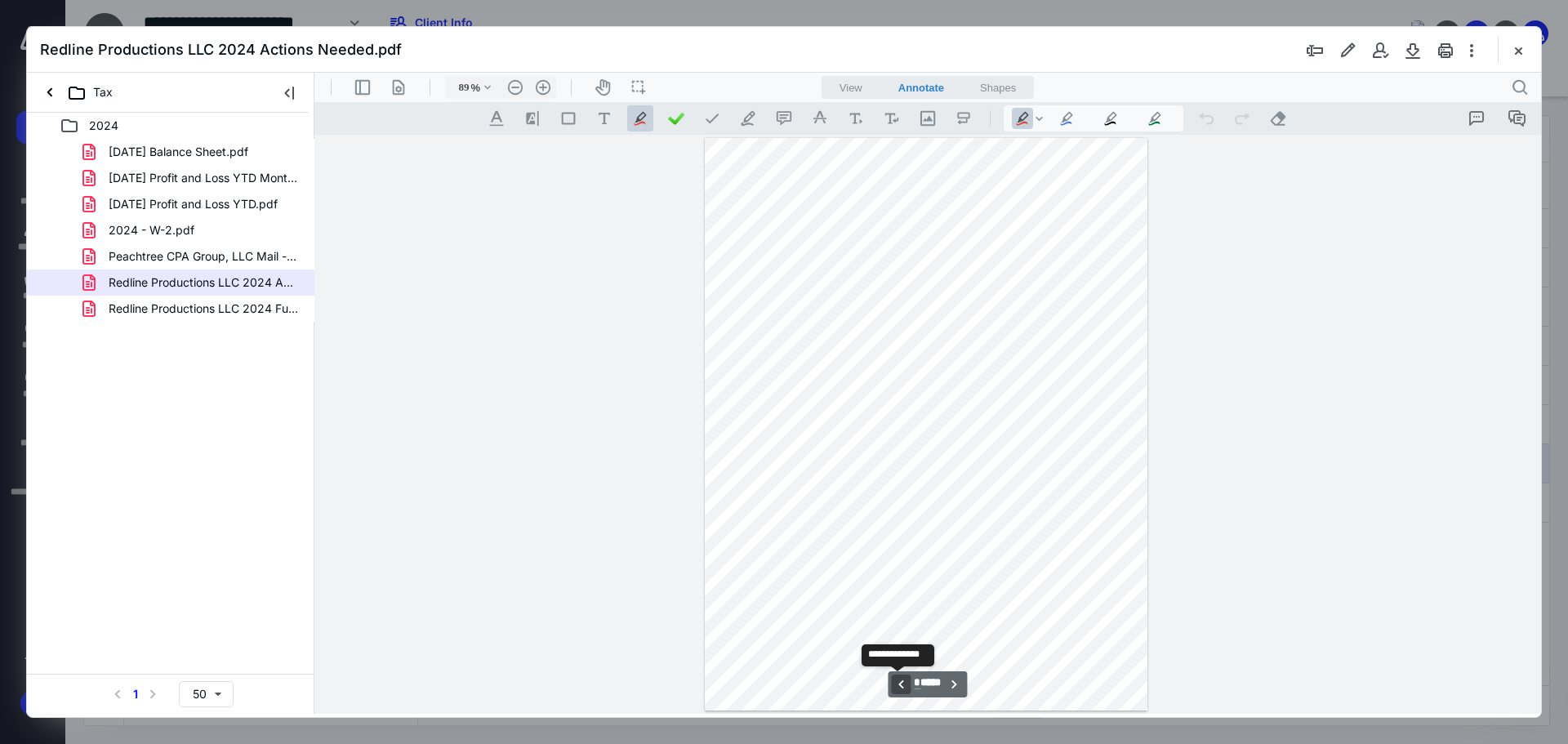 click on "**********" at bounding box center (901, 684) 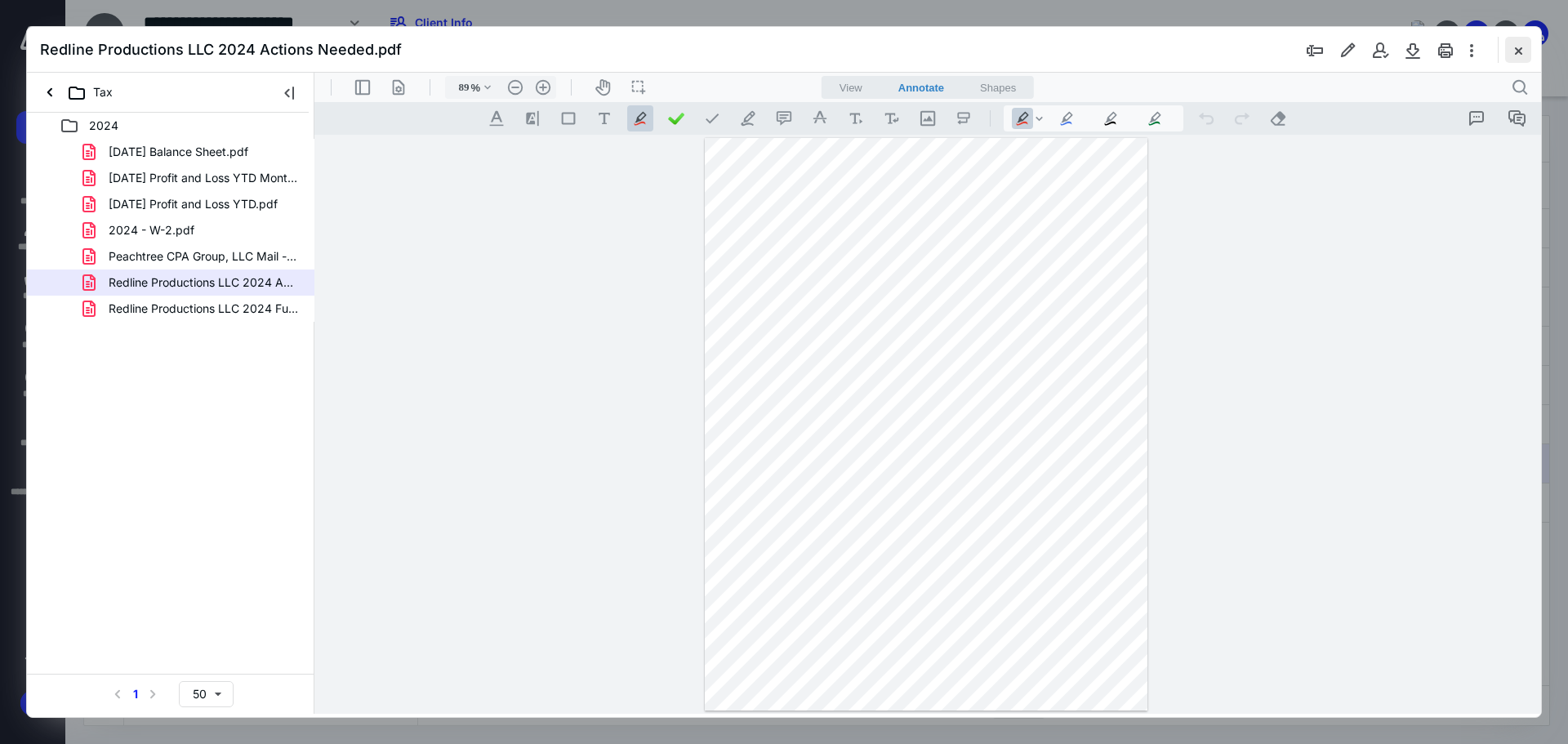 click at bounding box center [1518, 50] 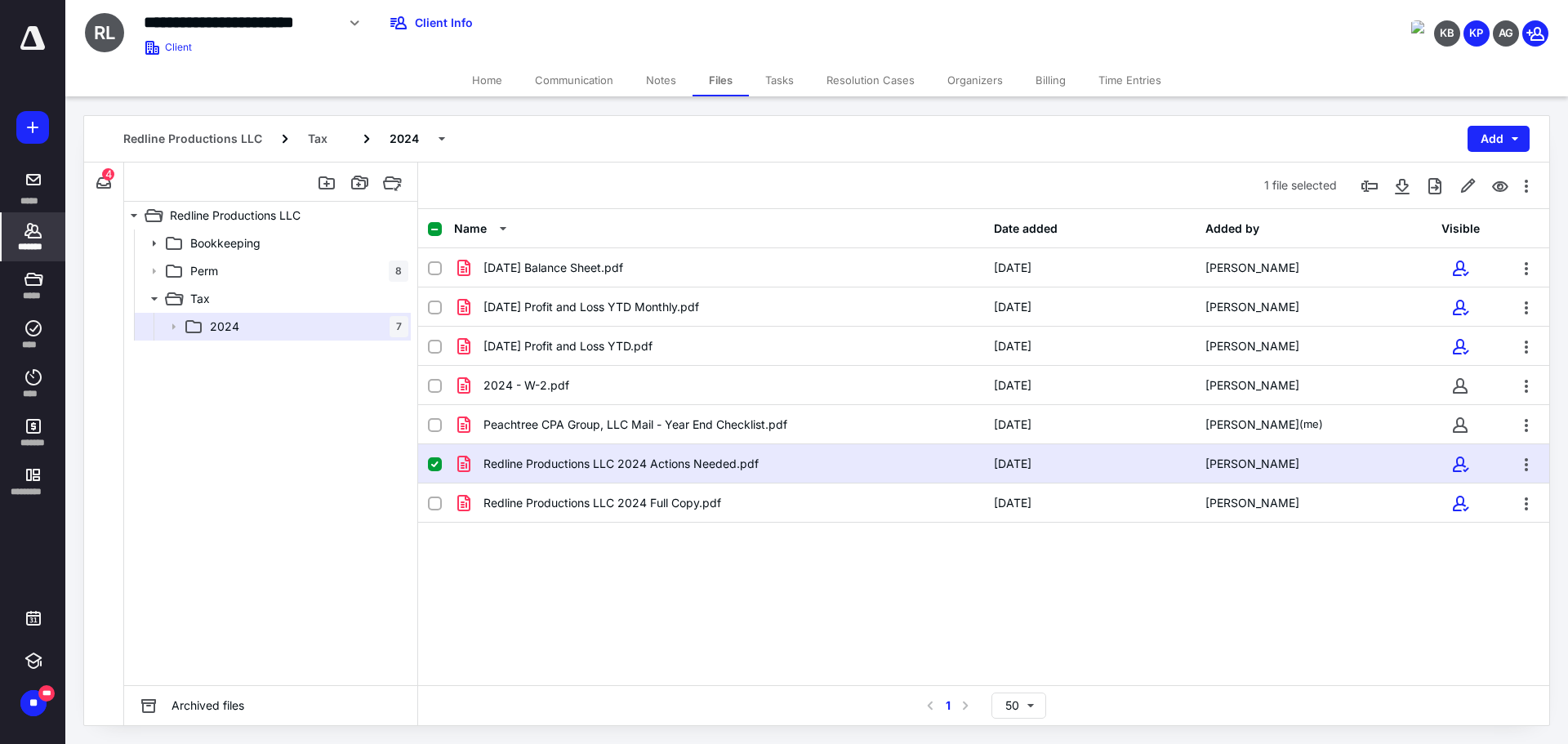 click 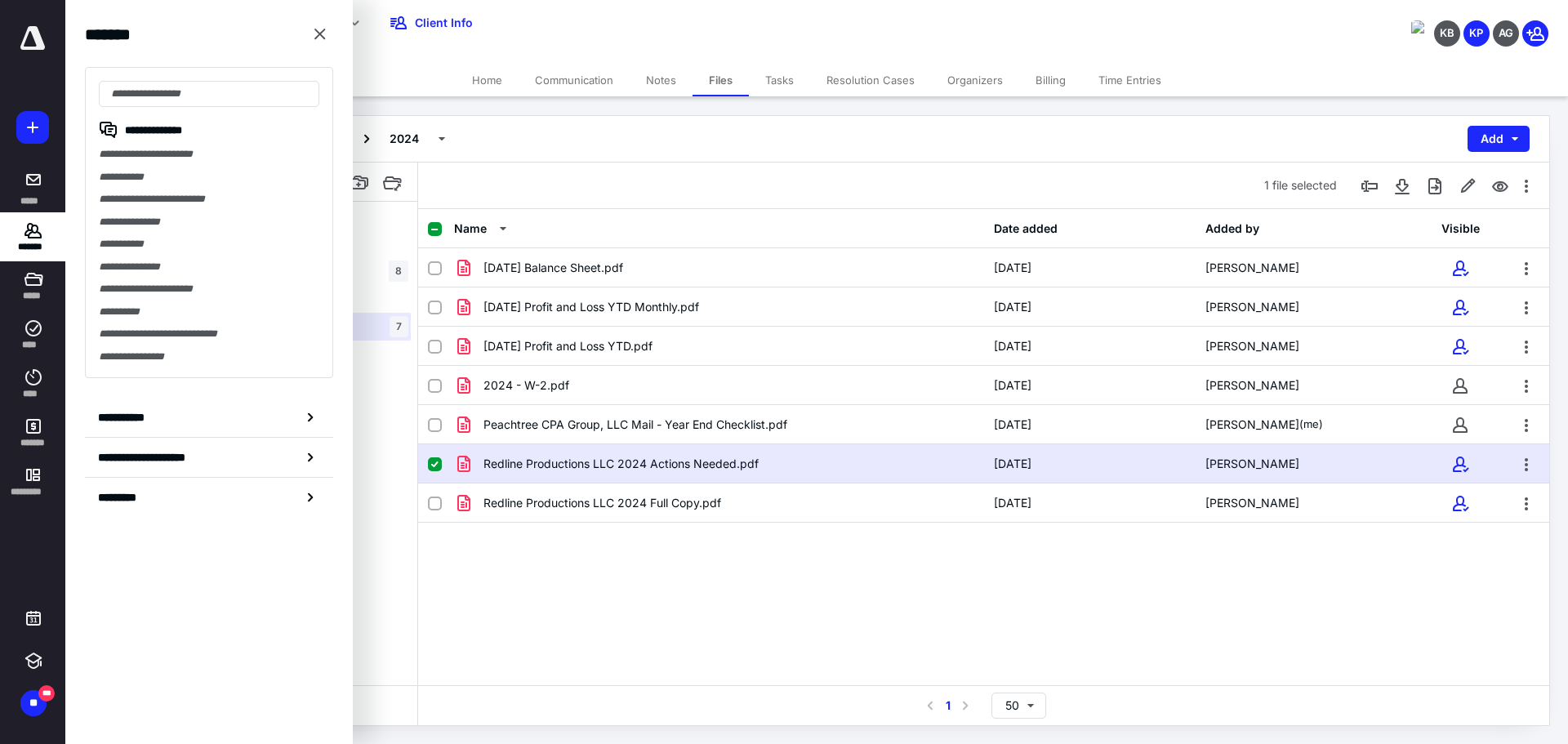 click on "**********" at bounding box center (209, 222) 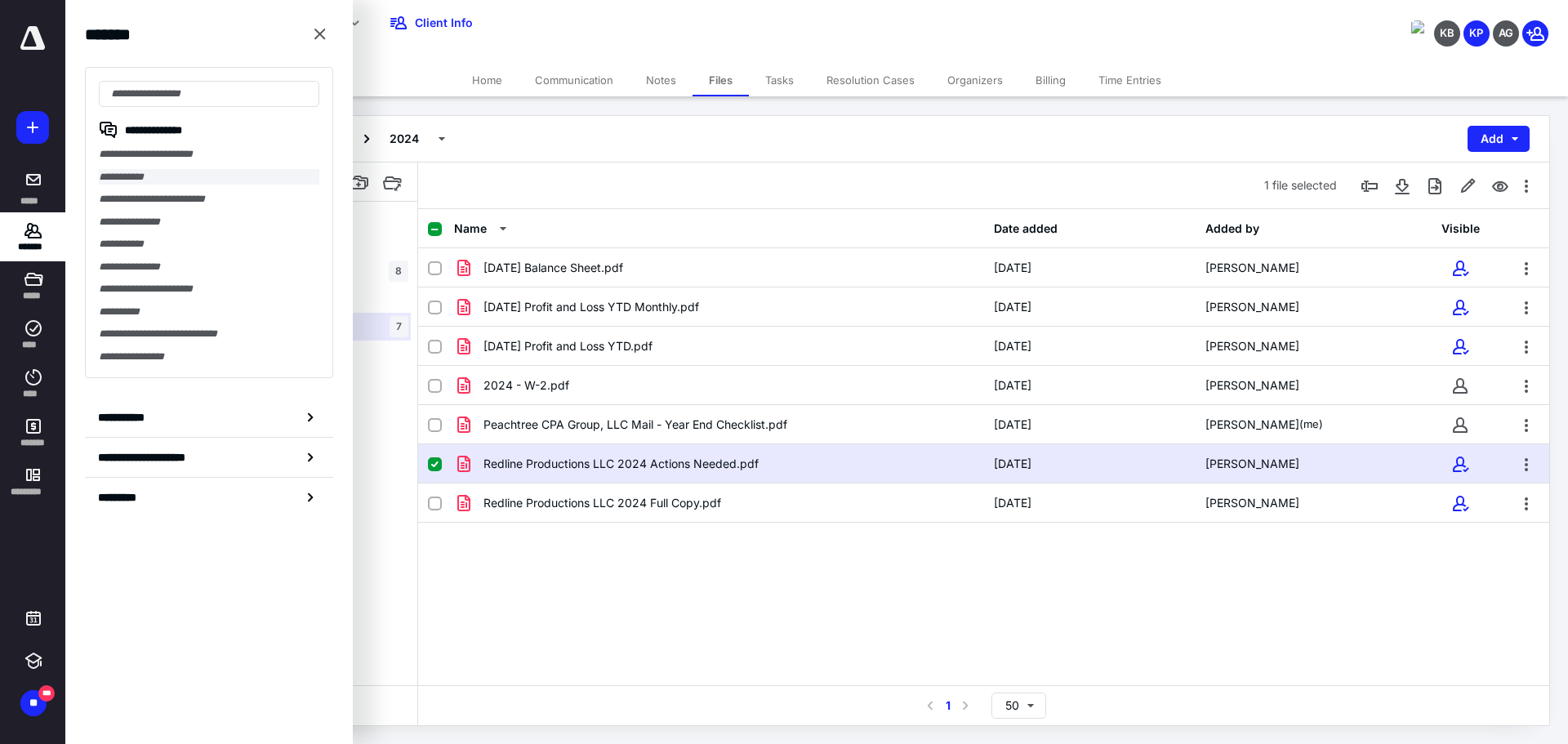 click on "**********" at bounding box center [209, 177] 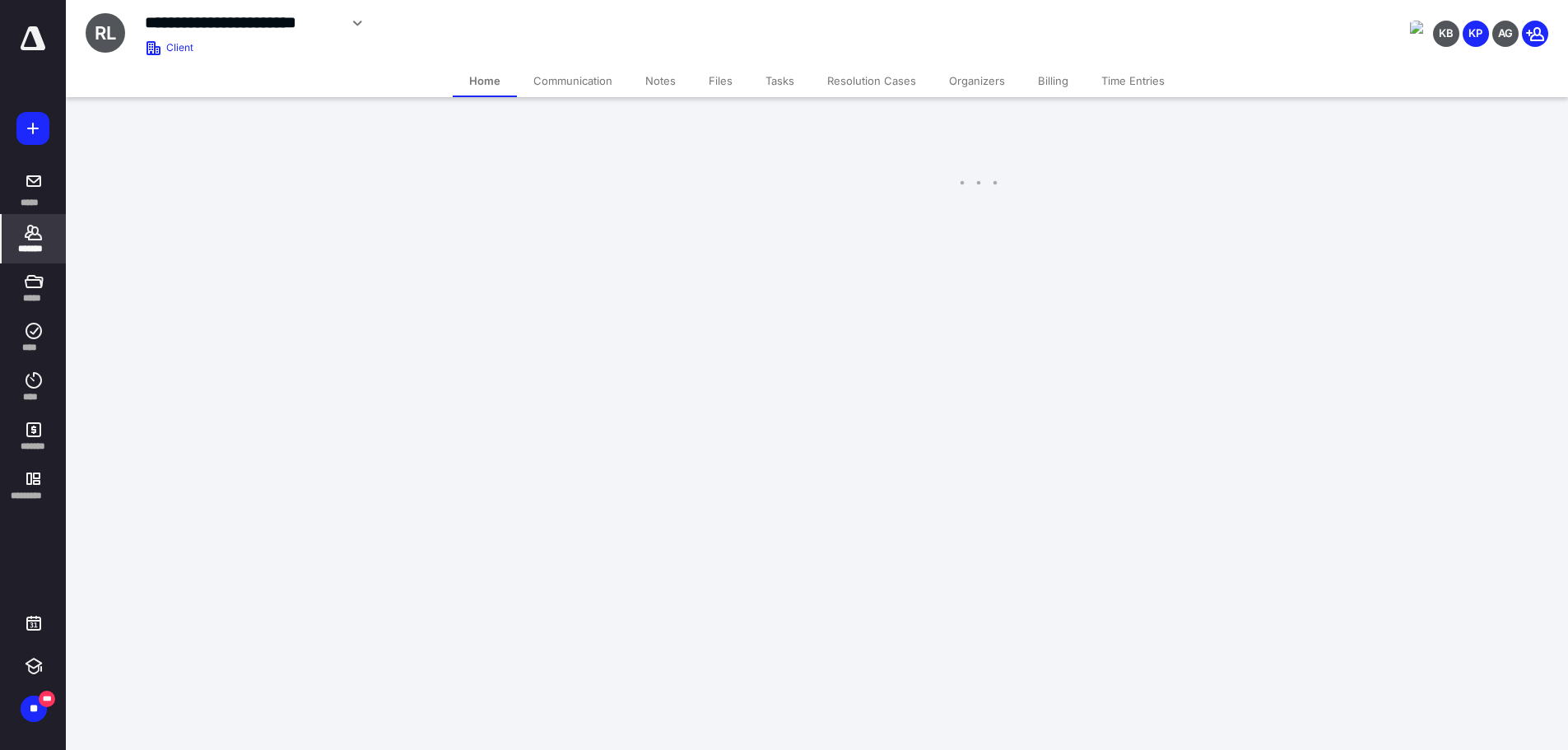 click on "Time Entries" at bounding box center [1133, 81] 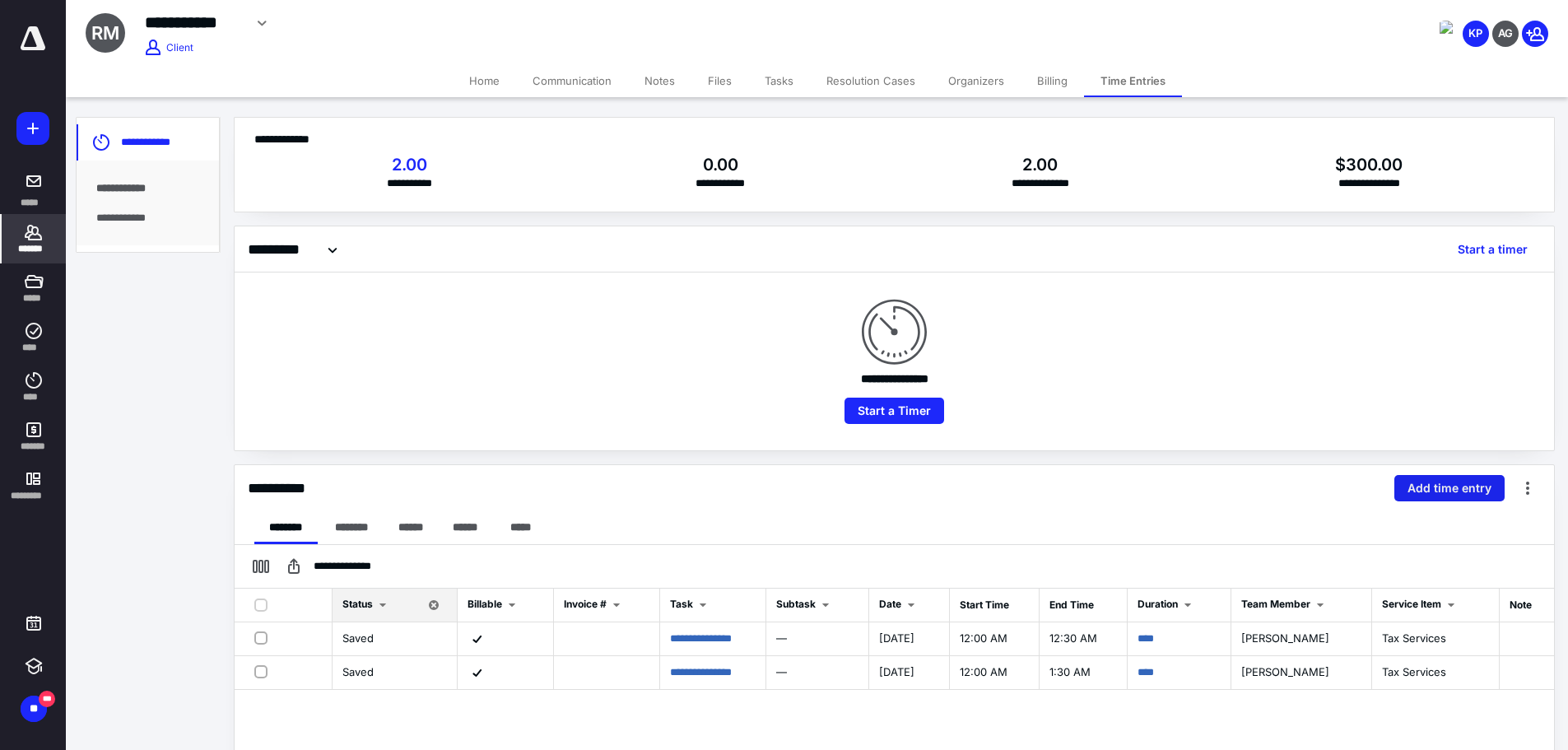 click on "Add time entry" at bounding box center [1449, 488] 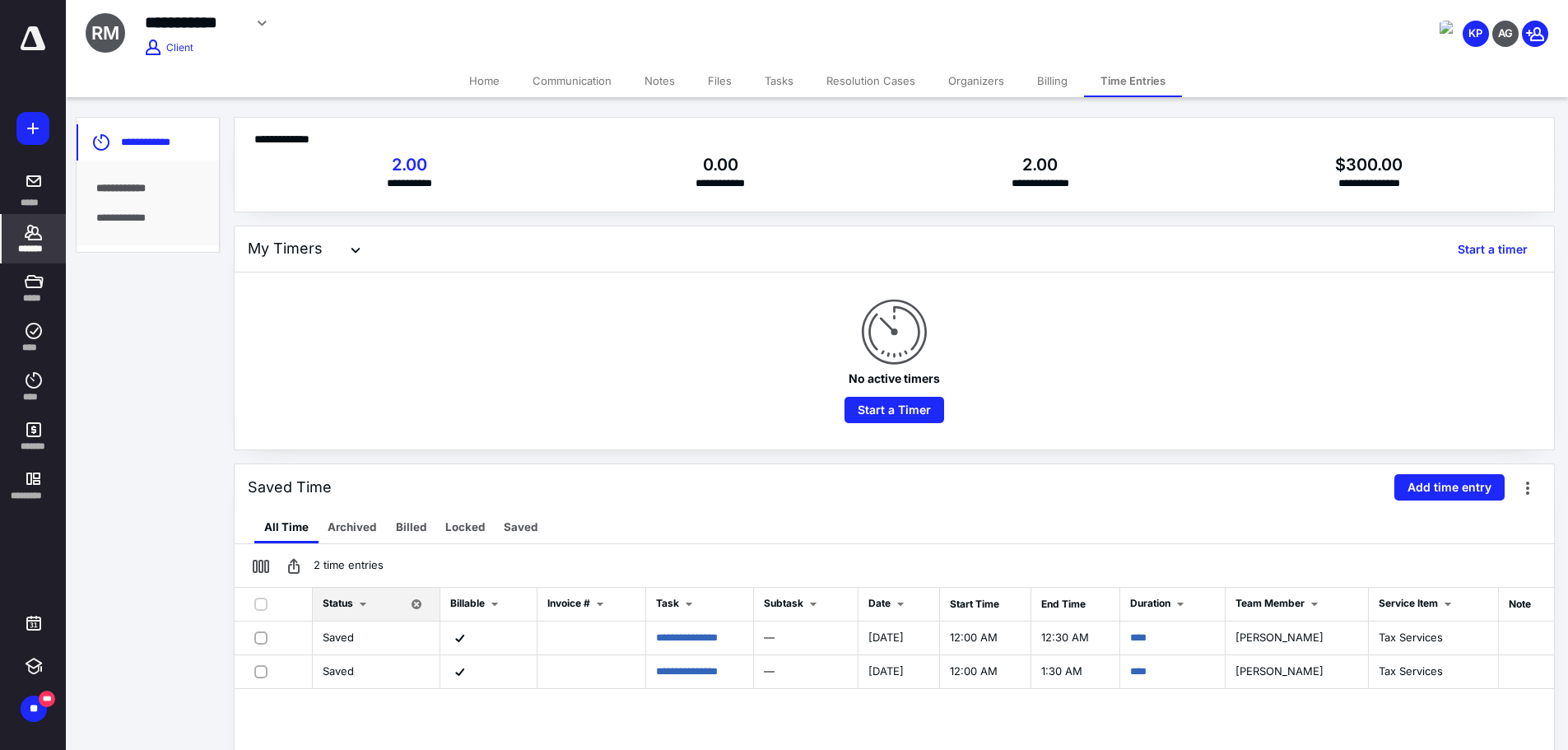 type on "**********" 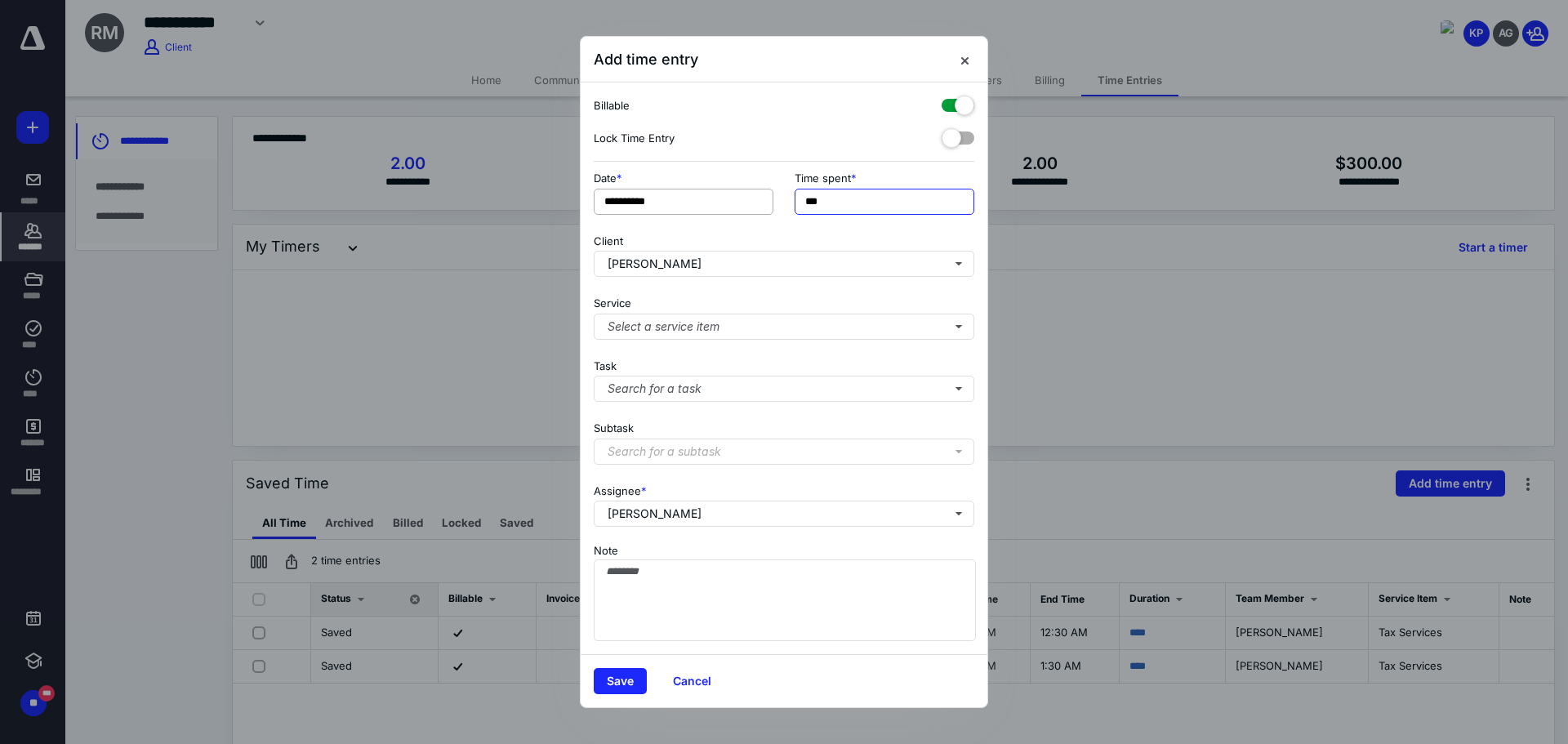 drag, startPoint x: 866, startPoint y: 197, endPoint x: 764, endPoint y: 206, distance: 102.39629 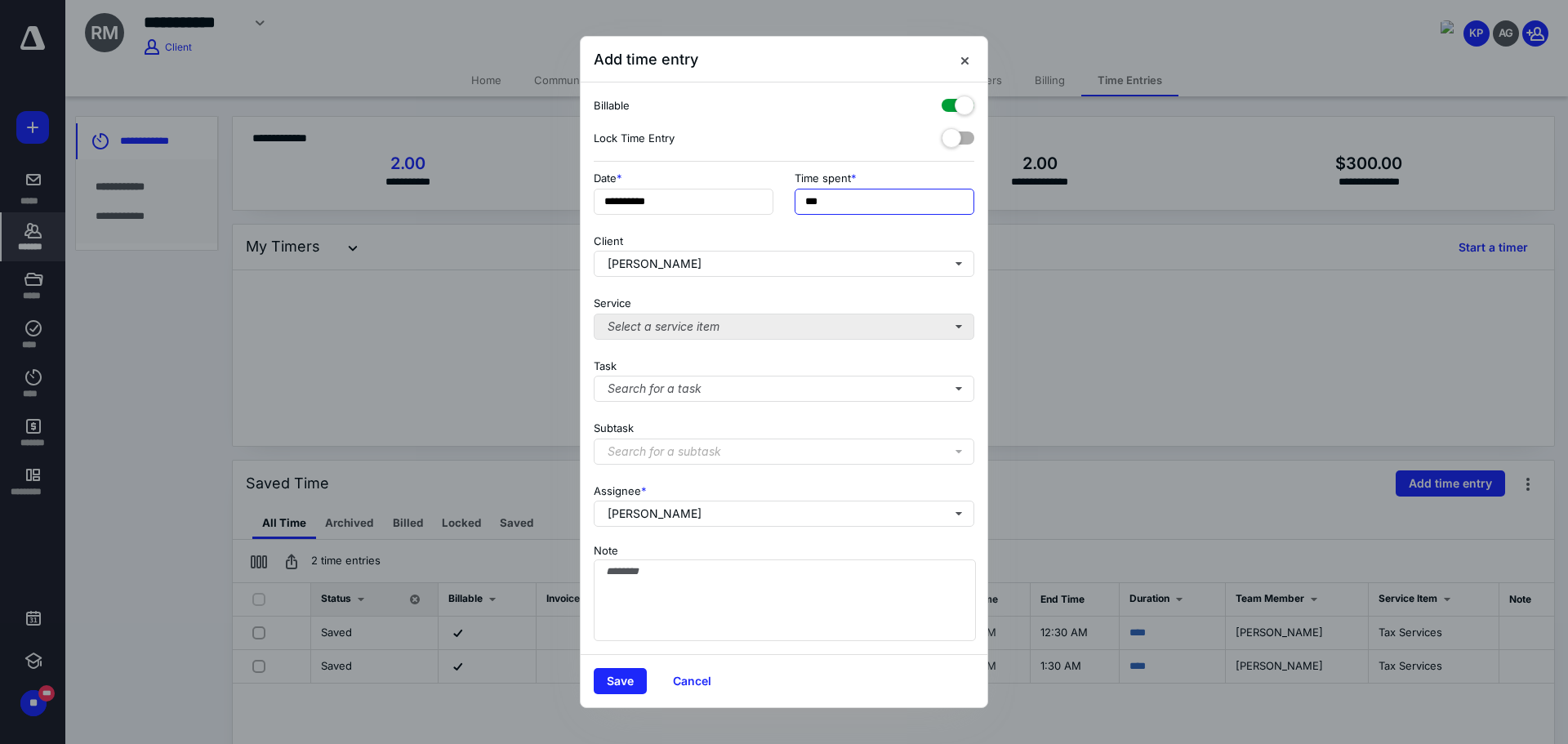 type on "***" 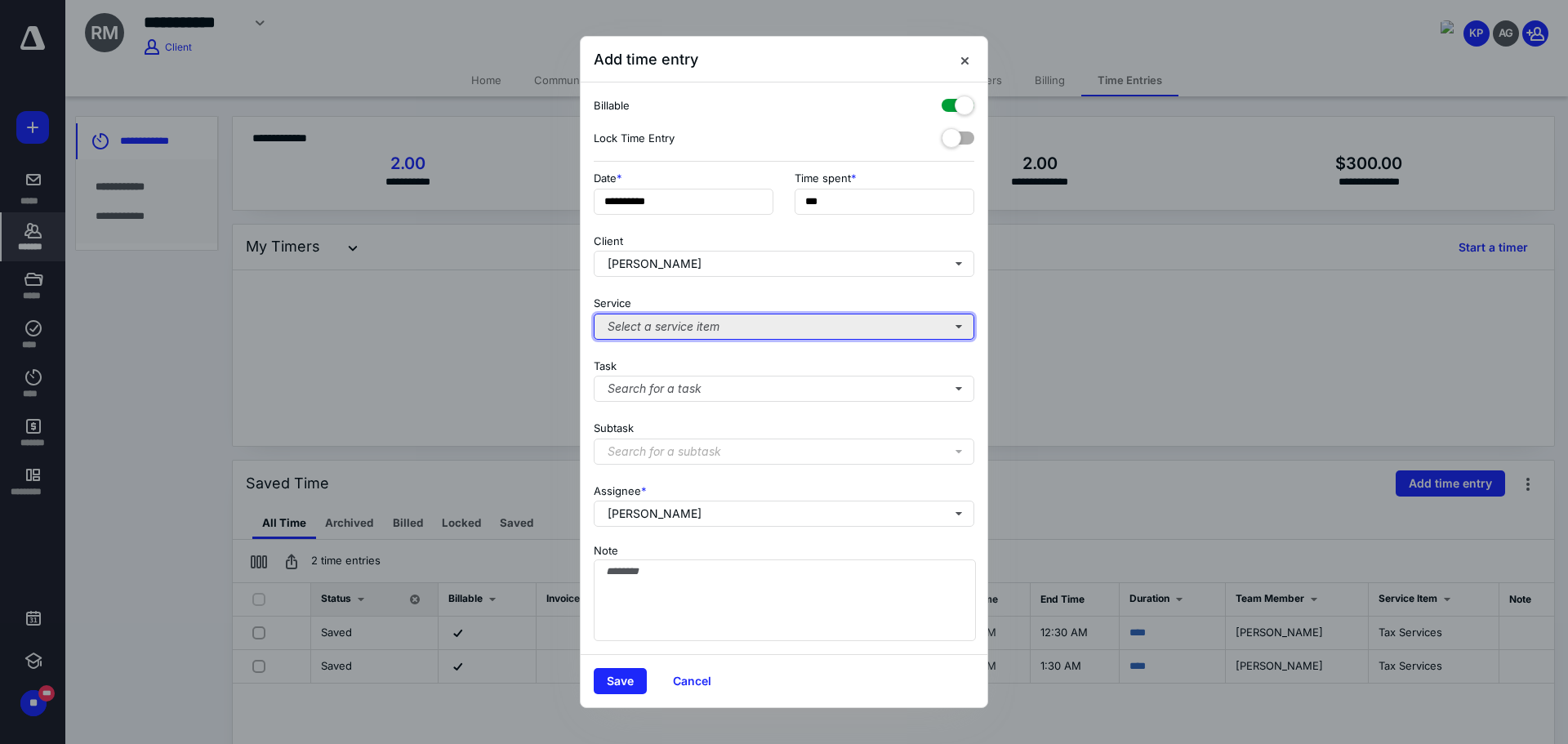 click on "Select a service item" at bounding box center [784, 327] 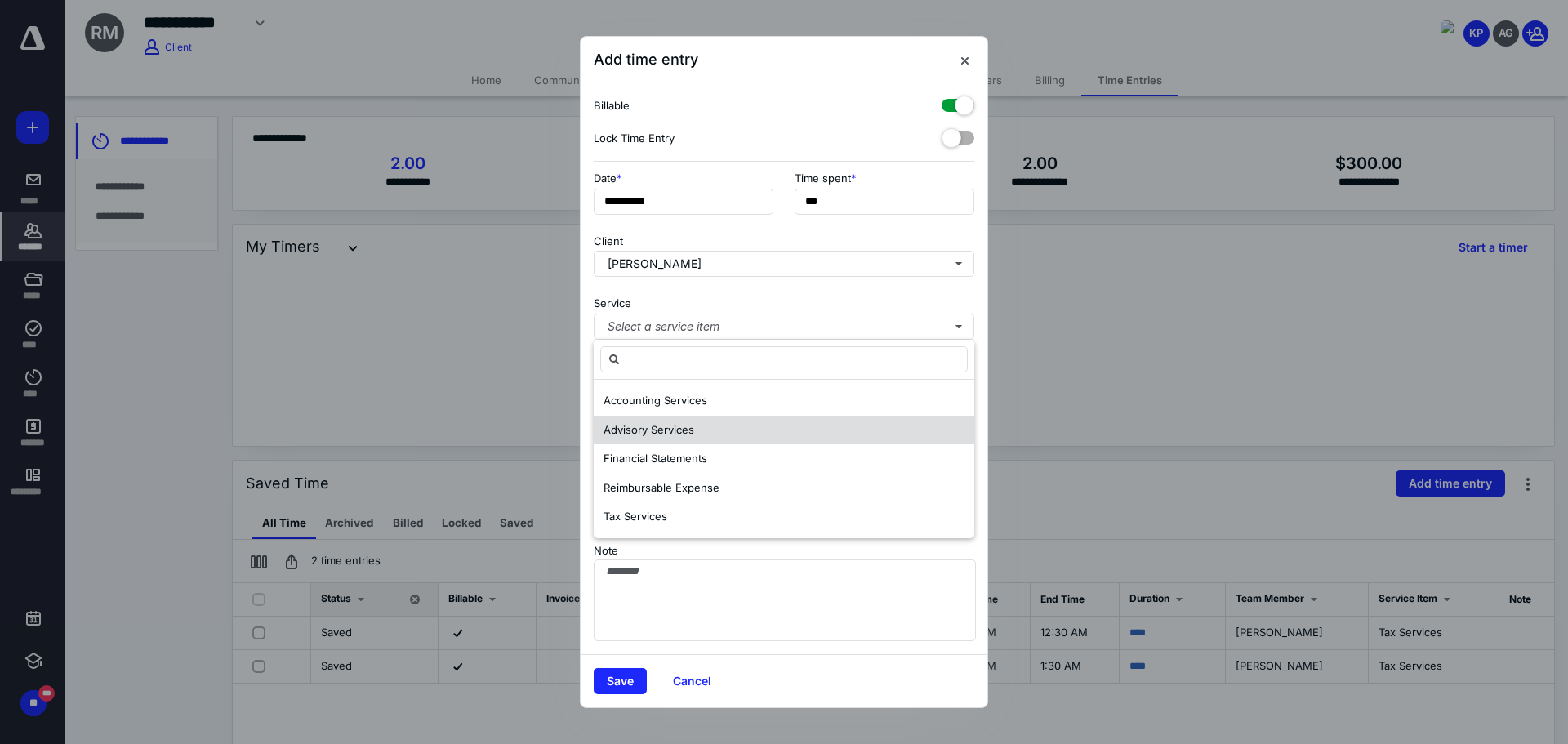click on "Advisory Services" at bounding box center [784, 430] 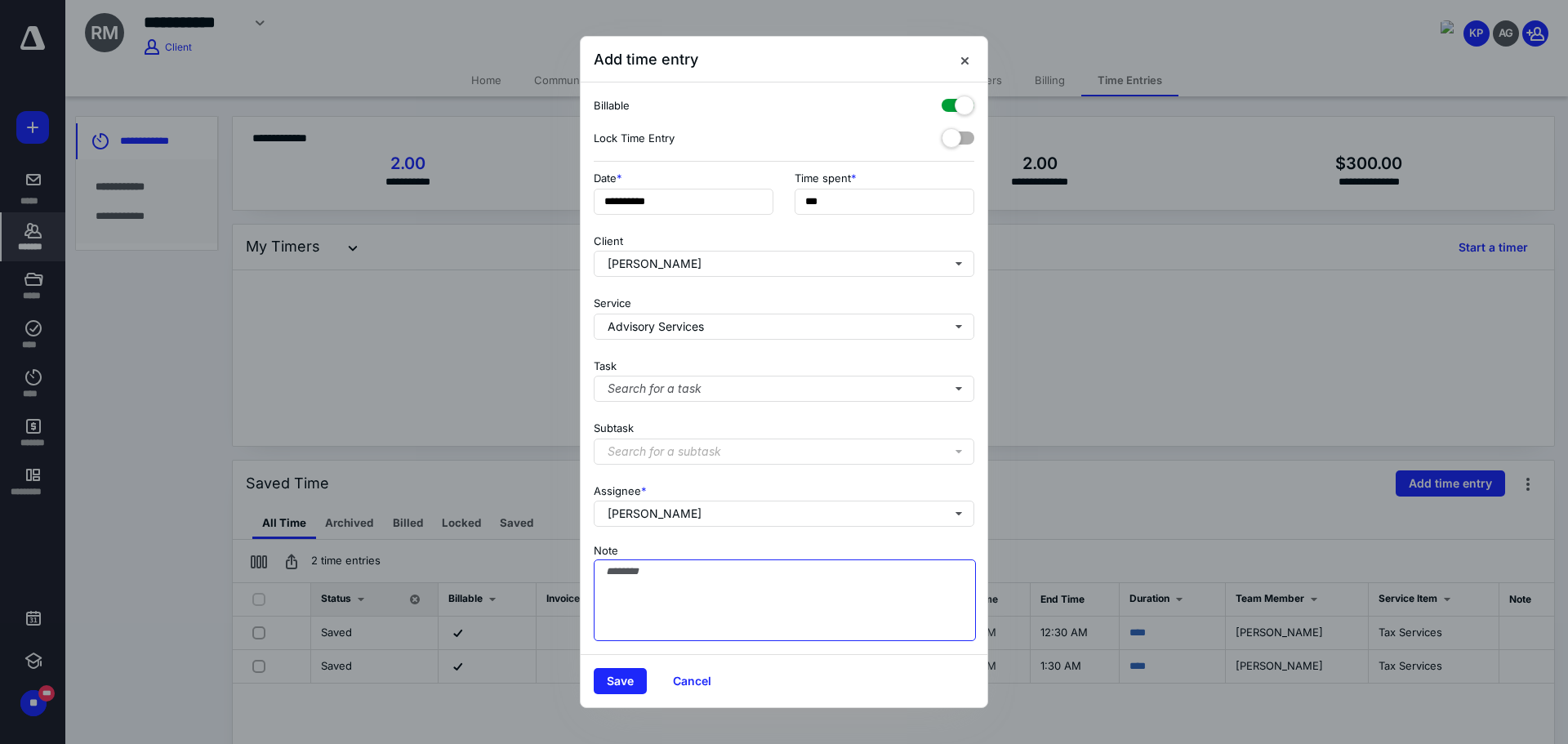 click on "Note" at bounding box center [785, 600] 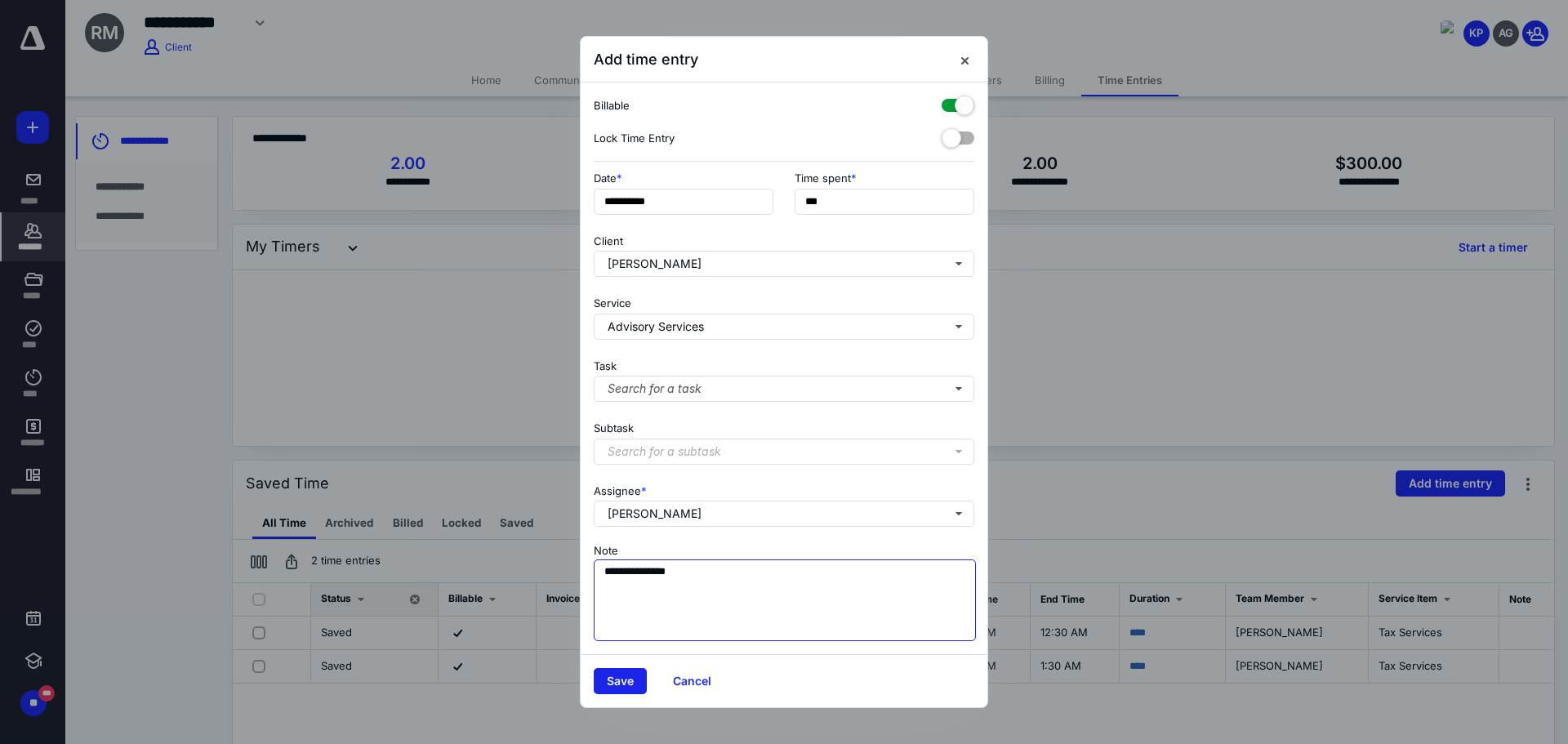 type on "**********" 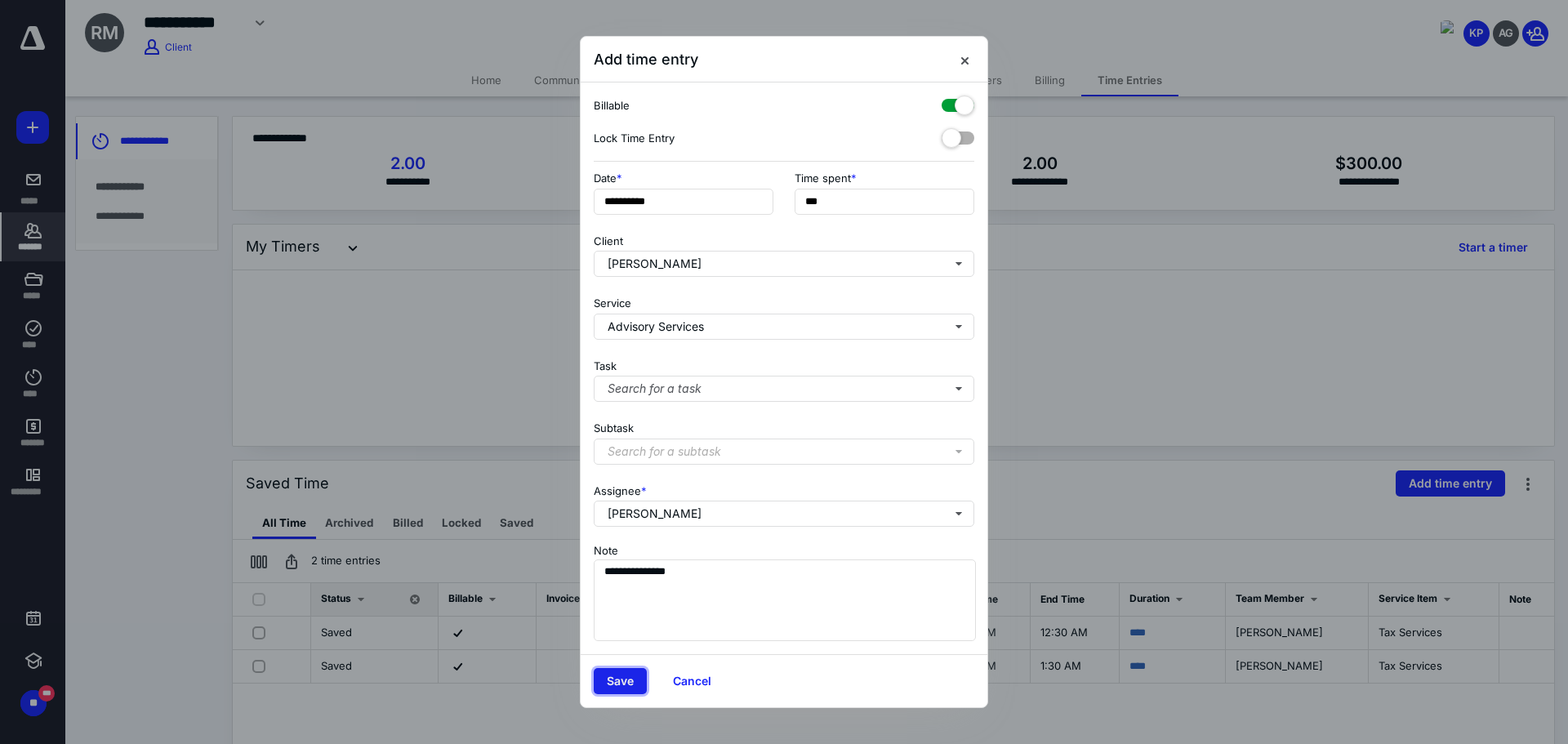 click on "Save" at bounding box center (620, 681) 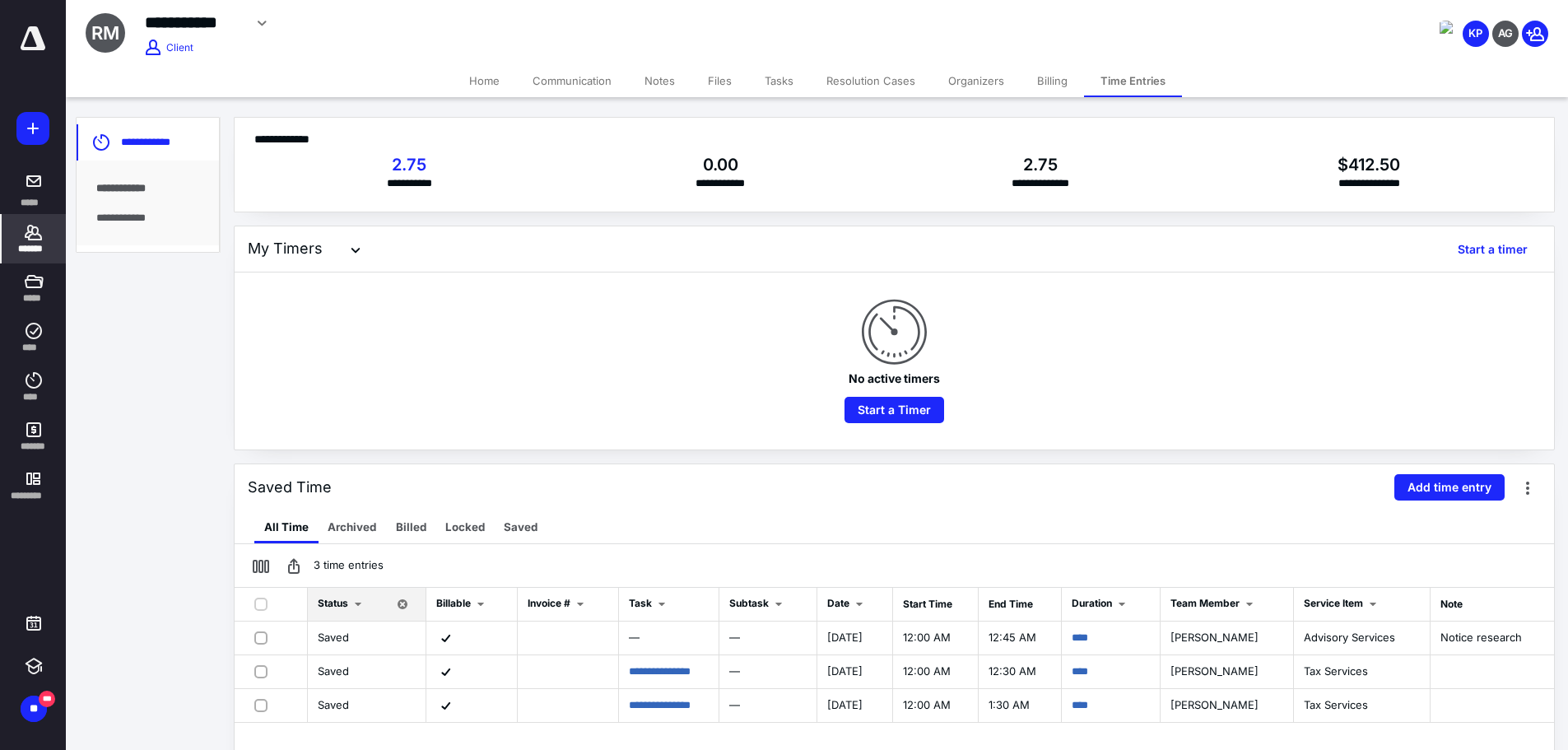 click on "*******" at bounding box center (34, 239) 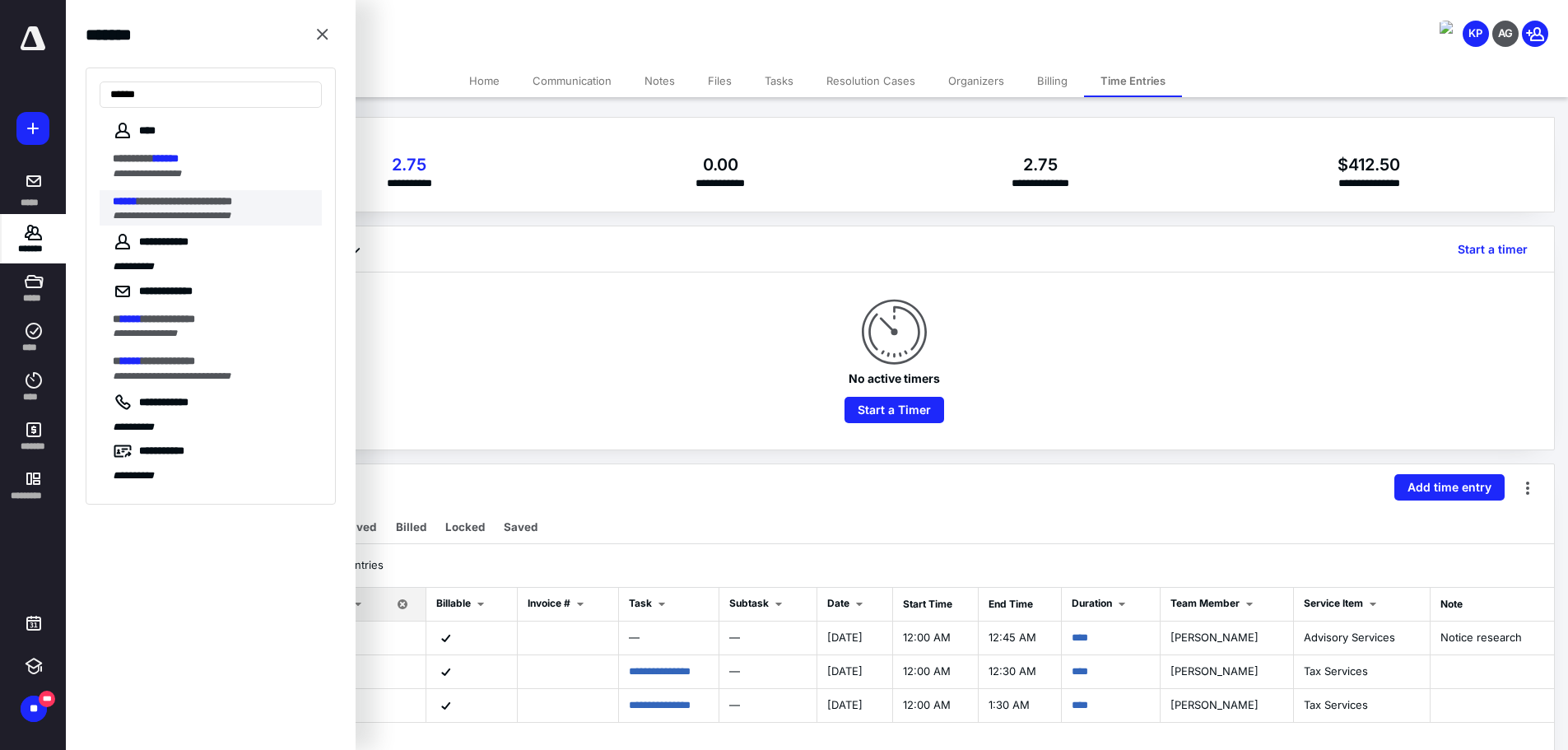type on "******" 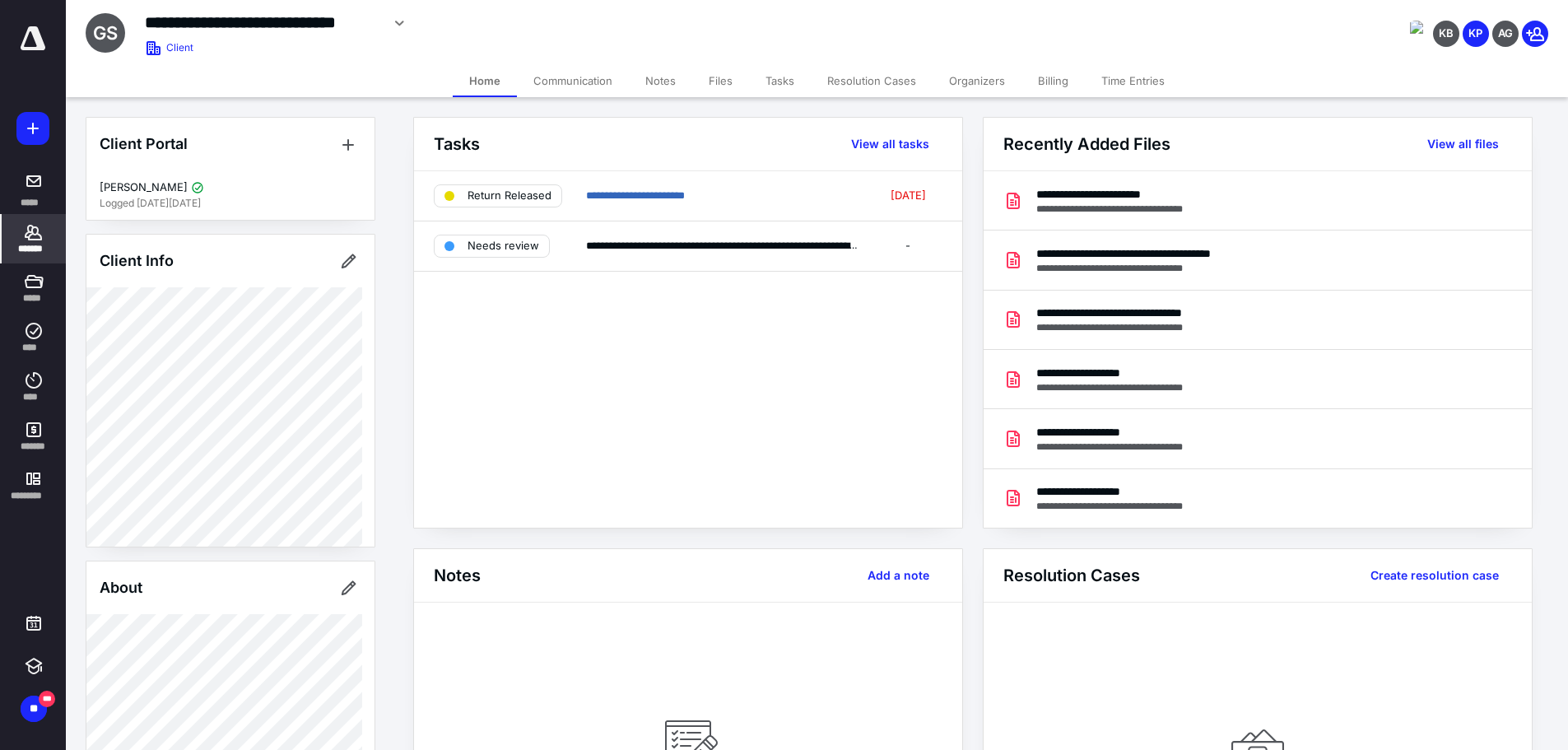 click on "Files" at bounding box center (720, 81) 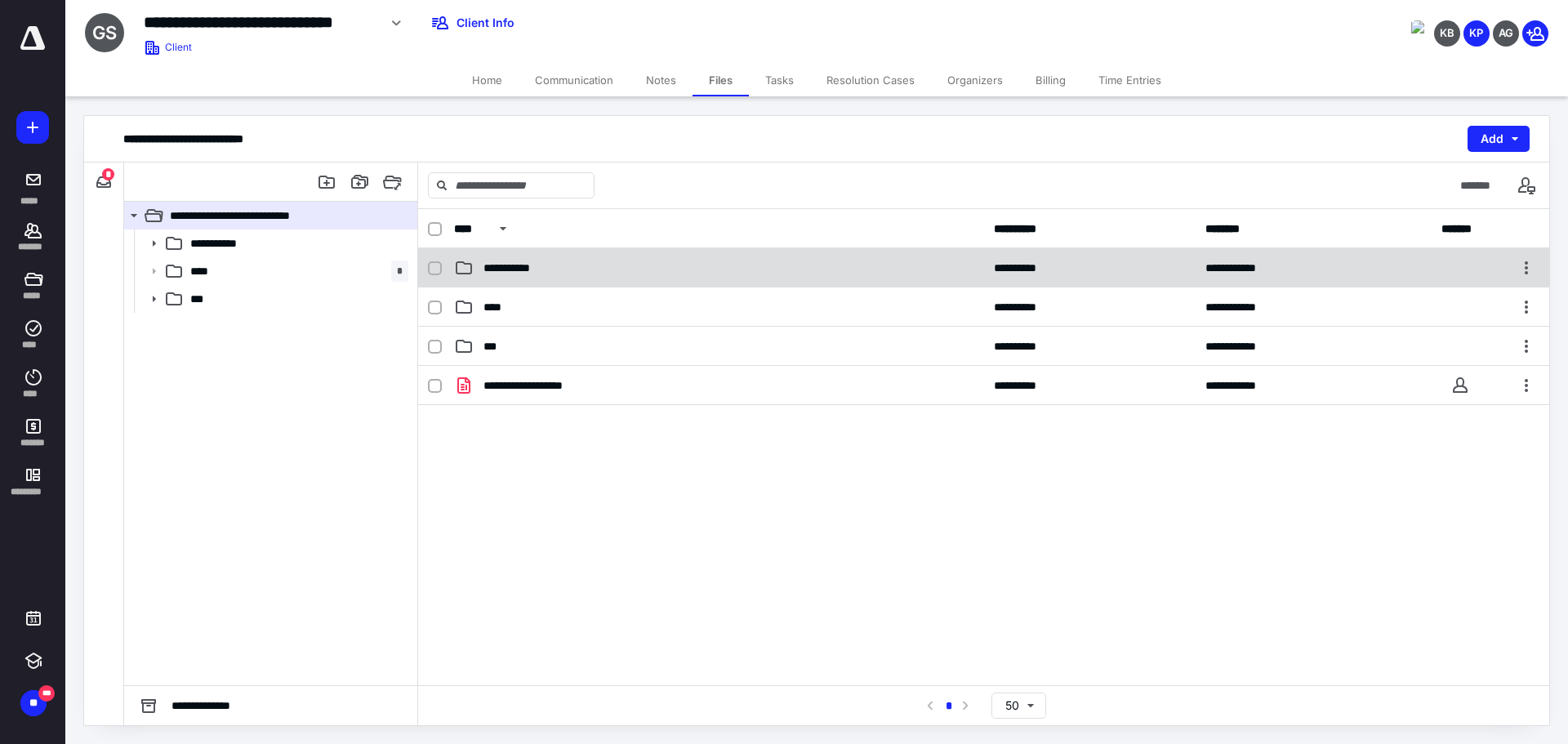 click on "**********" at bounding box center [519, 268] 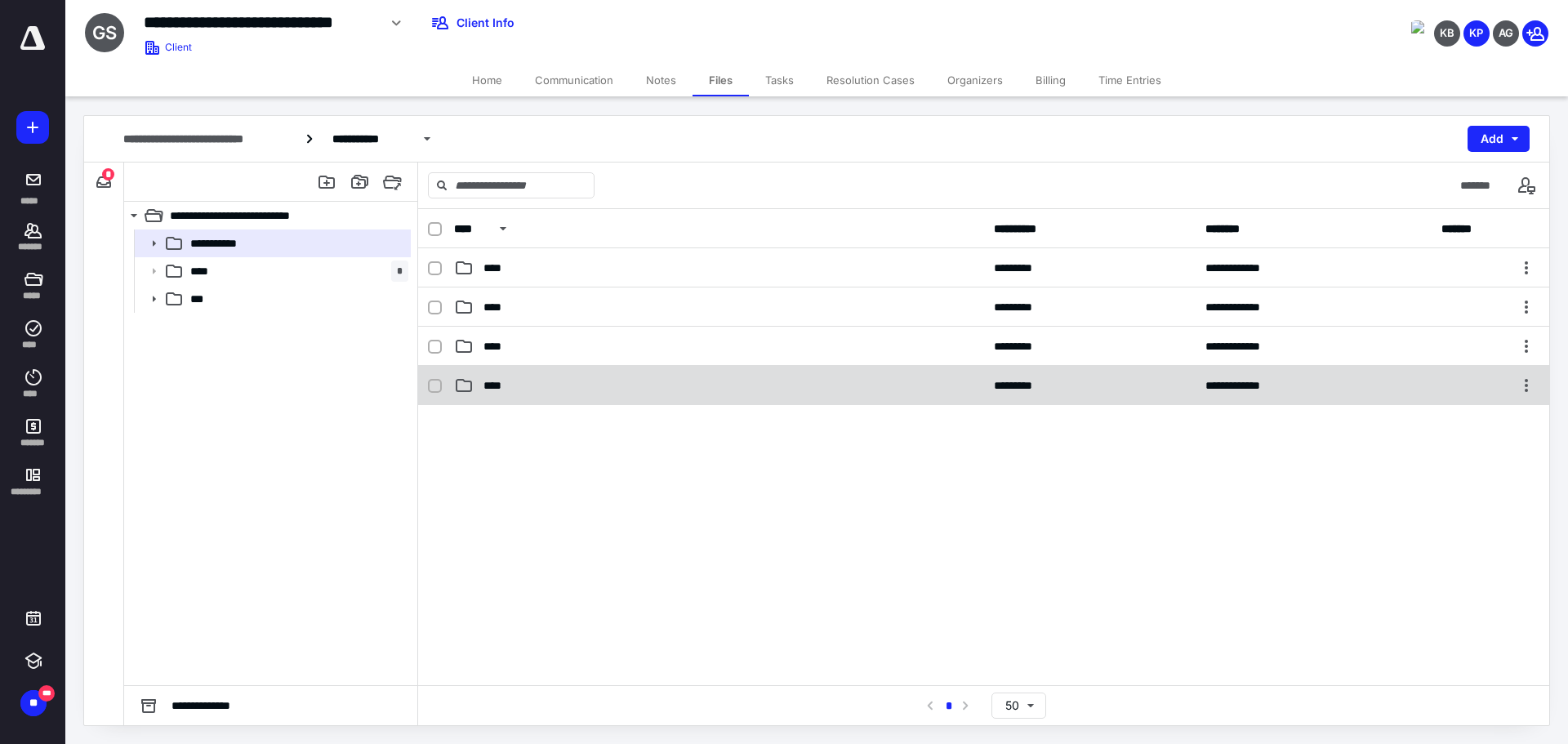 click on "****" at bounding box center (719, 385) 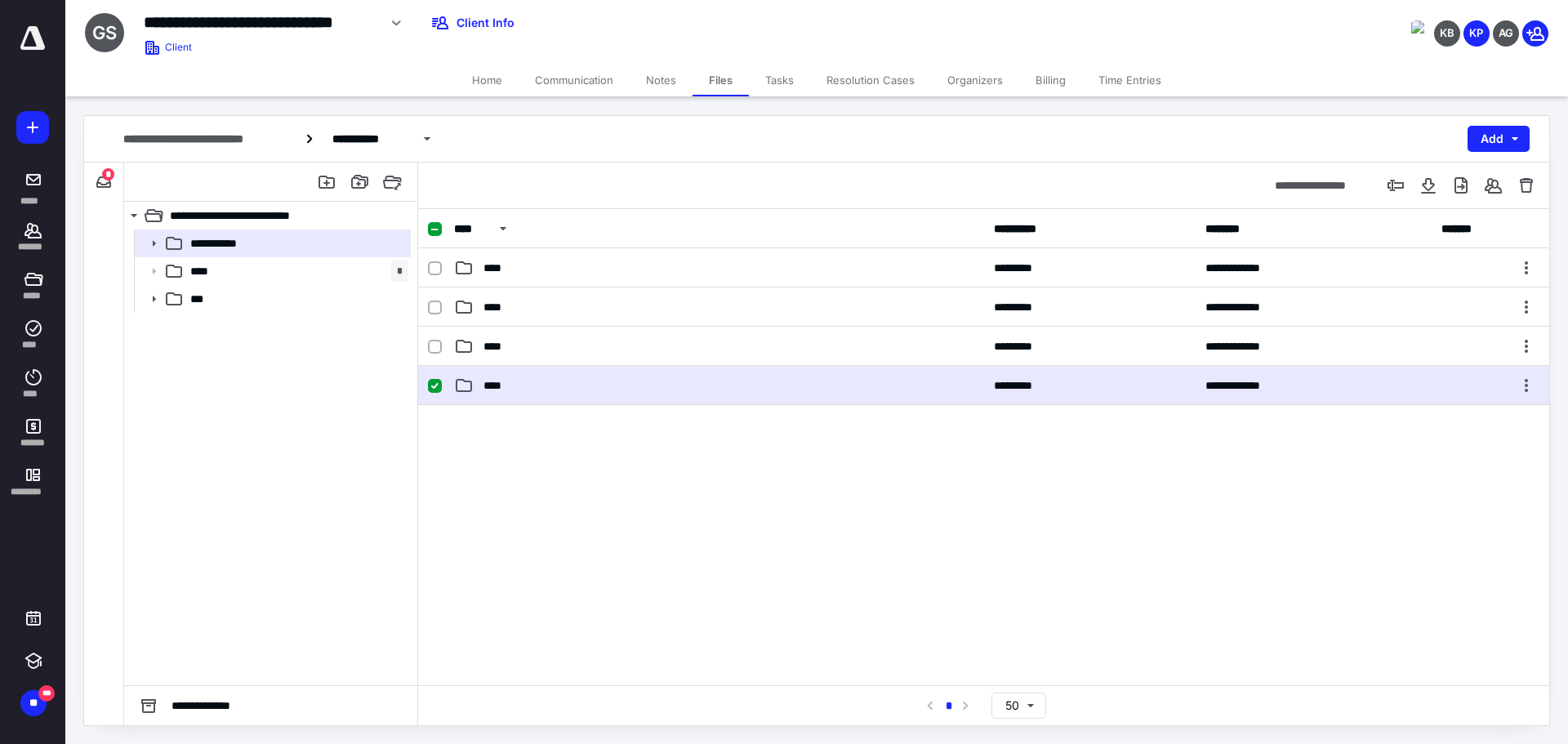 click on "****" at bounding box center [719, 385] 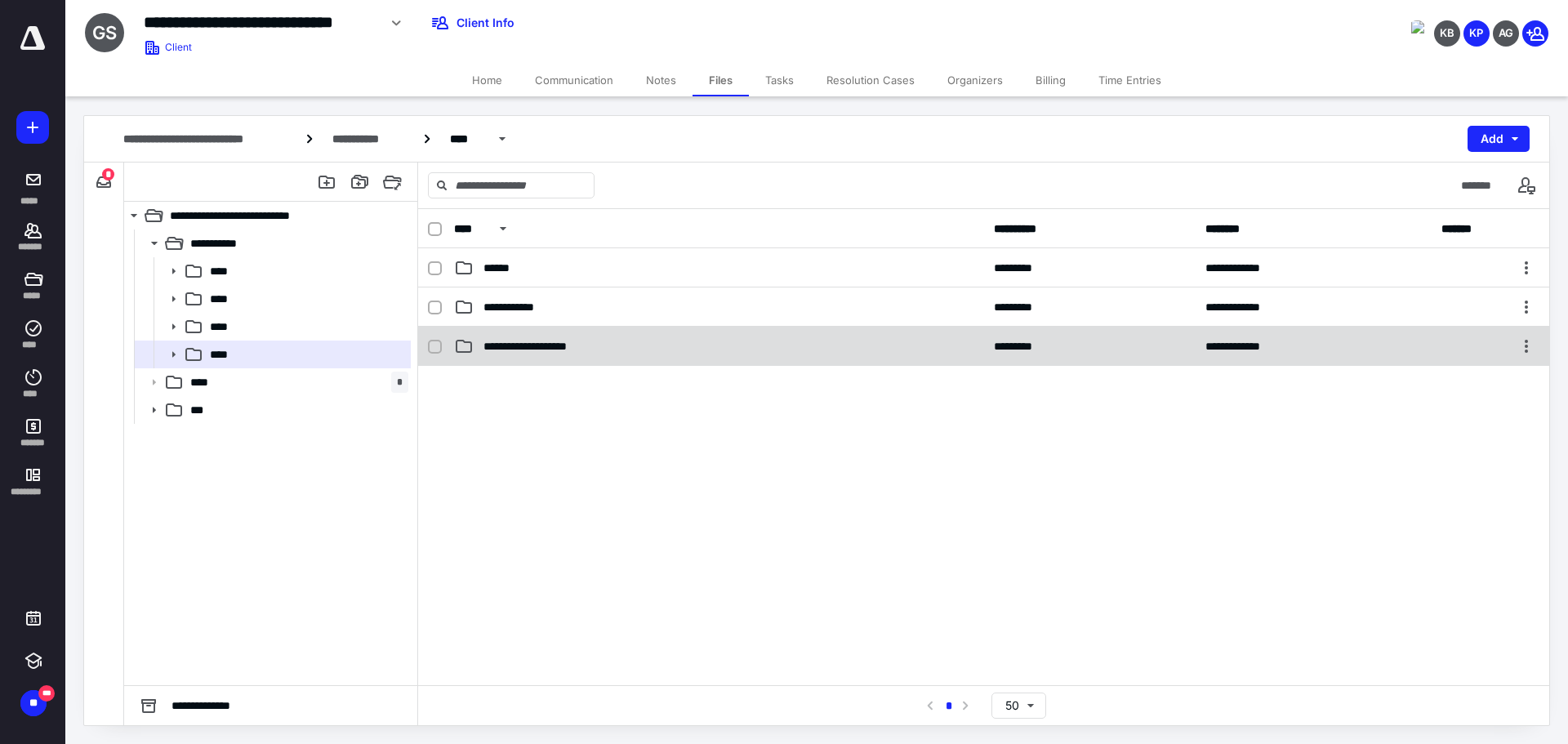 click on "**********" at bounding box center [539, 346] 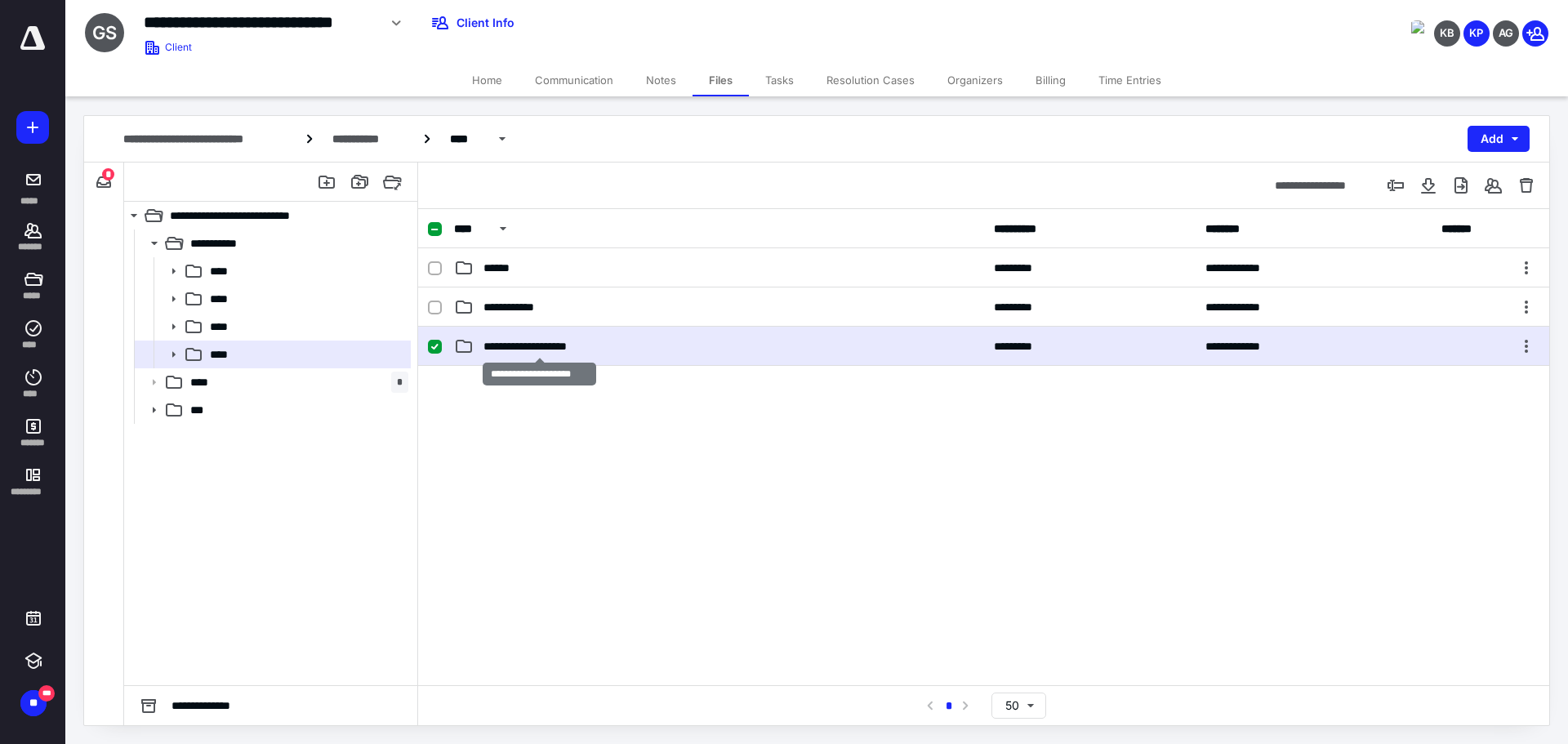 click on "**********" at bounding box center [539, 346] 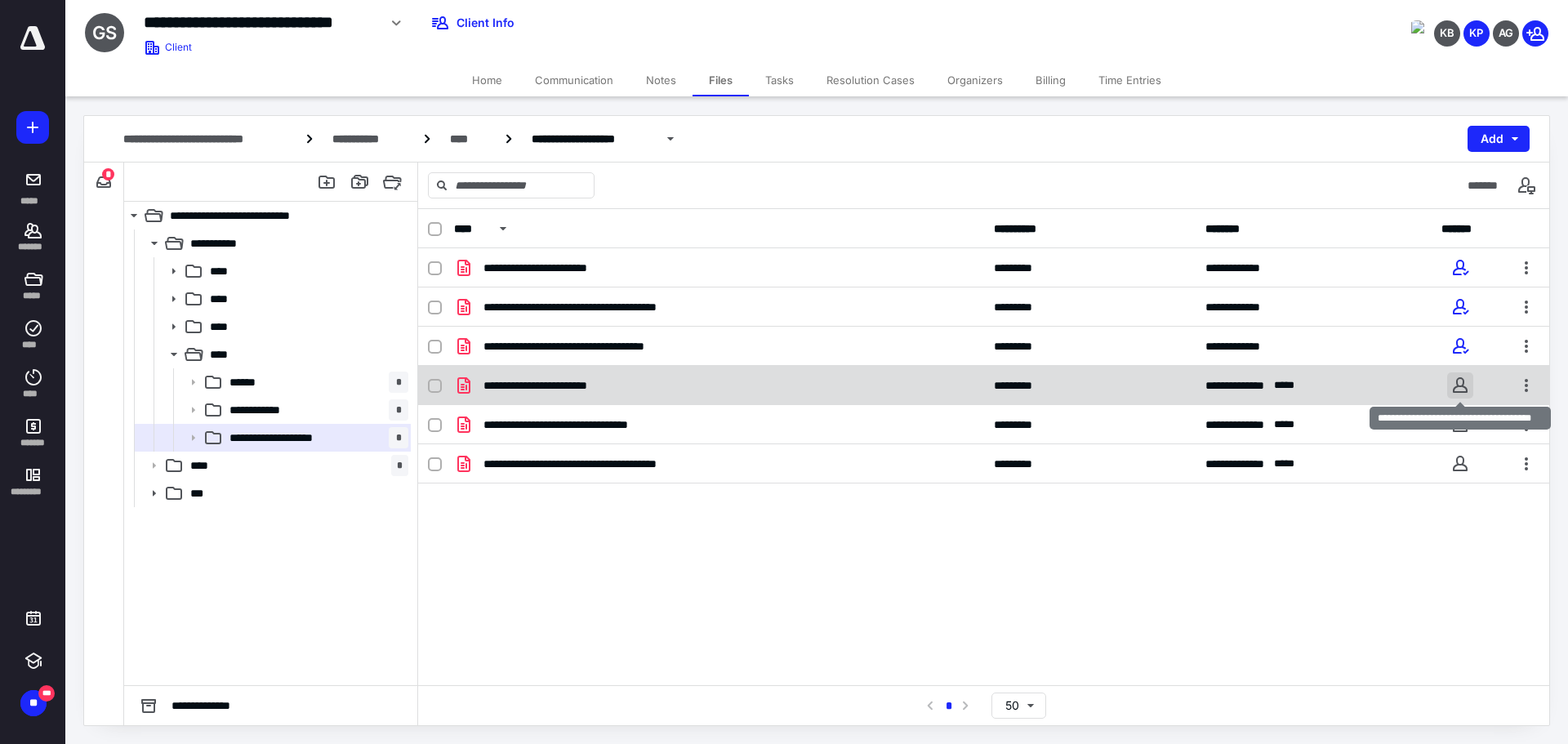 click at bounding box center [1460, 385] 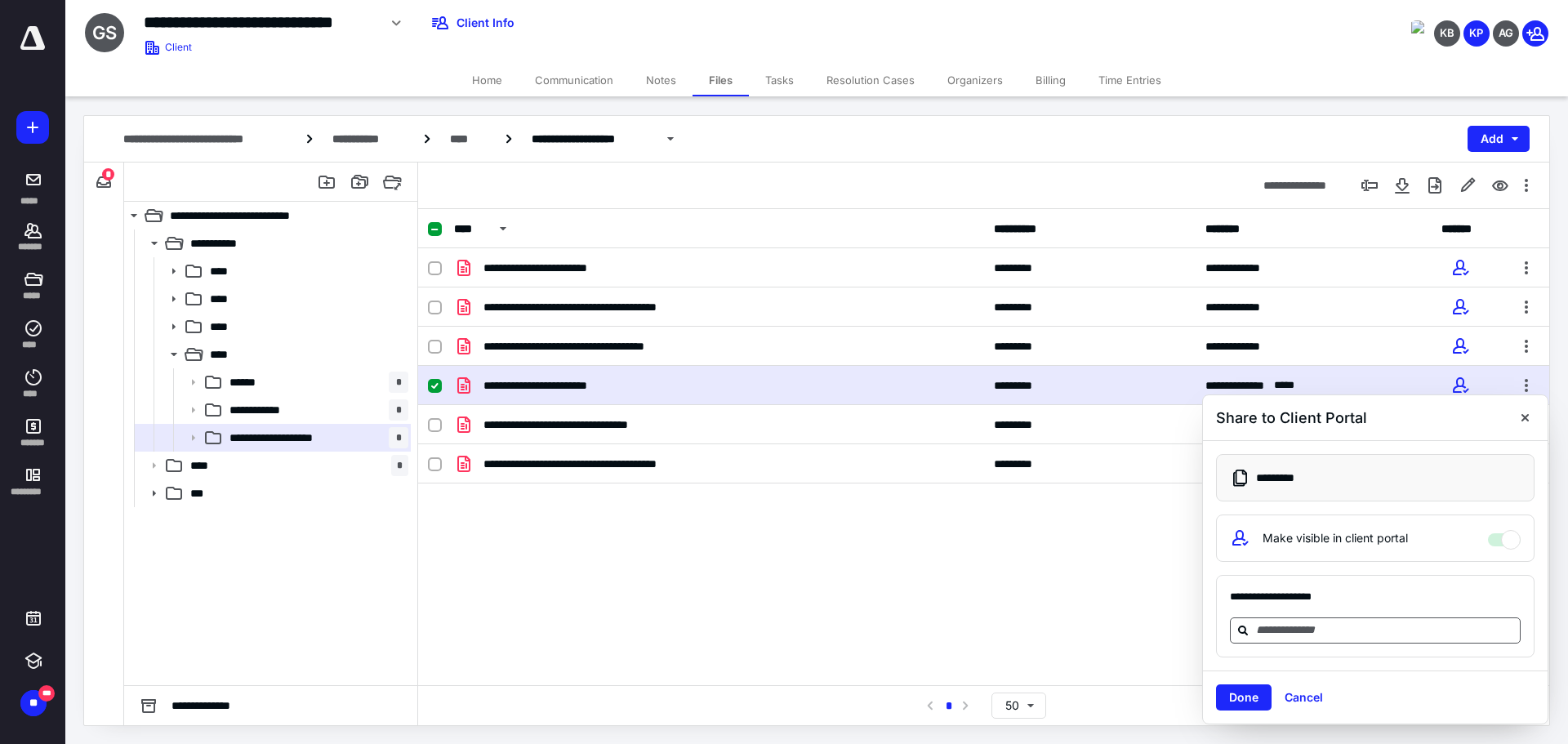 click at bounding box center (1385, 630) 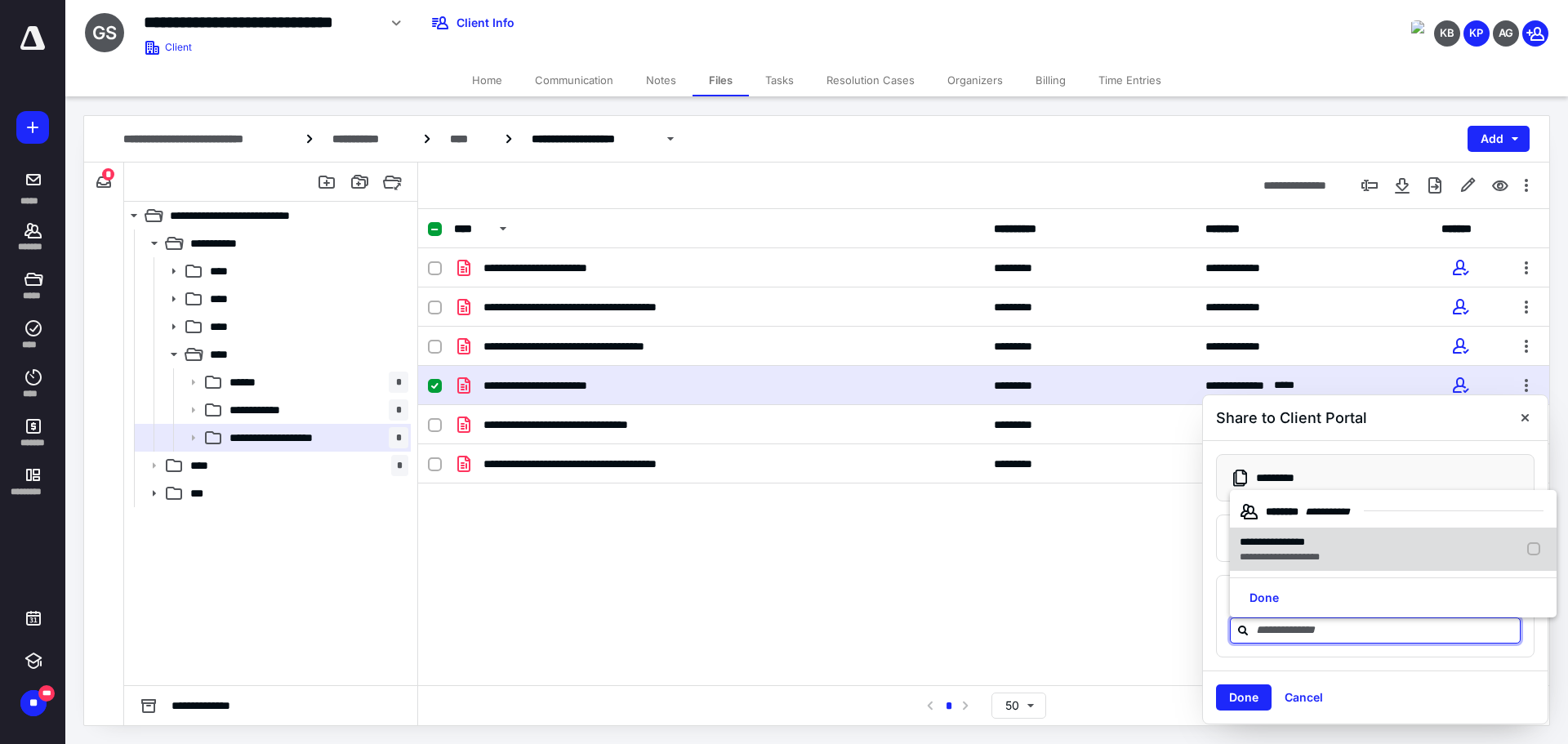 click at bounding box center [1537, 550] 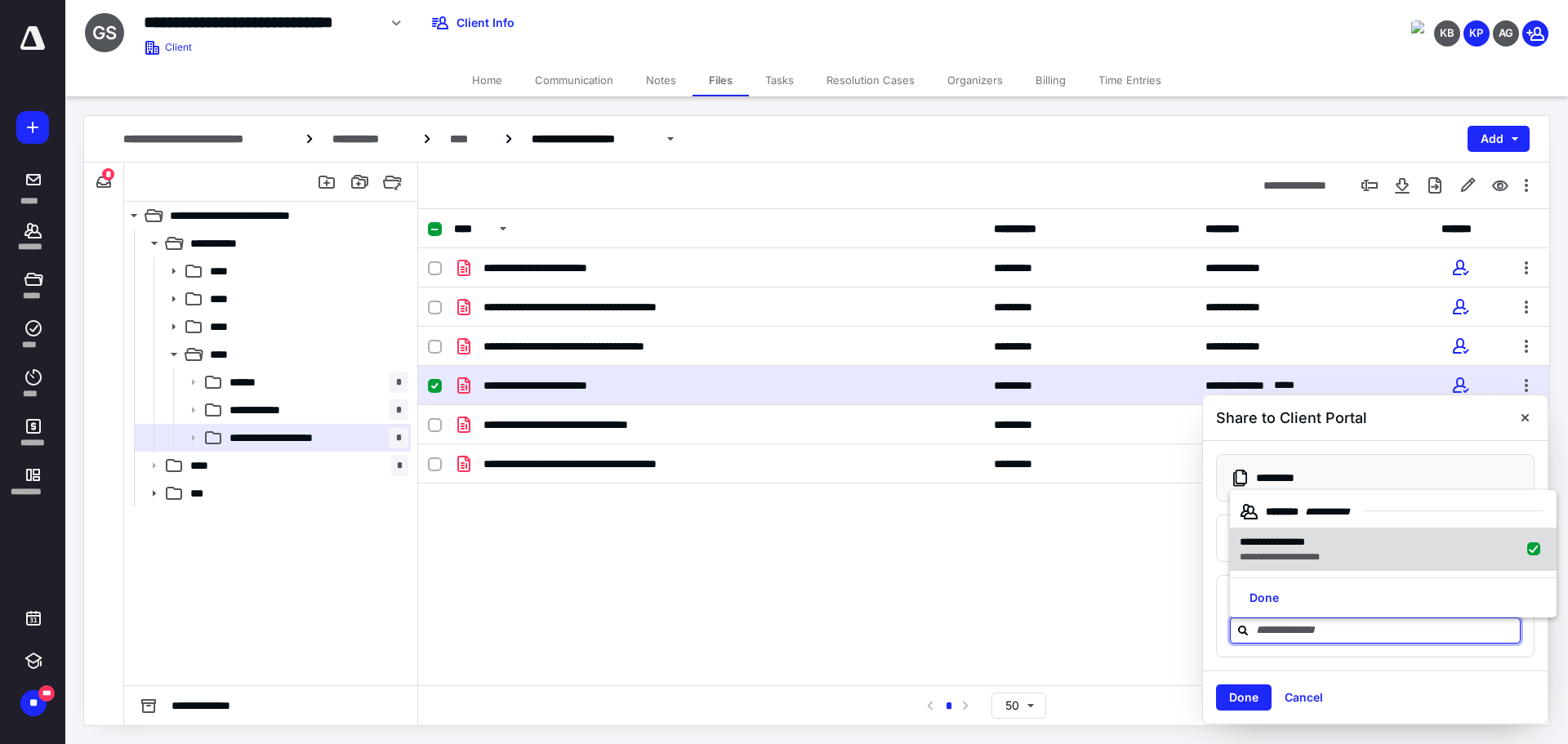 checkbox on "true" 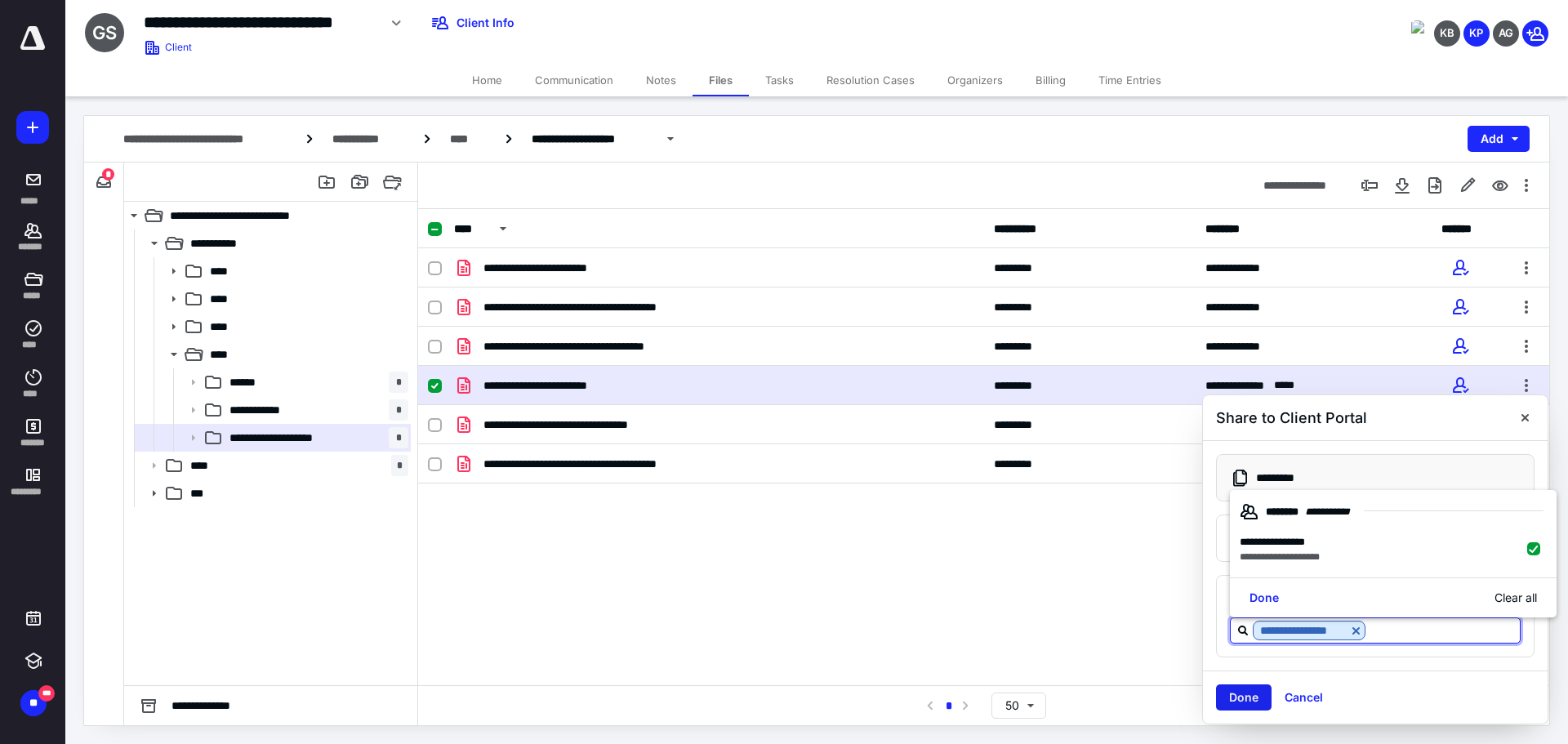 click on "Done" at bounding box center [1244, 697] 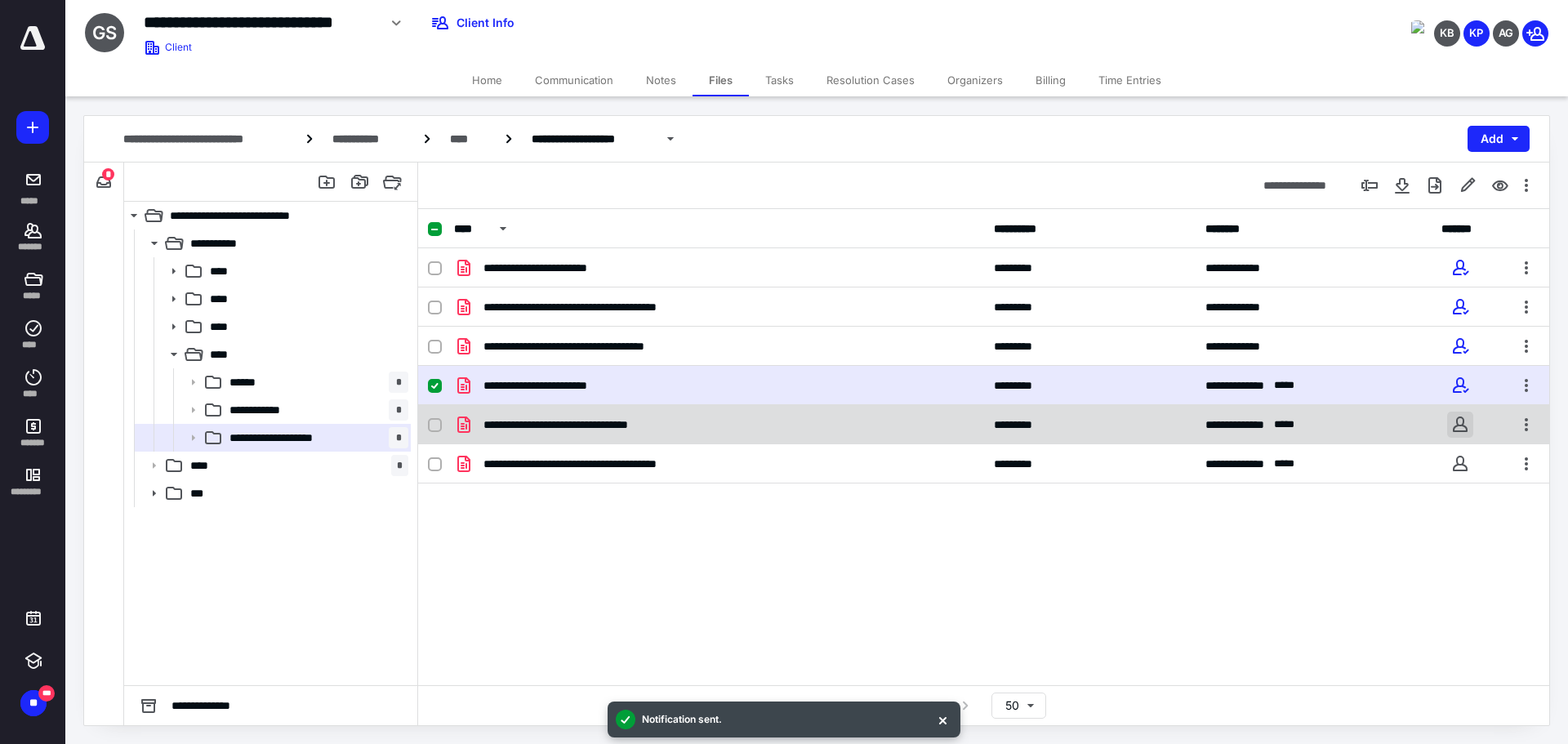 click at bounding box center [1460, 425] 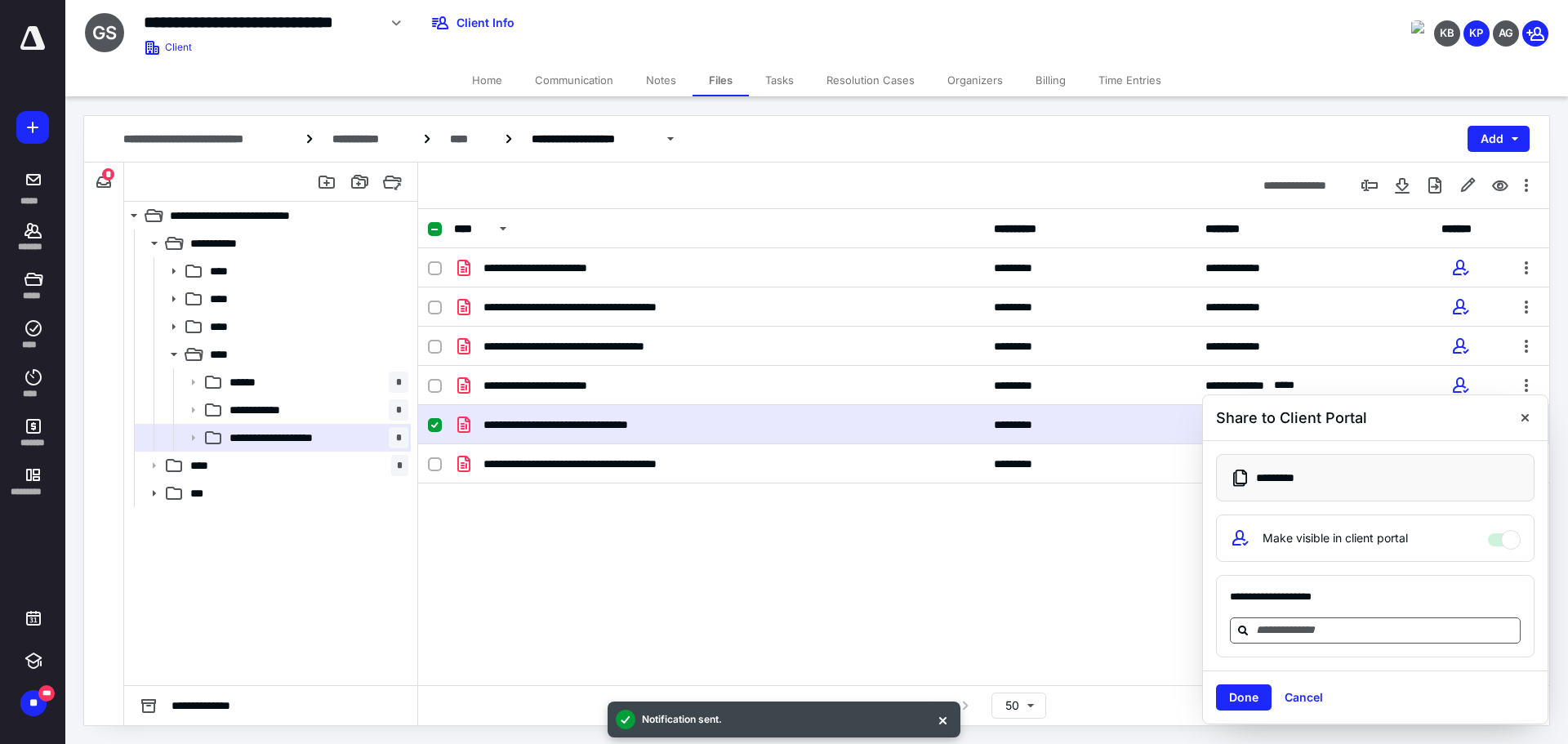 click at bounding box center [1385, 630] 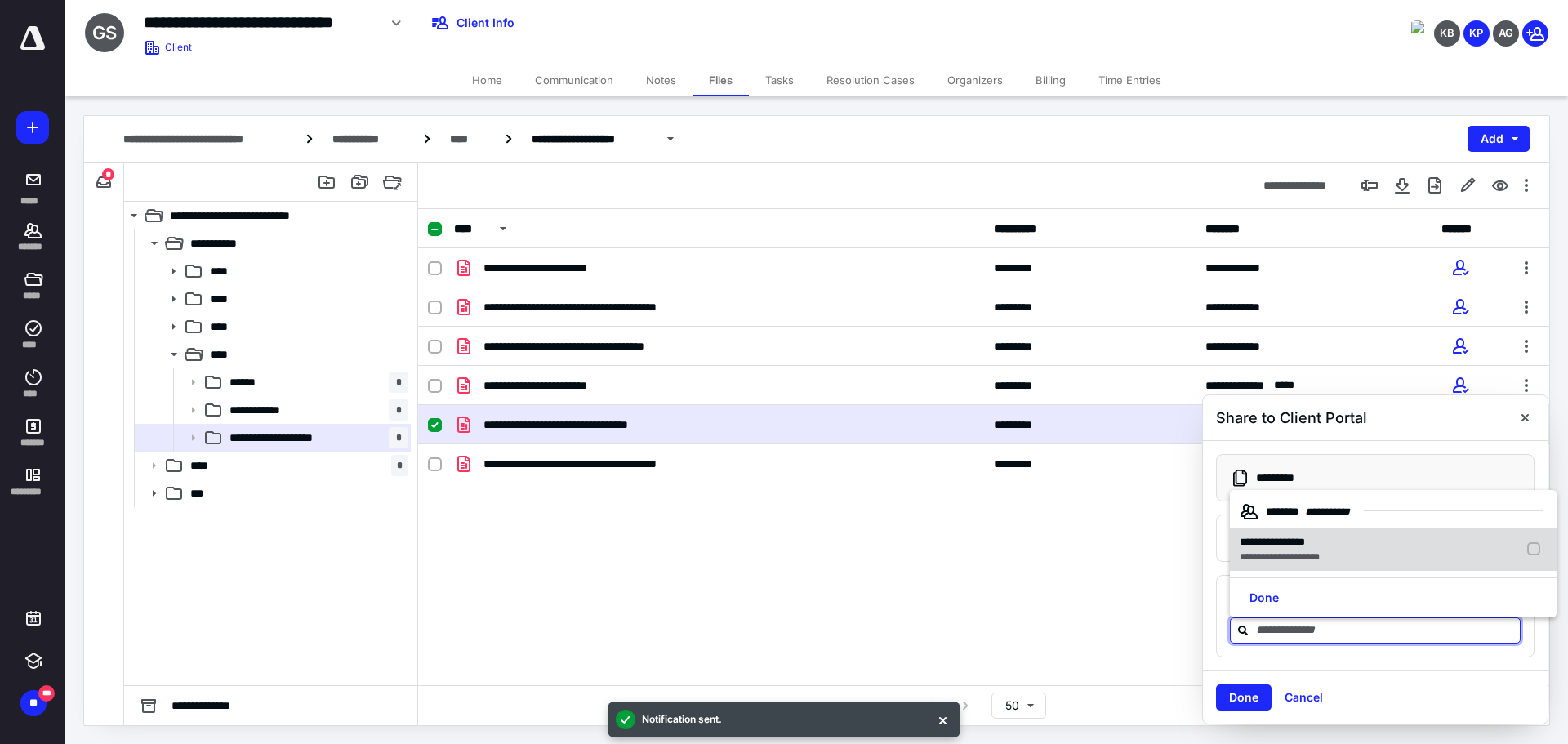 click at bounding box center (1537, 550) 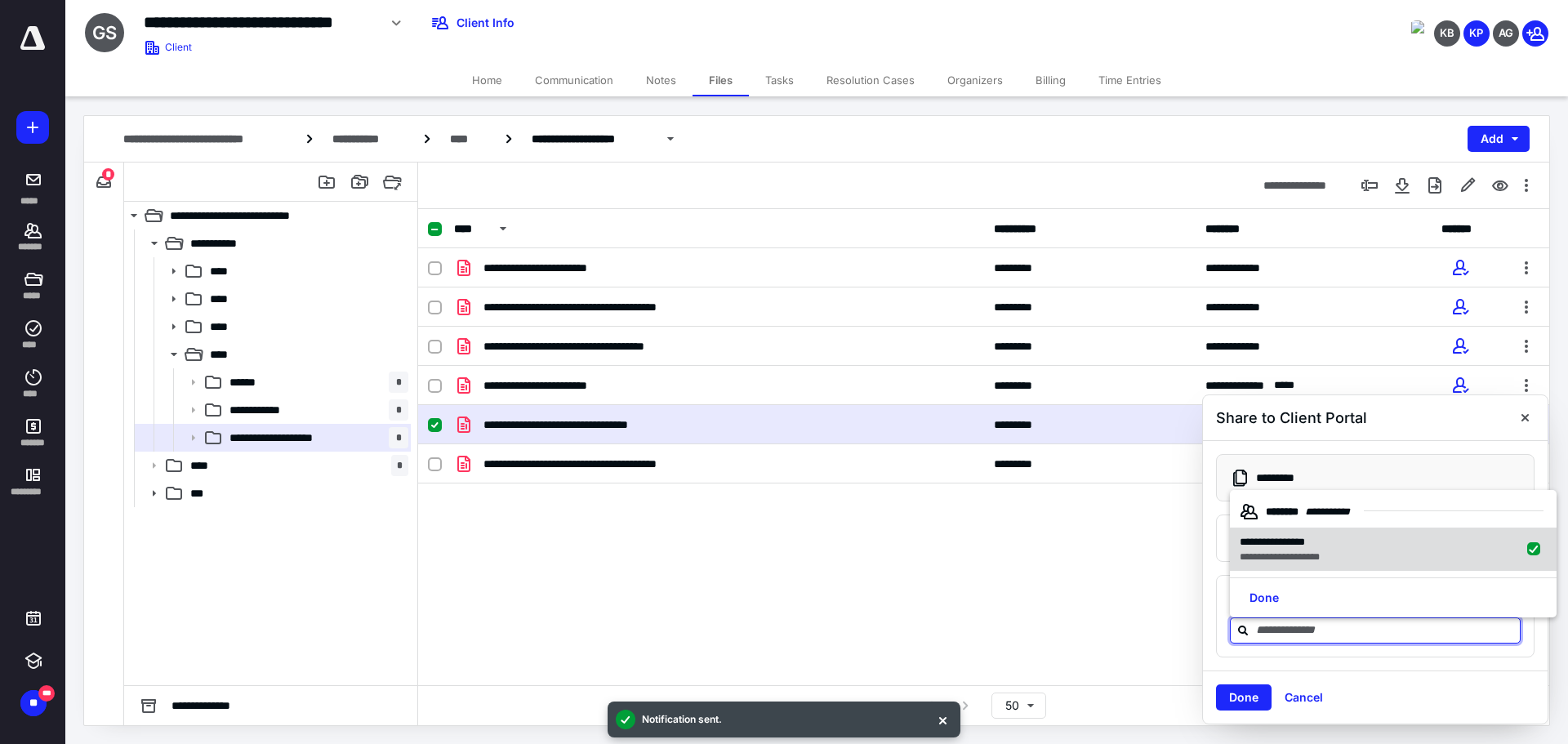 checkbox on "true" 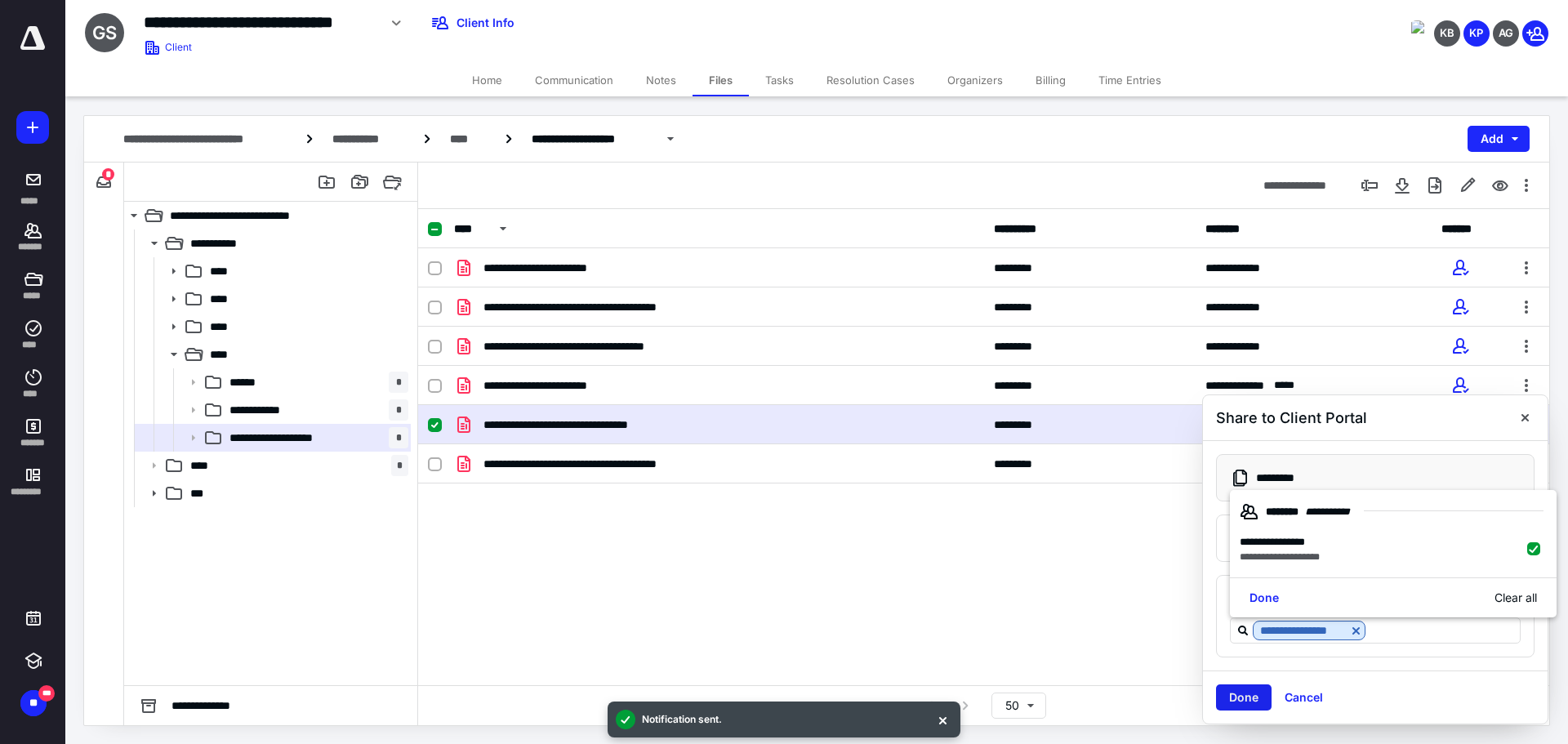 click on "Done" at bounding box center [1244, 697] 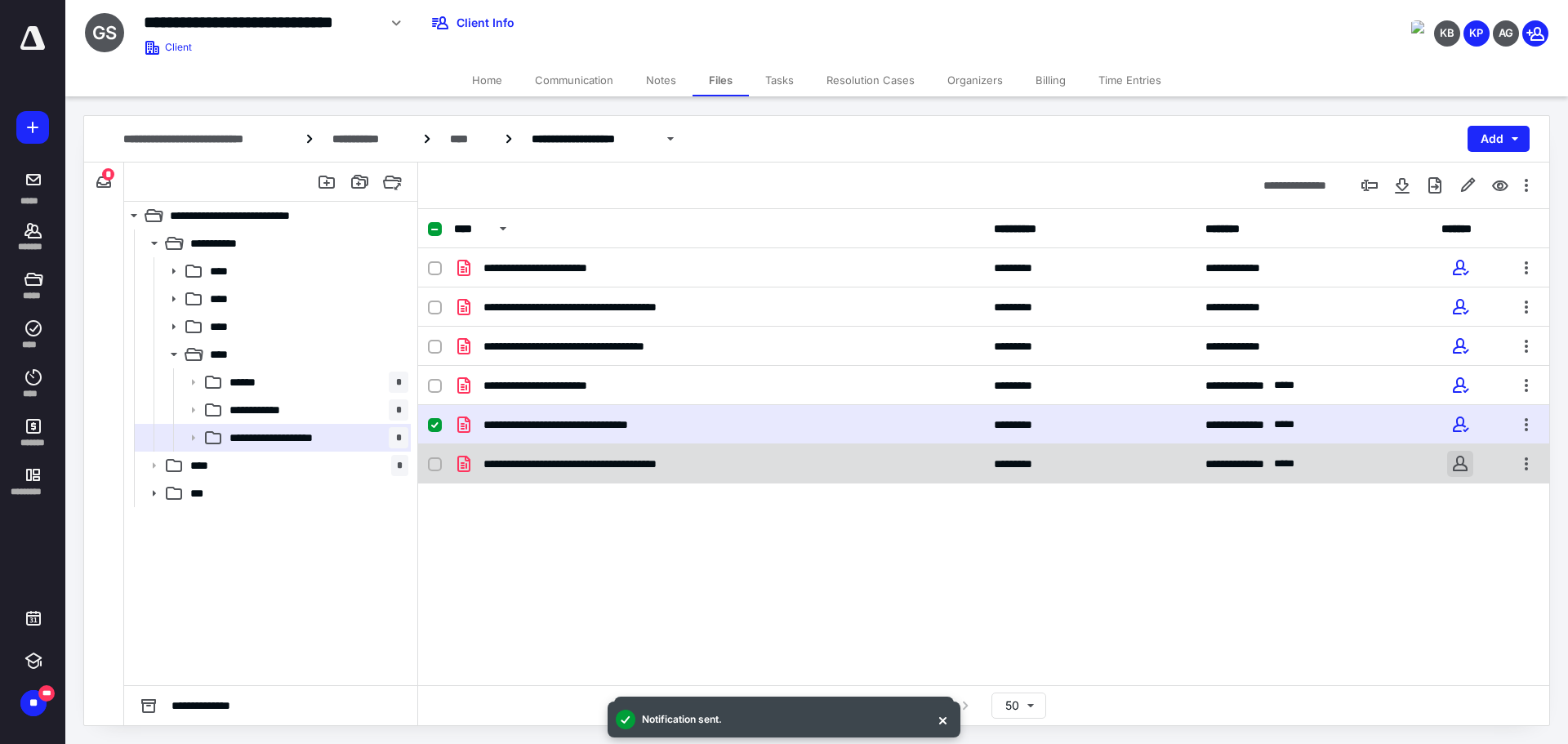 click at bounding box center [1460, 464] 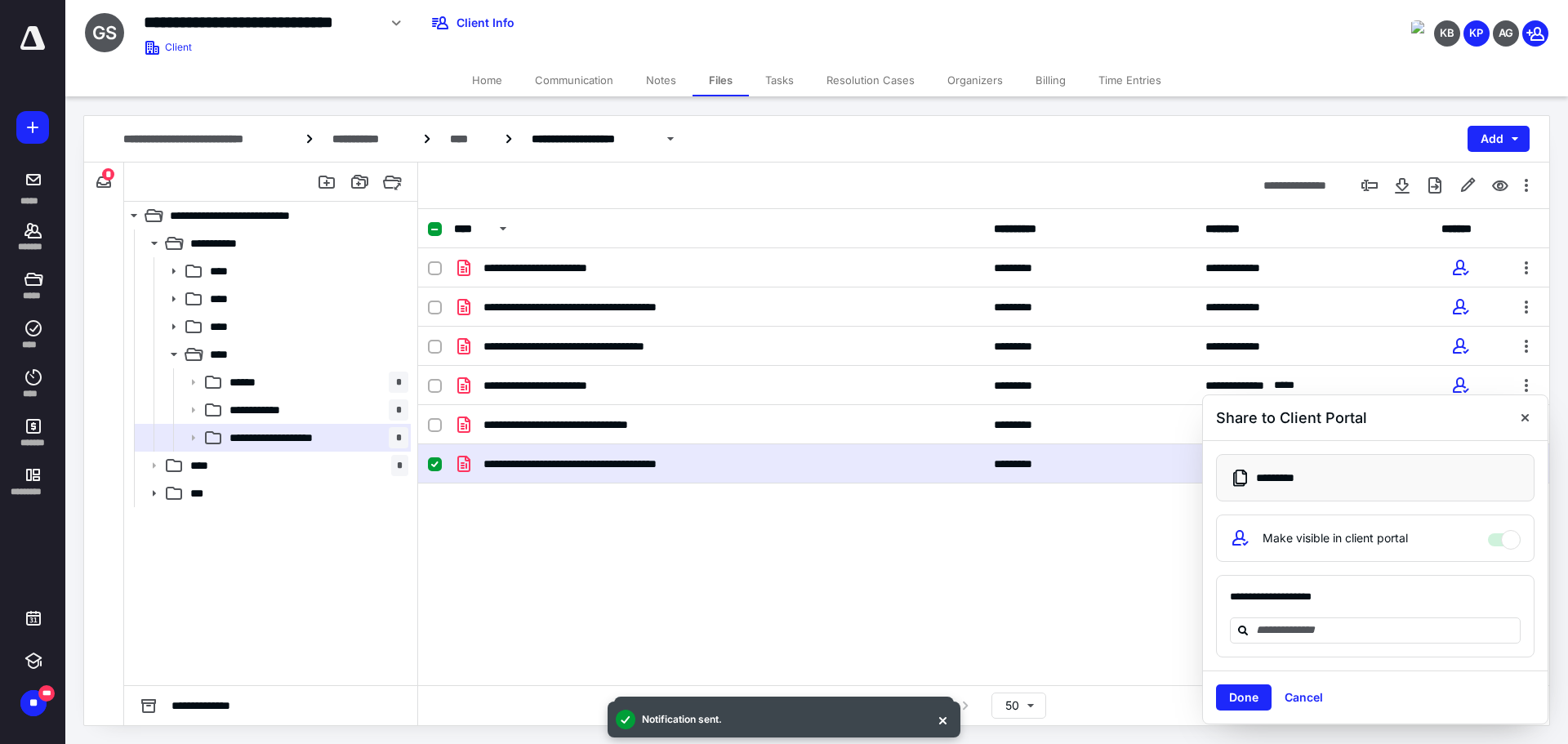 click on "**********" at bounding box center (1375, 617) 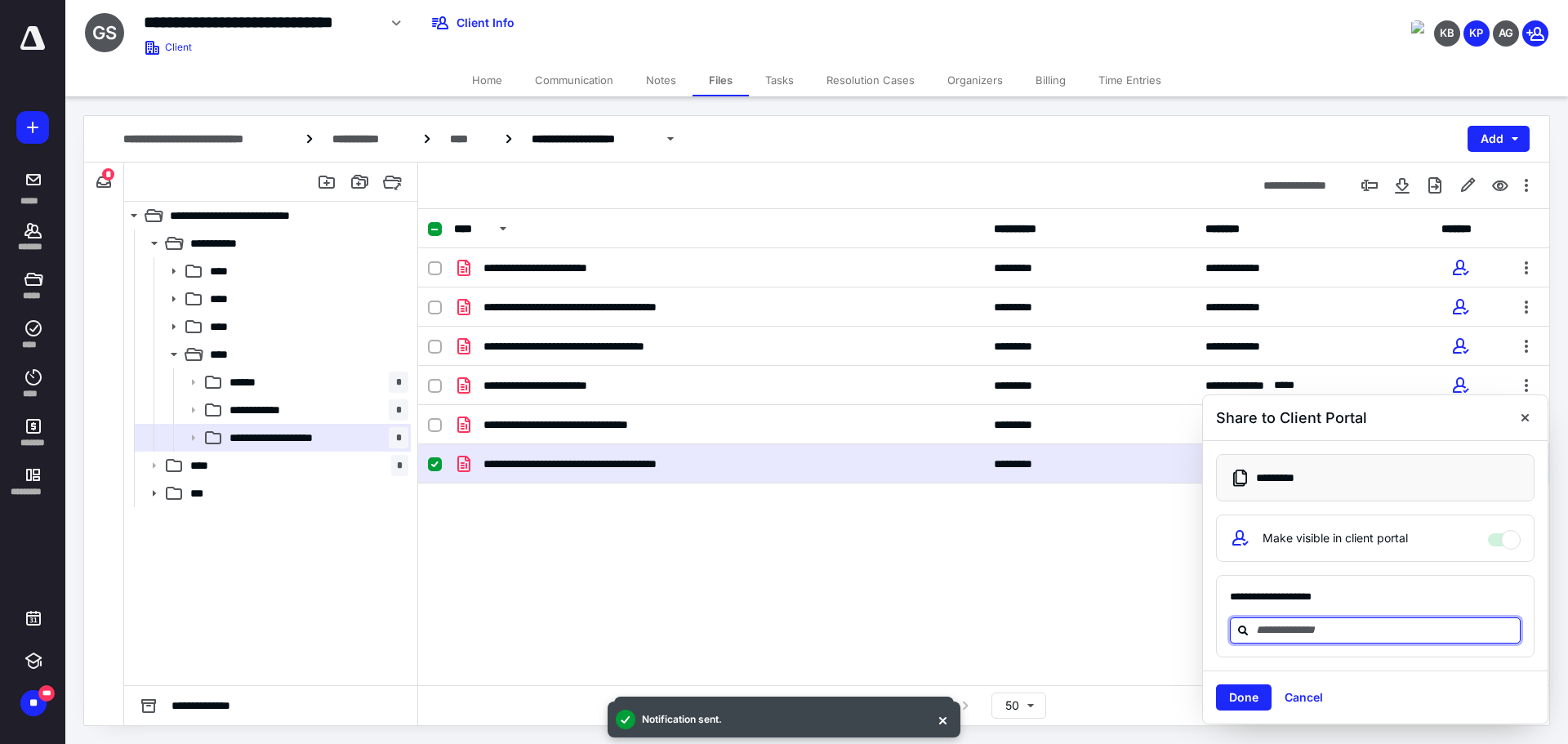 click at bounding box center (1385, 630) 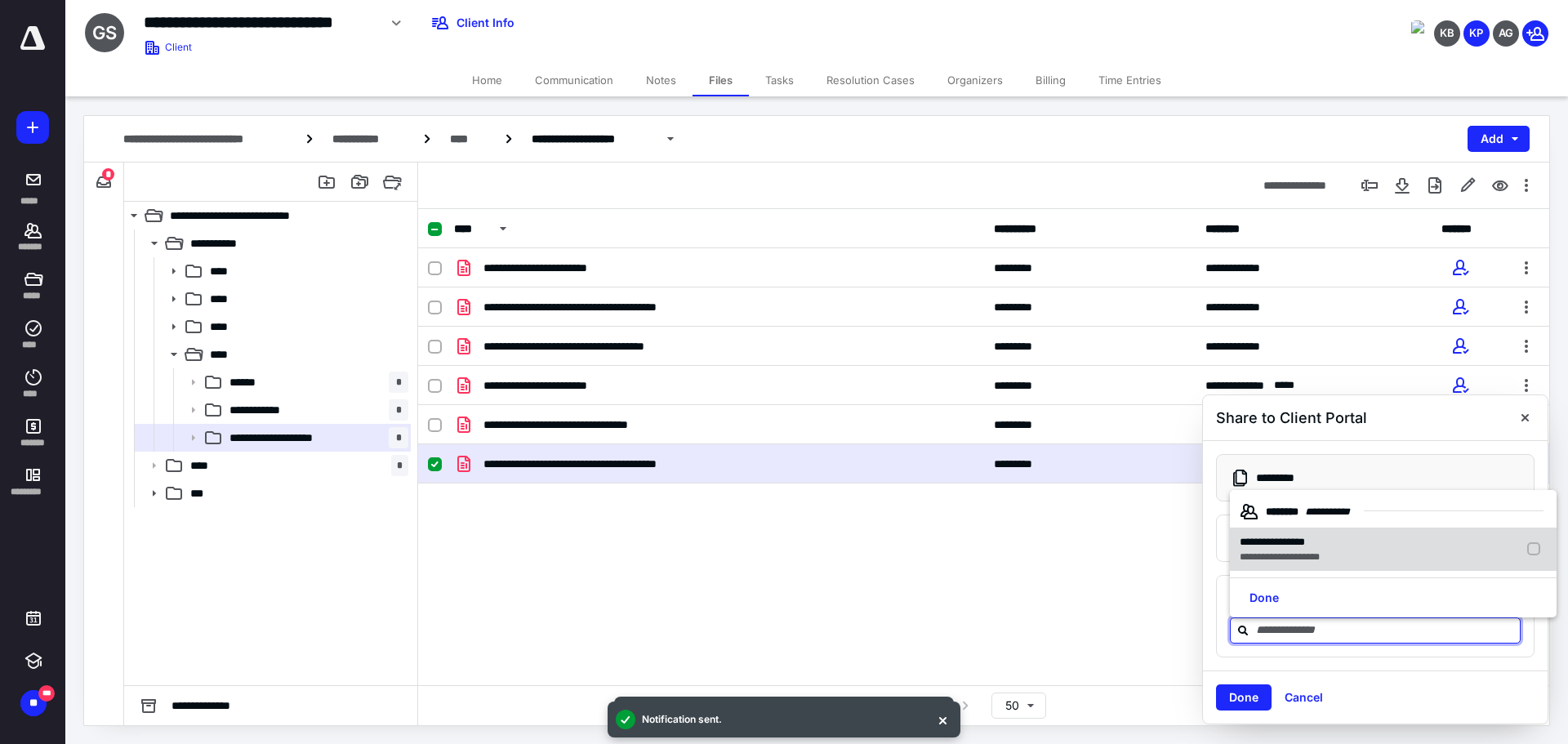 click at bounding box center [1537, 550] 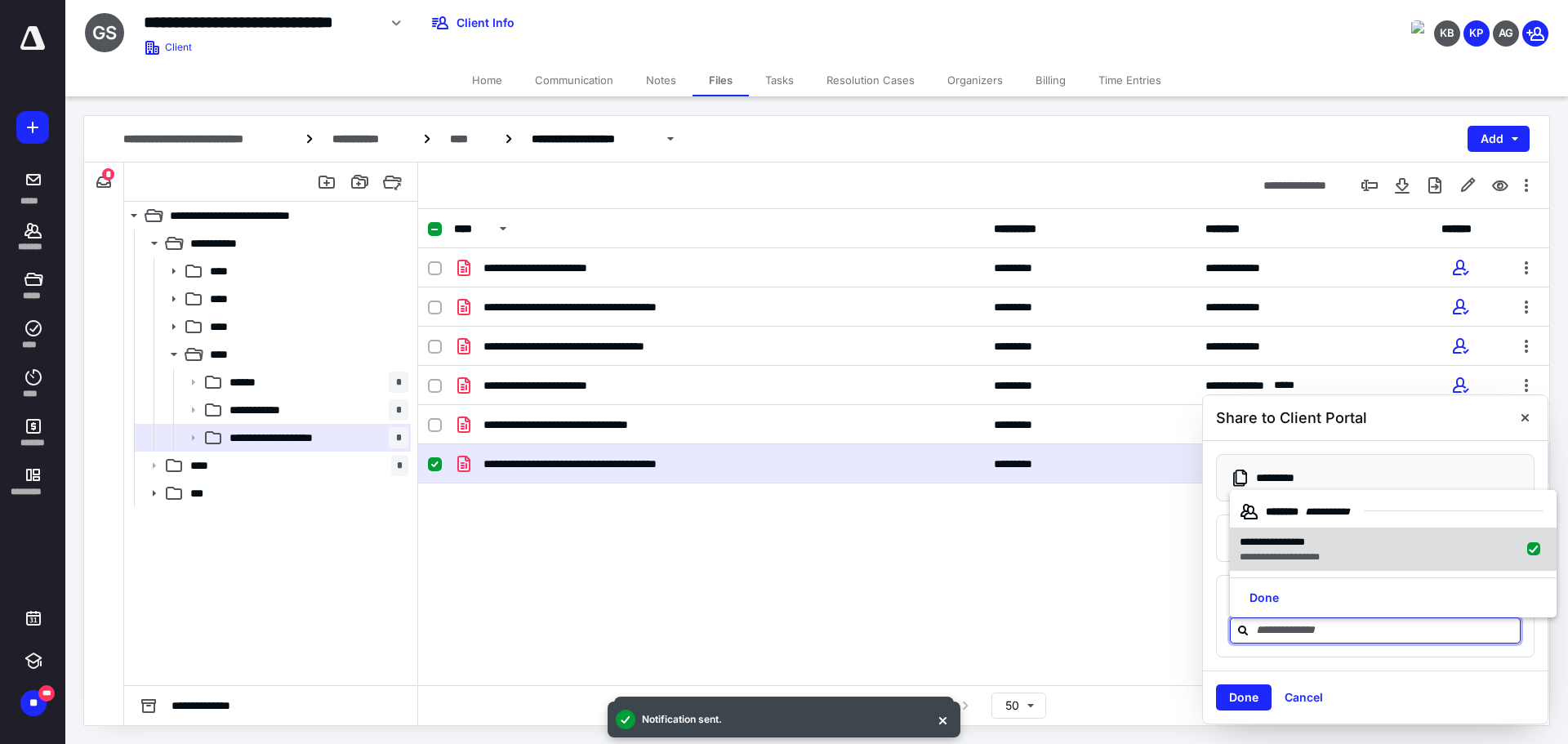 checkbox on "true" 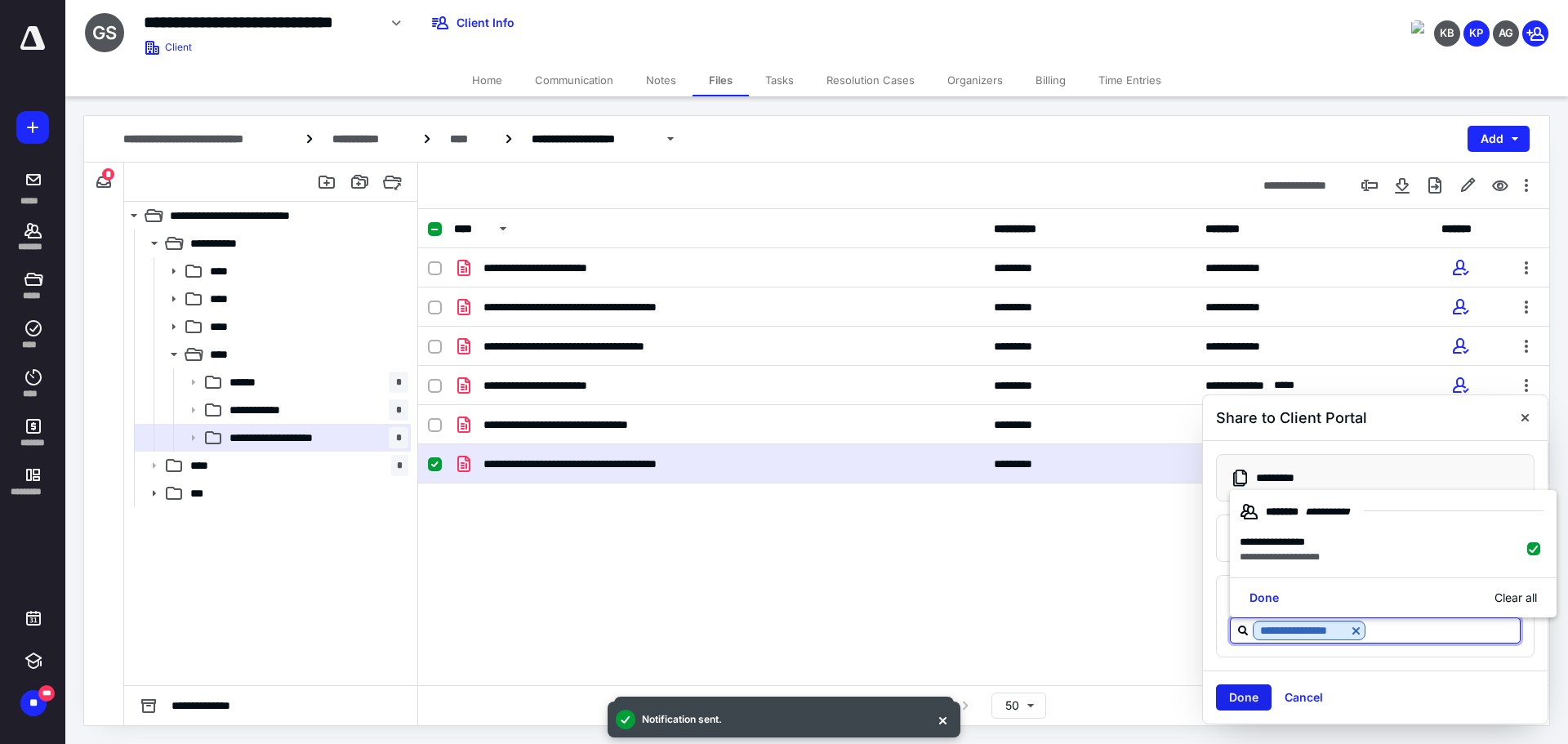 click on "Done" at bounding box center [1244, 697] 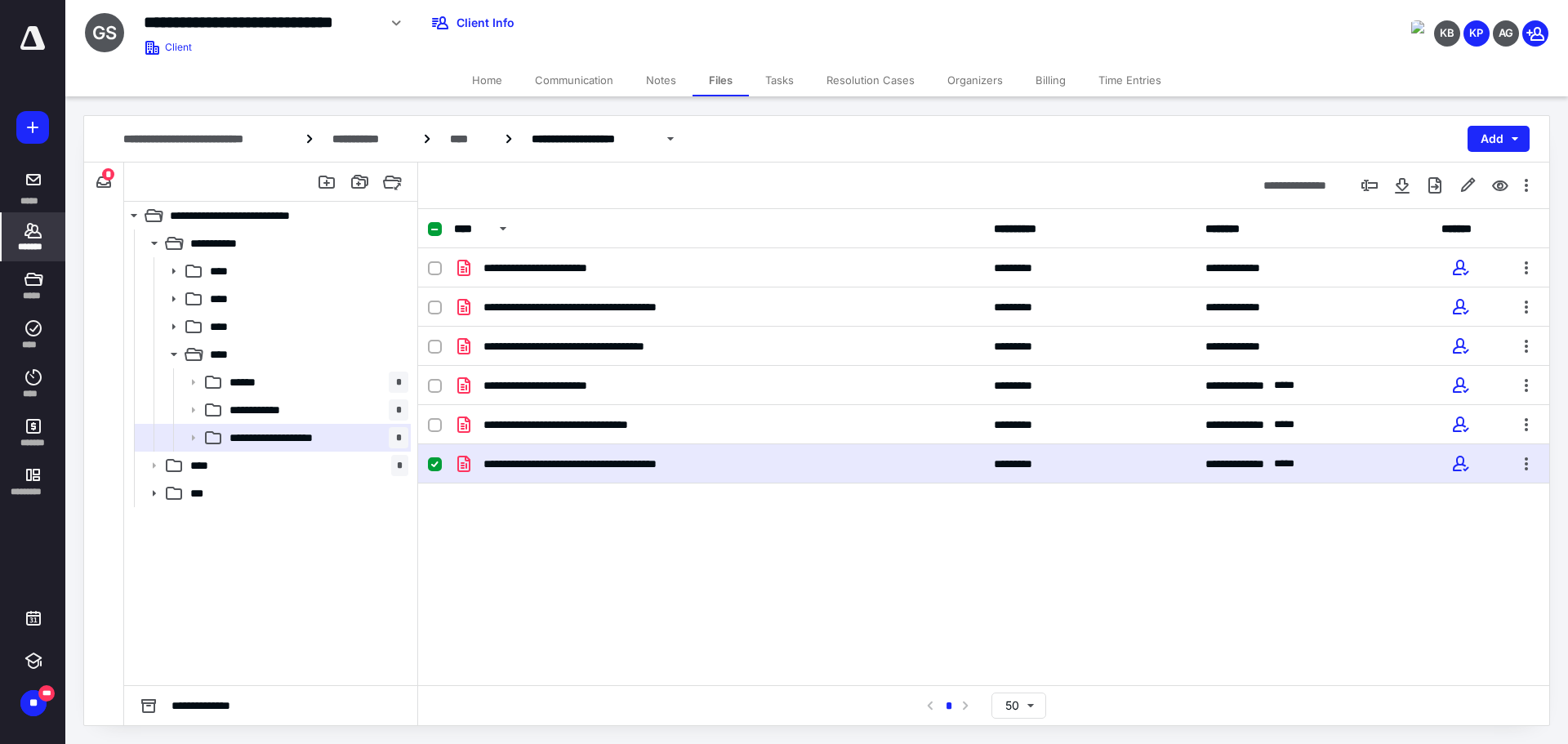click on "*******" at bounding box center (33, 237) 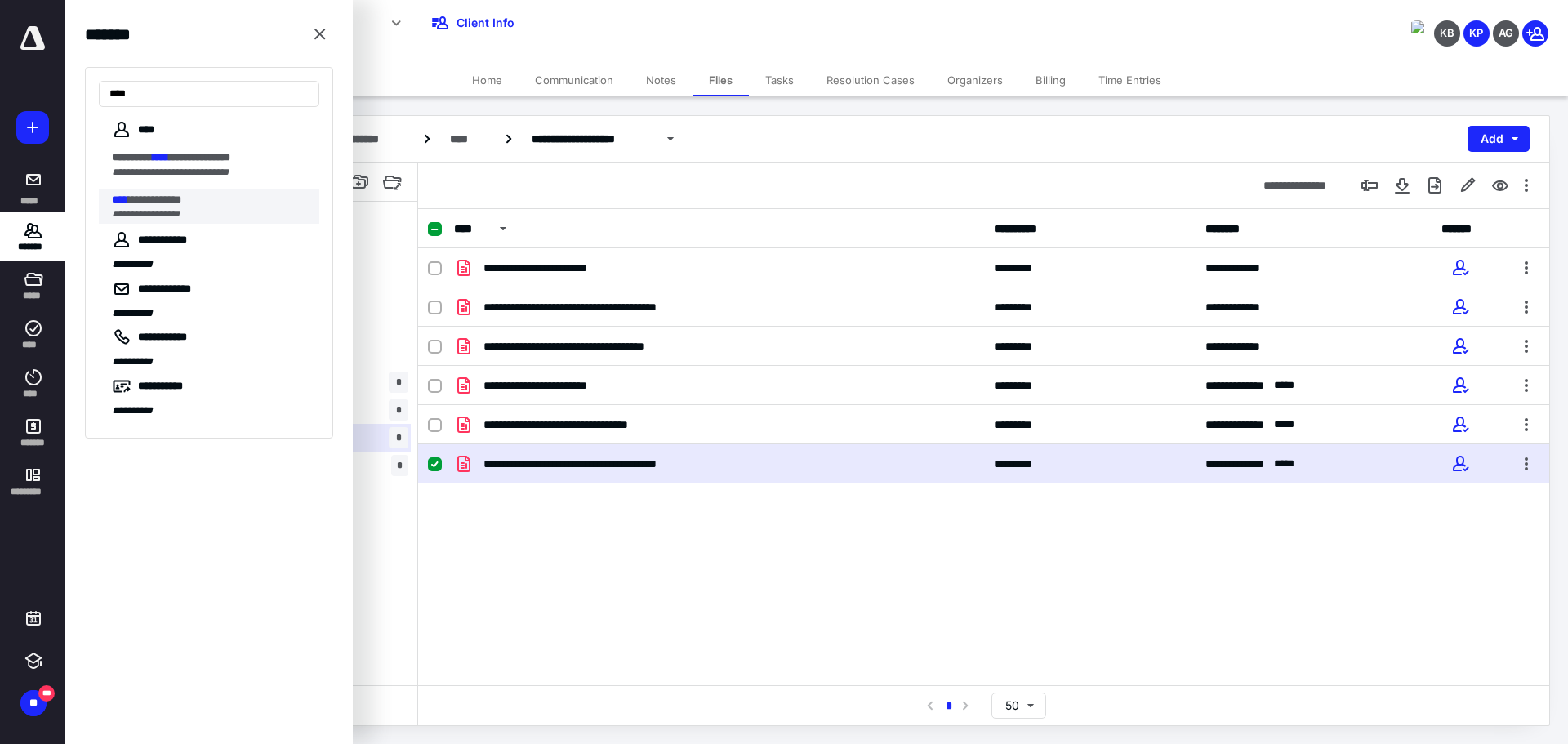 type on "****" 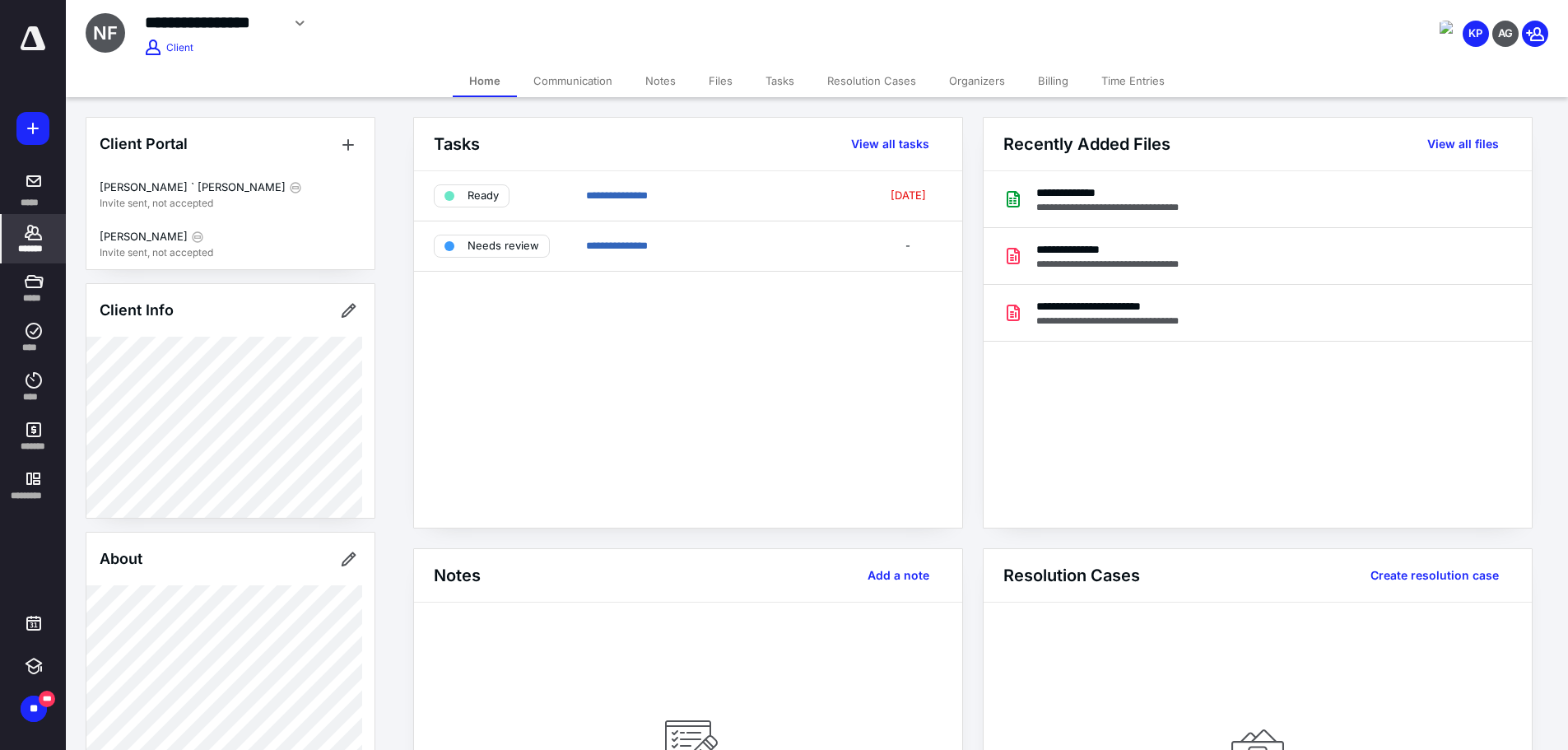click on "Files" at bounding box center (720, 81) 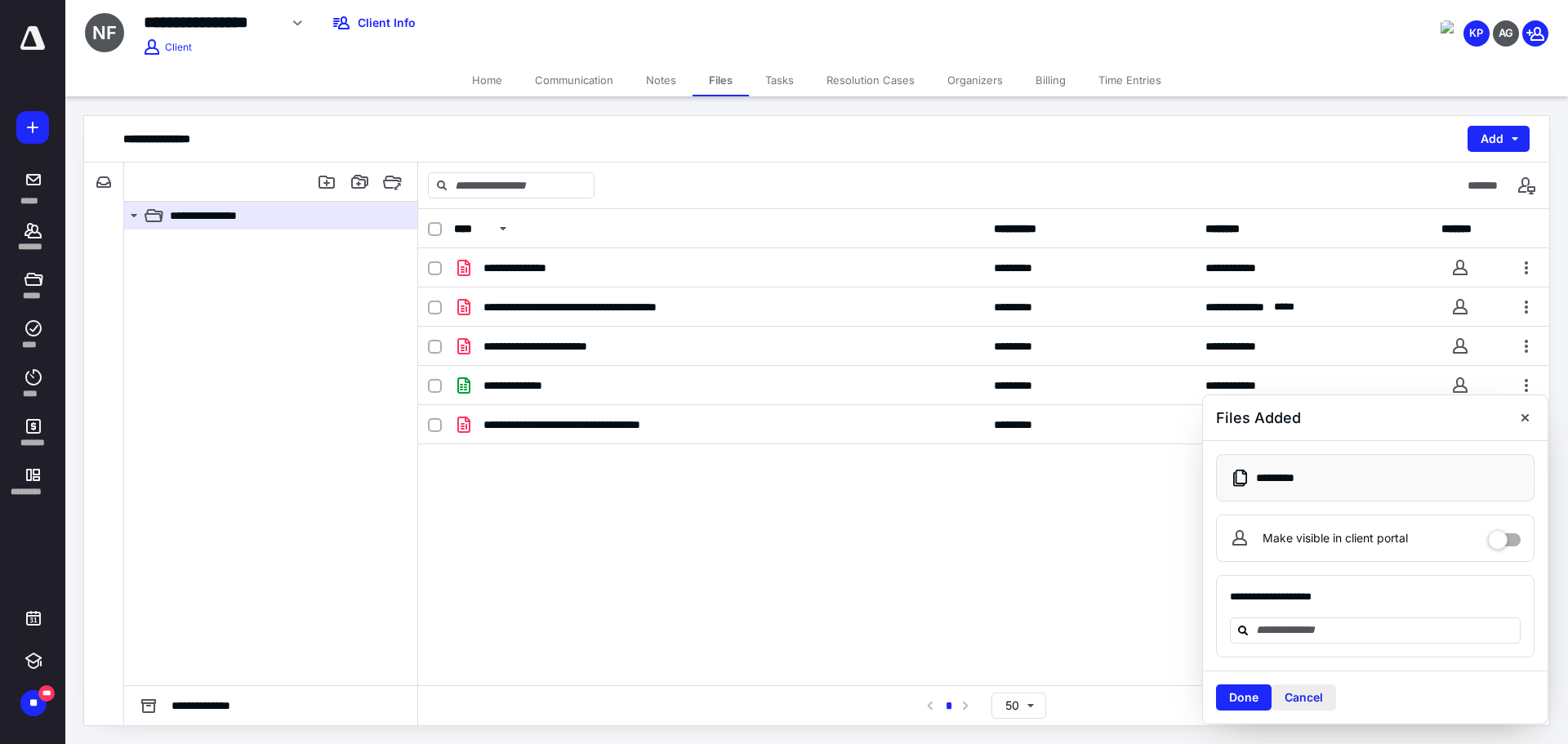 click on "Cancel" at bounding box center [1303, 697] 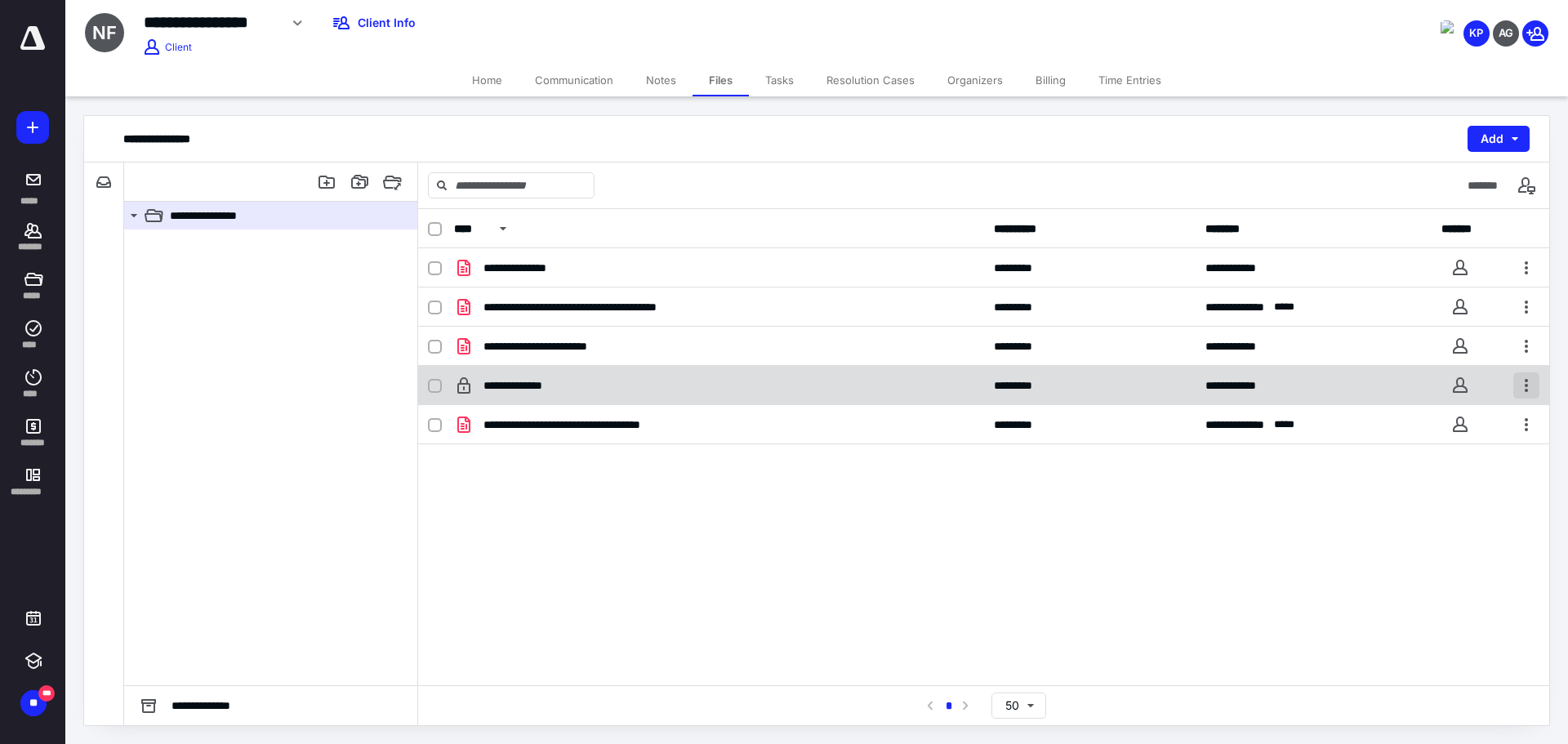 click at bounding box center [1526, 385] 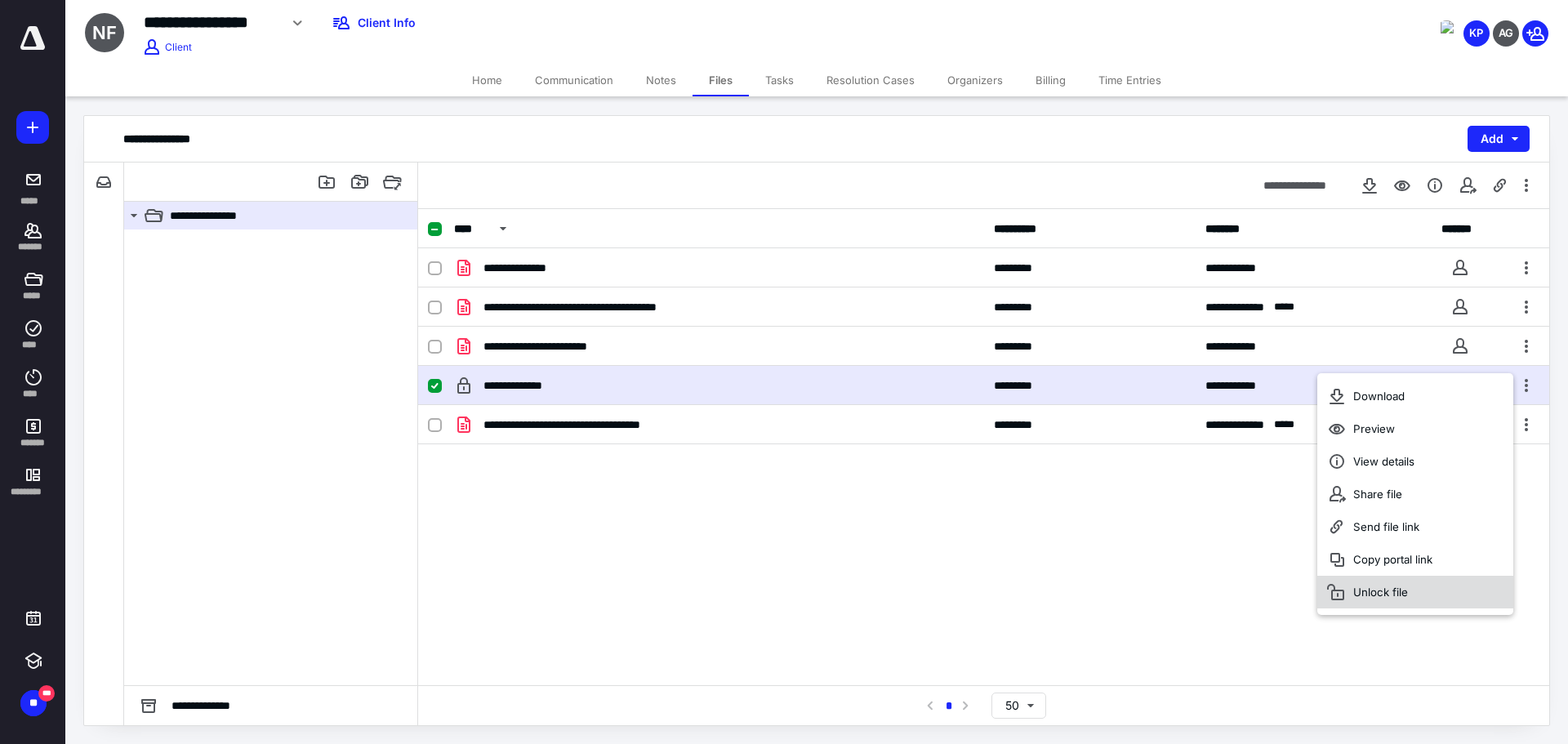 click on "Unlock file" at bounding box center [1380, 592] 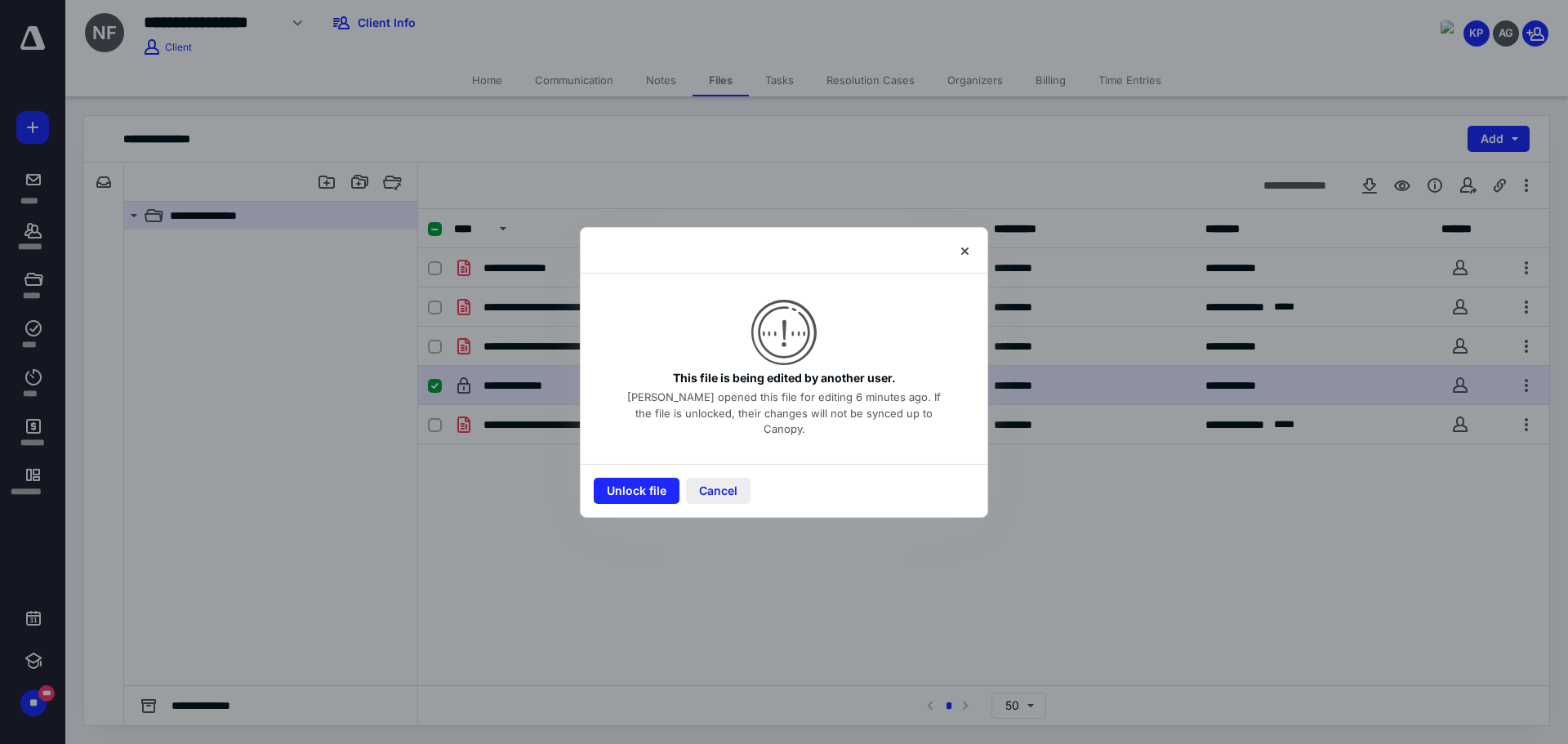 click on "Cancel" at bounding box center (718, 491) 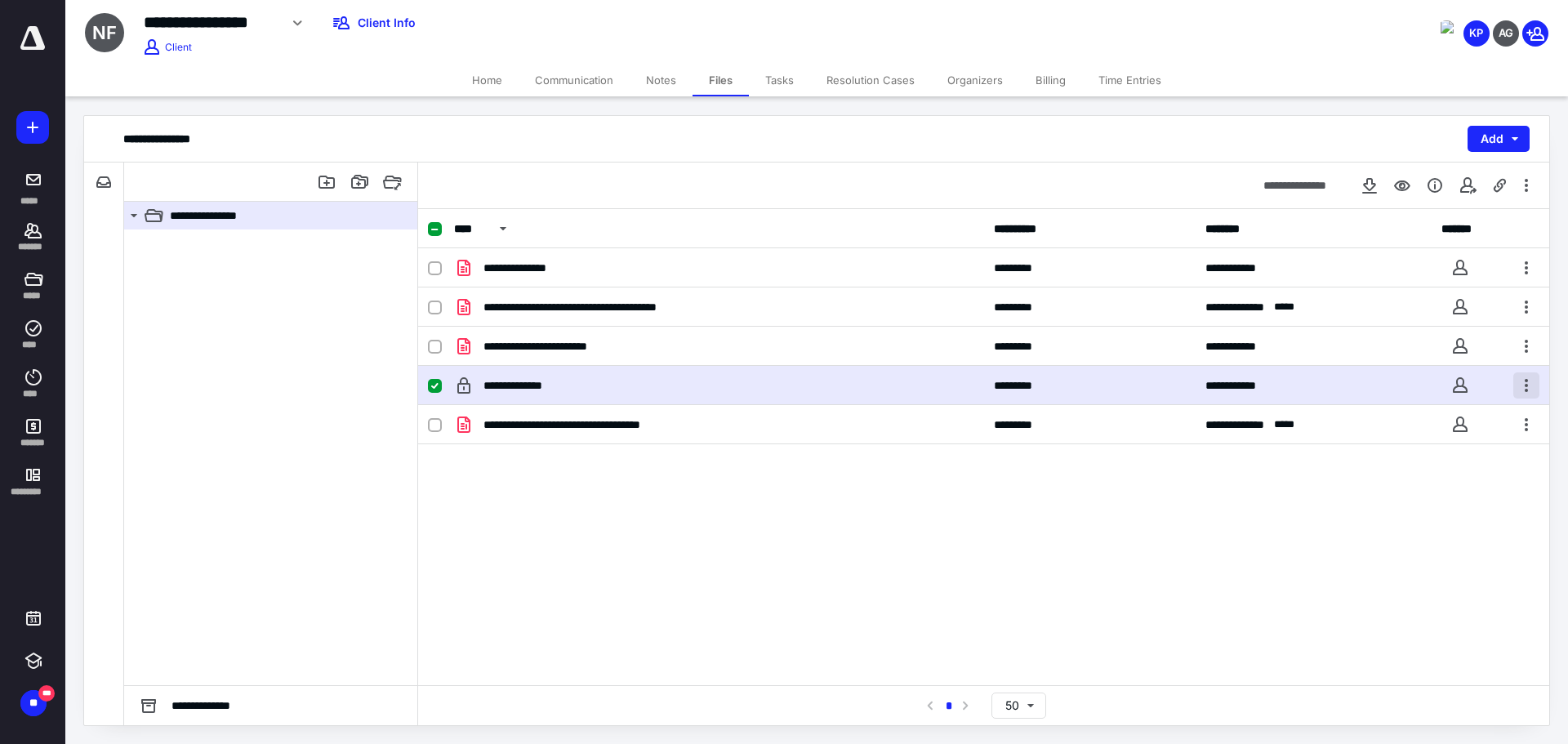 click at bounding box center (1526, 385) 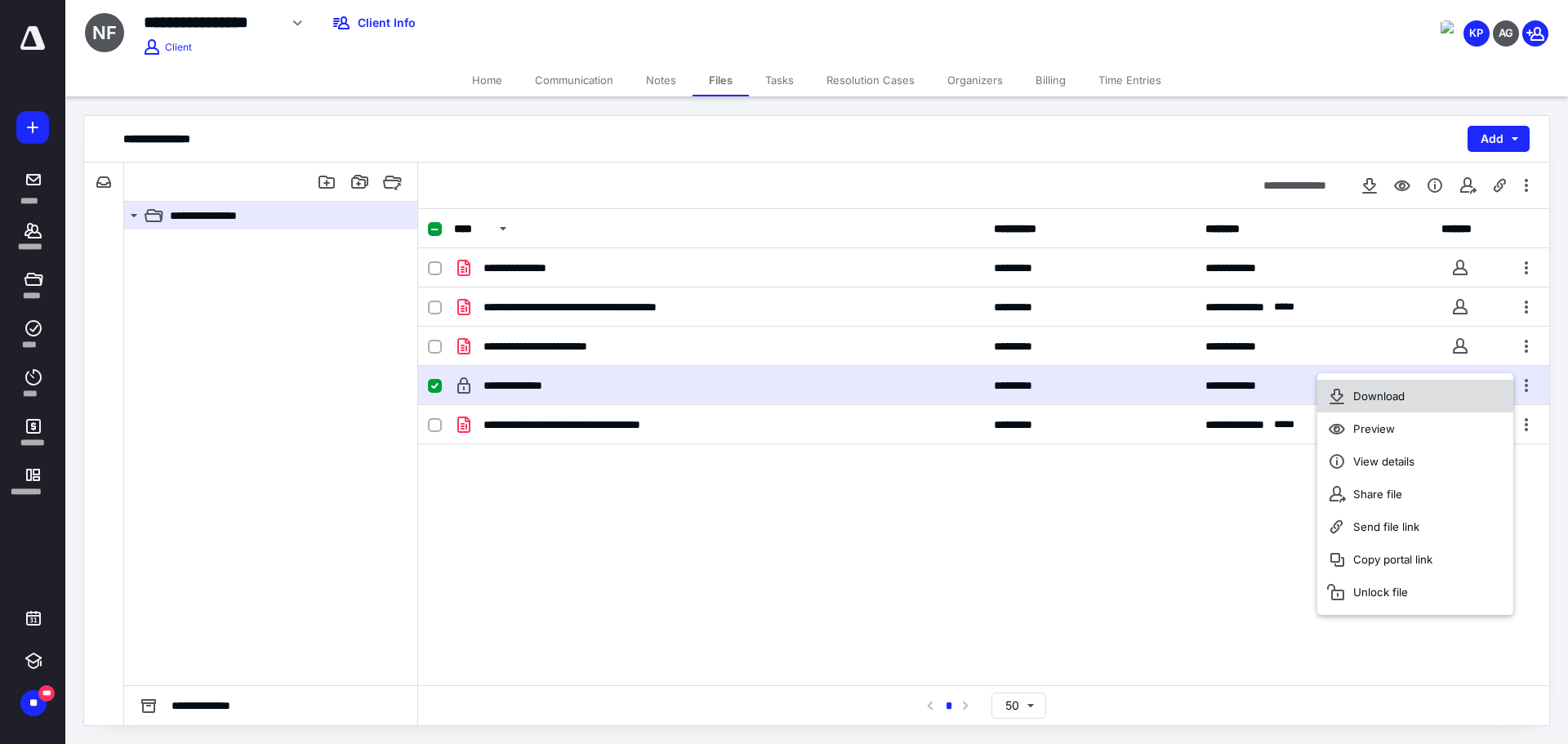 click on "Download" at bounding box center [1415, 396] 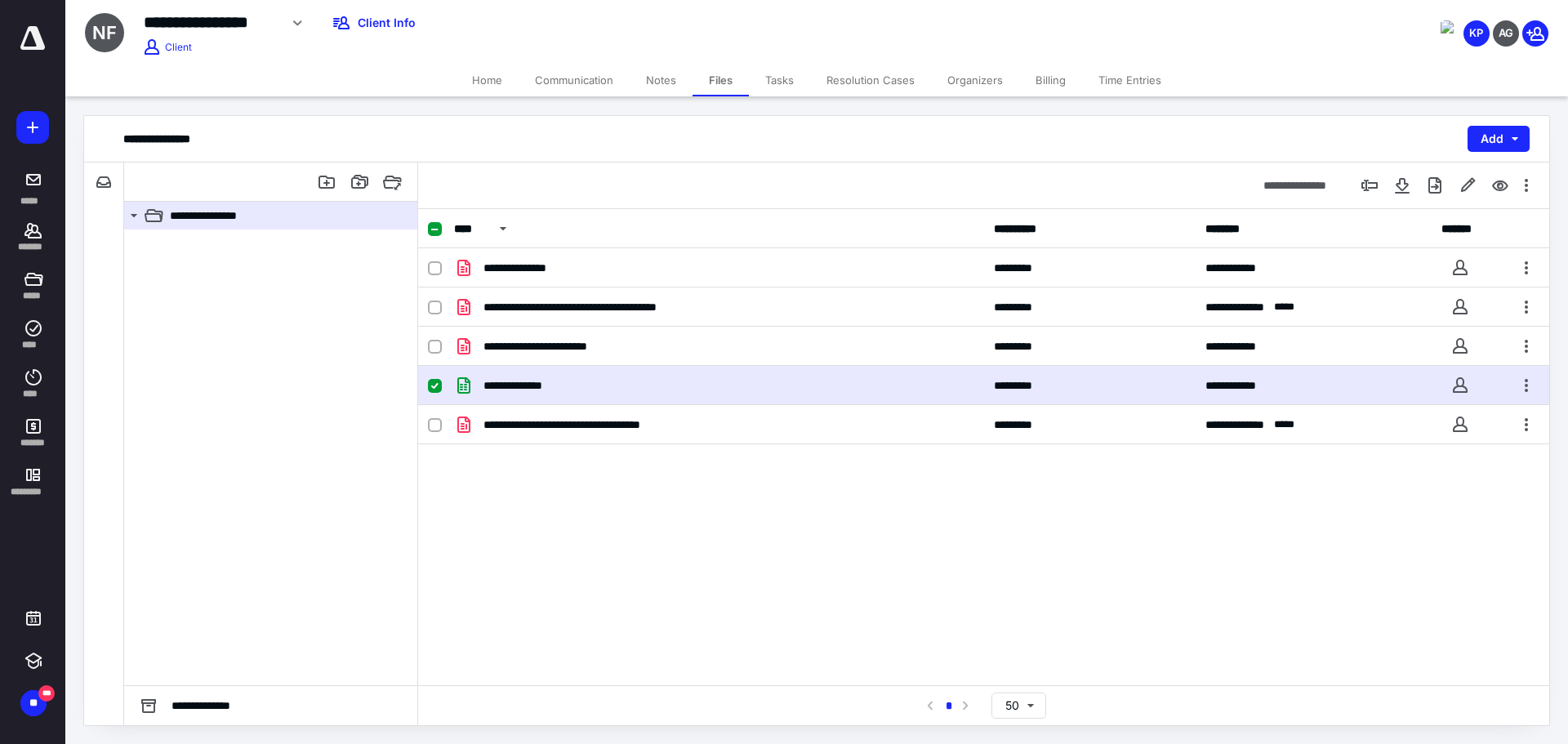 click on "**********" at bounding box center (983, 447) 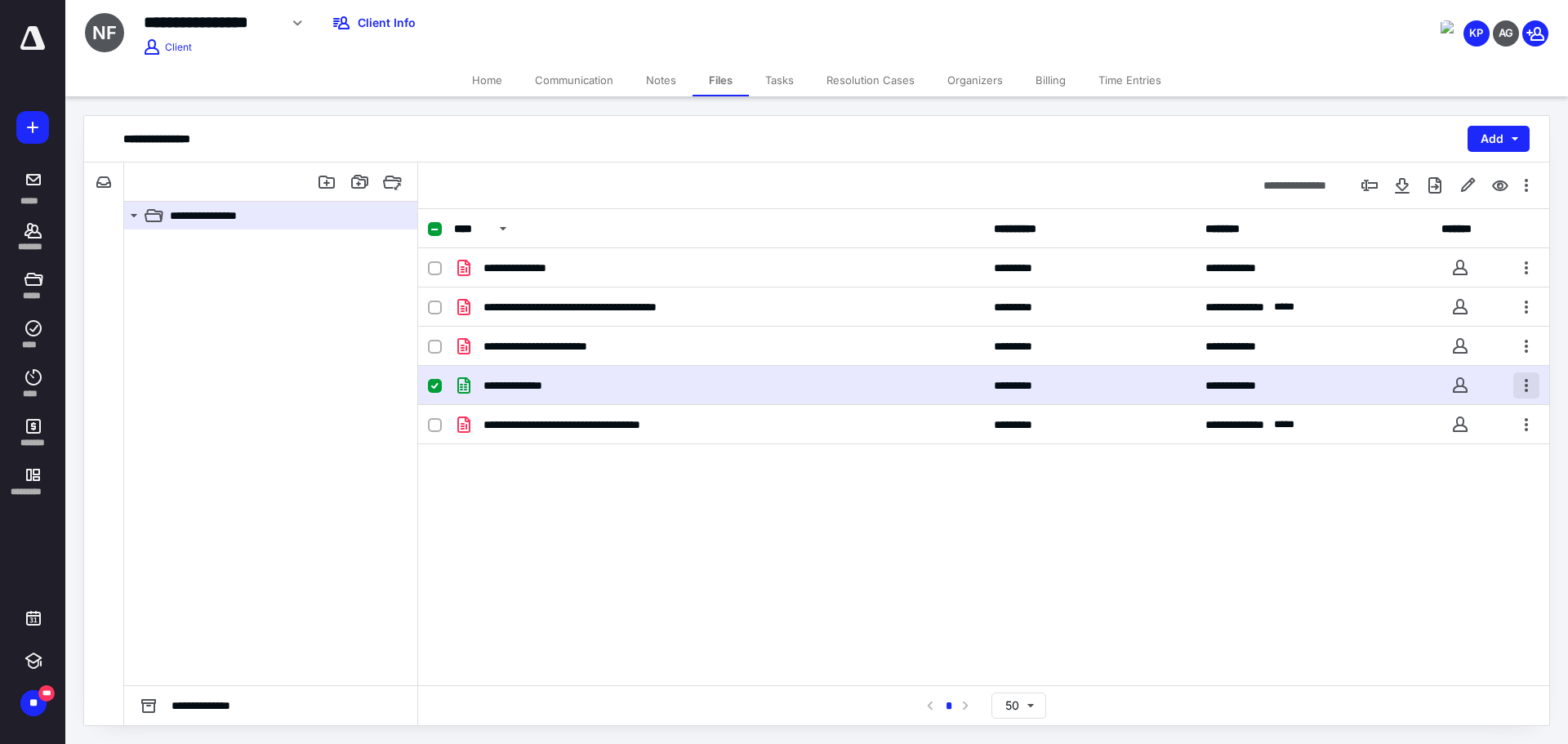 click at bounding box center (1526, 385) 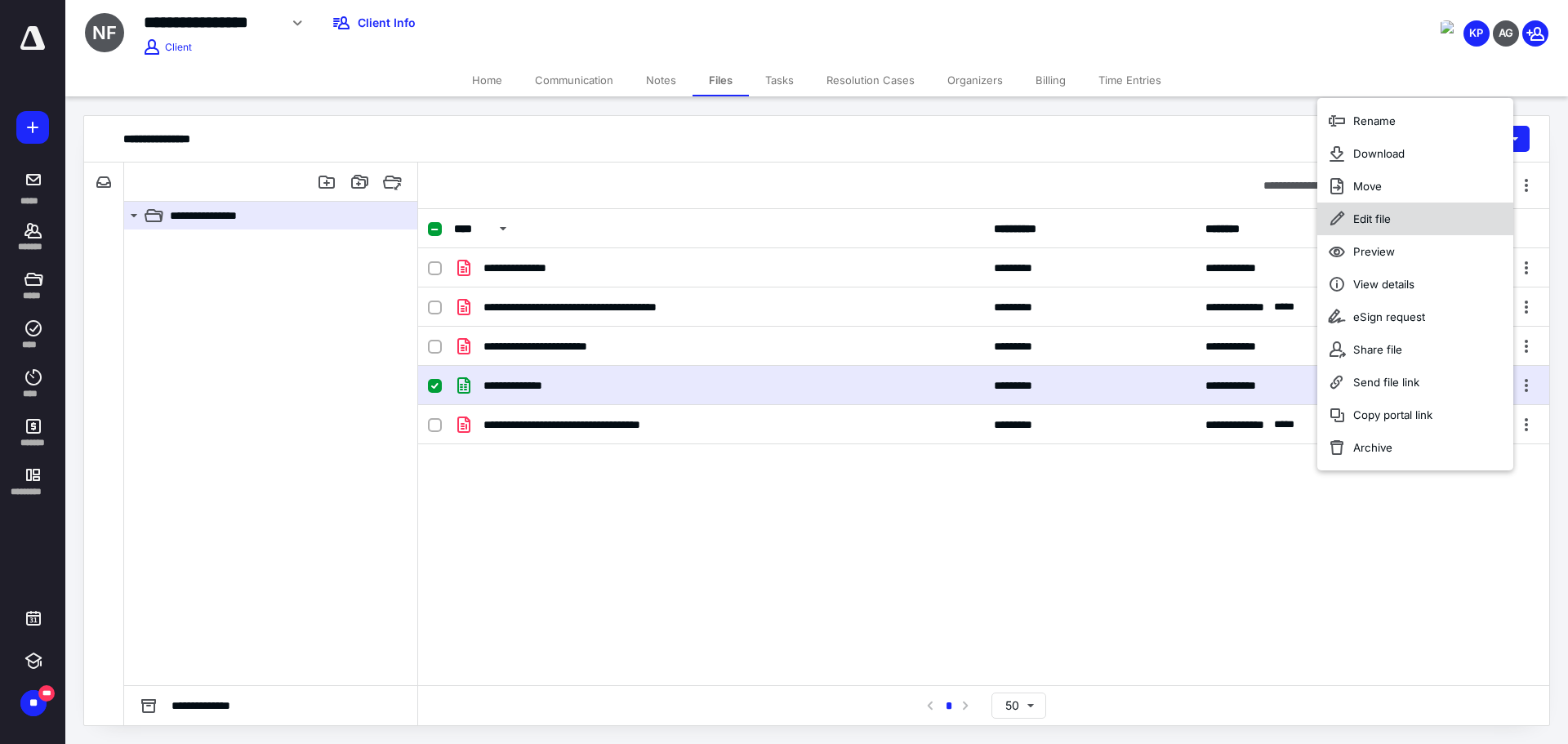 click on "Edit file" at bounding box center (1372, 219) 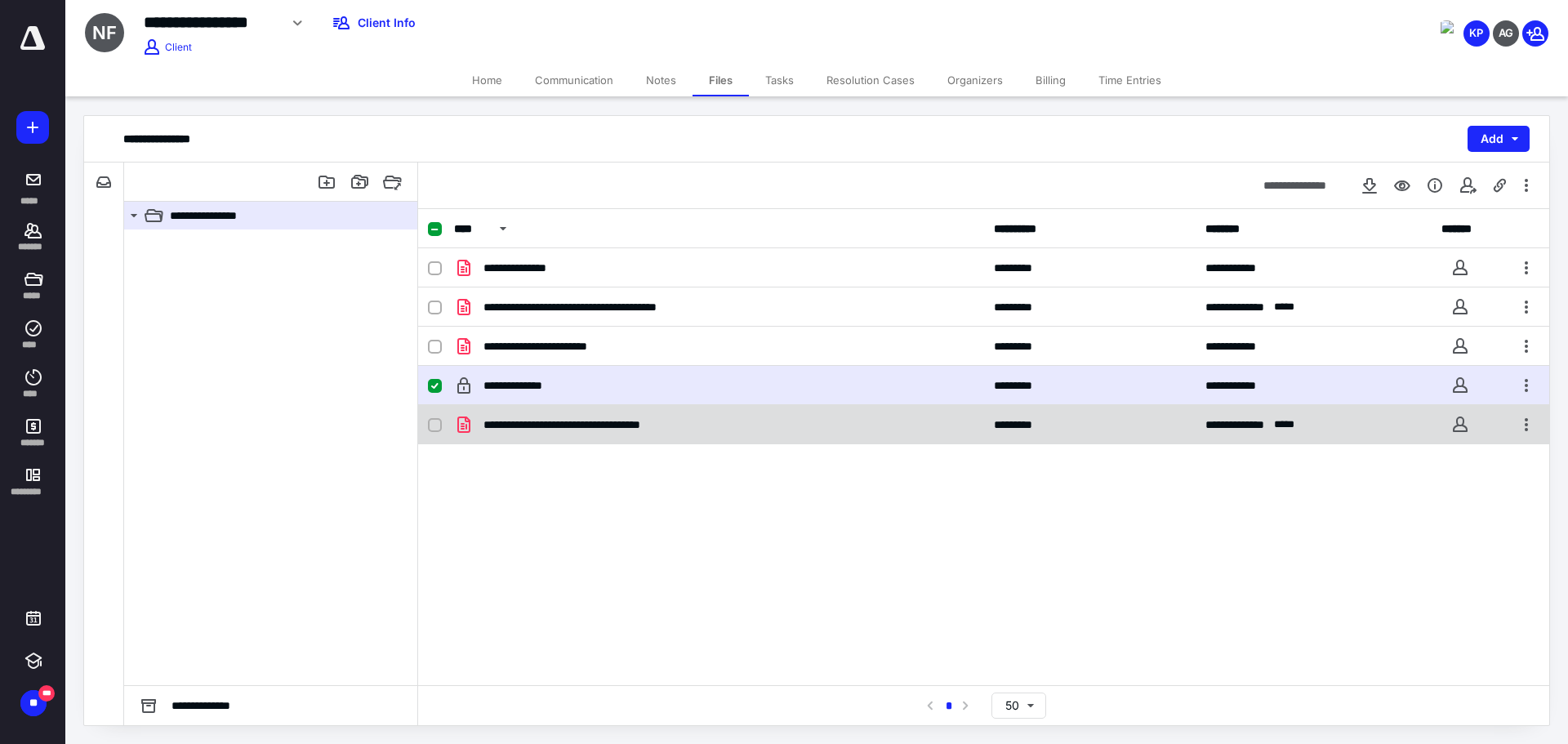 click on "**********" at bounding box center (983, 425) 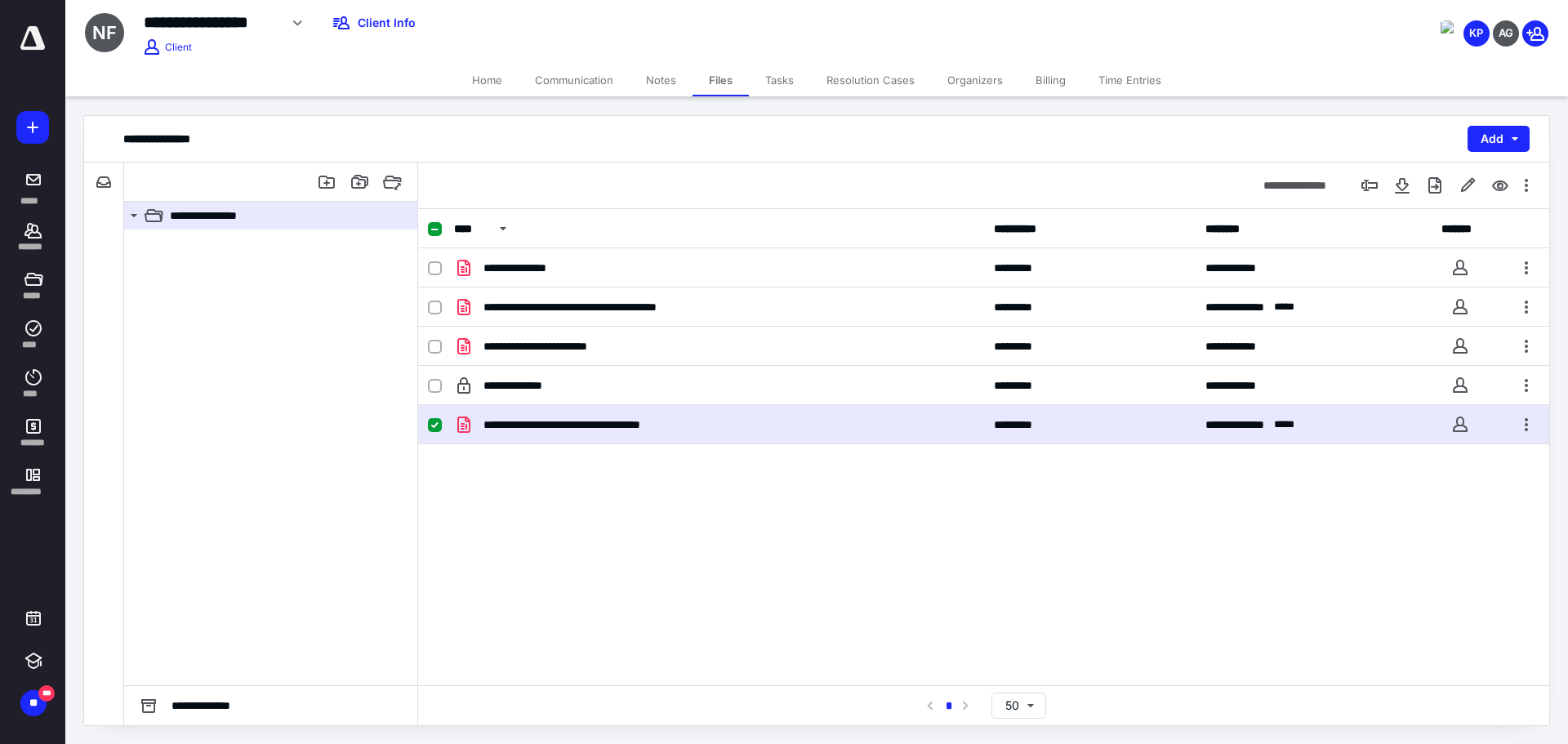 click on "**********" at bounding box center (983, 425) 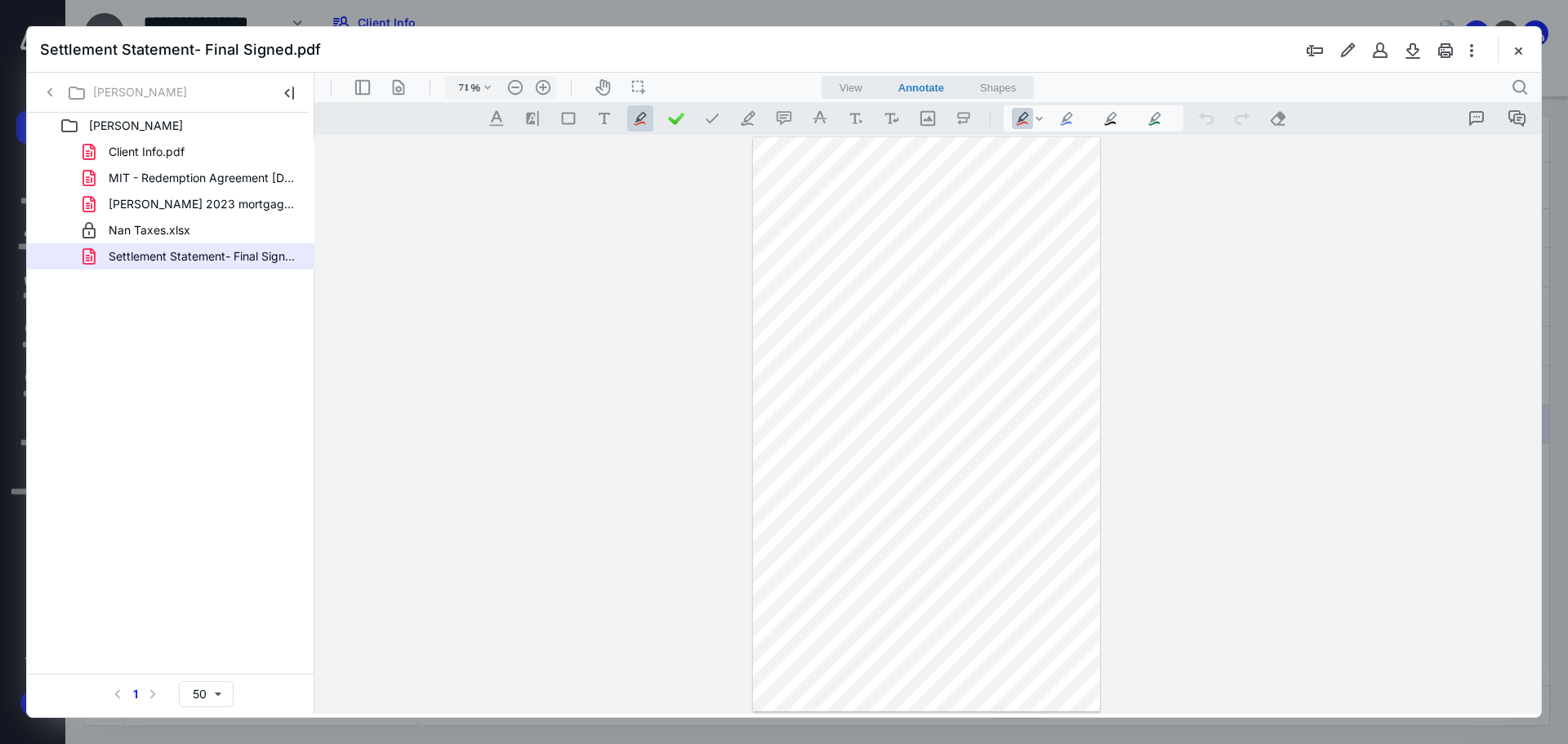 scroll, scrollTop: 0, scrollLeft: 0, axis: both 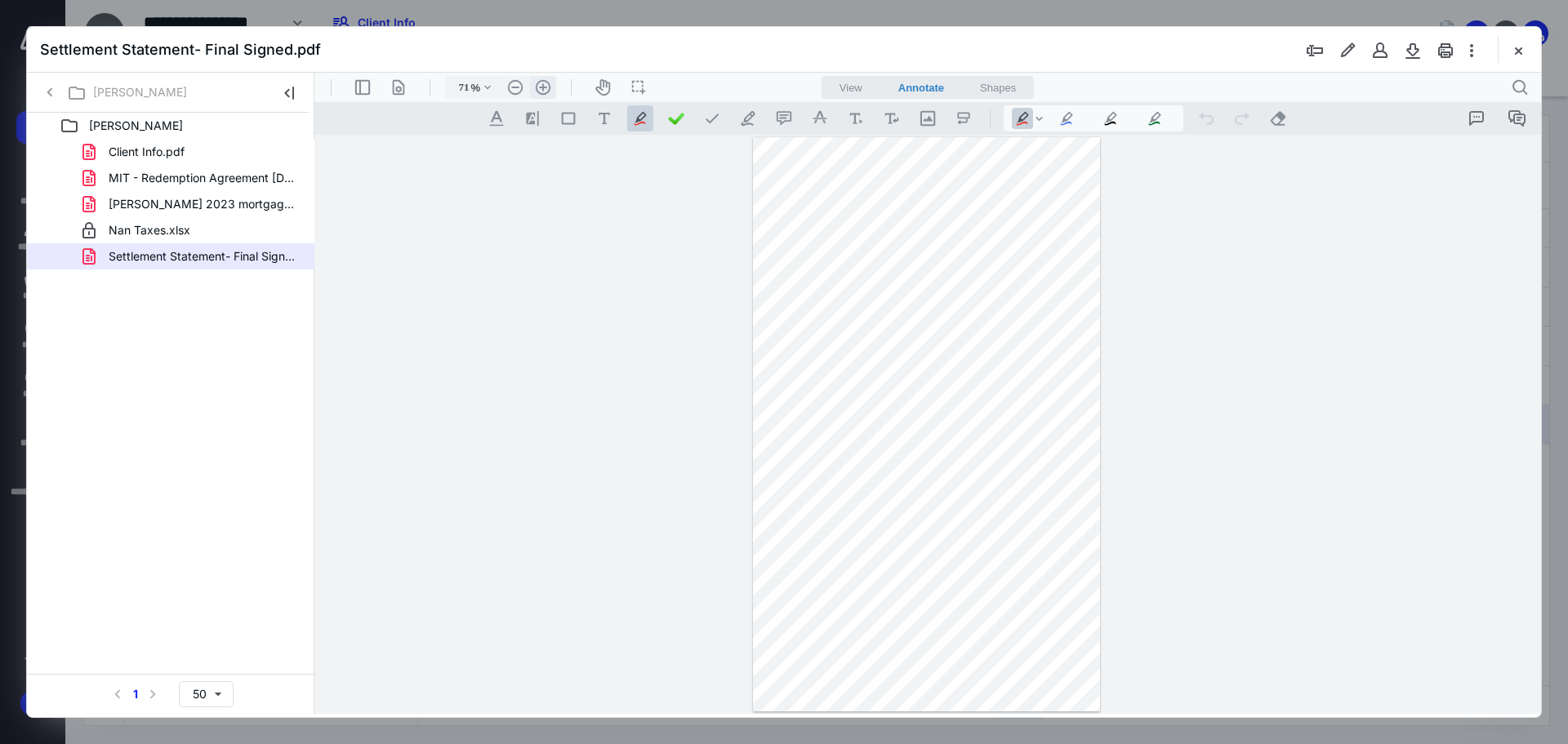 click on ".cls-1{fill:#abb0c4;} icon - header - zoom - in - line" at bounding box center [543, 87] 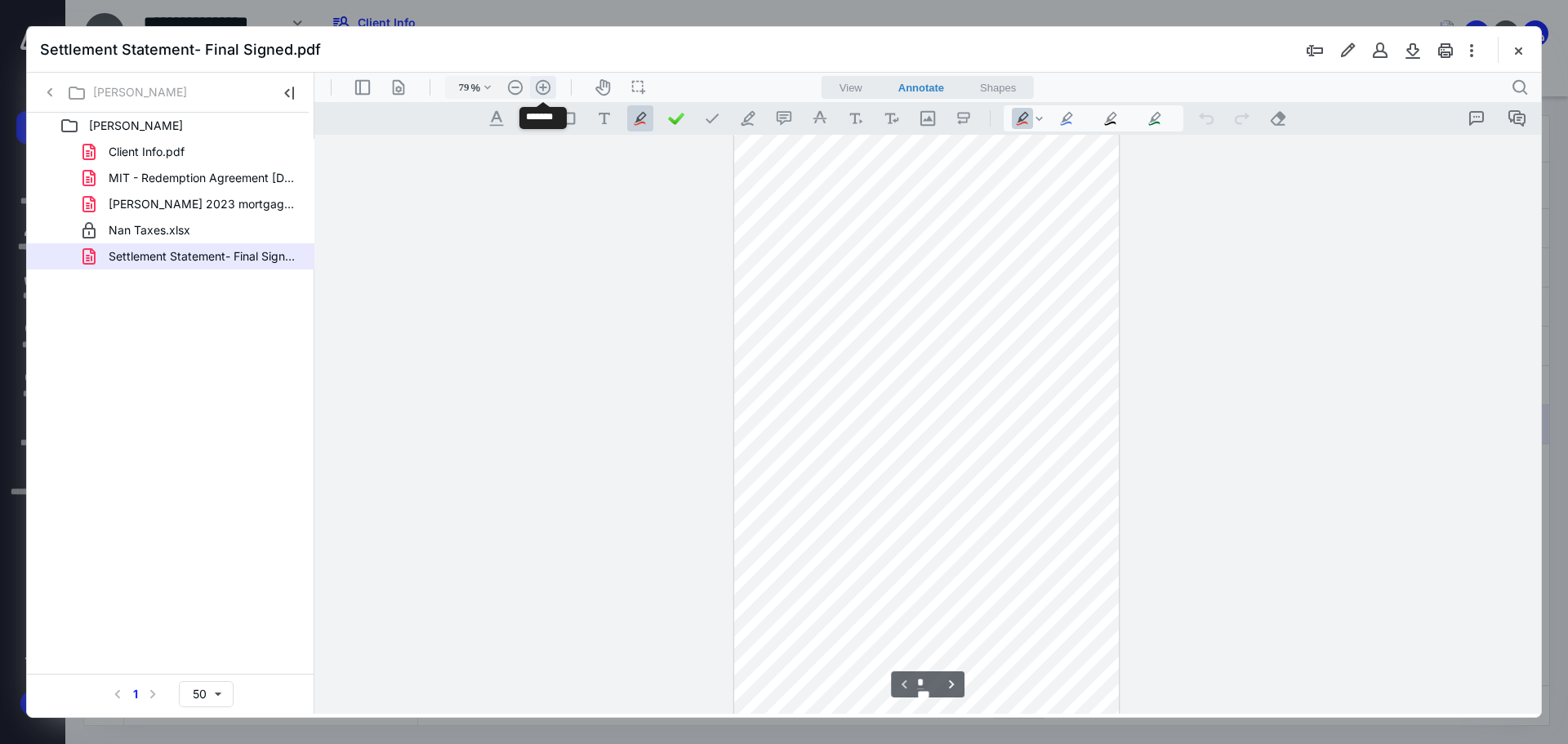 click on ".cls-1{fill:#abb0c4;} icon - header - zoom - in - line" at bounding box center [543, 87] 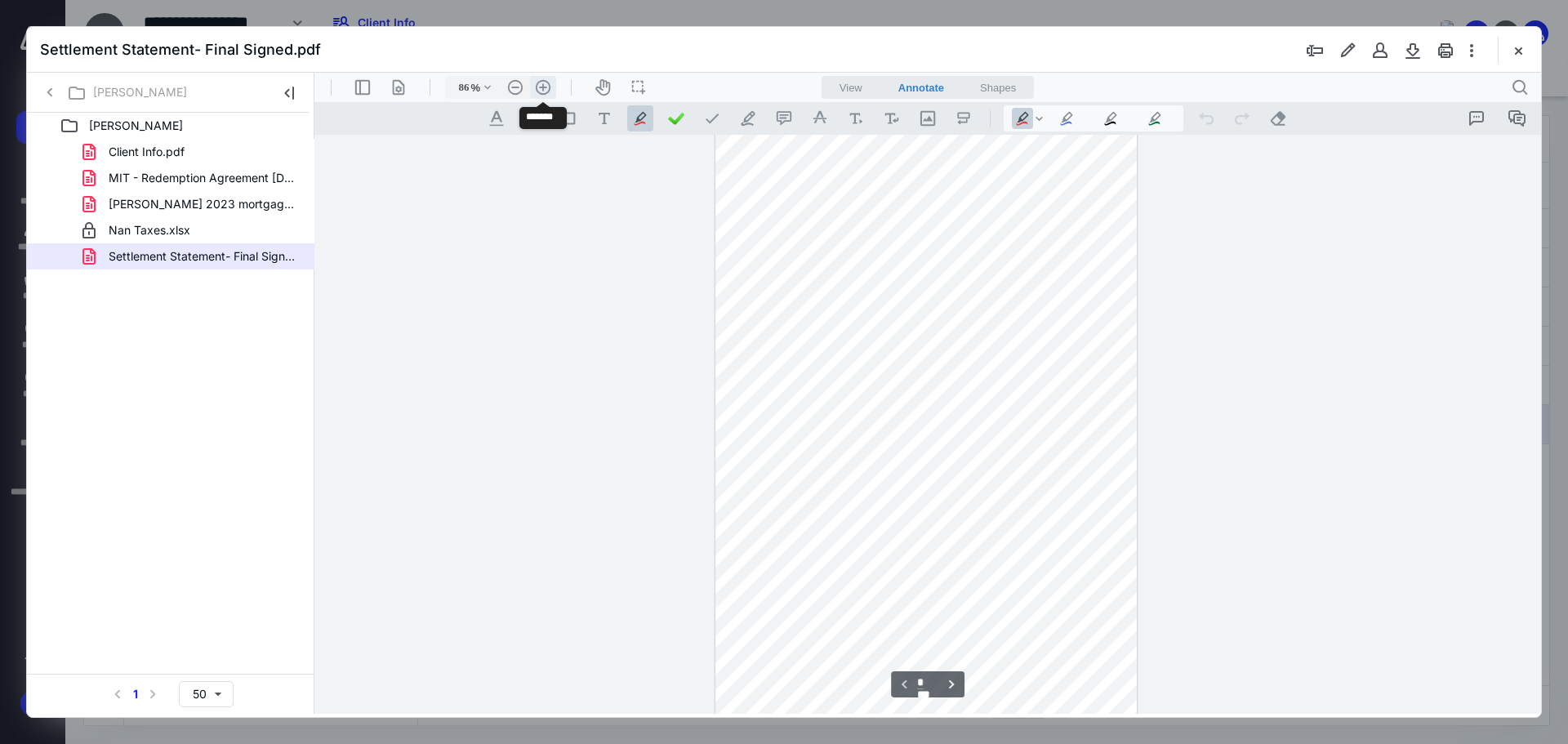 click on ".cls-1{fill:#abb0c4;} icon - header - zoom - in - line" at bounding box center (543, 87) 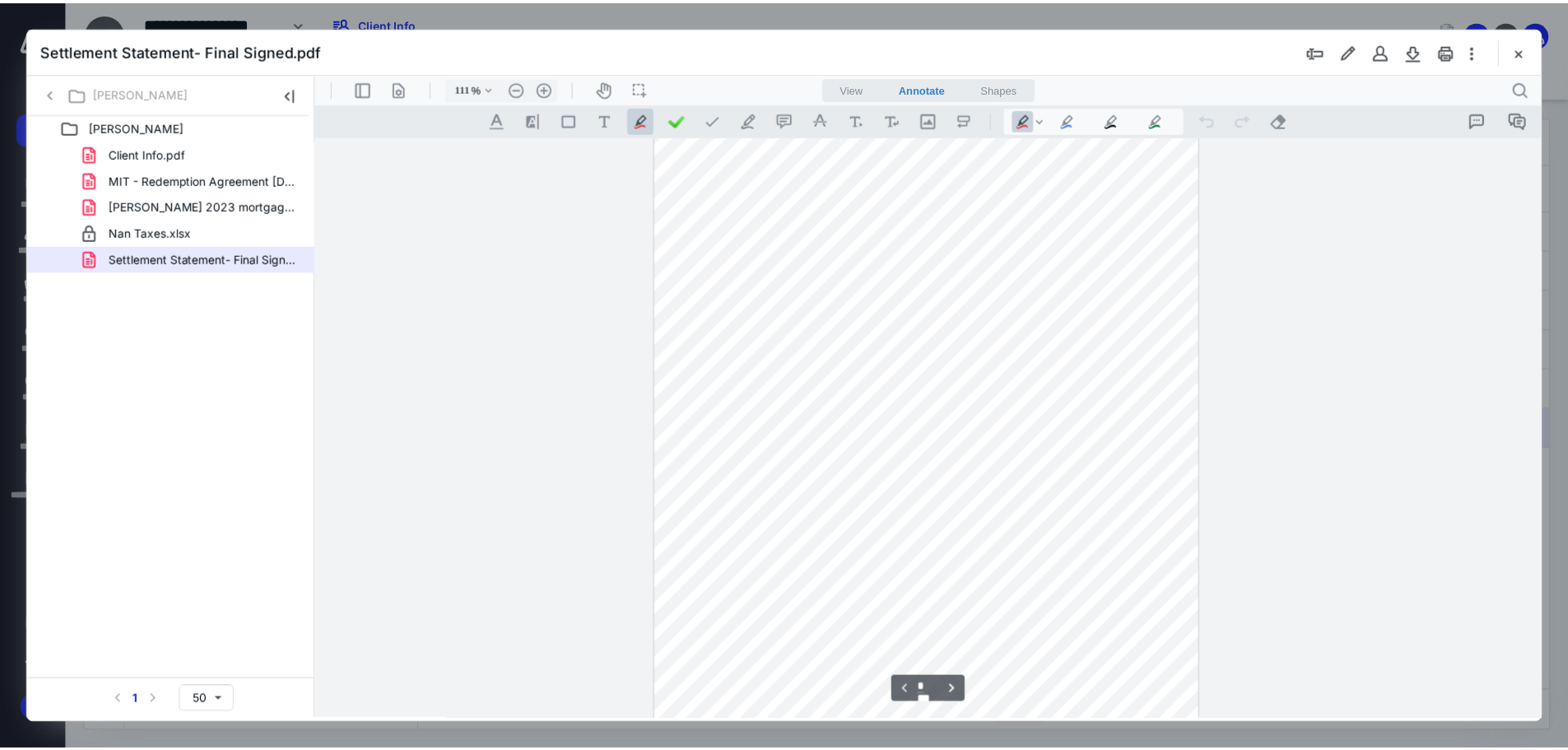 scroll, scrollTop: 66, scrollLeft: 0, axis: vertical 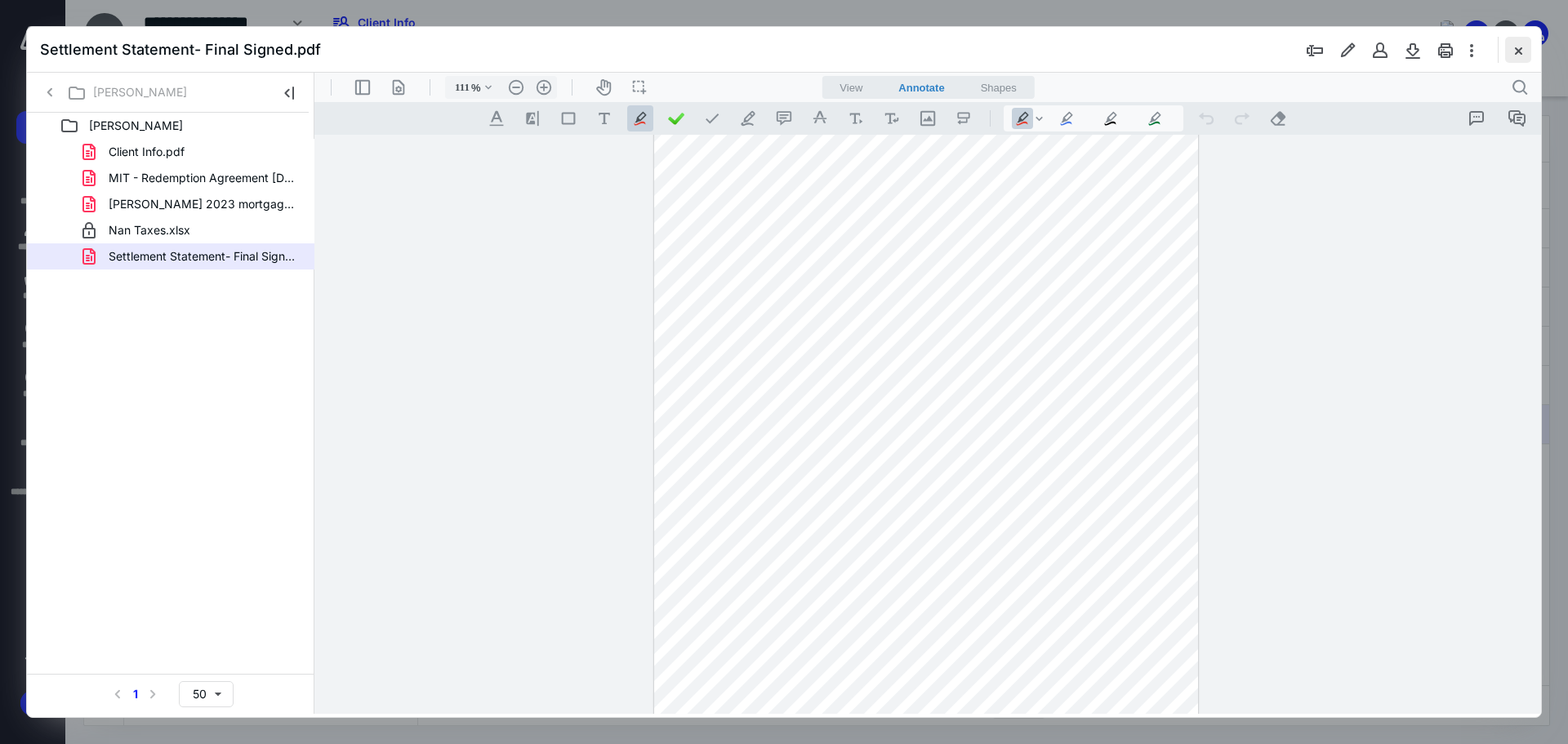 click at bounding box center (1518, 50) 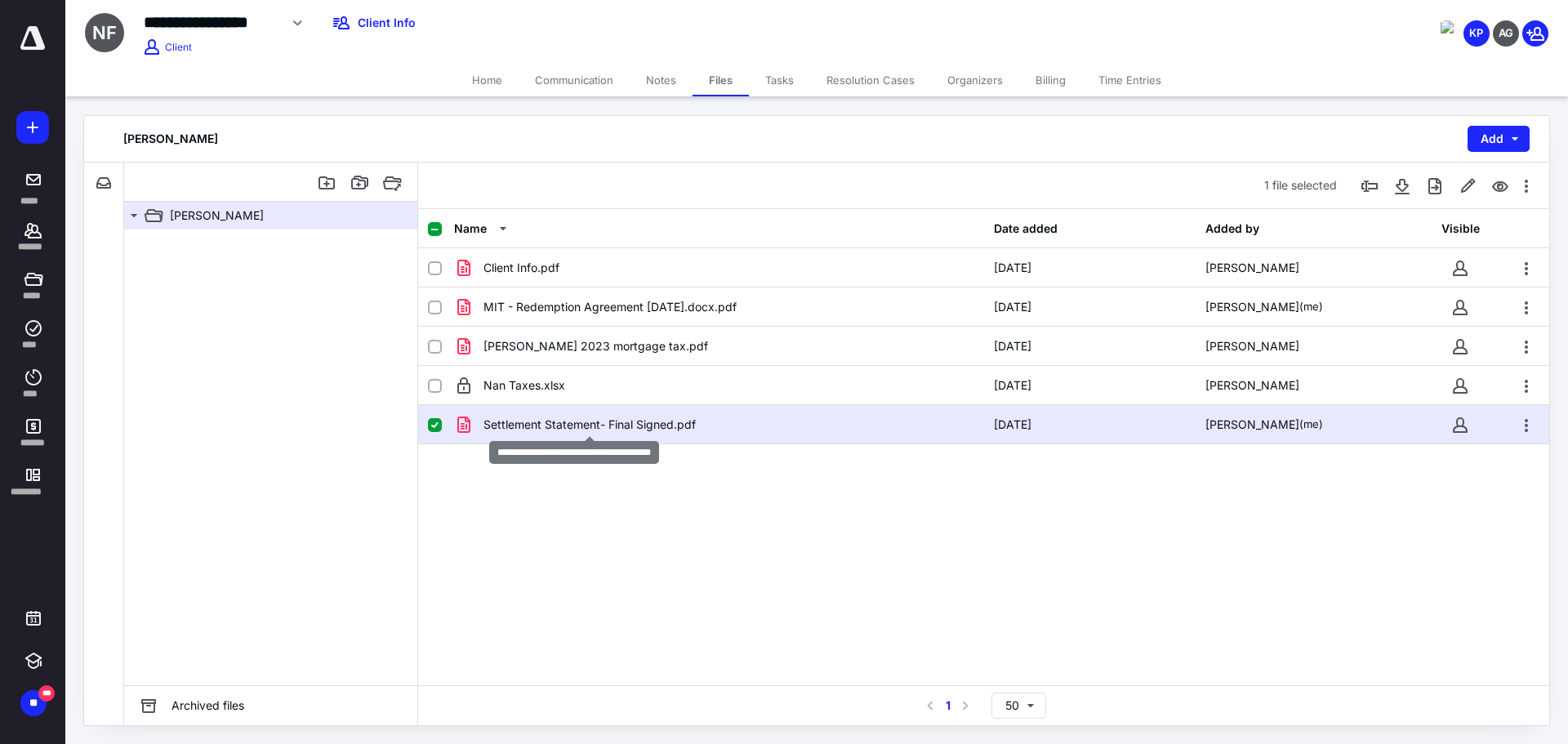 click on "Settlement Statement- Final Signed.pdf" at bounding box center (590, 425) 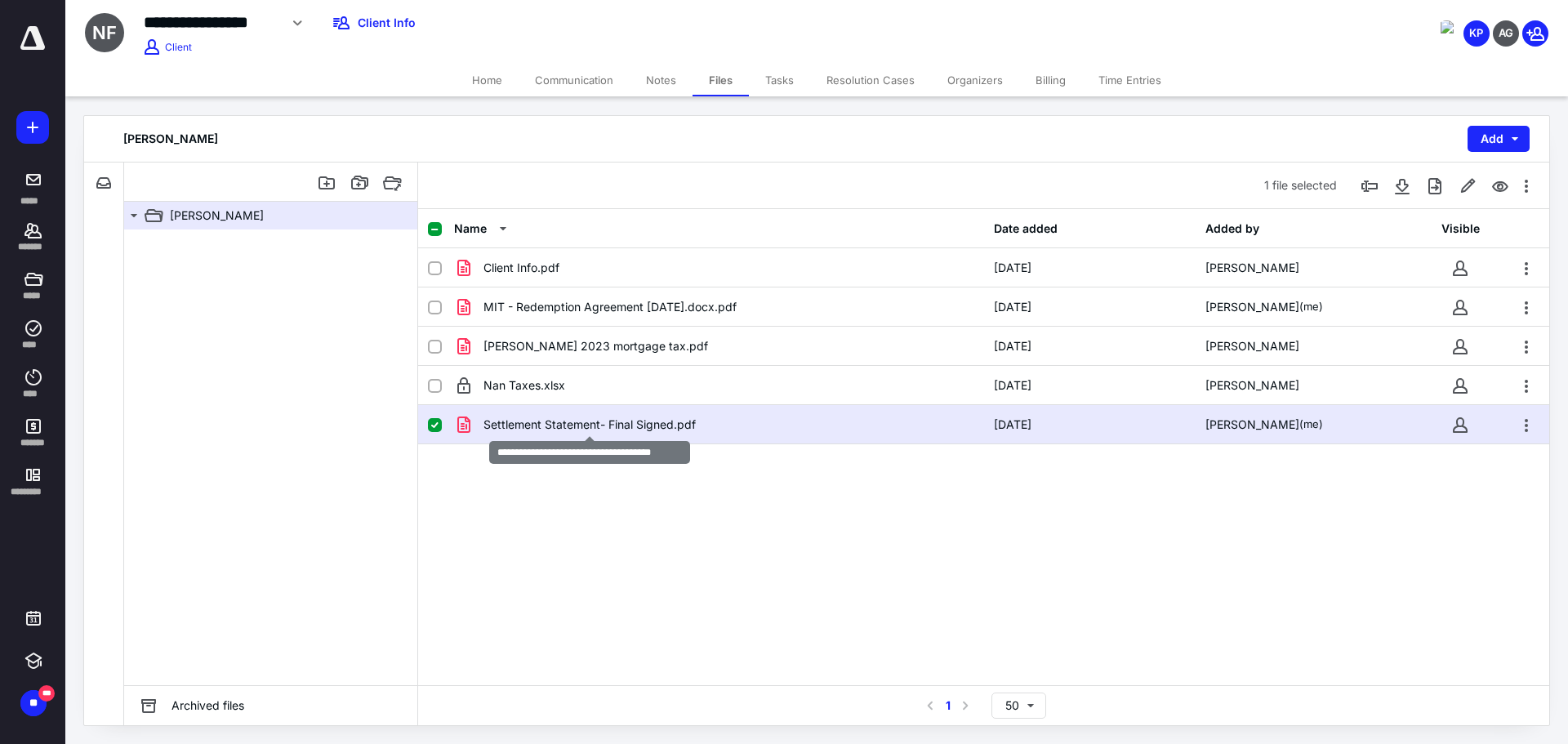 click on "Settlement Statement- Final Signed.pdf" at bounding box center [590, 425] 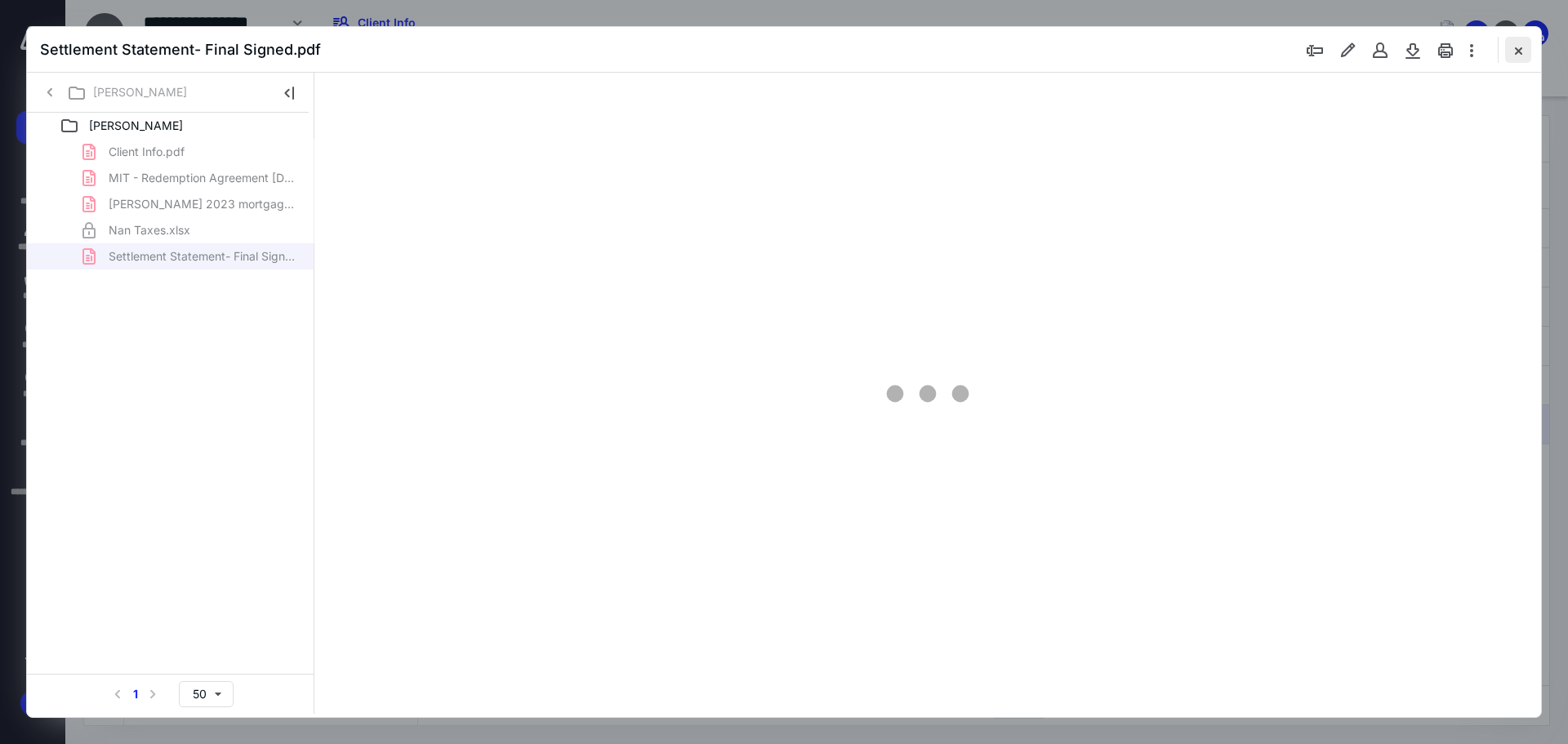 click at bounding box center (1518, 50) 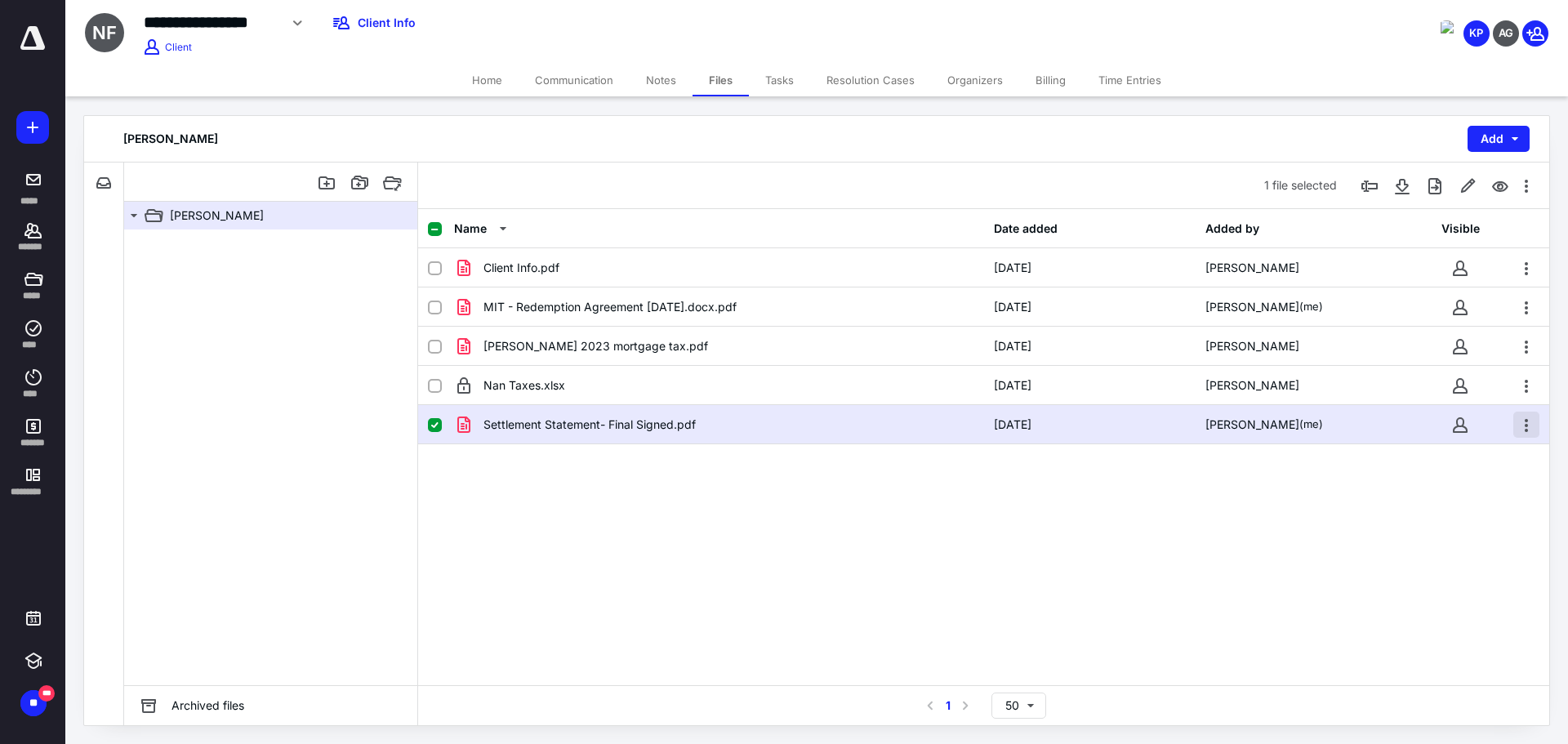 click at bounding box center (1526, 425) 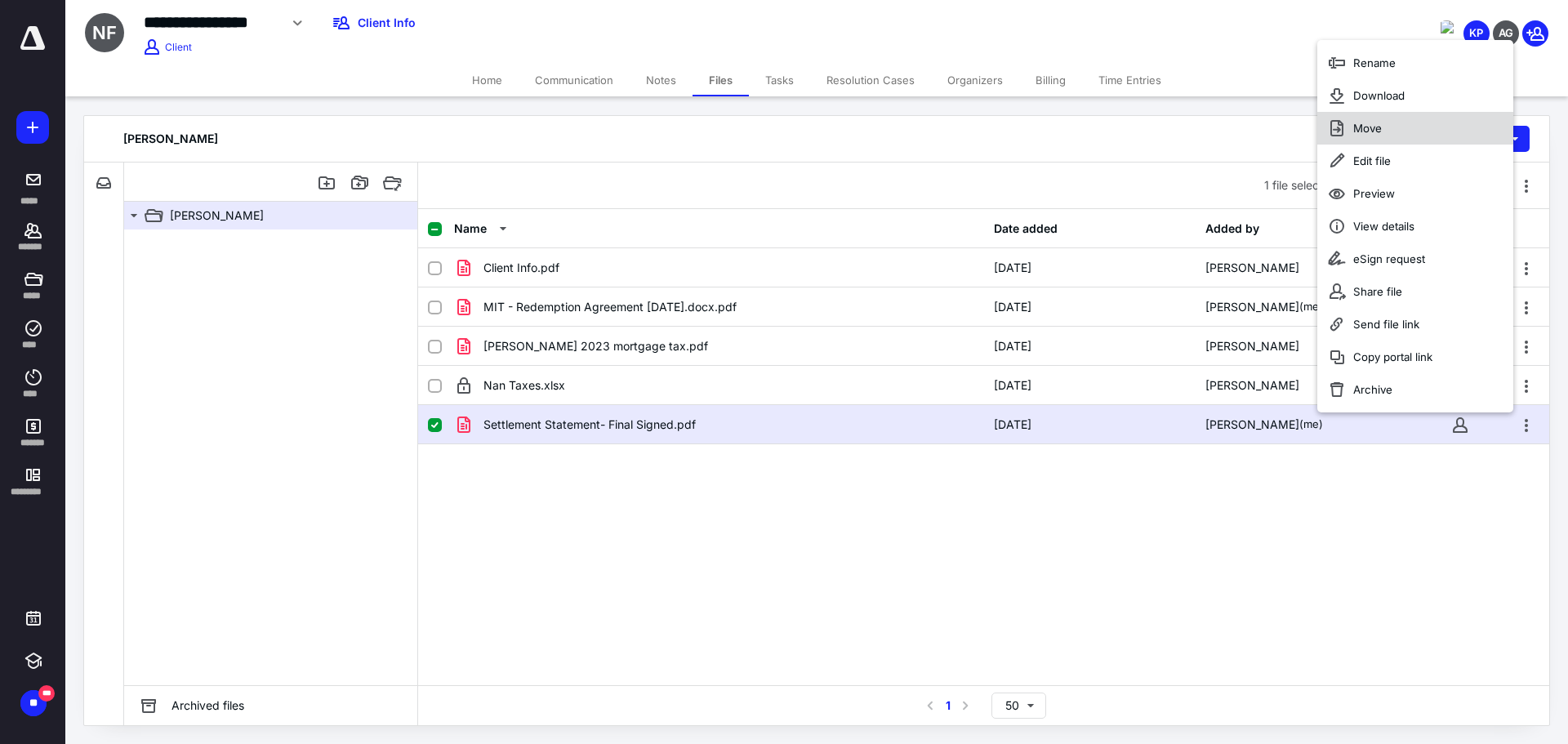 click on "Move" at bounding box center (1367, 128) 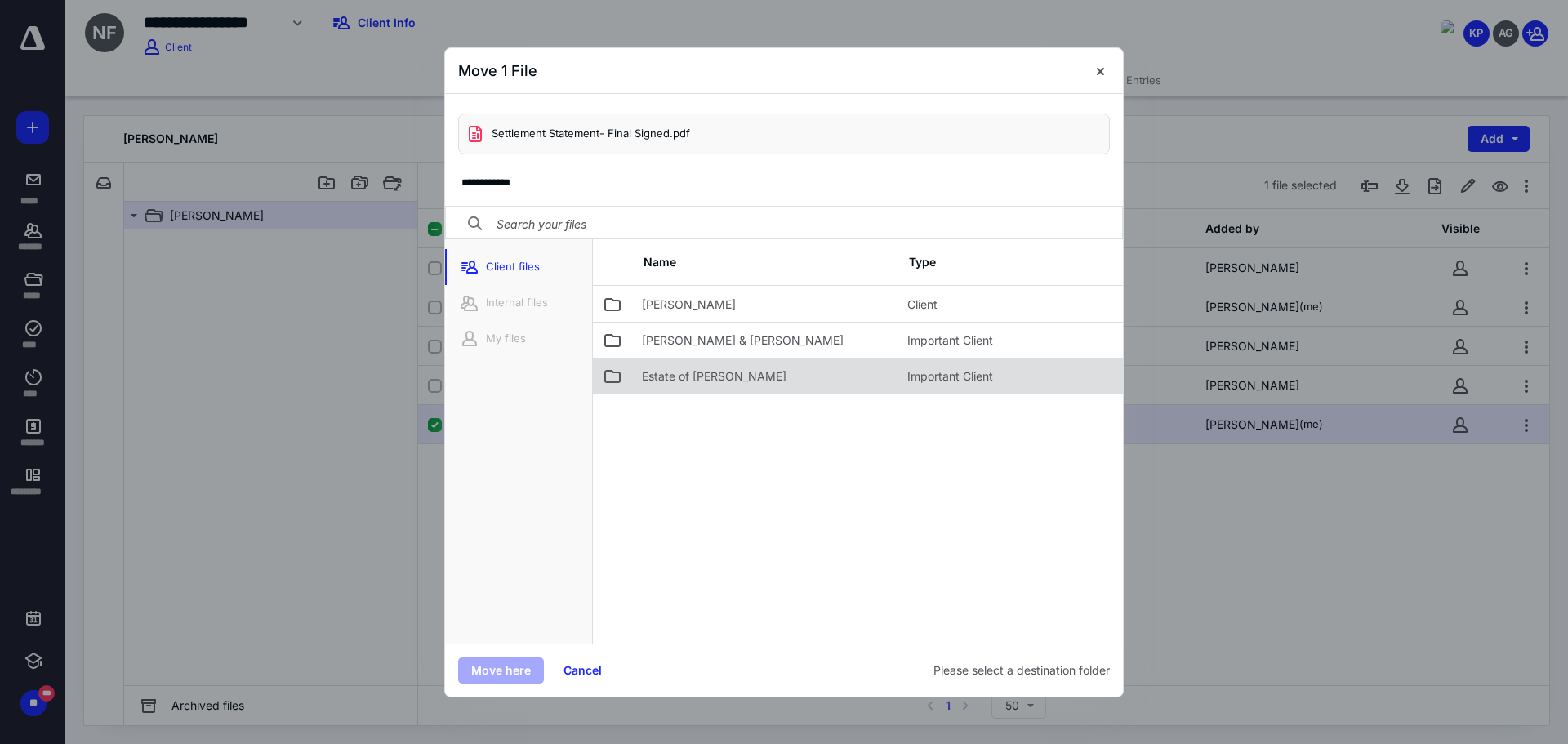 click on "Estate of [PERSON_NAME]" at bounding box center [764, 376] 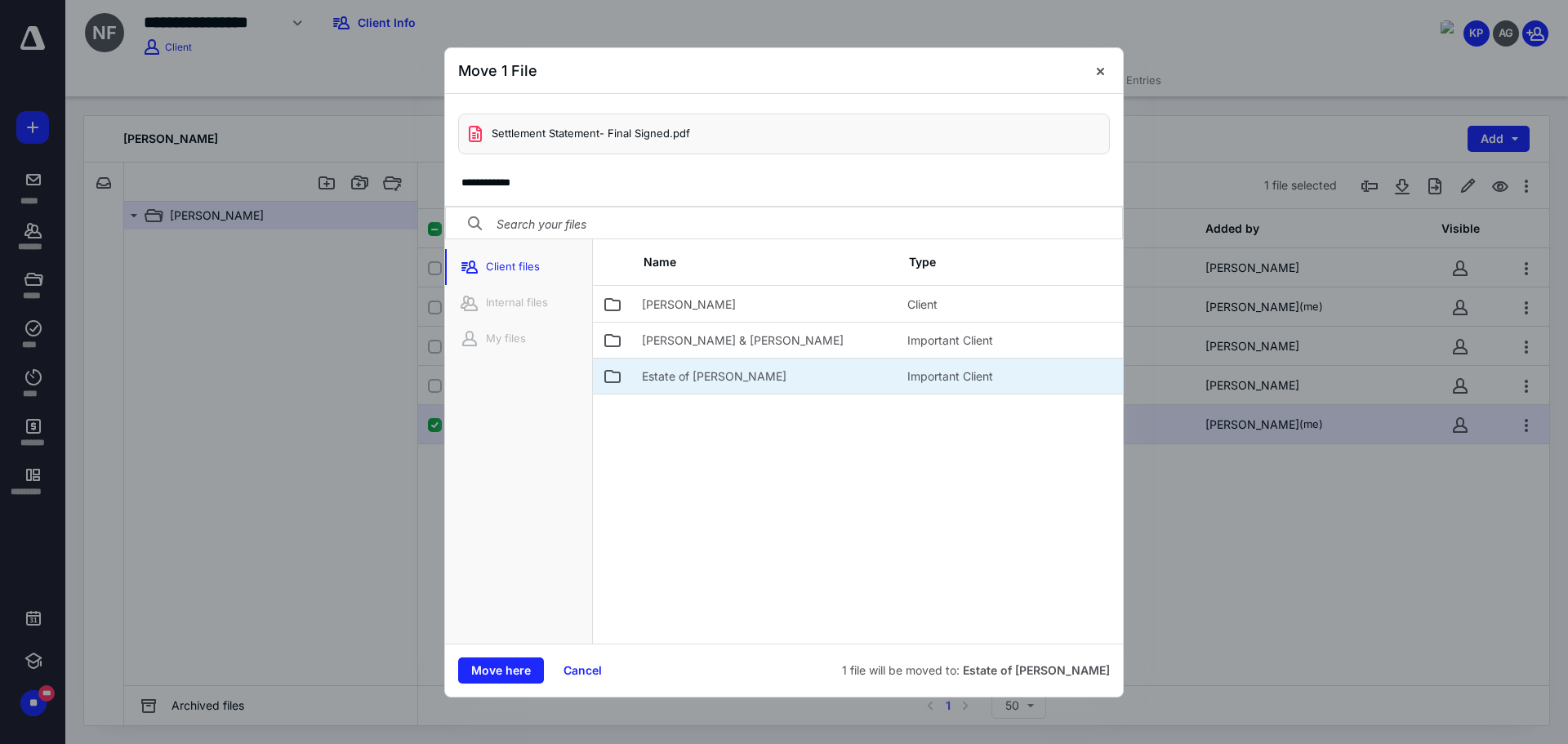 click on "Estate of [PERSON_NAME]" at bounding box center (764, 376) 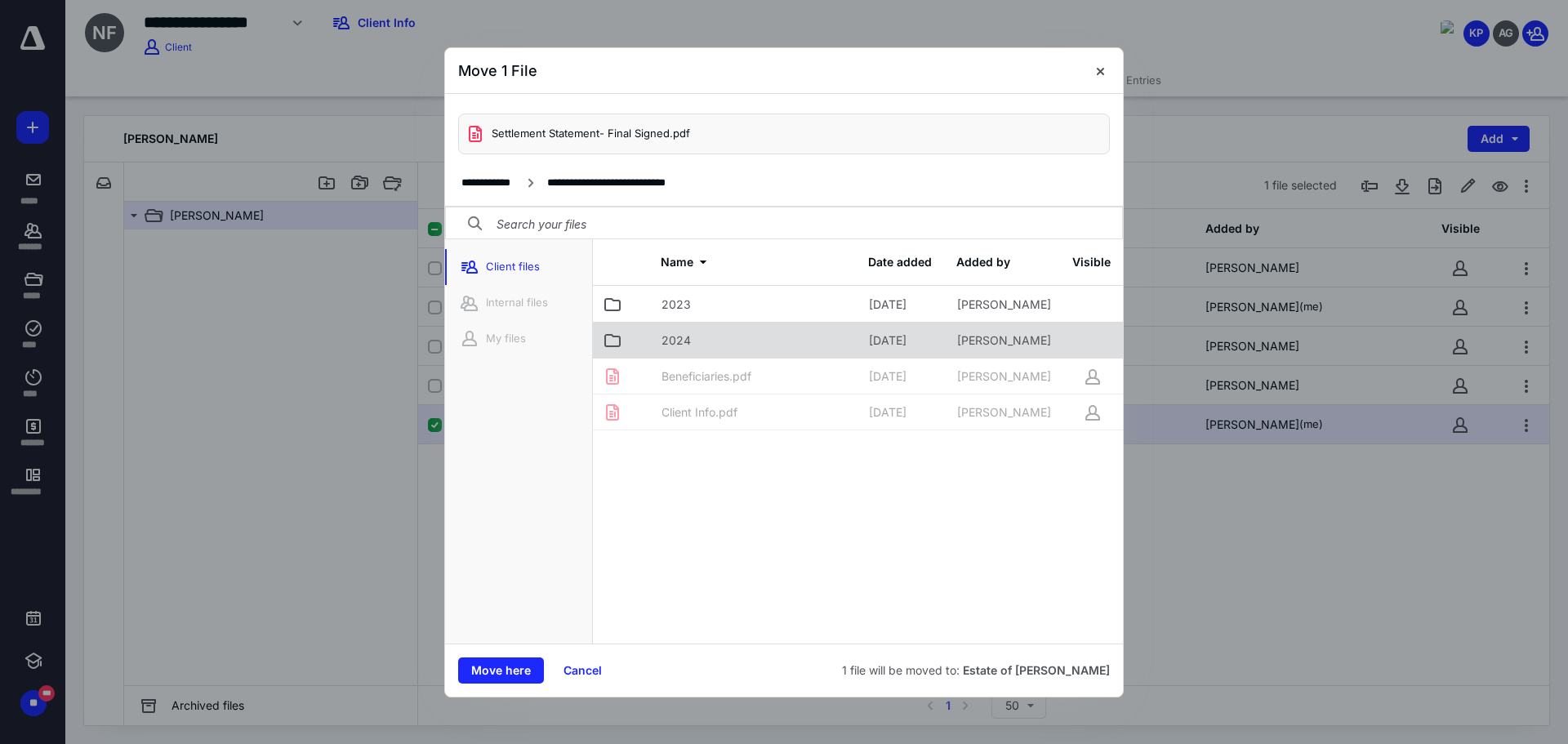 click on "2024" at bounding box center (755, 340) 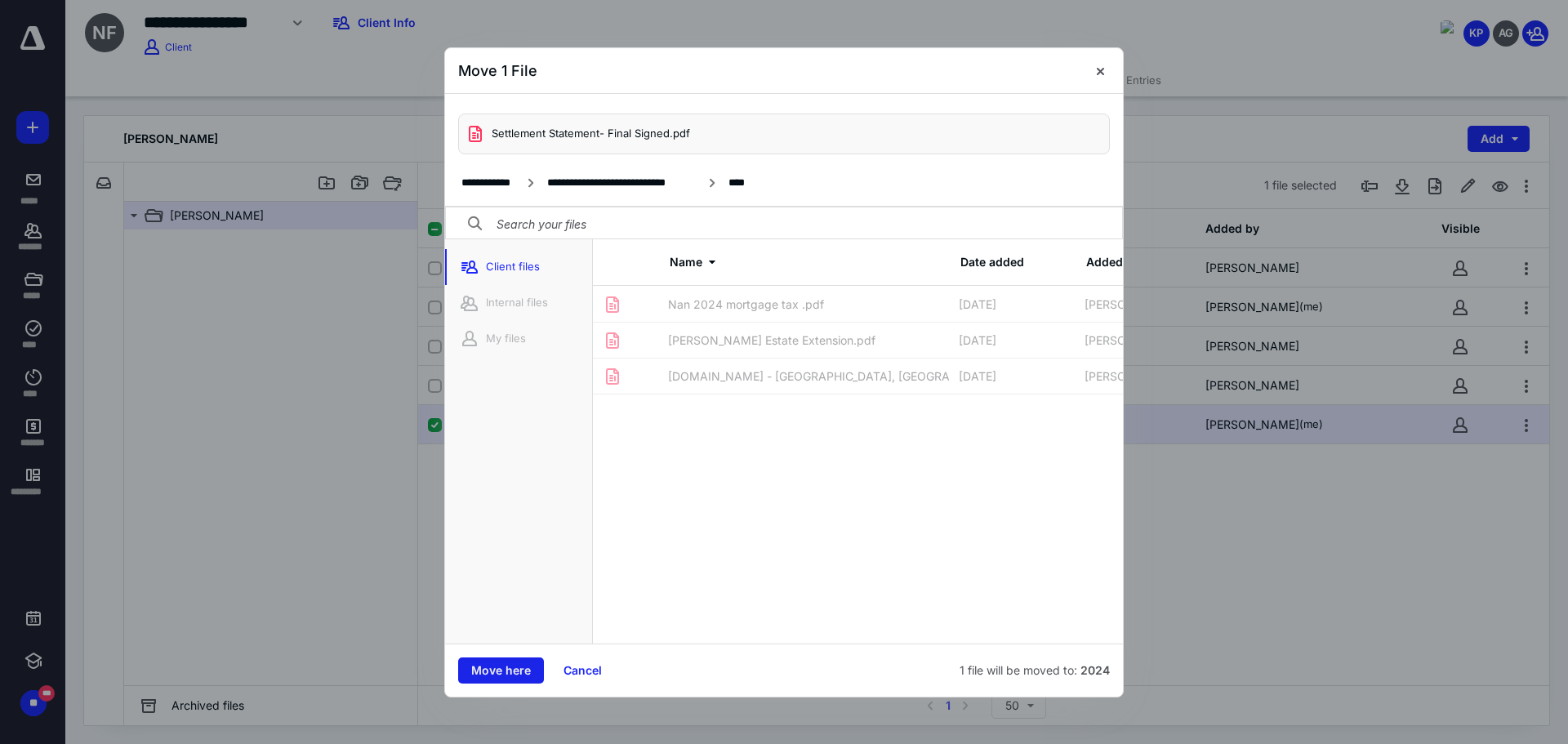 click on "Move here" at bounding box center [501, 670] 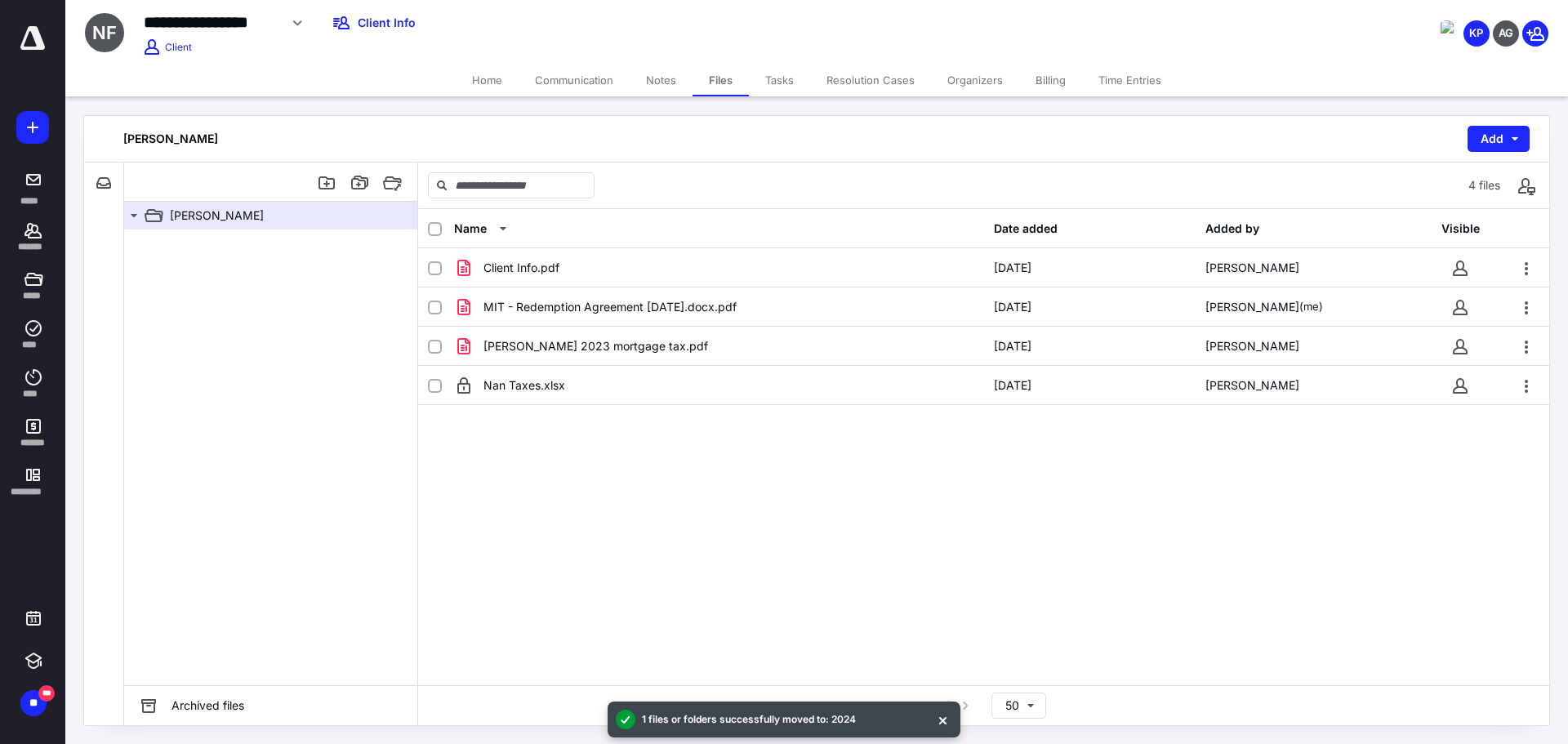 click on "Home" at bounding box center [487, 80] 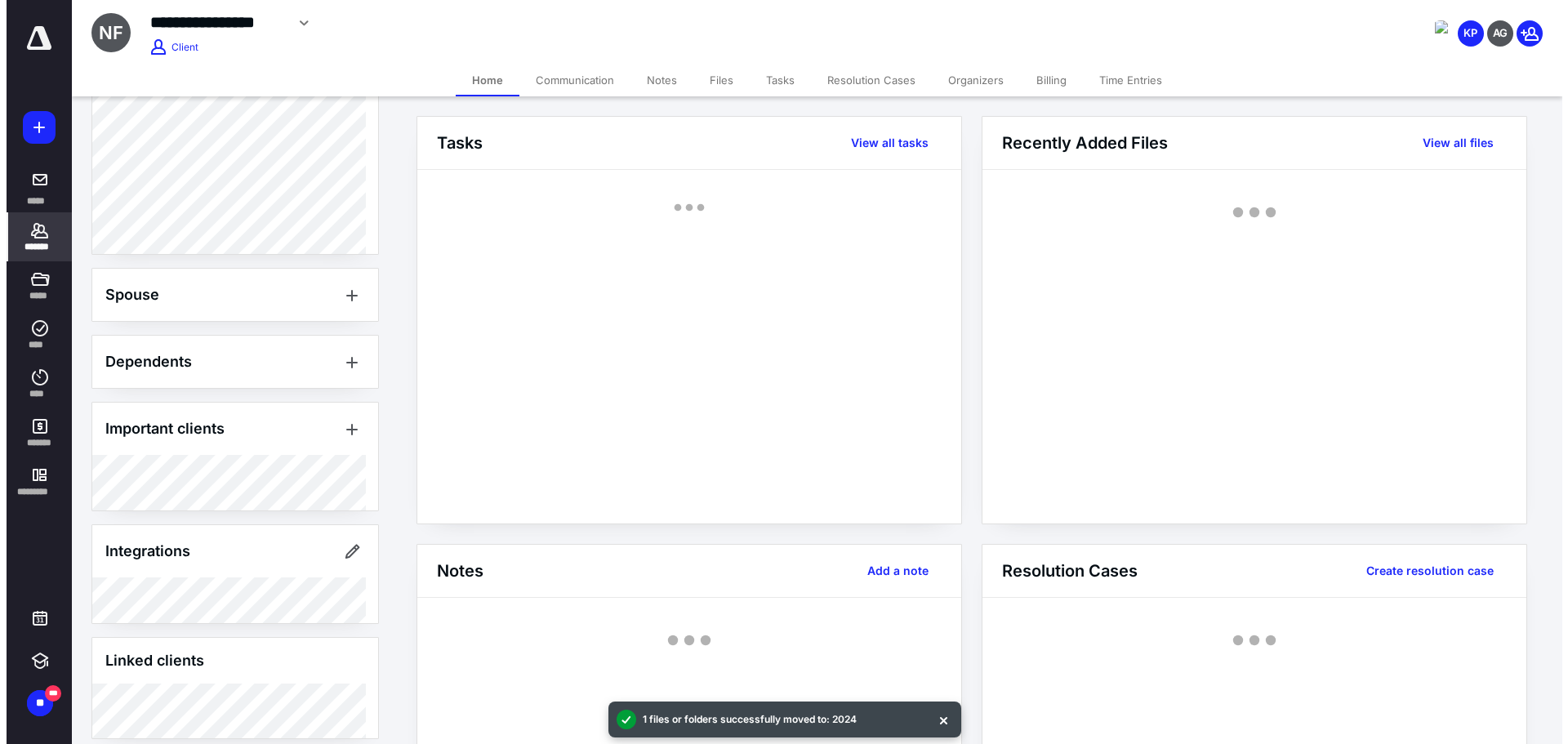 scroll, scrollTop: 625, scrollLeft: 0, axis: vertical 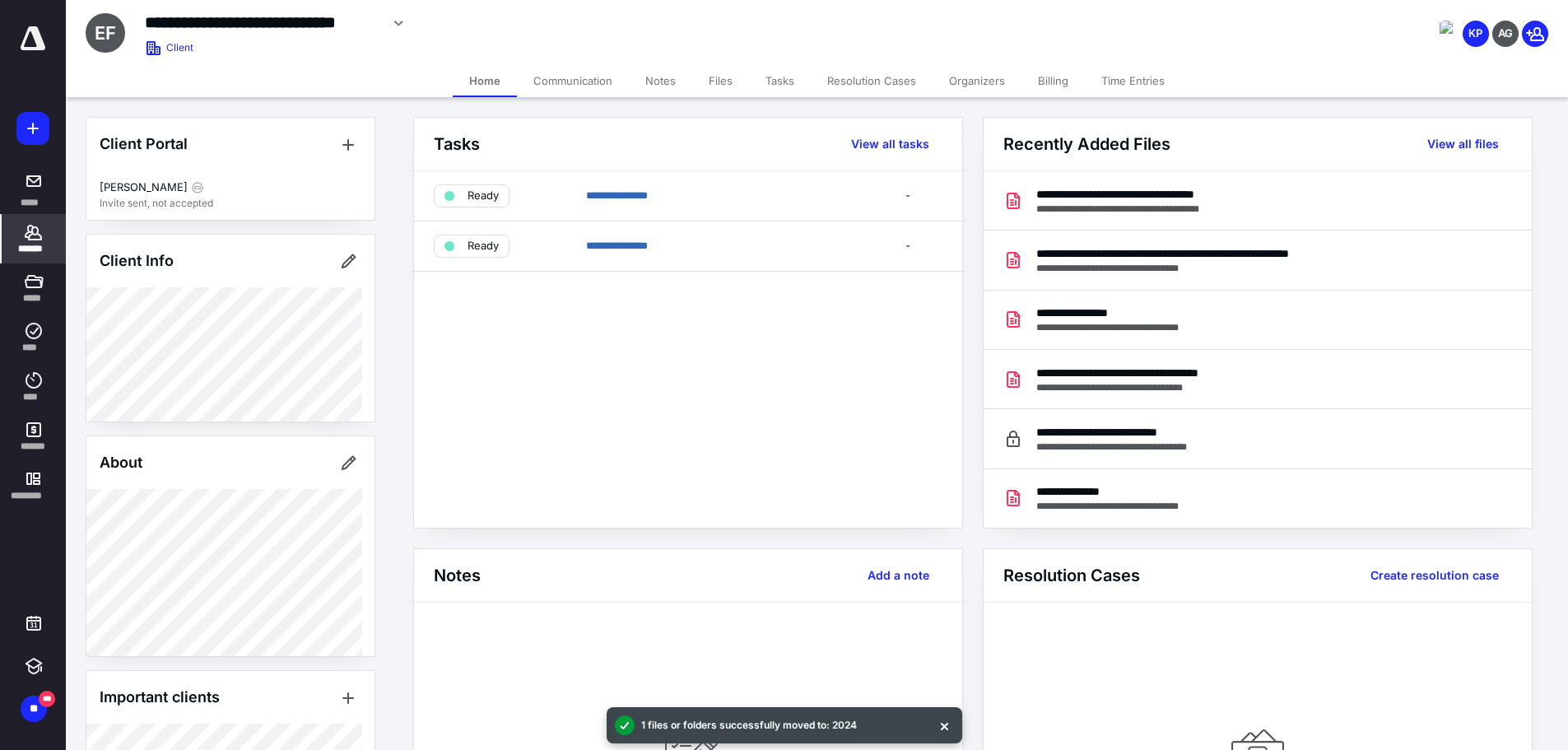 click on "Files" at bounding box center (720, 81) 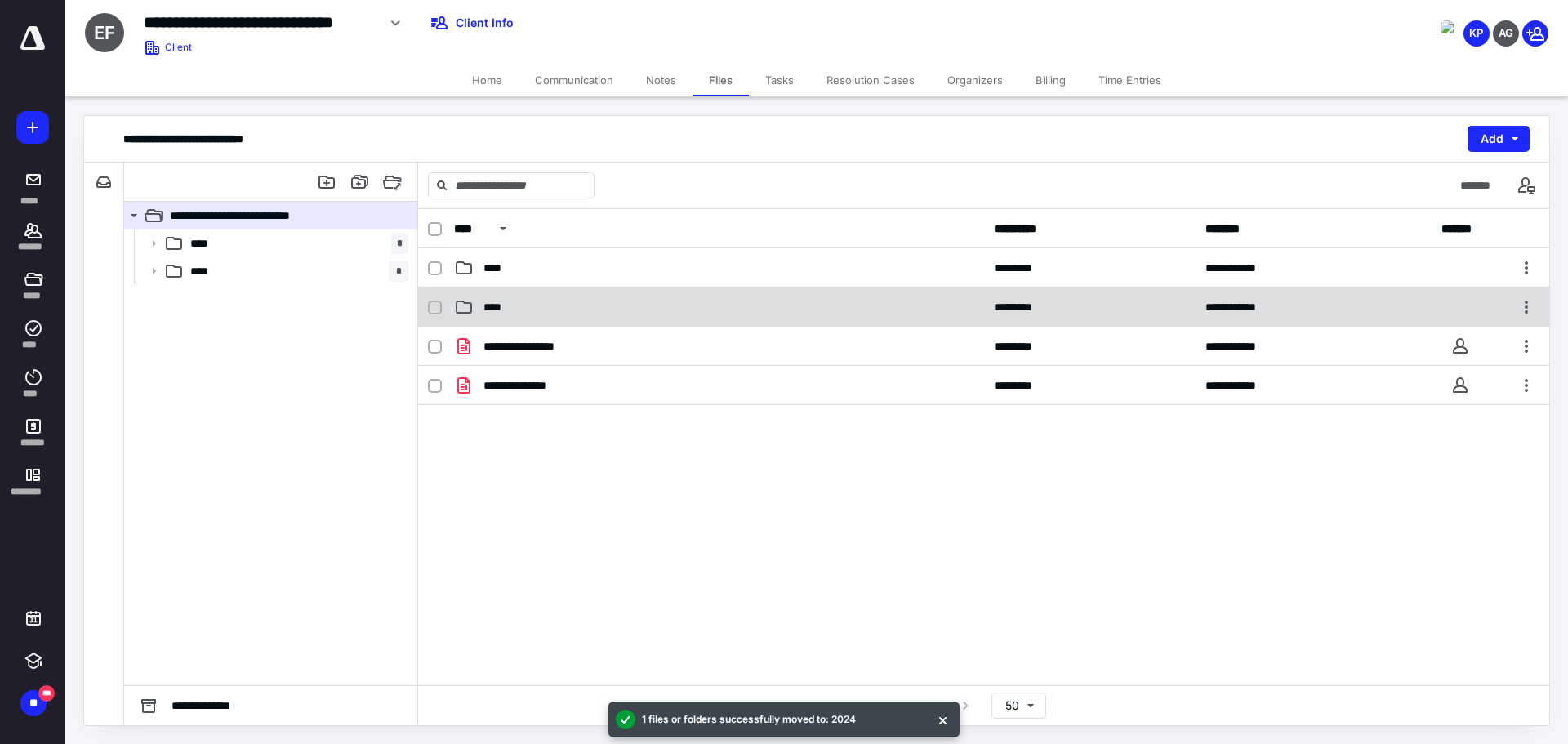 click on "****" at bounding box center (719, 307) 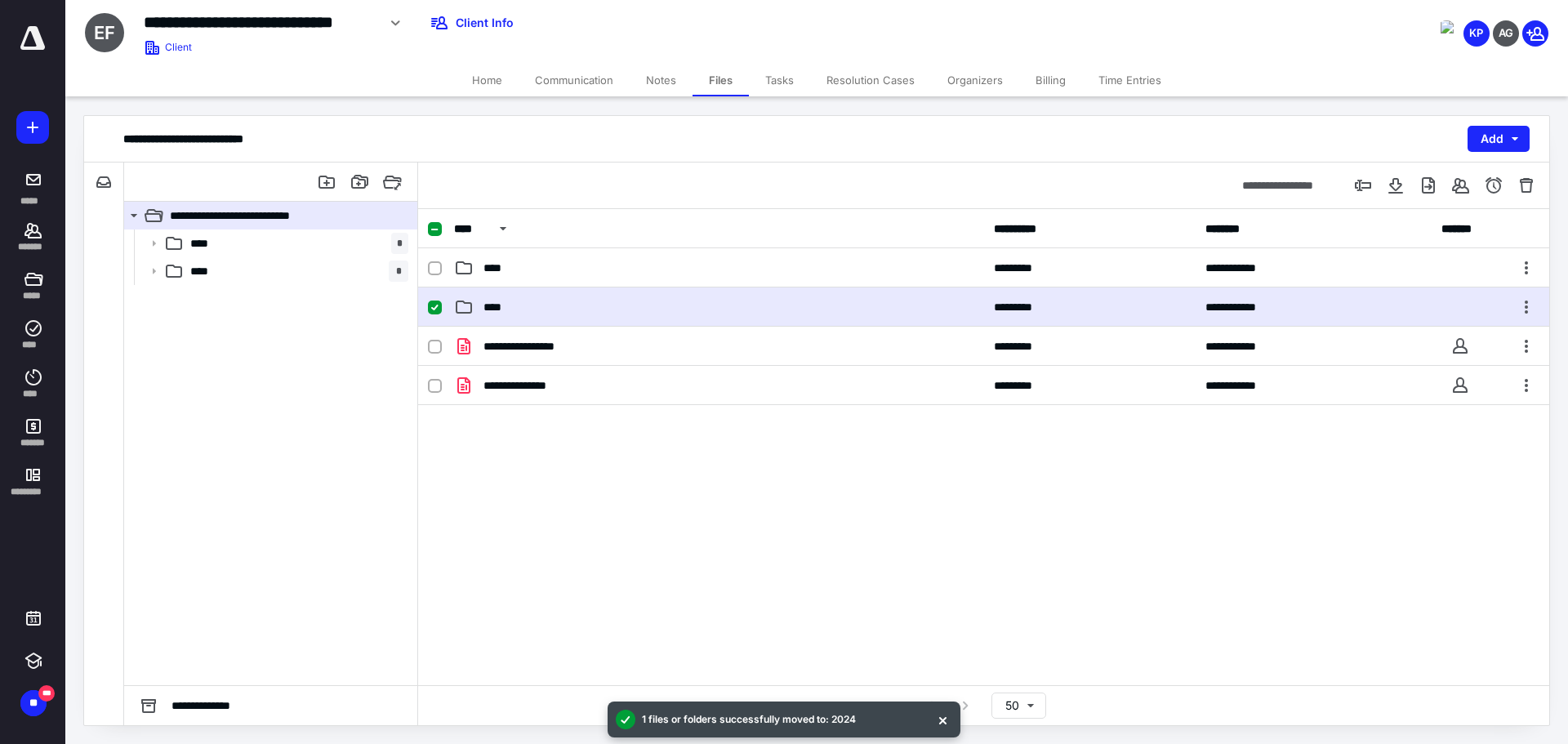 click on "****" at bounding box center (719, 307) 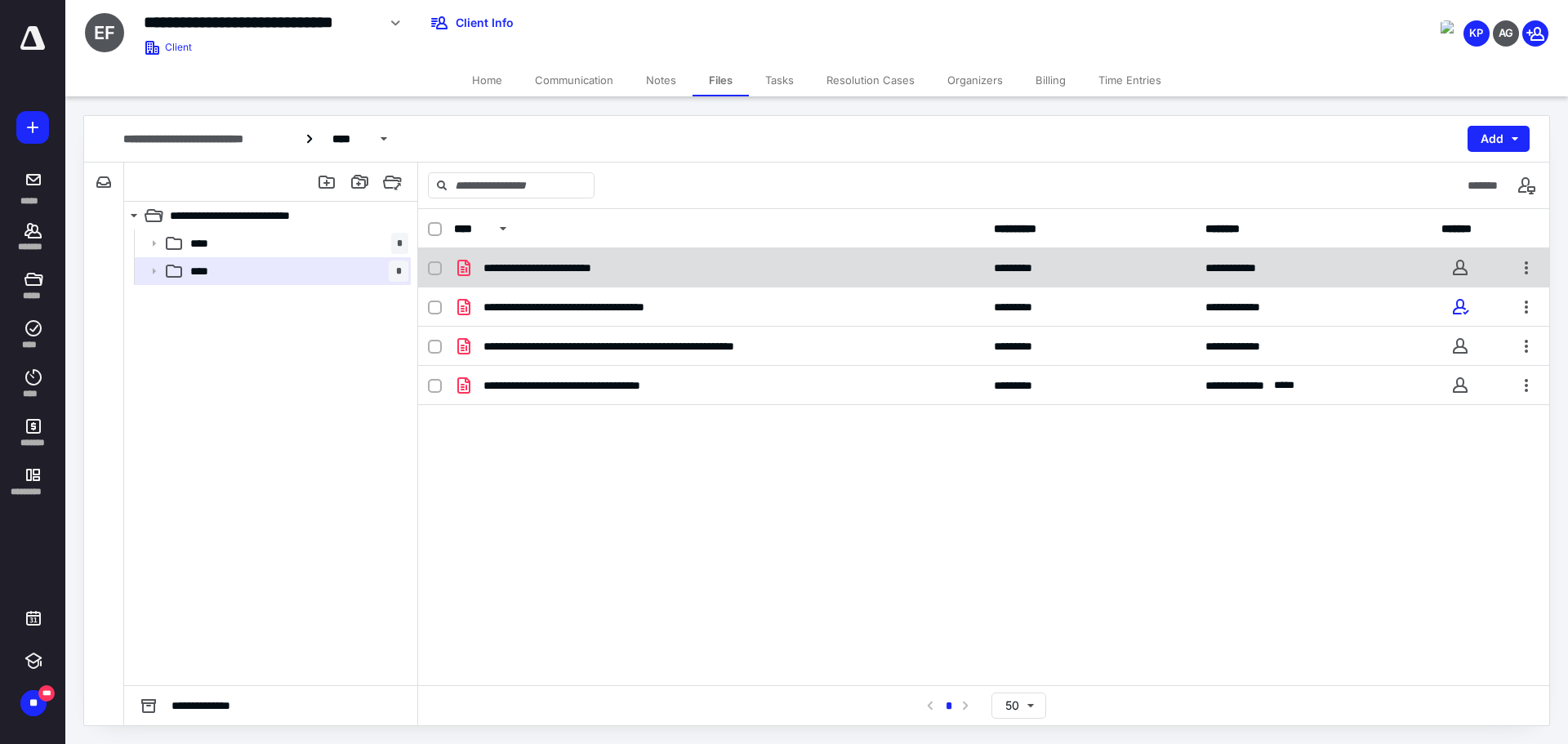 click on "**********" at bounding box center (719, 268) 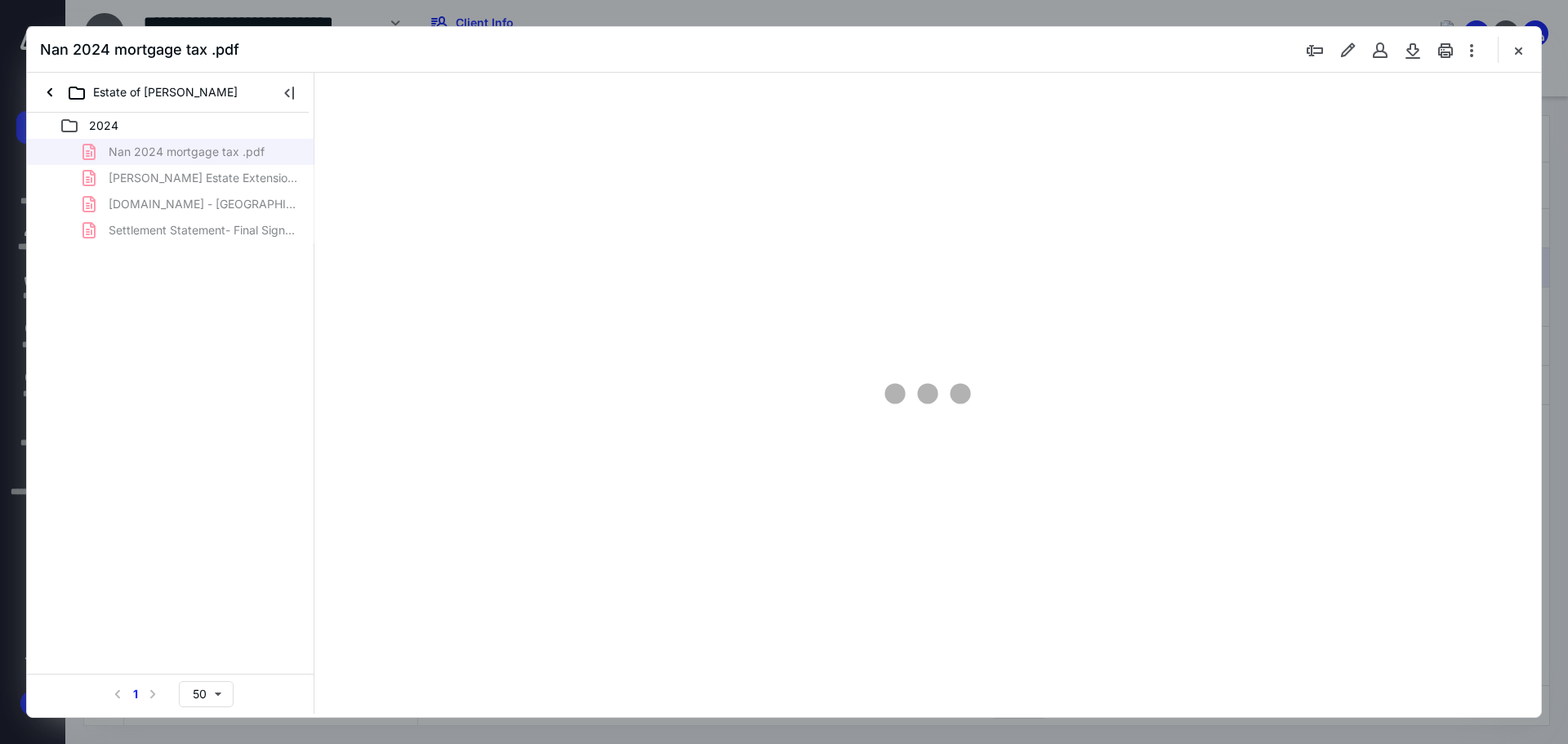 scroll, scrollTop: 0, scrollLeft: 0, axis: both 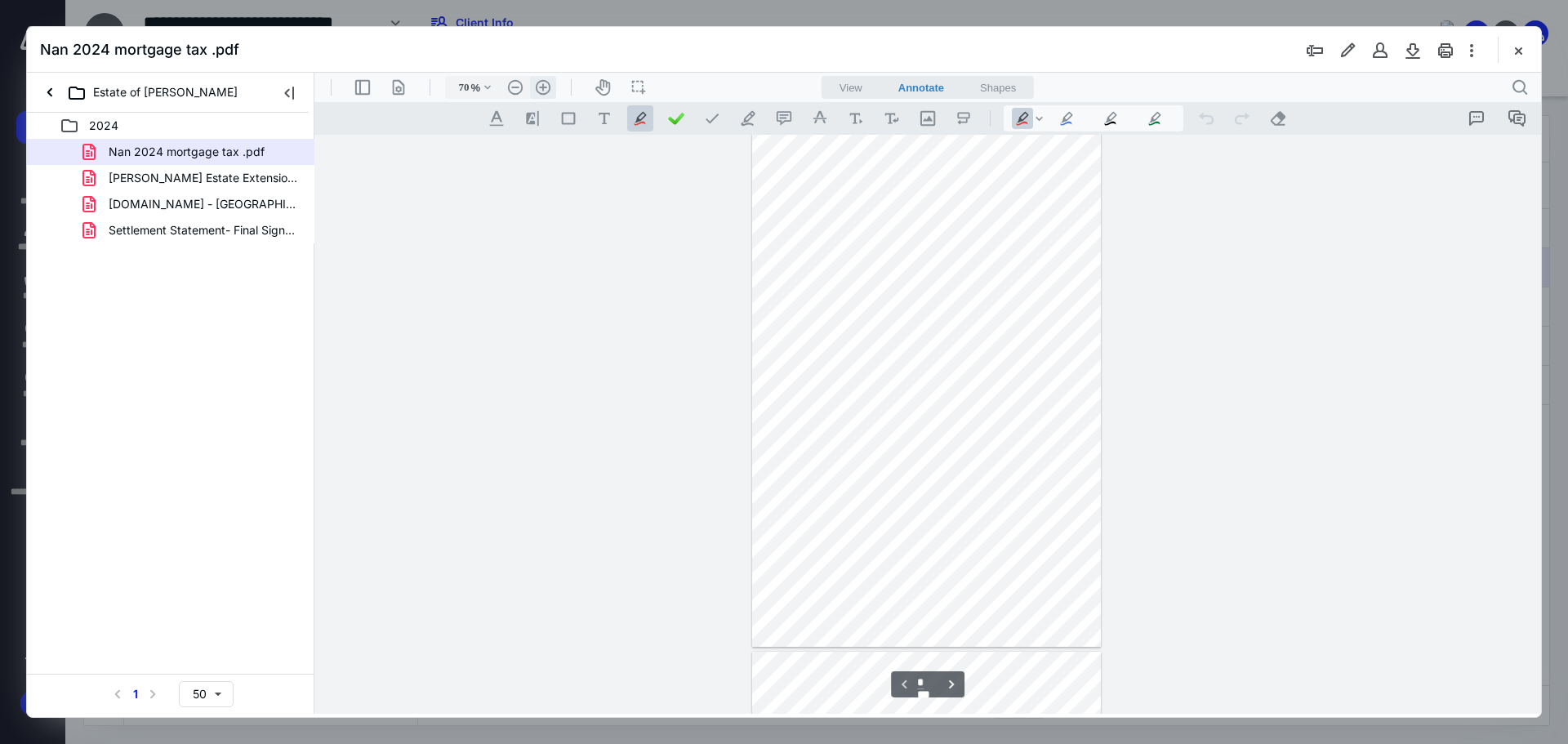 click on ".cls-1{fill:#abb0c4;} icon - header - zoom - in - line" at bounding box center (543, 87) 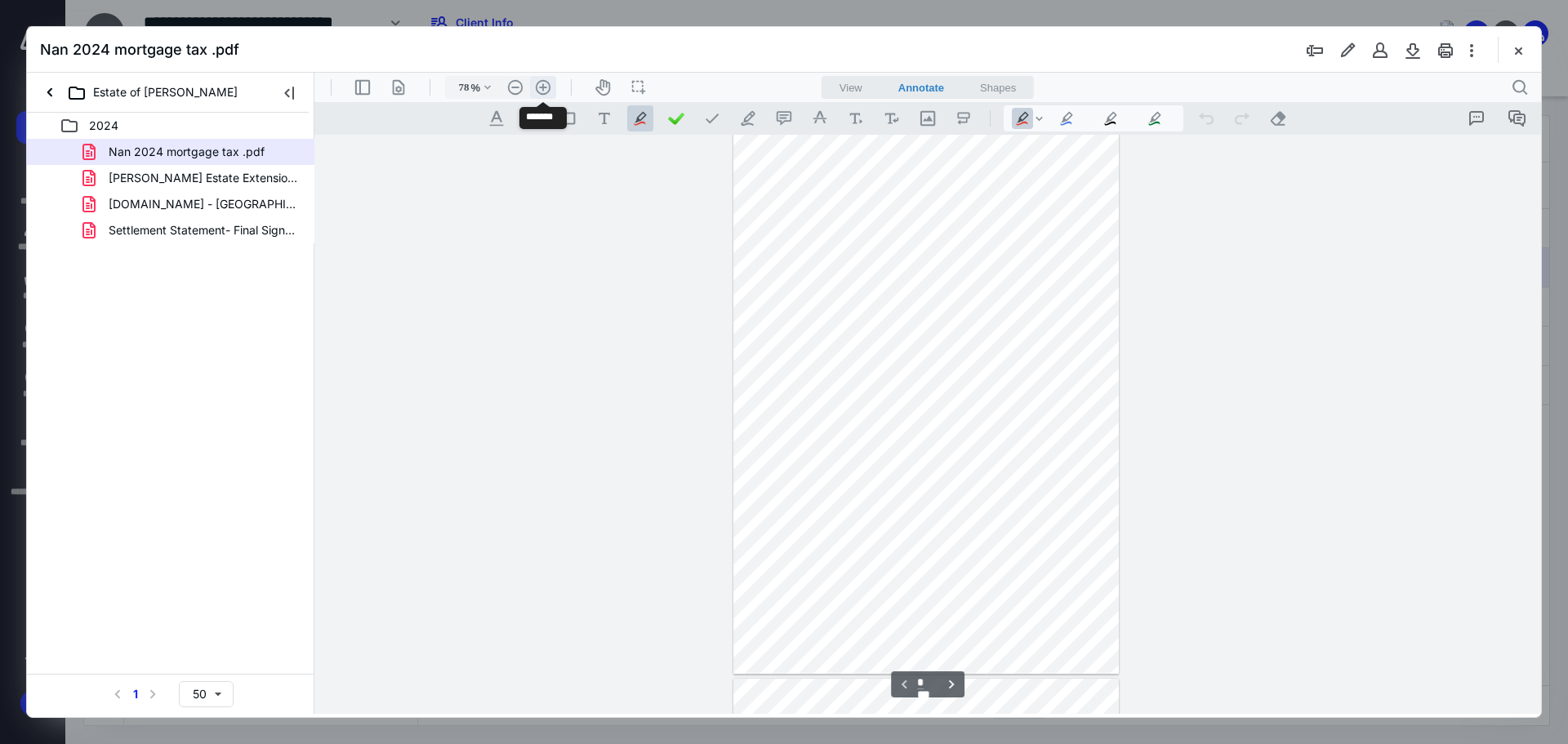 click on ".cls-1{fill:#abb0c4;} icon - header - zoom - in - line" at bounding box center (543, 87) 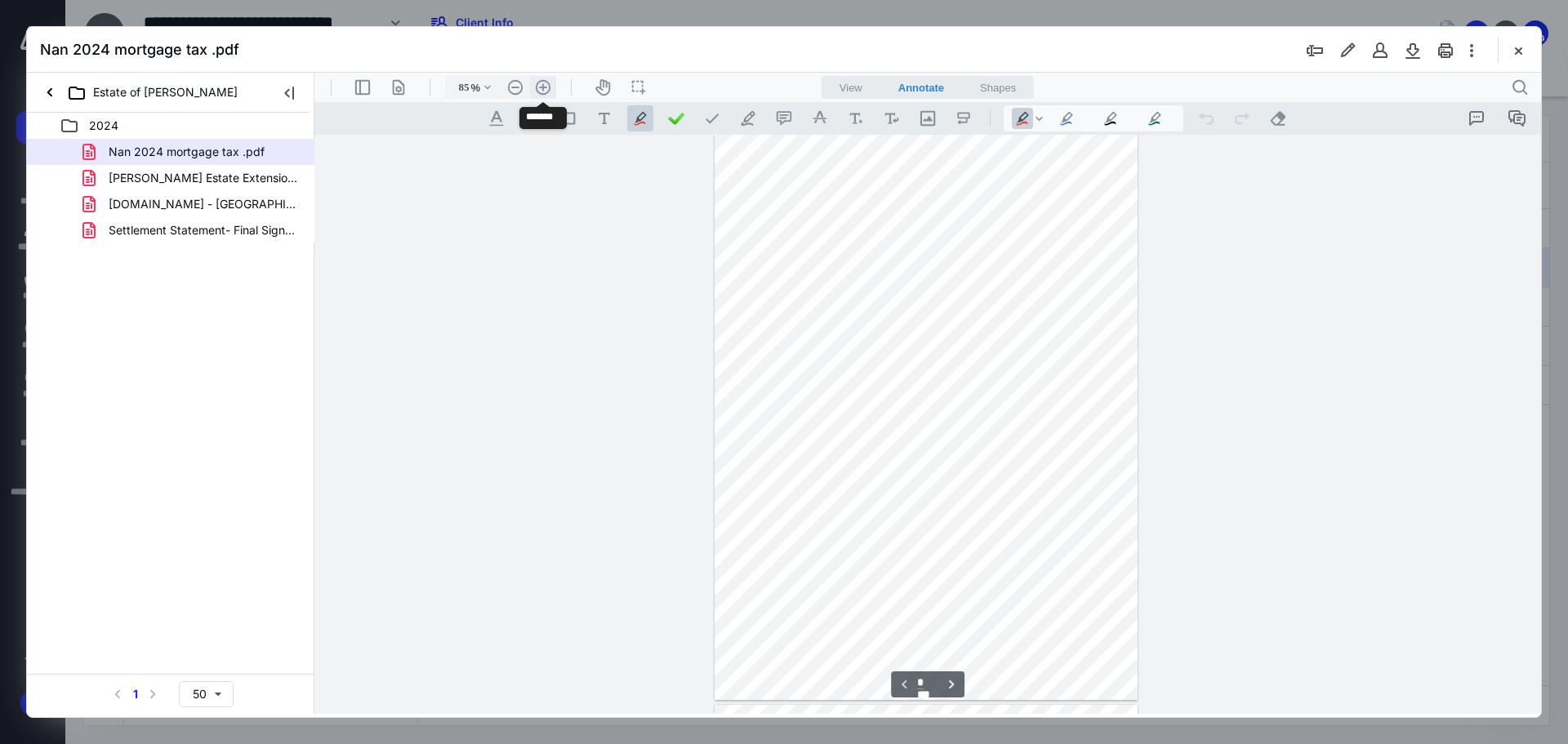 click on ".cls-1{fill:#abb0c4;} icon - header - zoom - in - line" at bounding box center [543, 87] 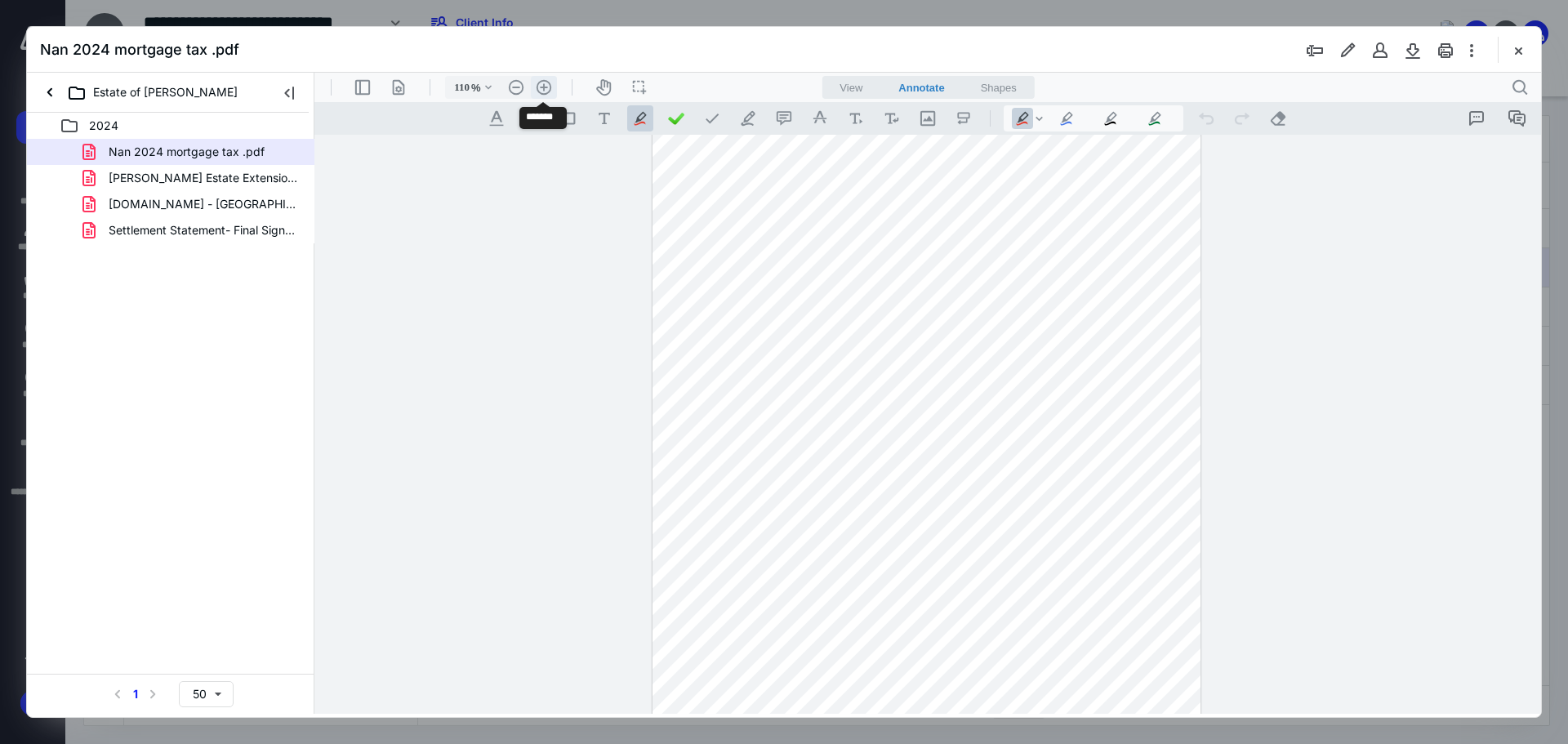 click on ".cls-1{fill:#abb0c4;} icon - header - zoom - in - line" at bounding box center [544, 87] 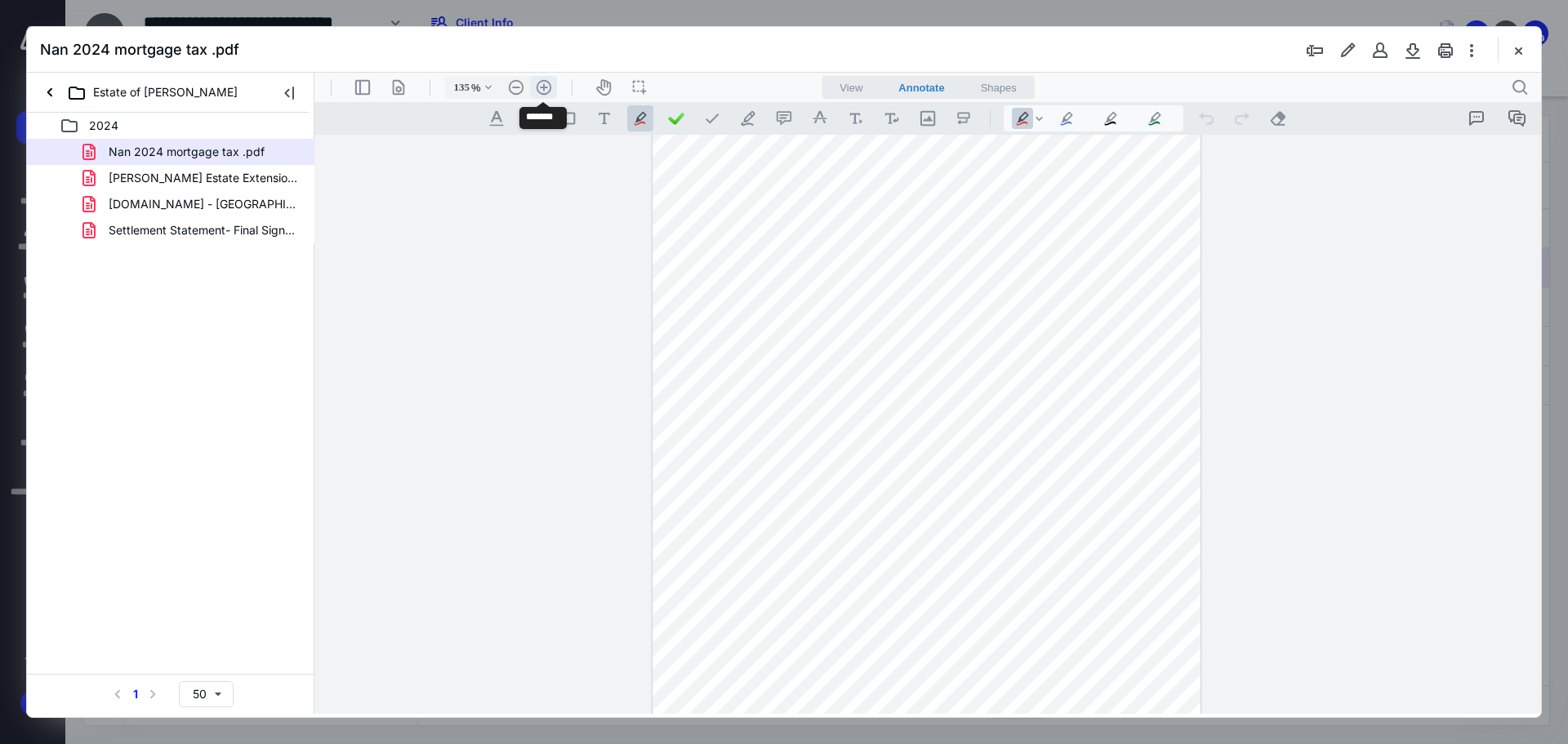 scroll, scrollTop: 367, scrollLeft: 0, axis: vertical 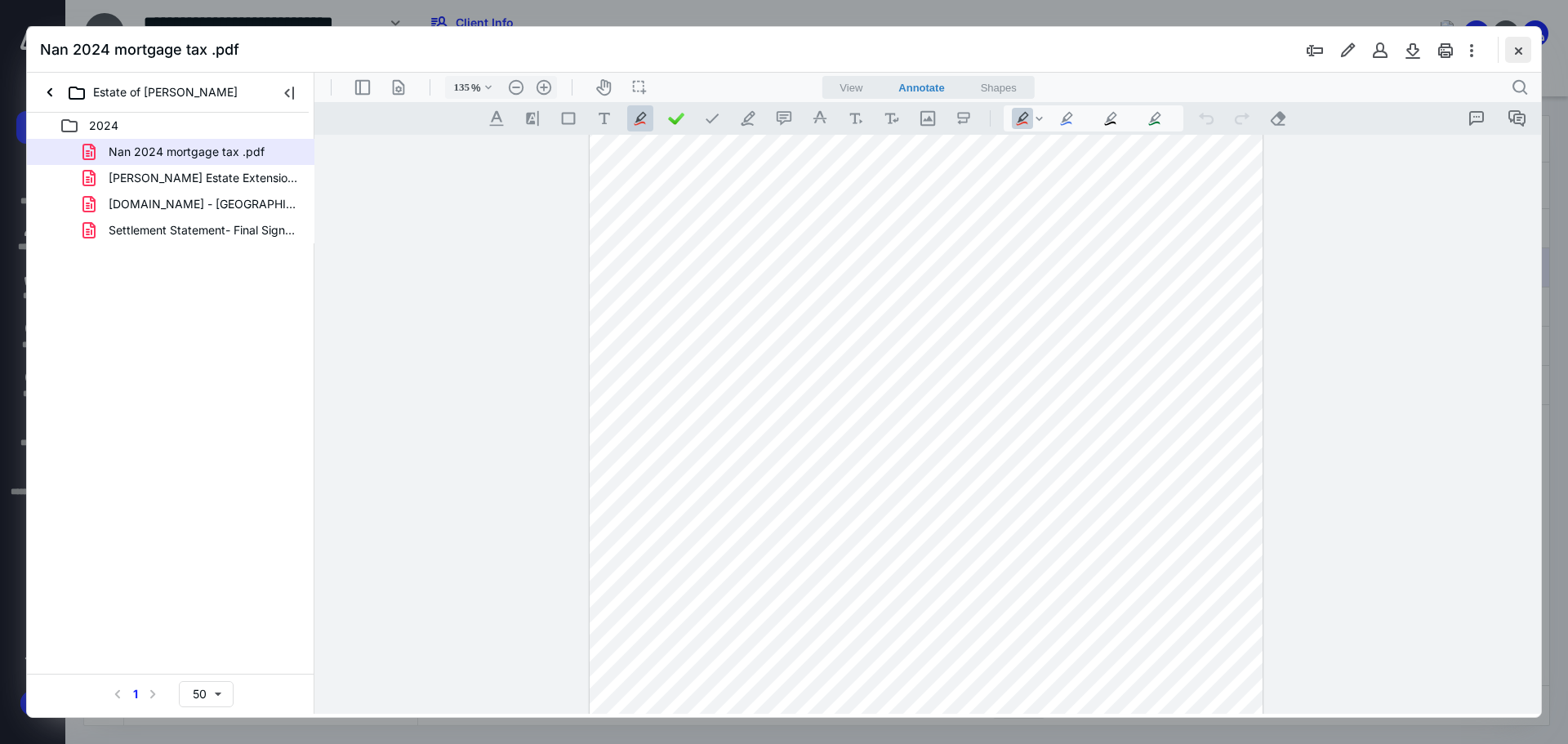 click at bounding box center (1518, 50) 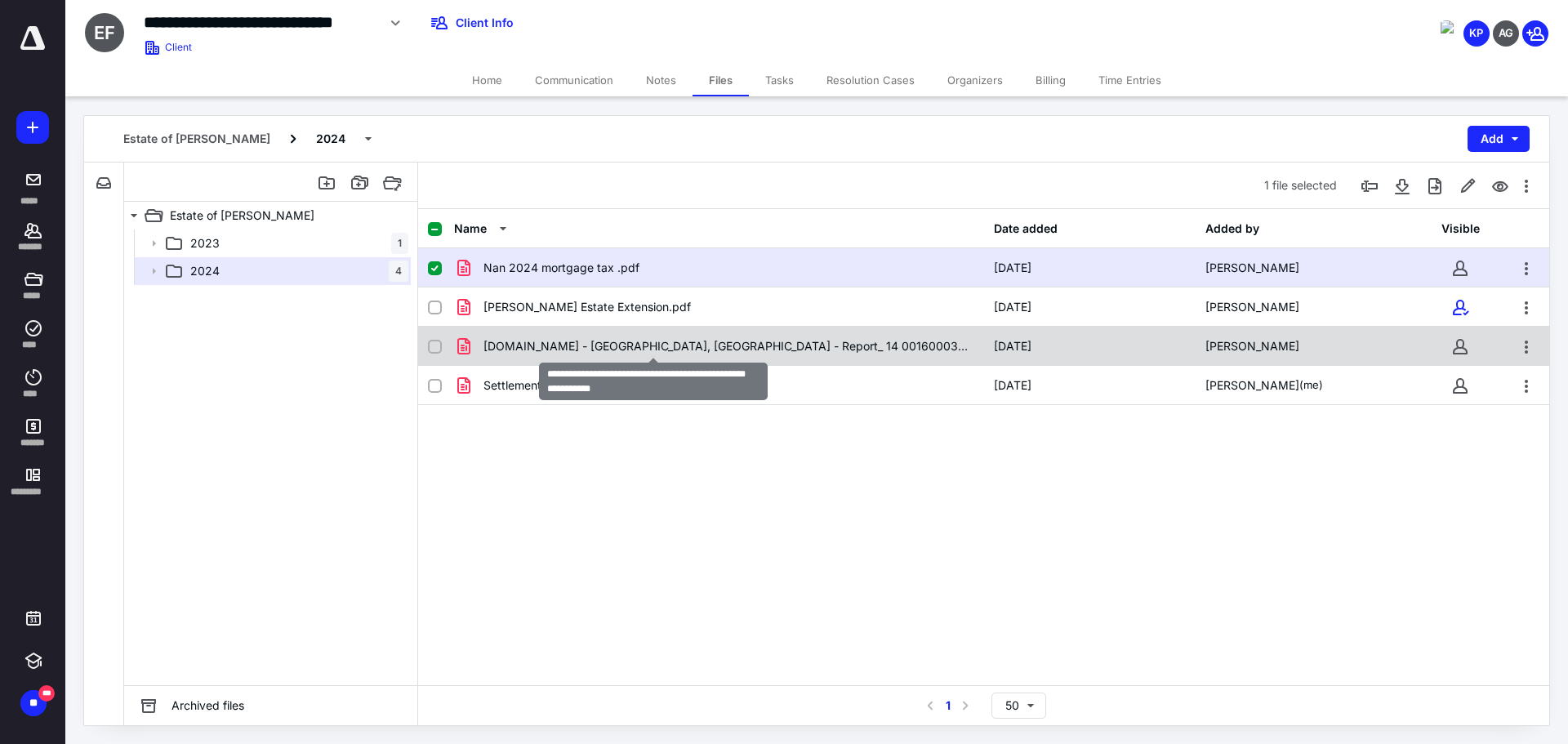 click on "[DOMAIN_NAME] - [GEOGRAPHIC_DATA], [GEOGRAPHIC_DATA] - Report_ 14 001600030117.pdf" at bounding box center [728, 346] 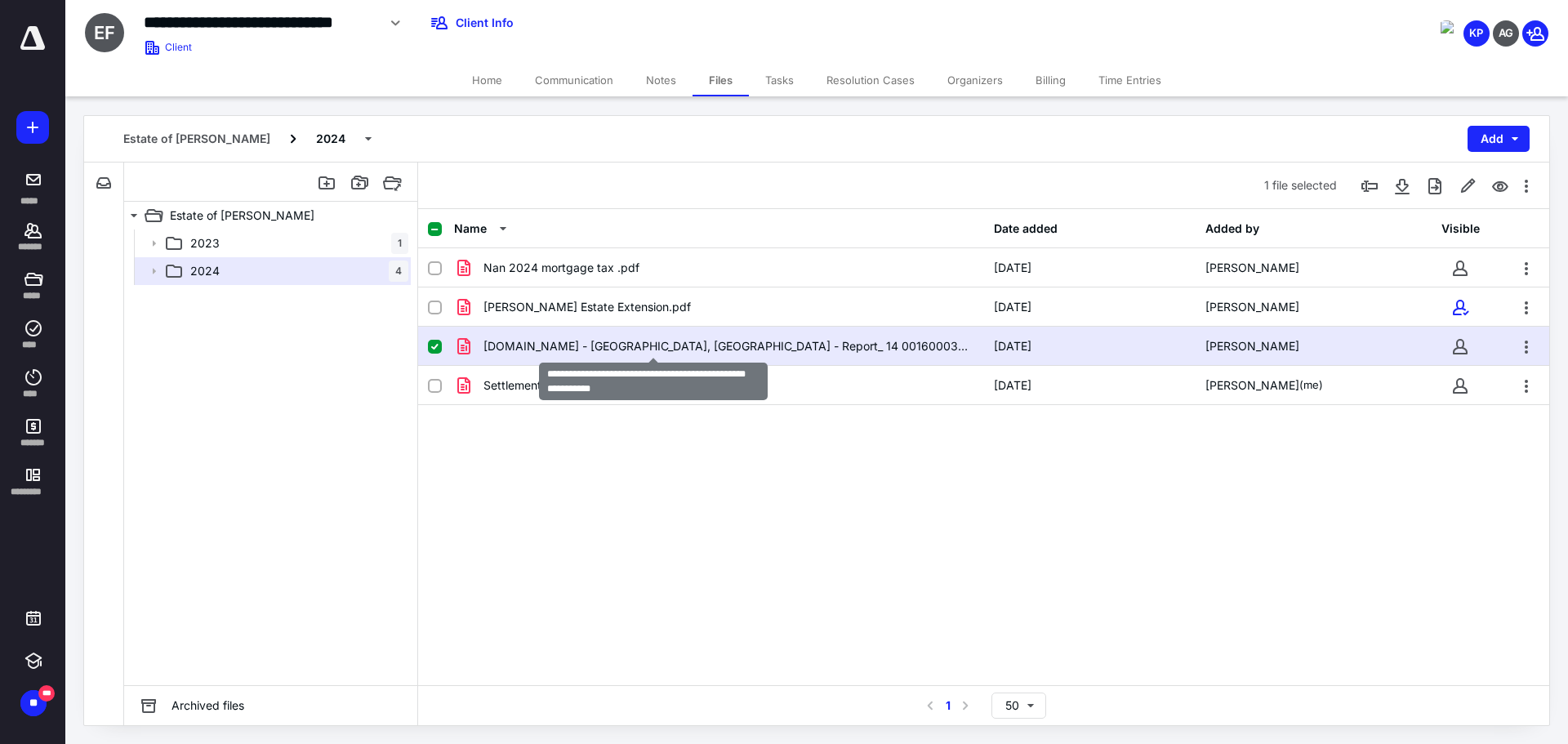 click on "[DOMAIN_NAME] - [GEOGRAPHIC_DATA], [GEOGRAPHIC_DATA] - Report_ 14 001600030117.pdf" at bounding box center (728, 346) 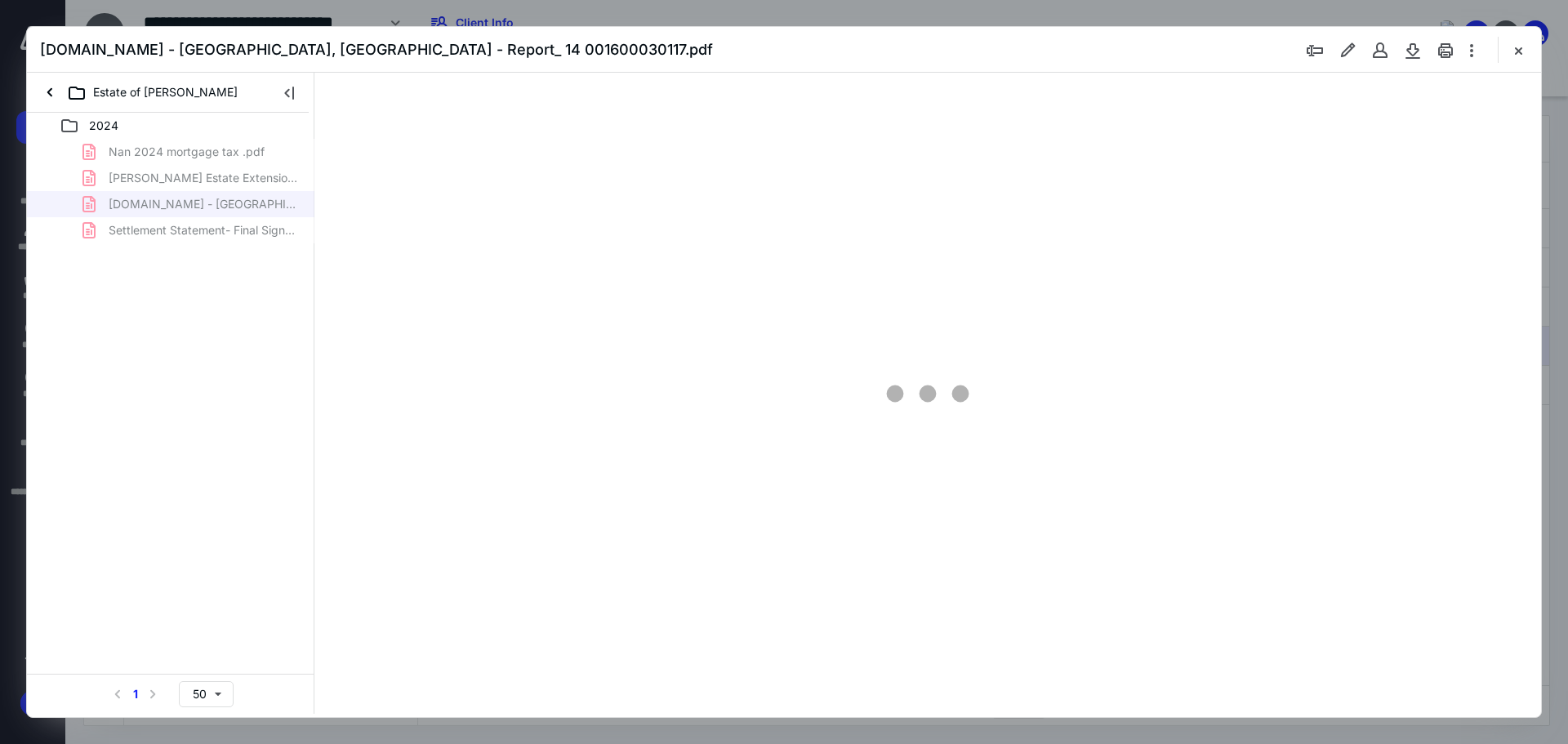 scroll, scrollTop: 0, scrollLeft: 0, axis: both 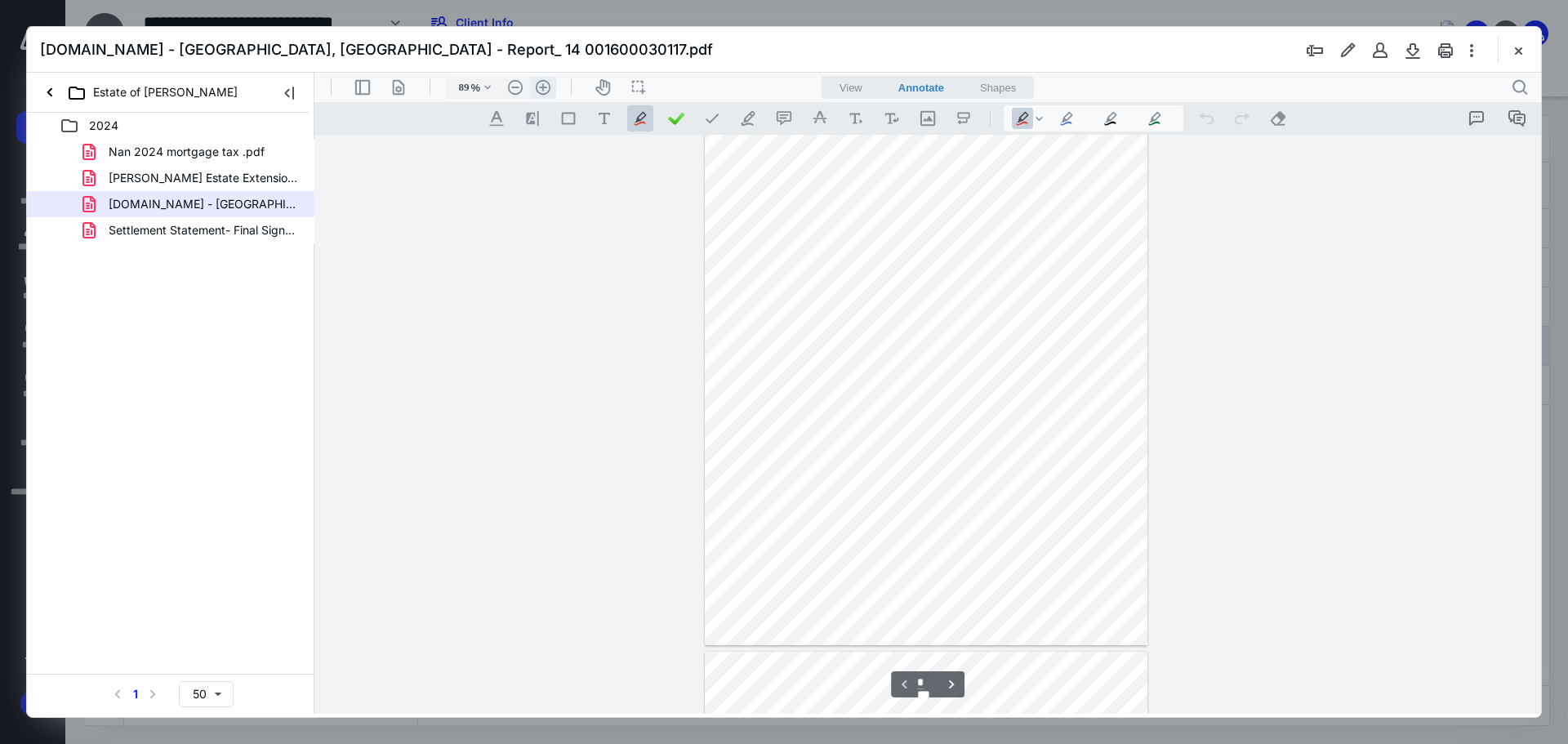 click on ".cls-1{fill:#abb0c4;} icon - header - zoom - in - line" at bounding box center [543, 87] 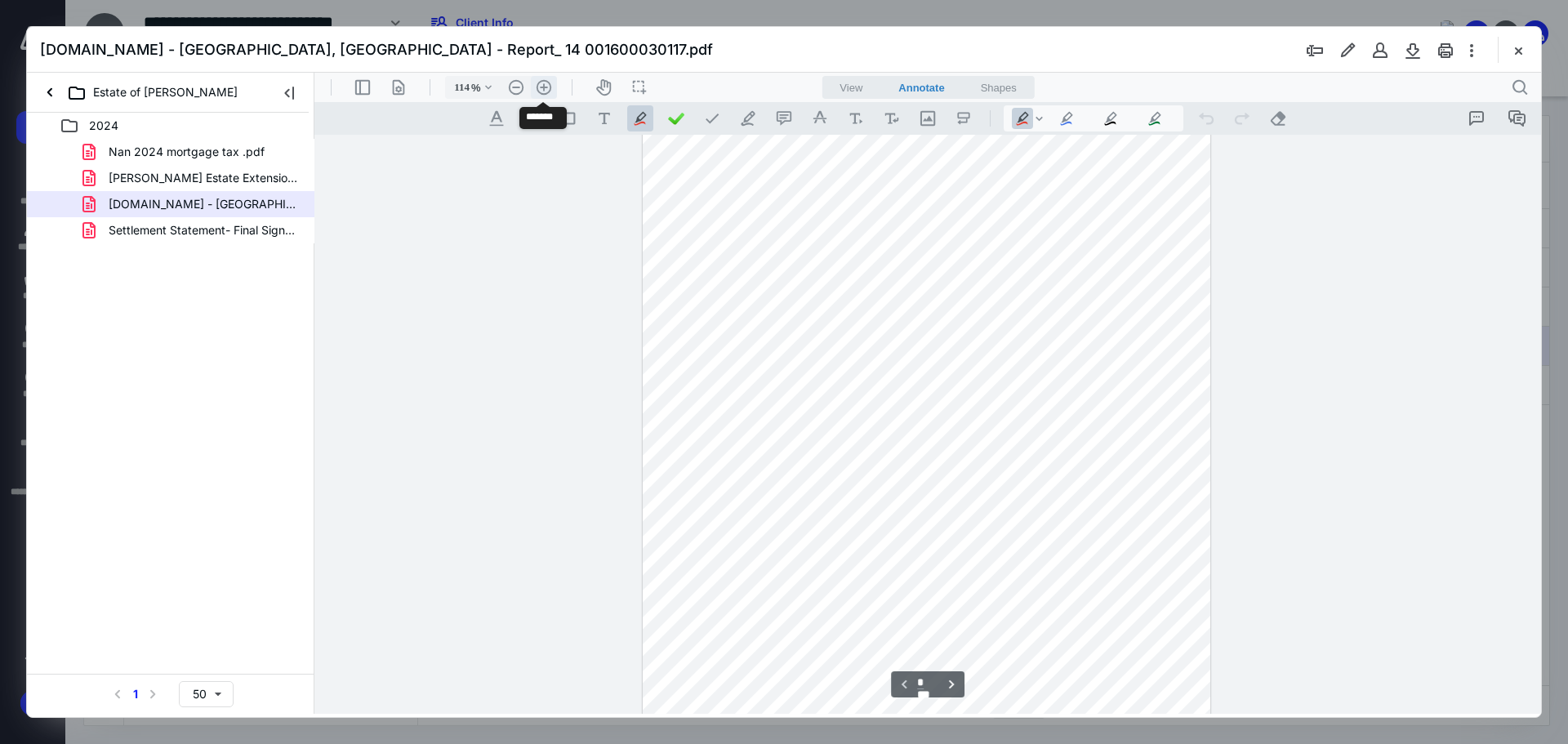 click on ".cls-1{fill:#abb0c4;} icon - header - zoom - in - line" at bounding box center (544, 87) 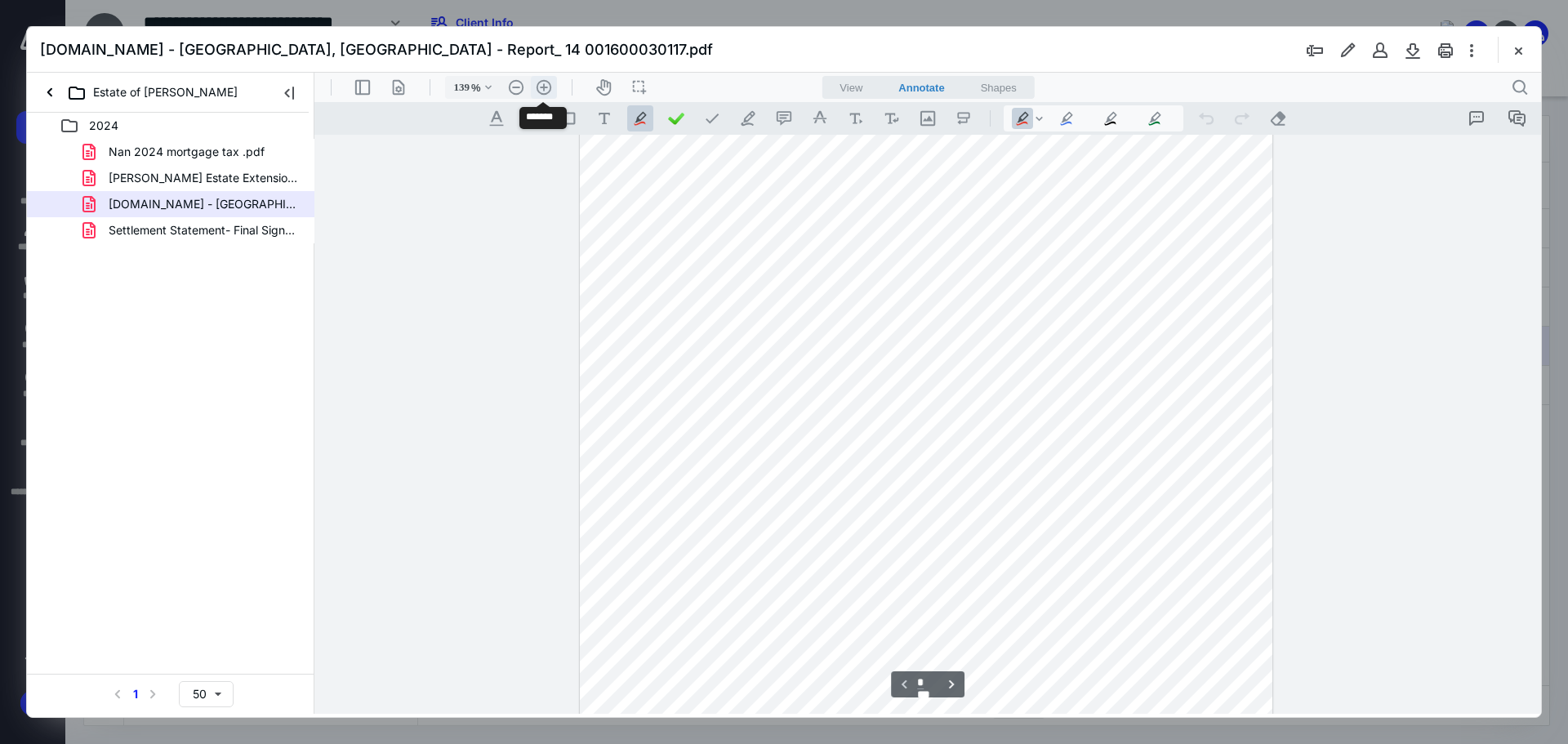 click on ".cls-1{fill:#abb0c4;} icon - header - zoom - in - line" at bounding box center [544, 87] 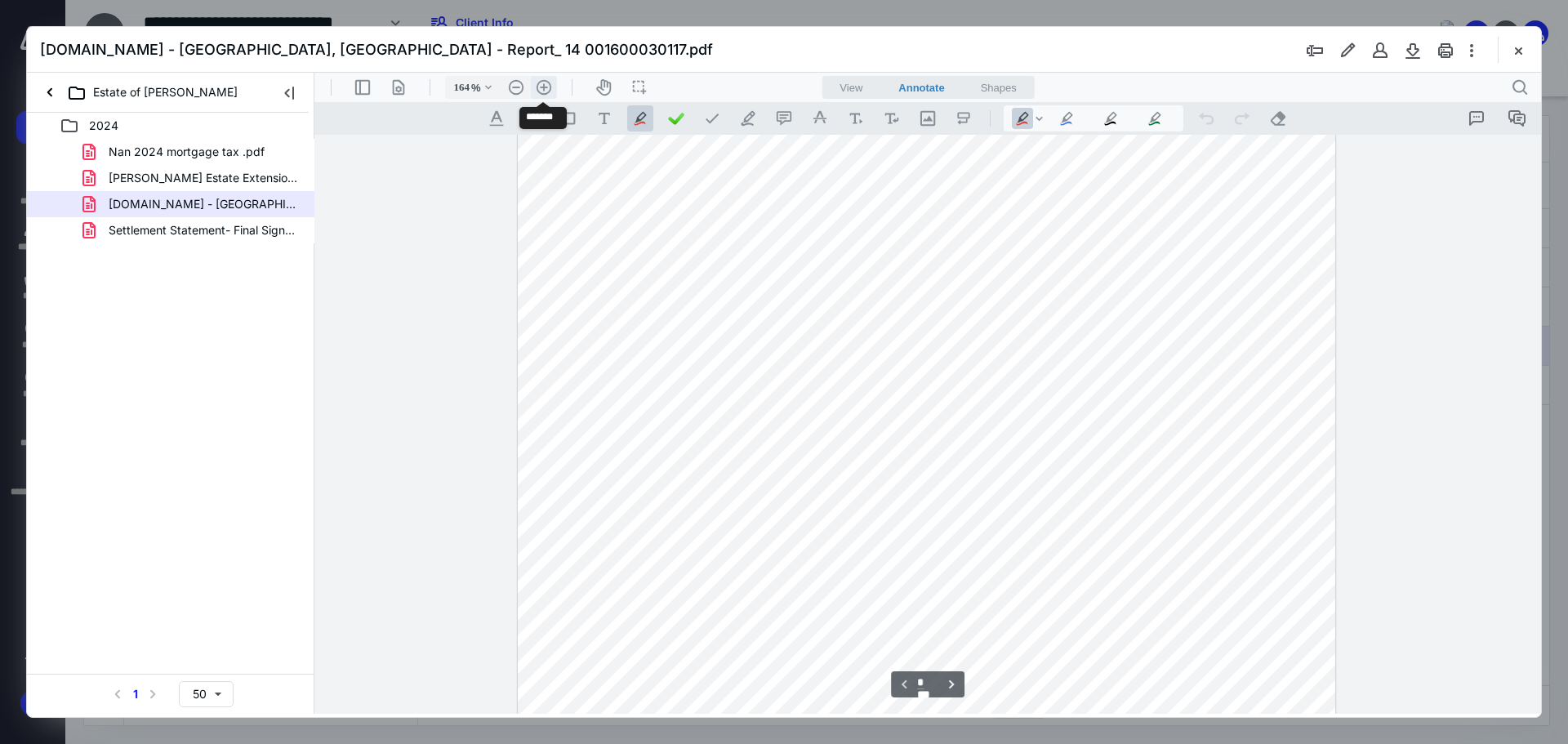 scroll, scrollTop: 340, scrollLeft: 0, axis: vertical 